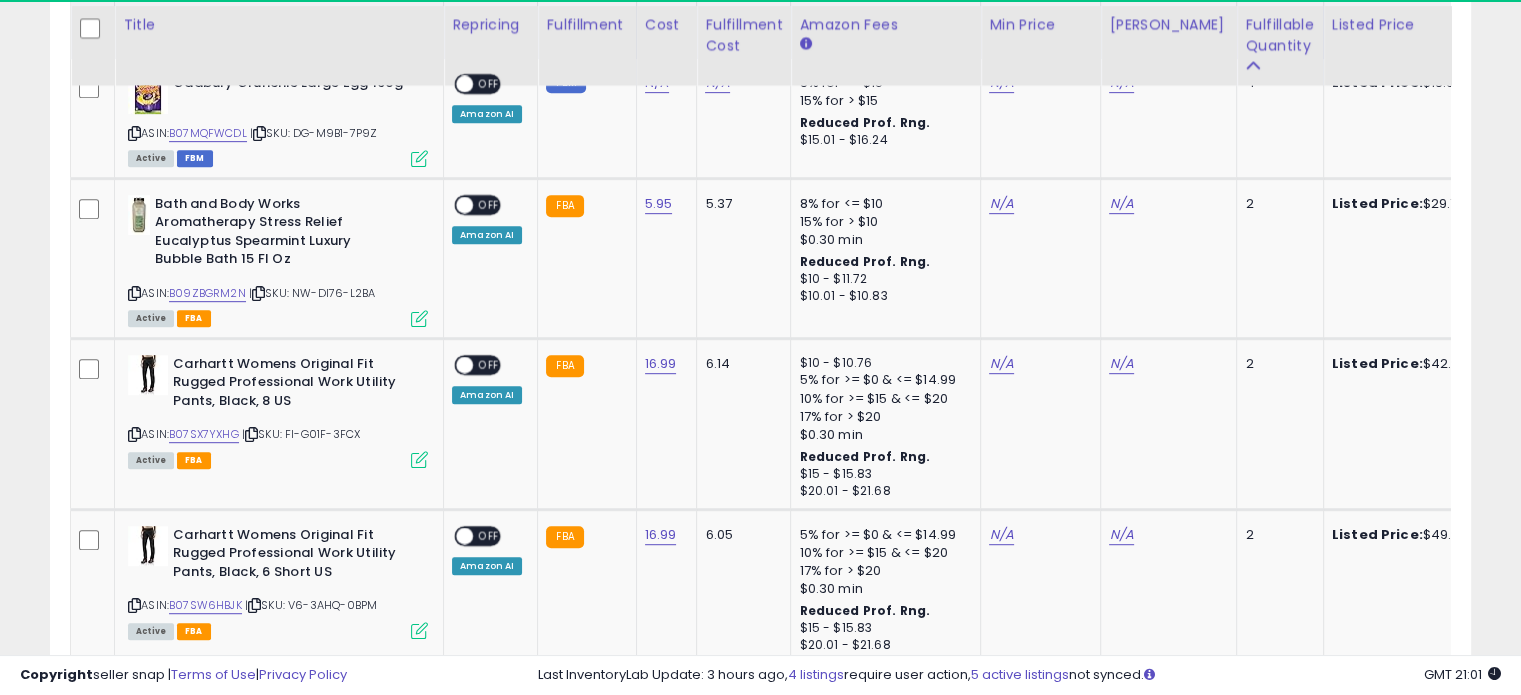 scroll, scrollTop: 1000, scrollLeft: 0, axis: vertical 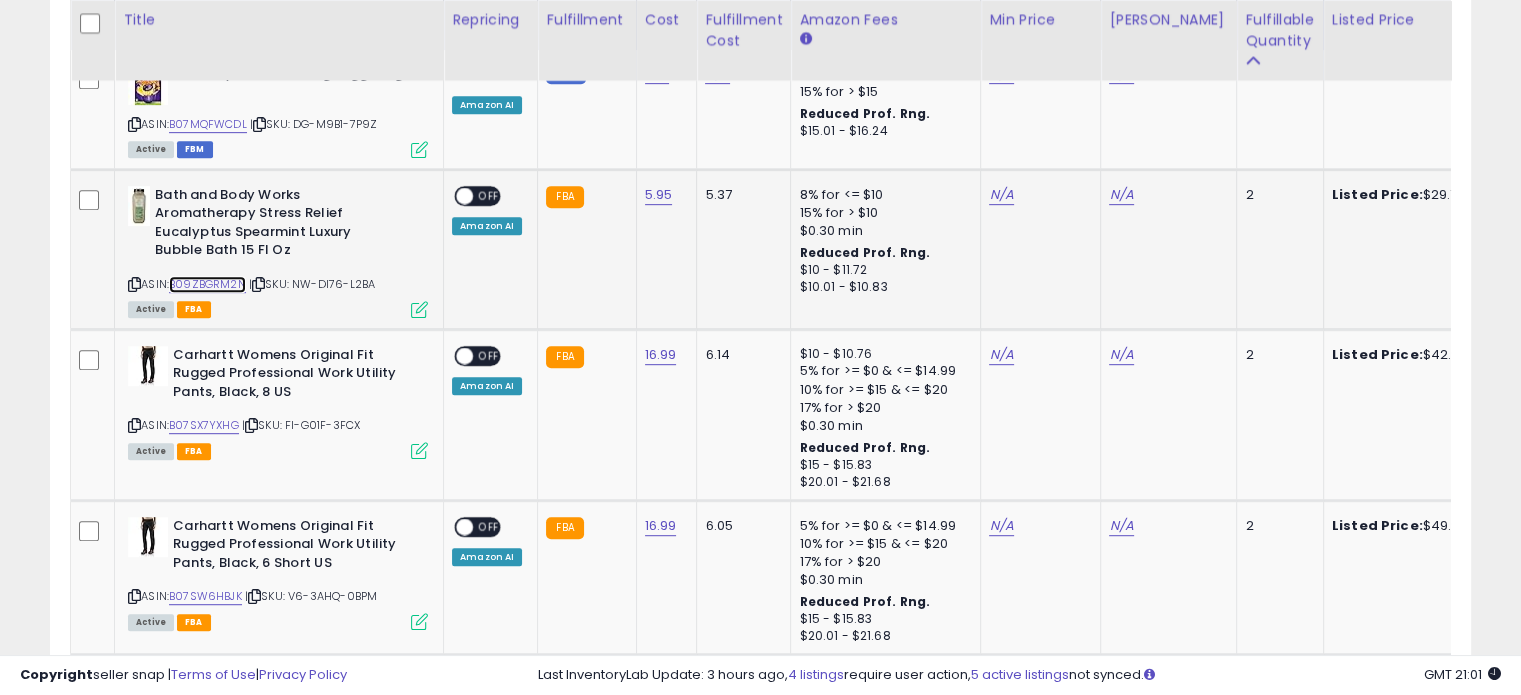 click on "B09ZBGRM2N" at bounding box center [207, 284] 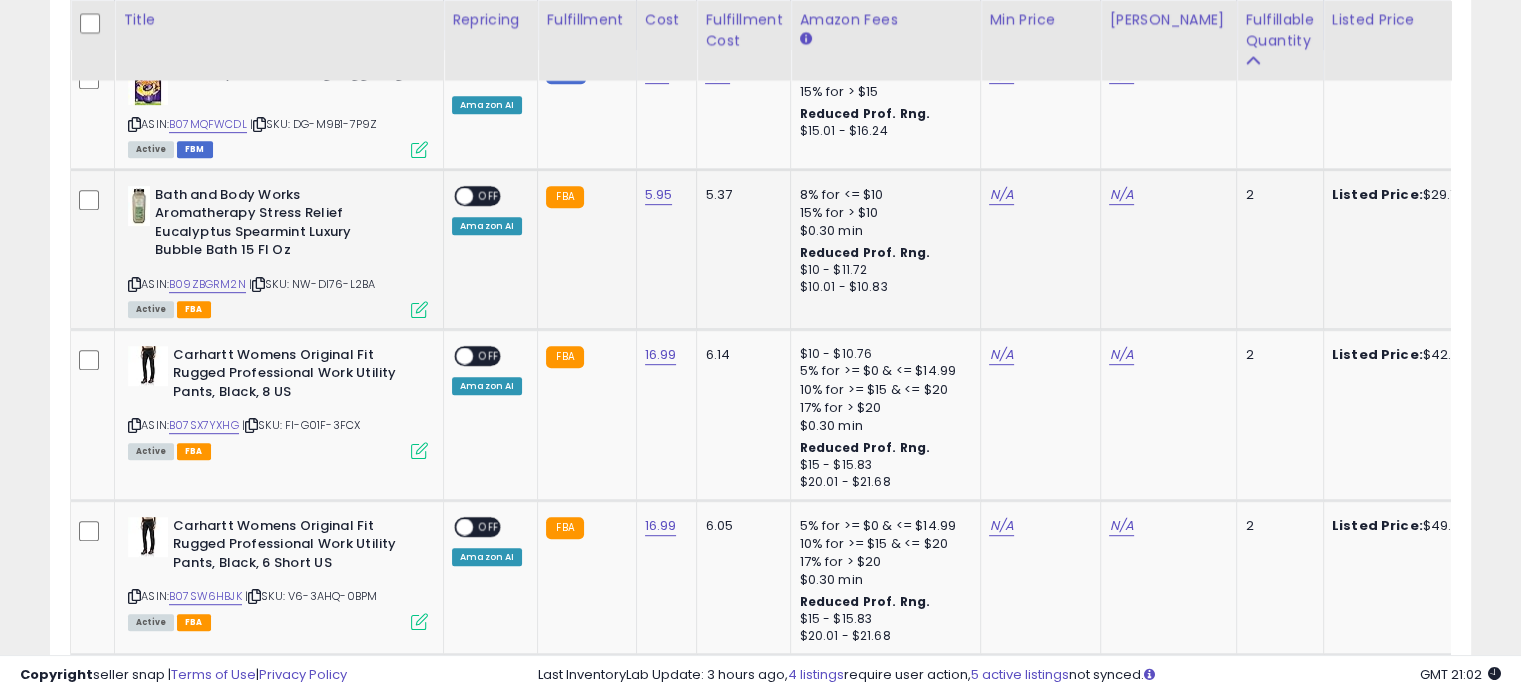 click on "N/A" at bounding box center (1037, 195) 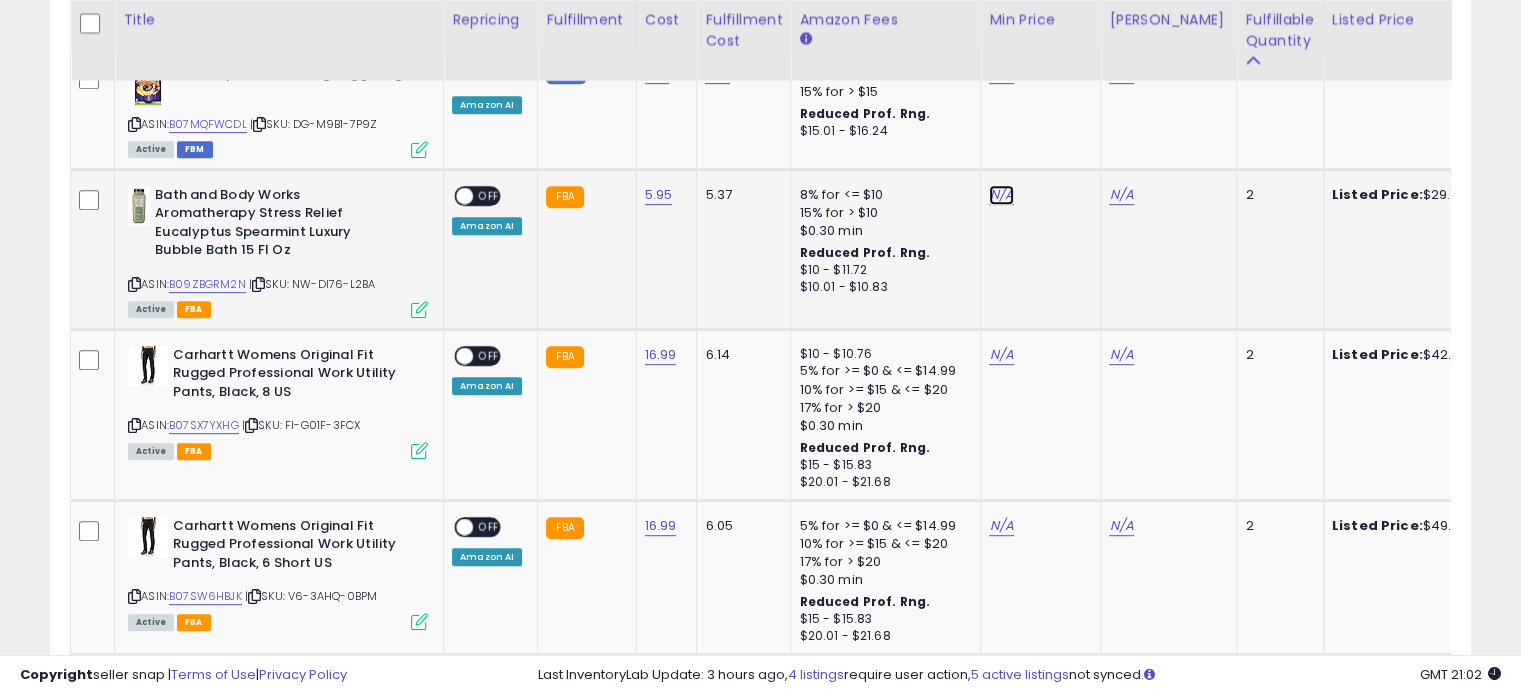 click on "N/A" at bounding box center [1001, 74] 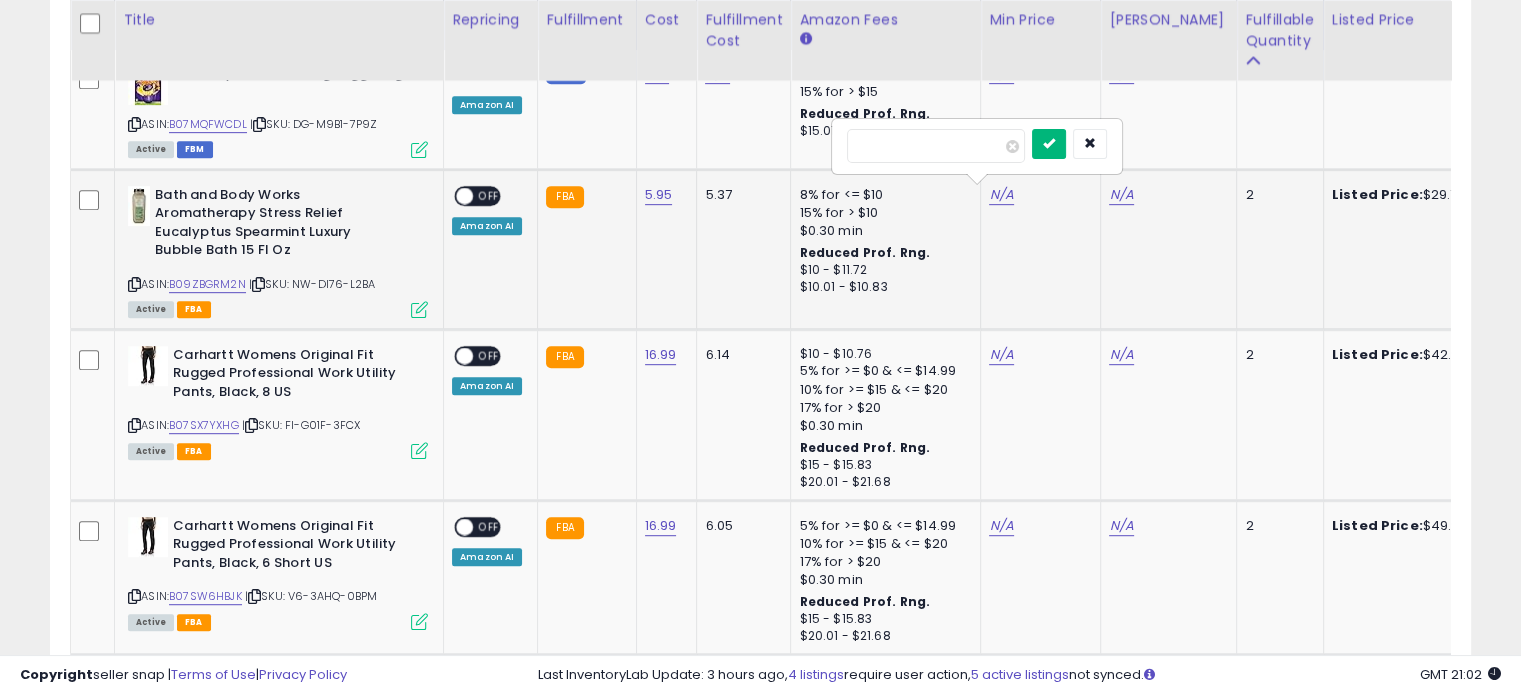 type 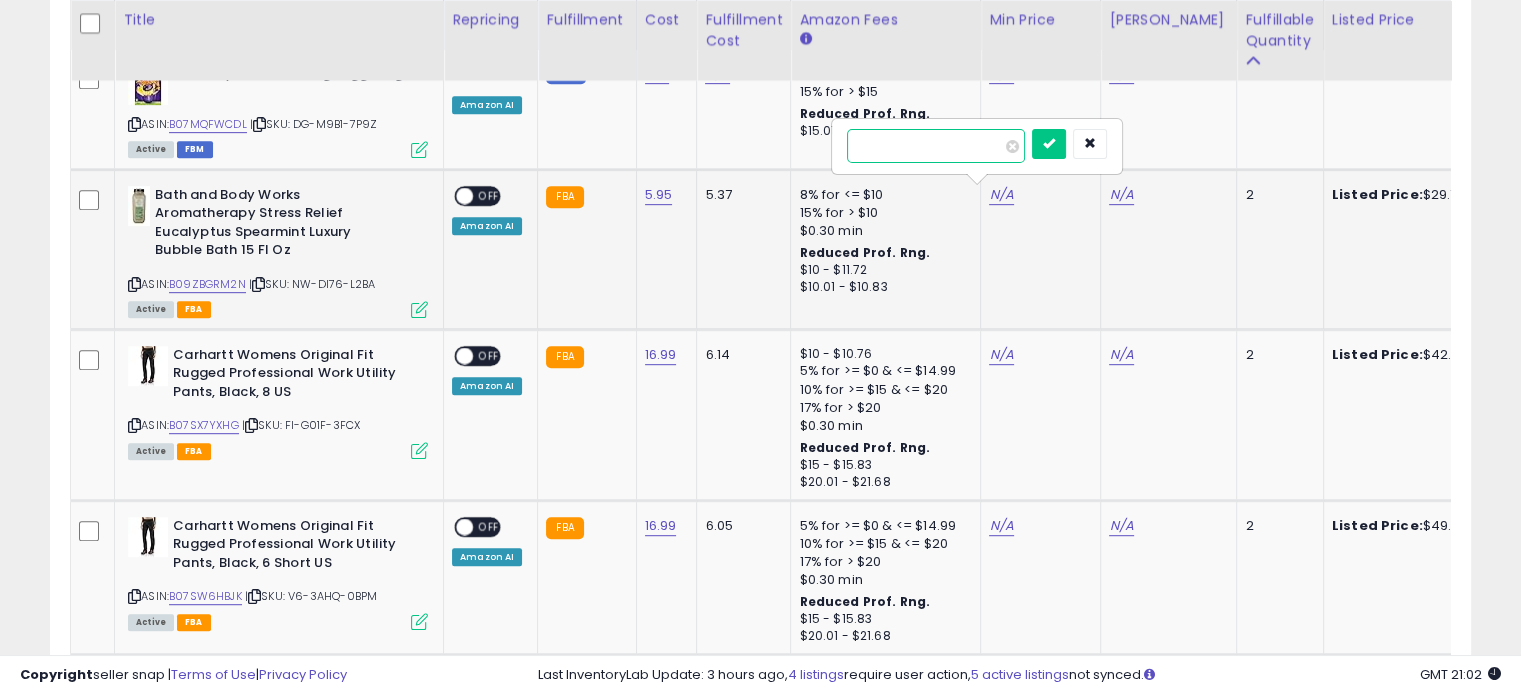 click at bounding box center (936, 146) 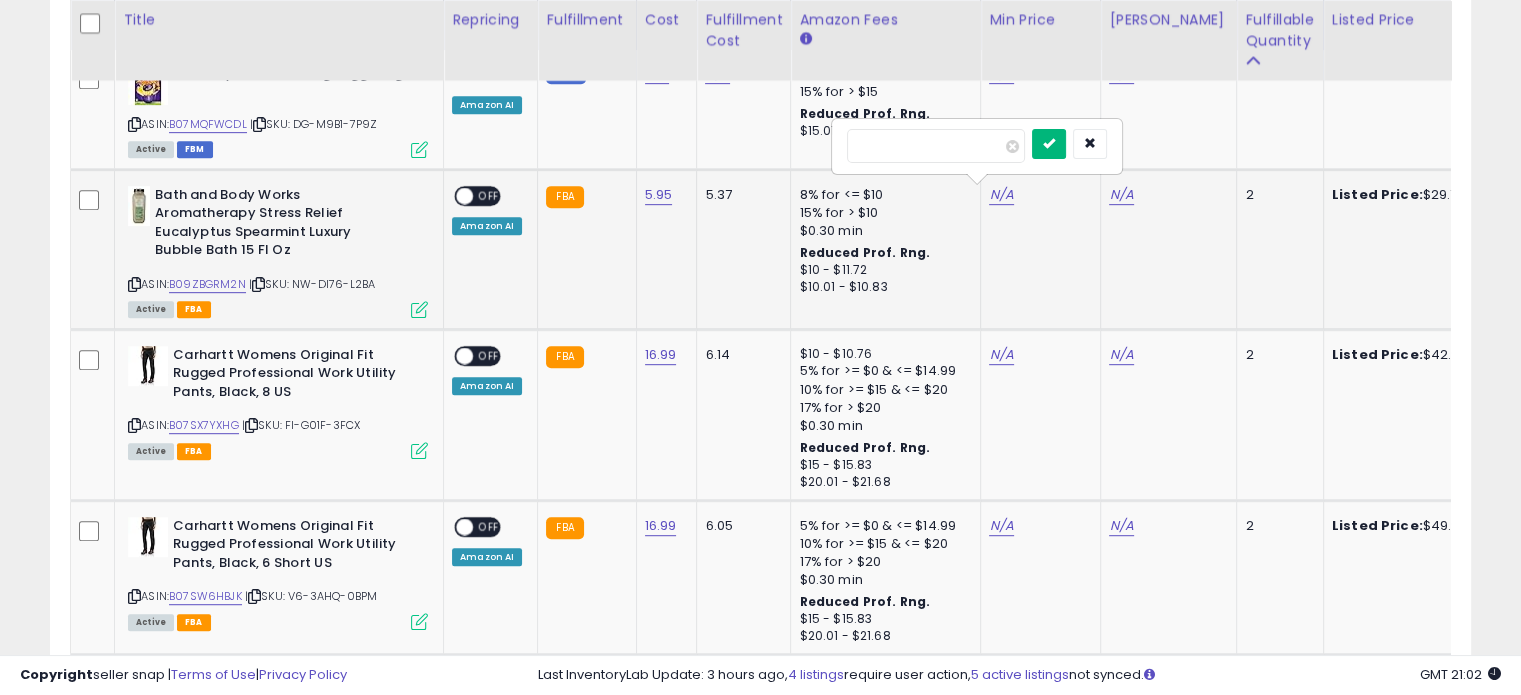 click at bounding box center [1049, 143] 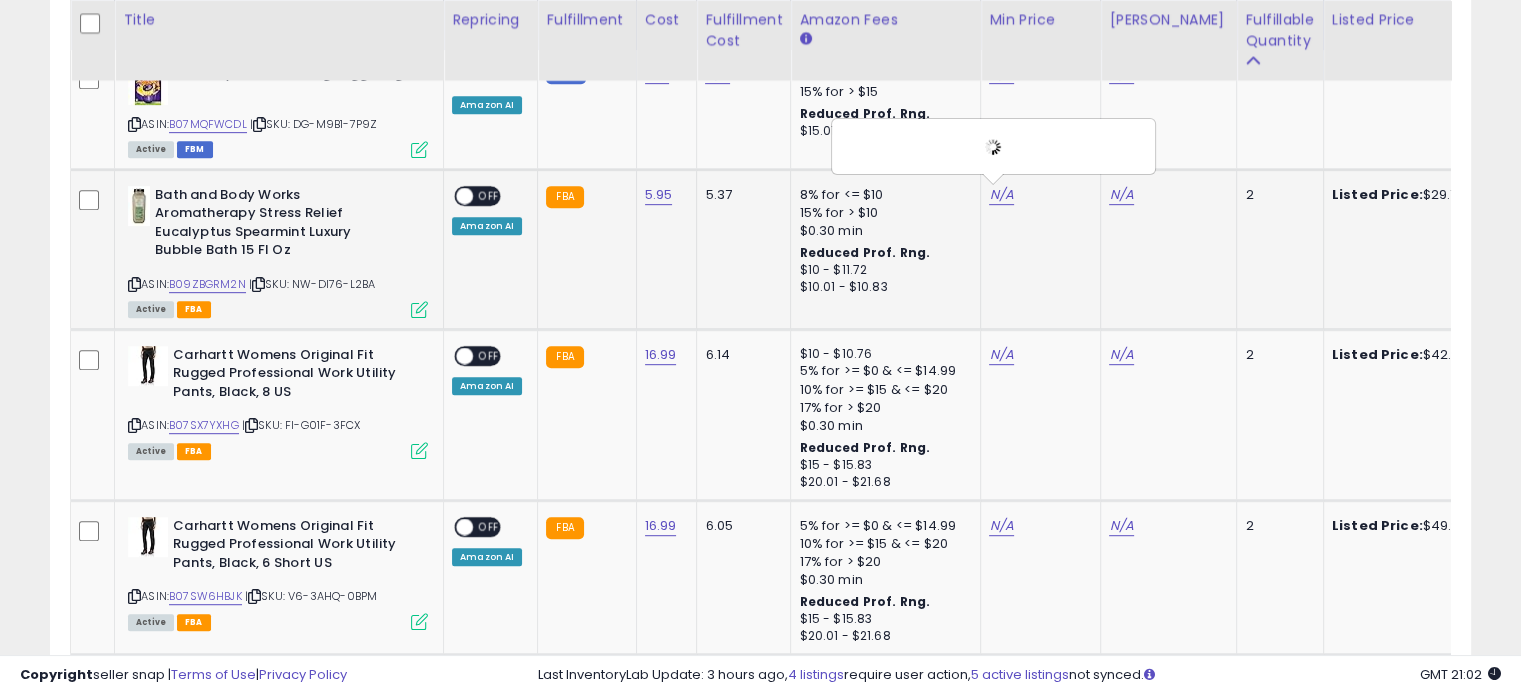 click on "N/A" 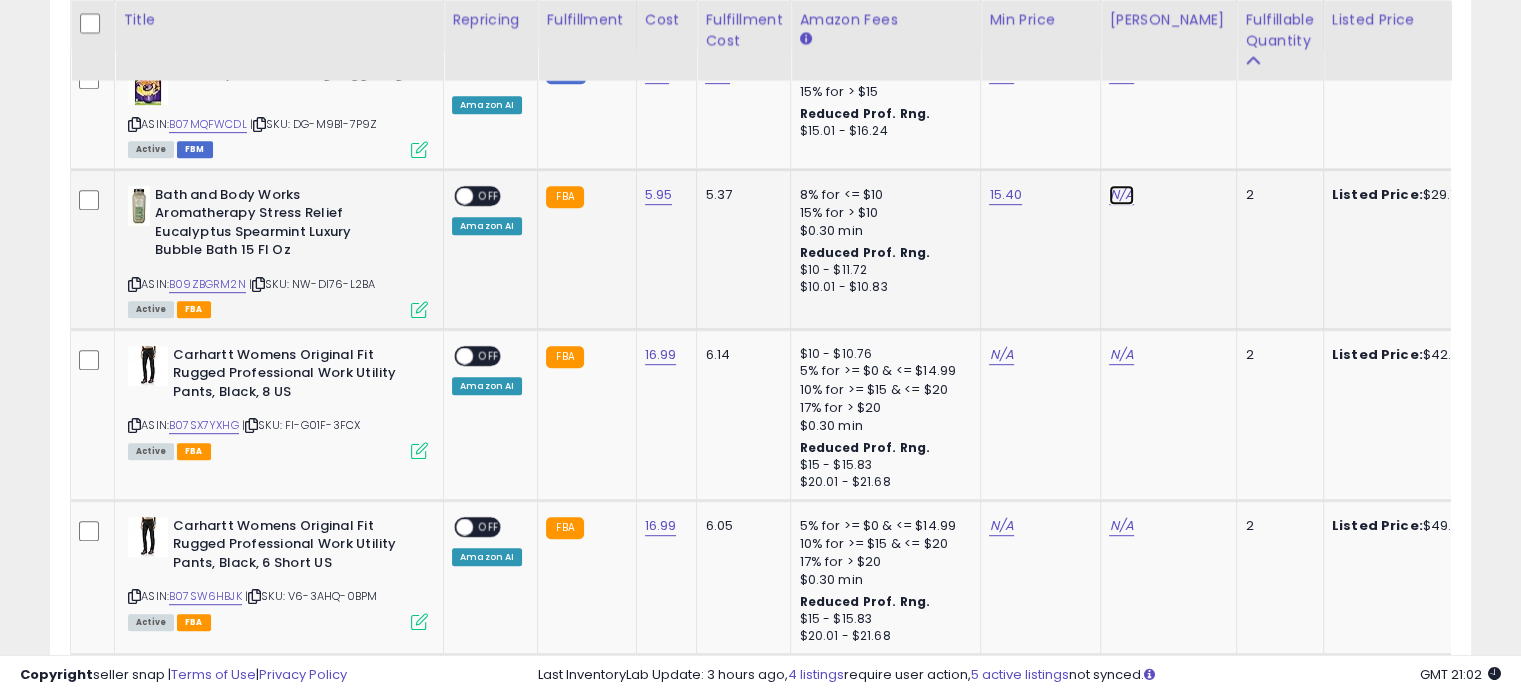 click on "N/A" at bounding box center [1121, 74] 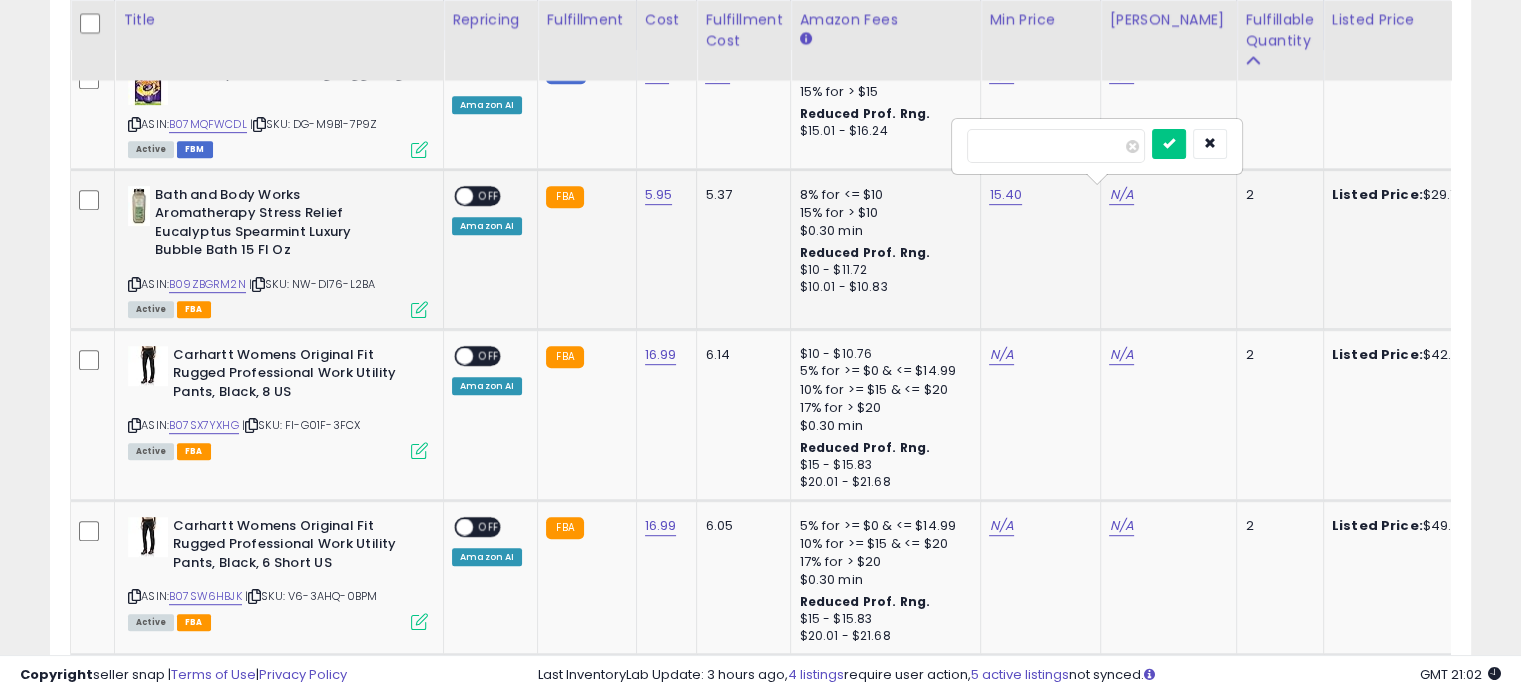 type on "**" 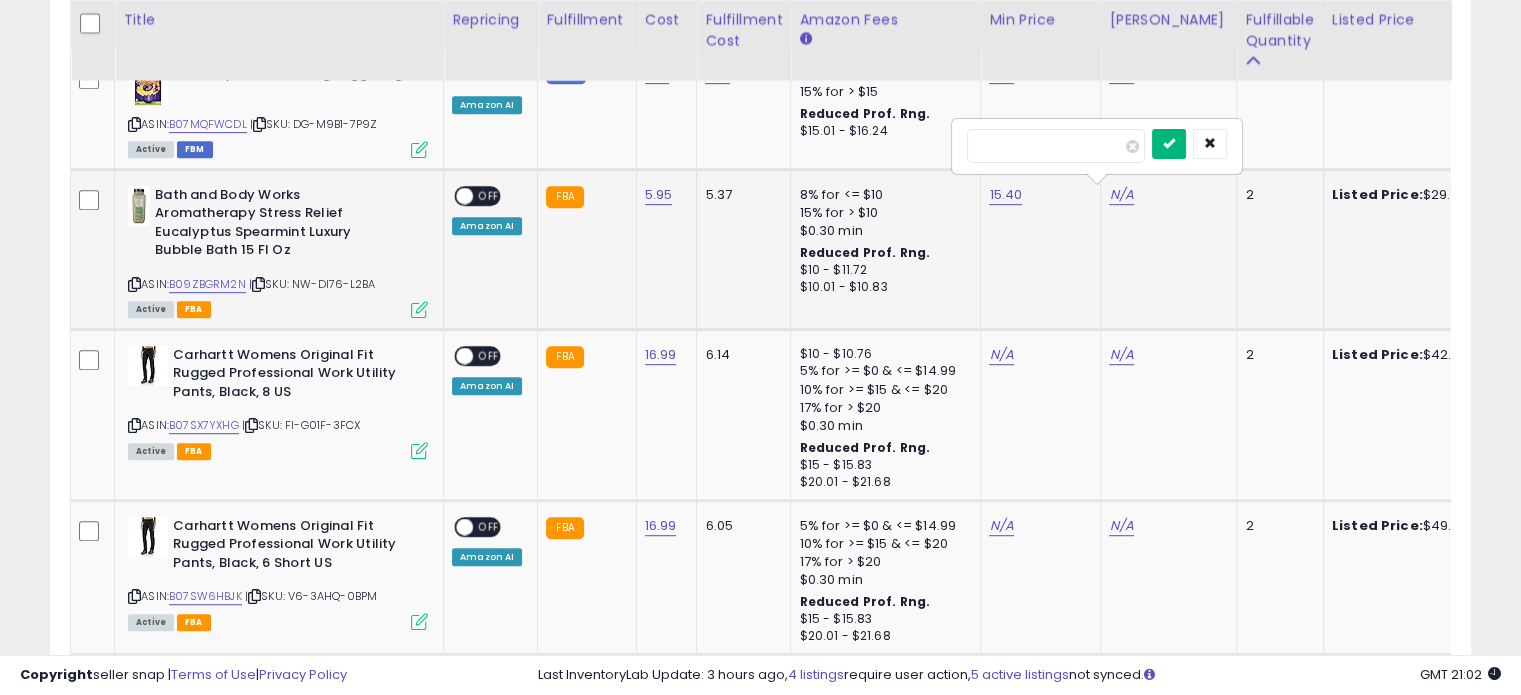click at bounding box center (1169, 144) 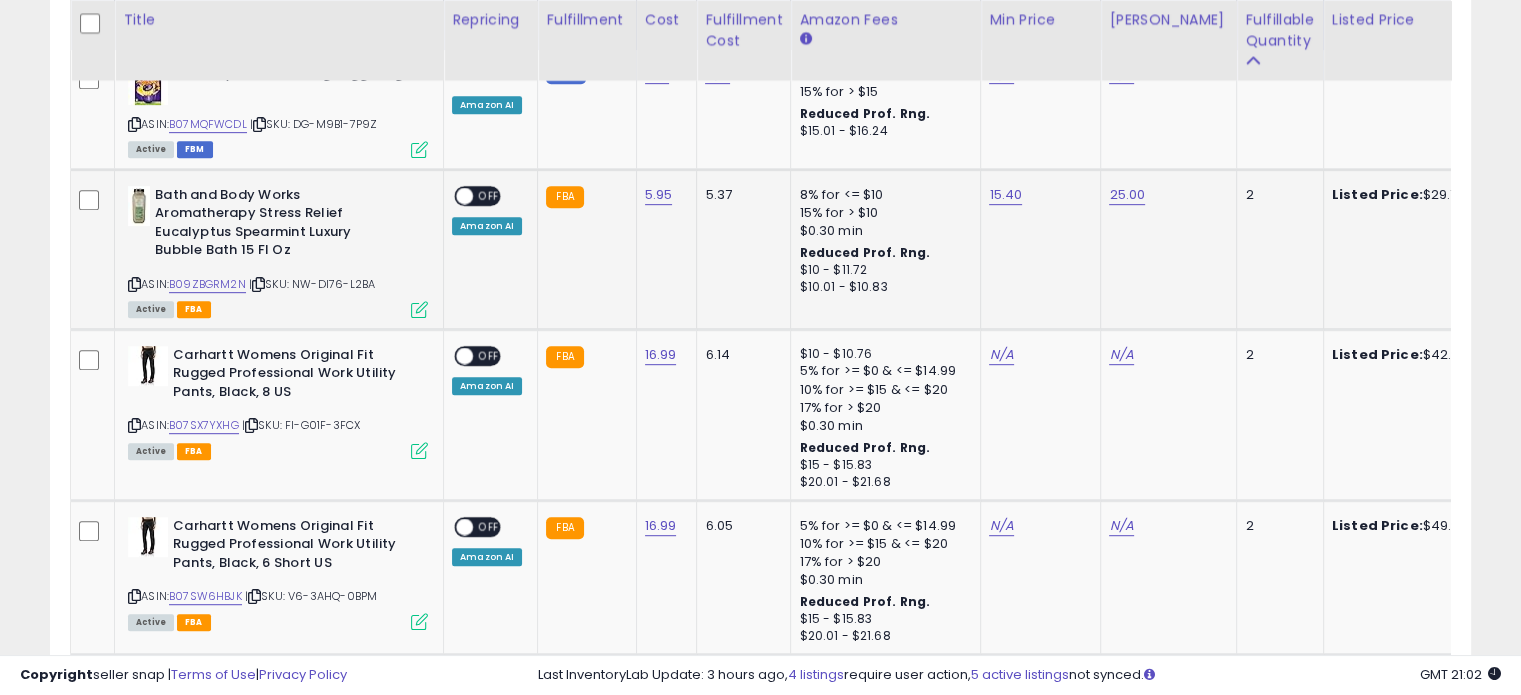 click on "OFF" at bounding box center [489, 195] 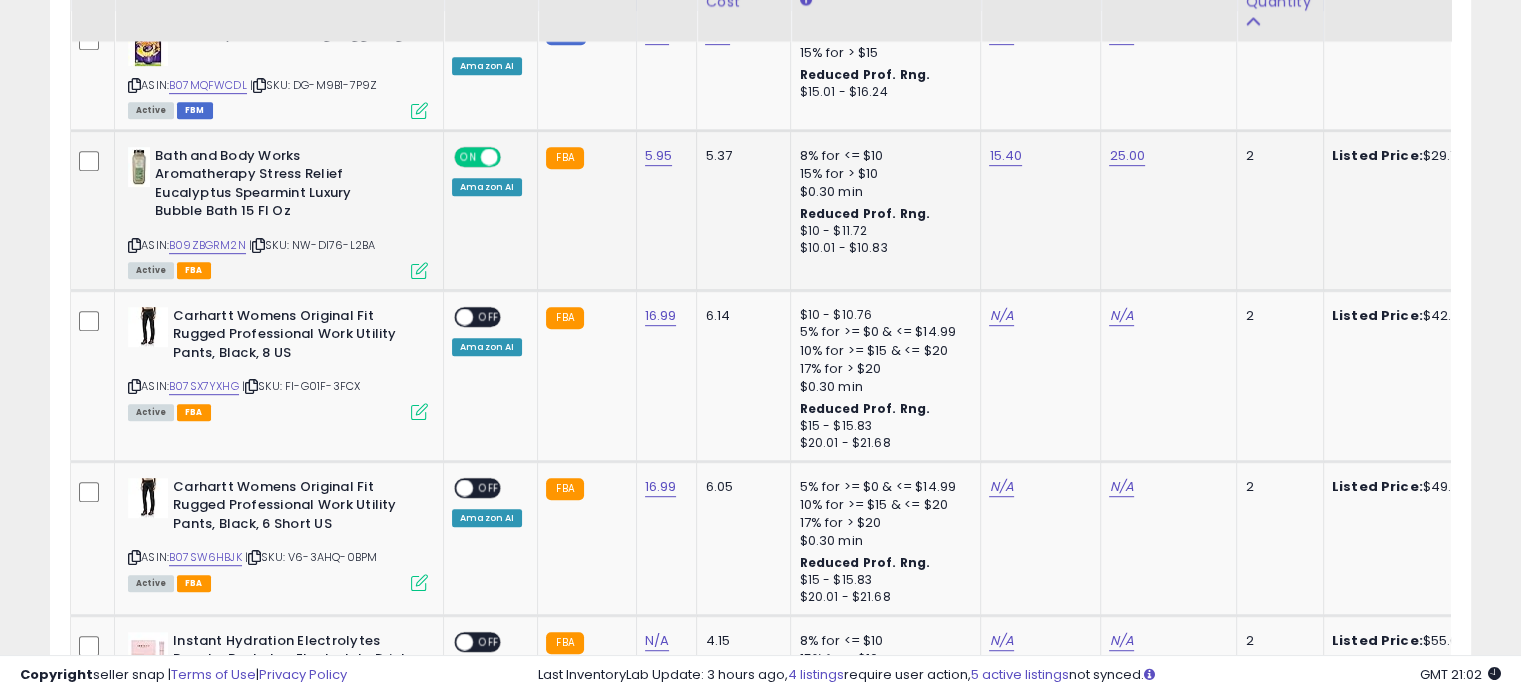 scroll, scrollTop: 1065, scrollLeft: 0, axis: vertical 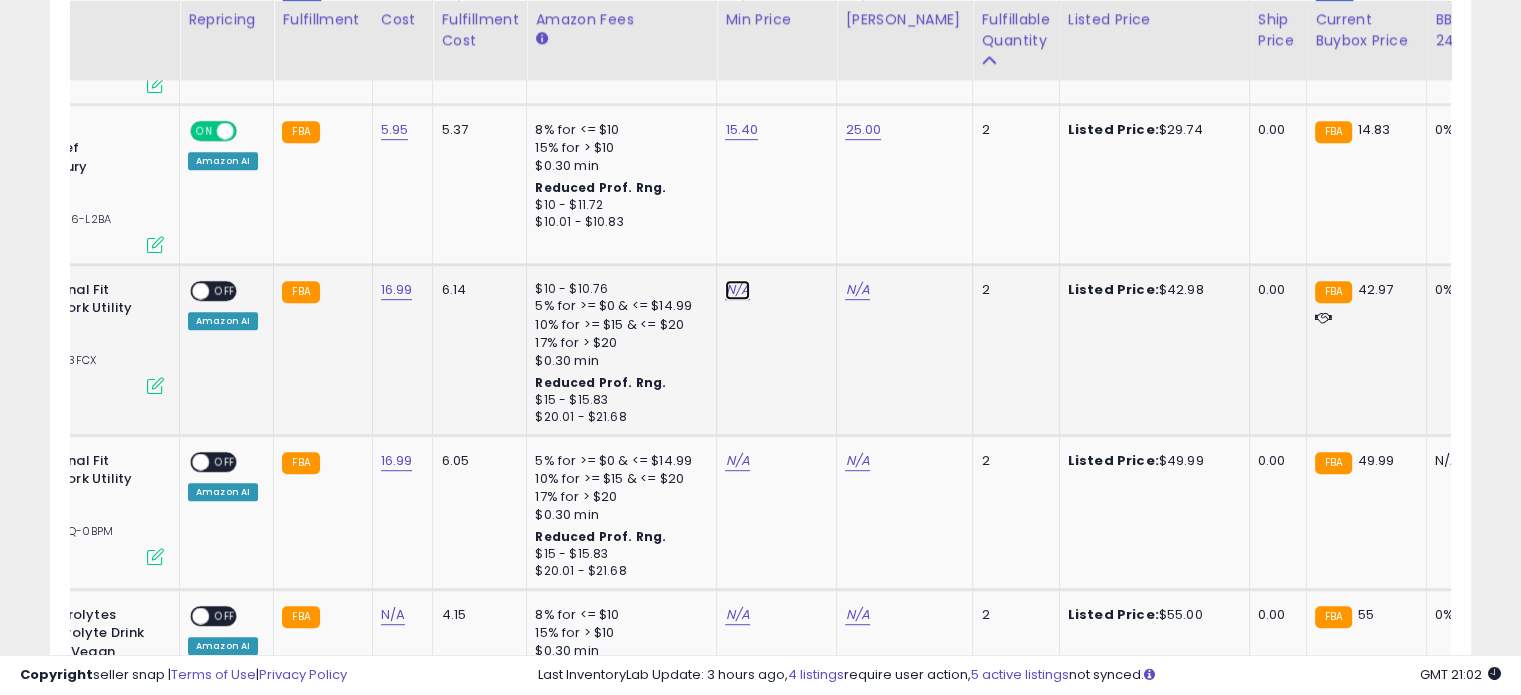 click on "N/A" at bounding box center [737, 9] 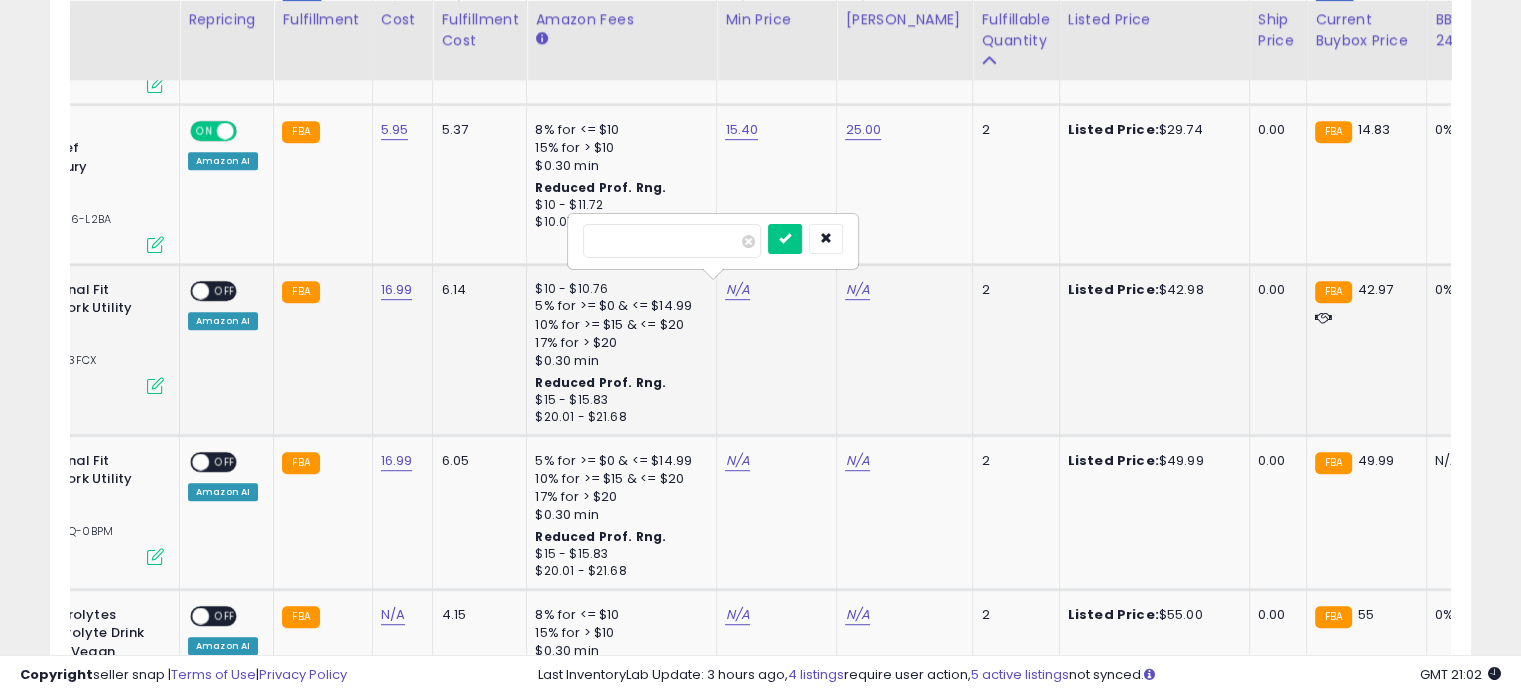 type on "**" 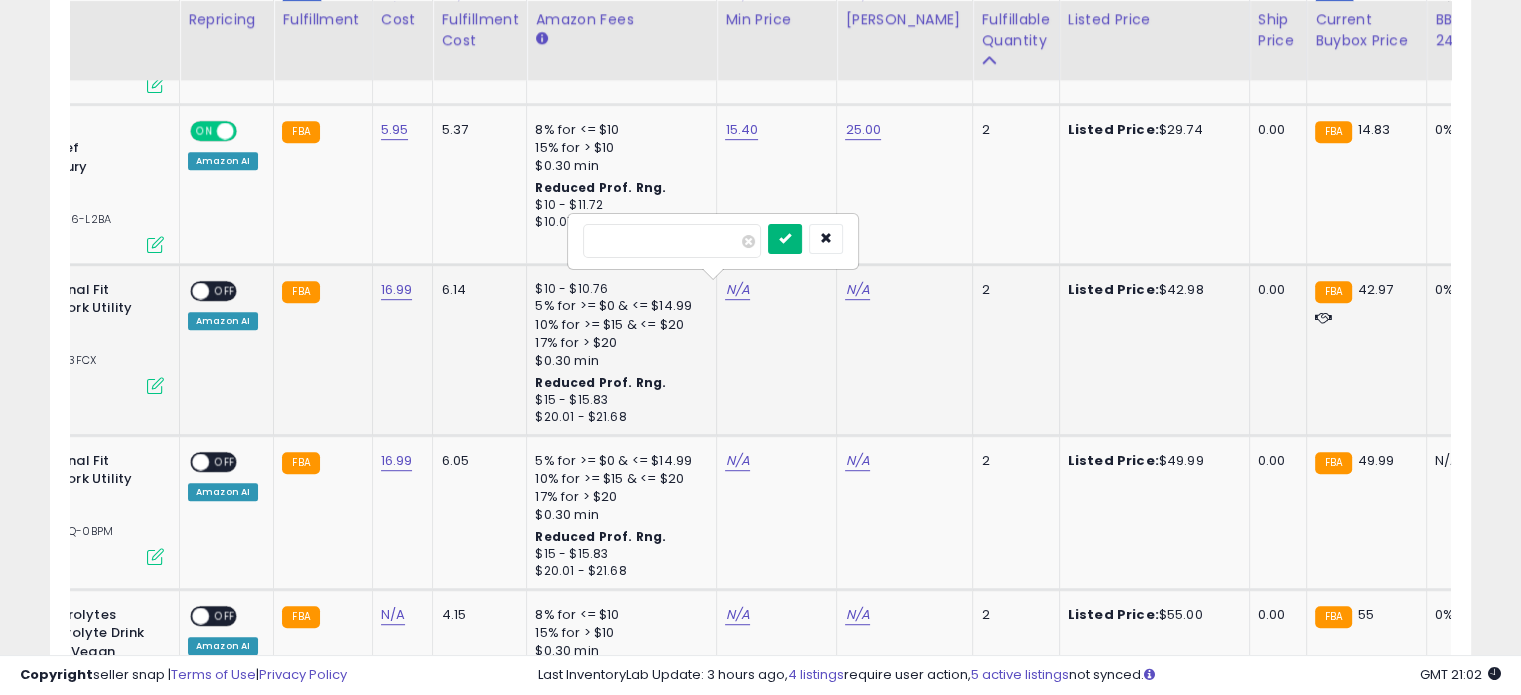 click at bounding box center [785, 238] 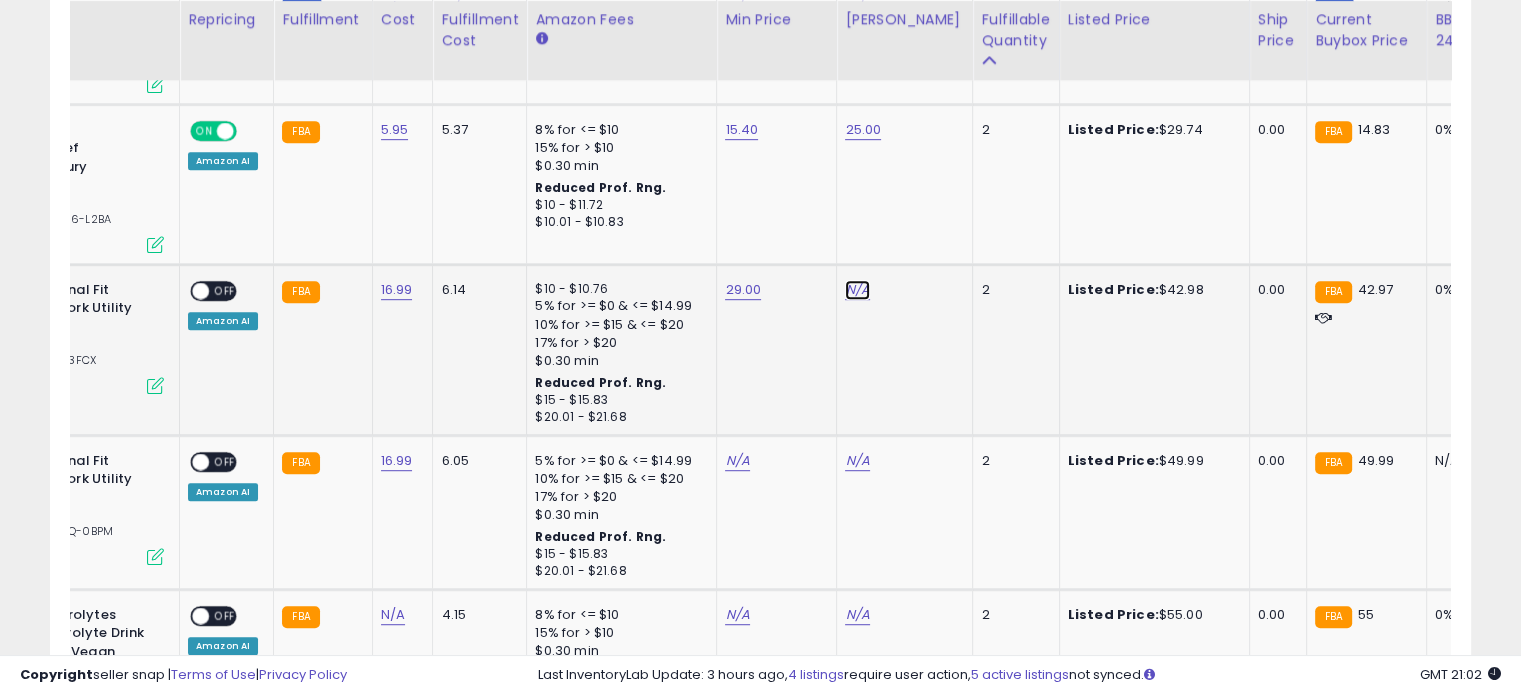 click on "N/A" at bounding box center (857, 9) 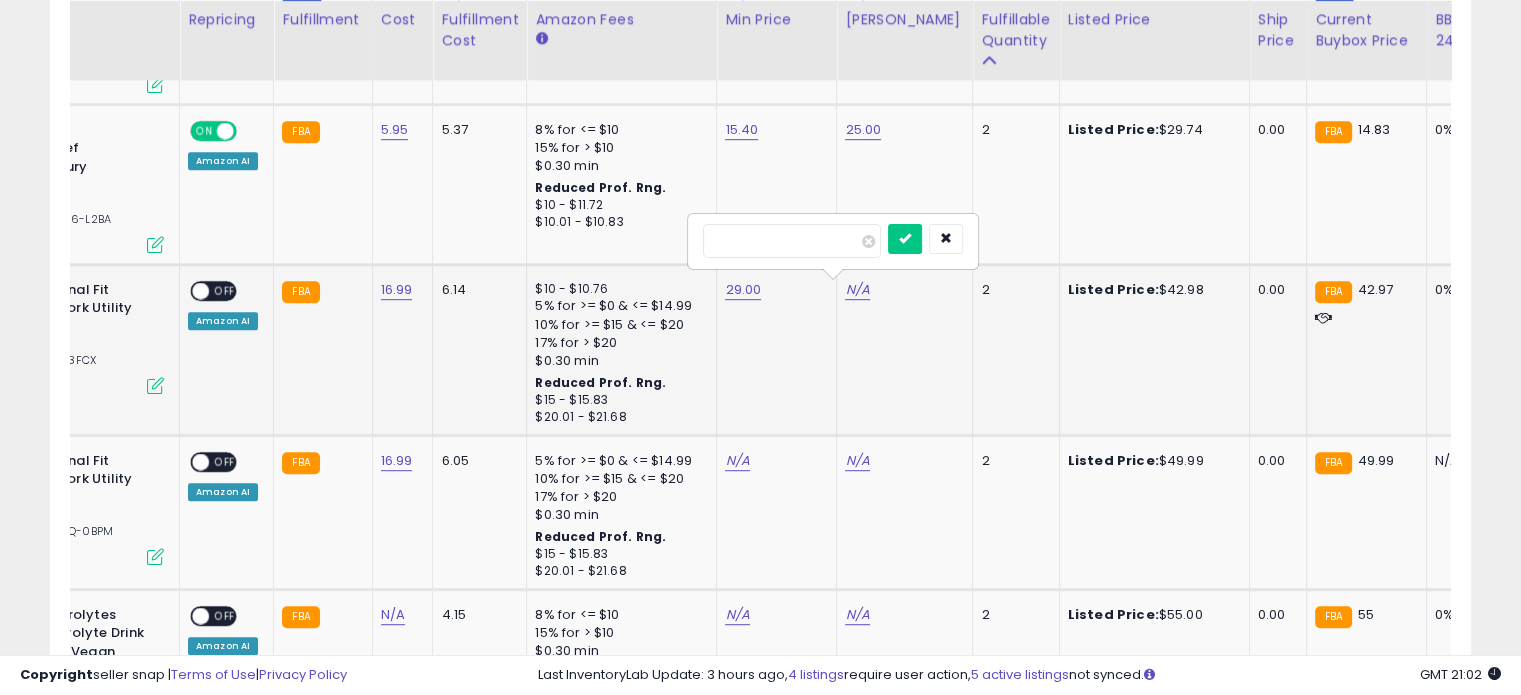 type on "**" 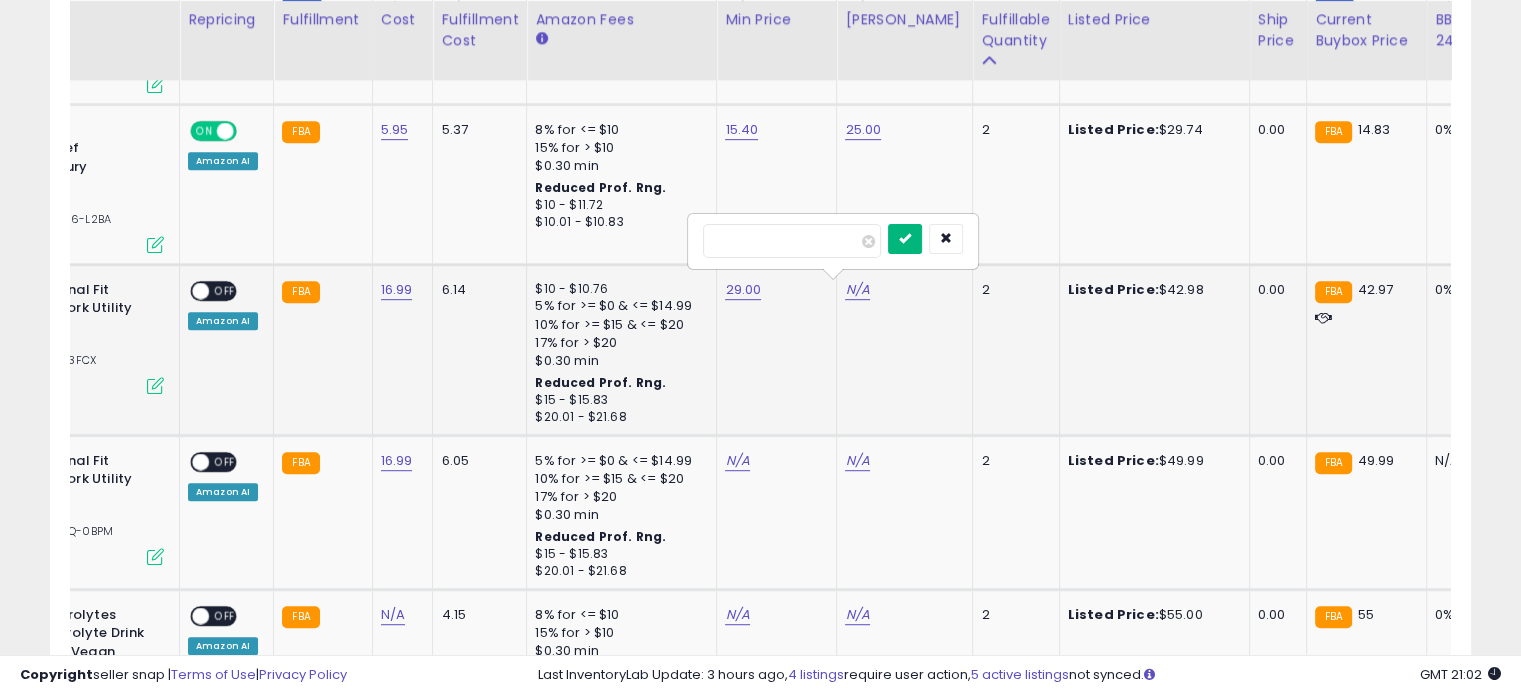 click at bounding box center (905, 238) 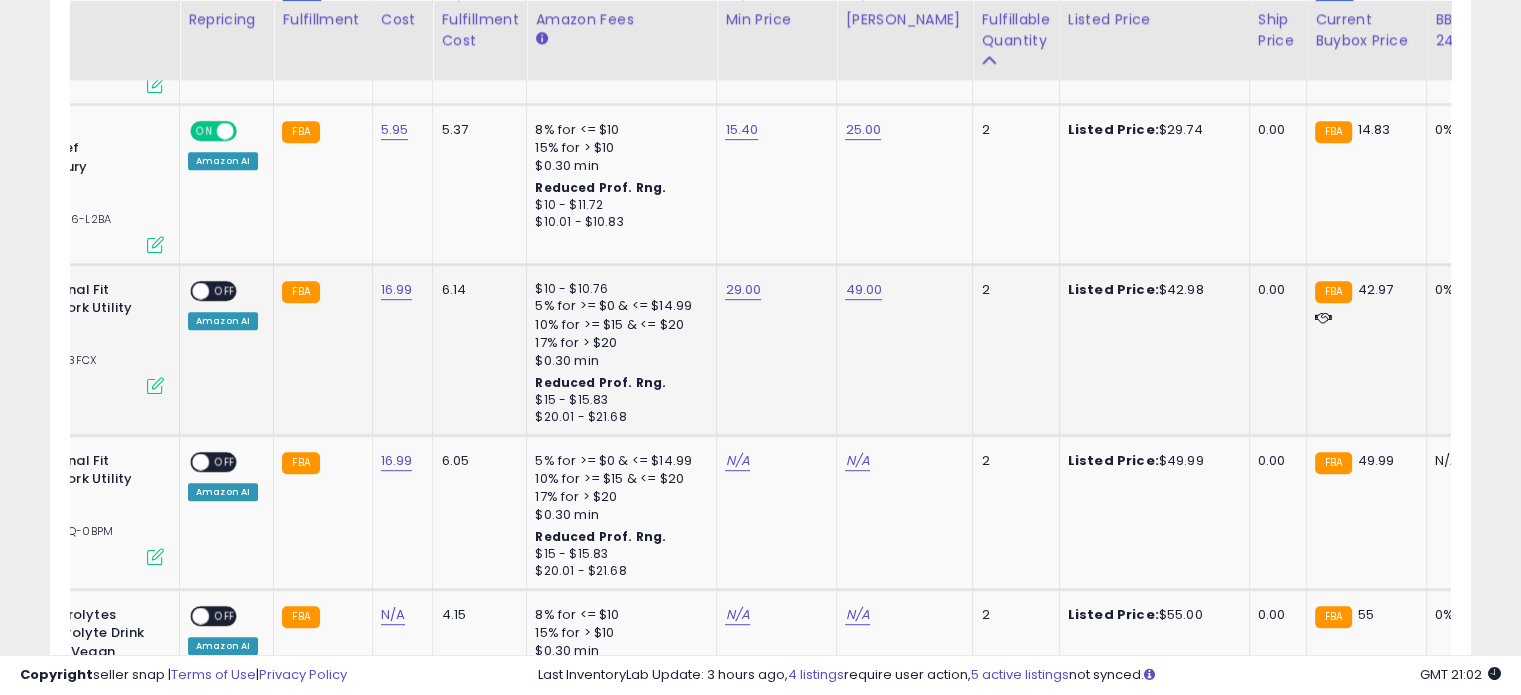click on "OFF" at bounding box center [225, 290] 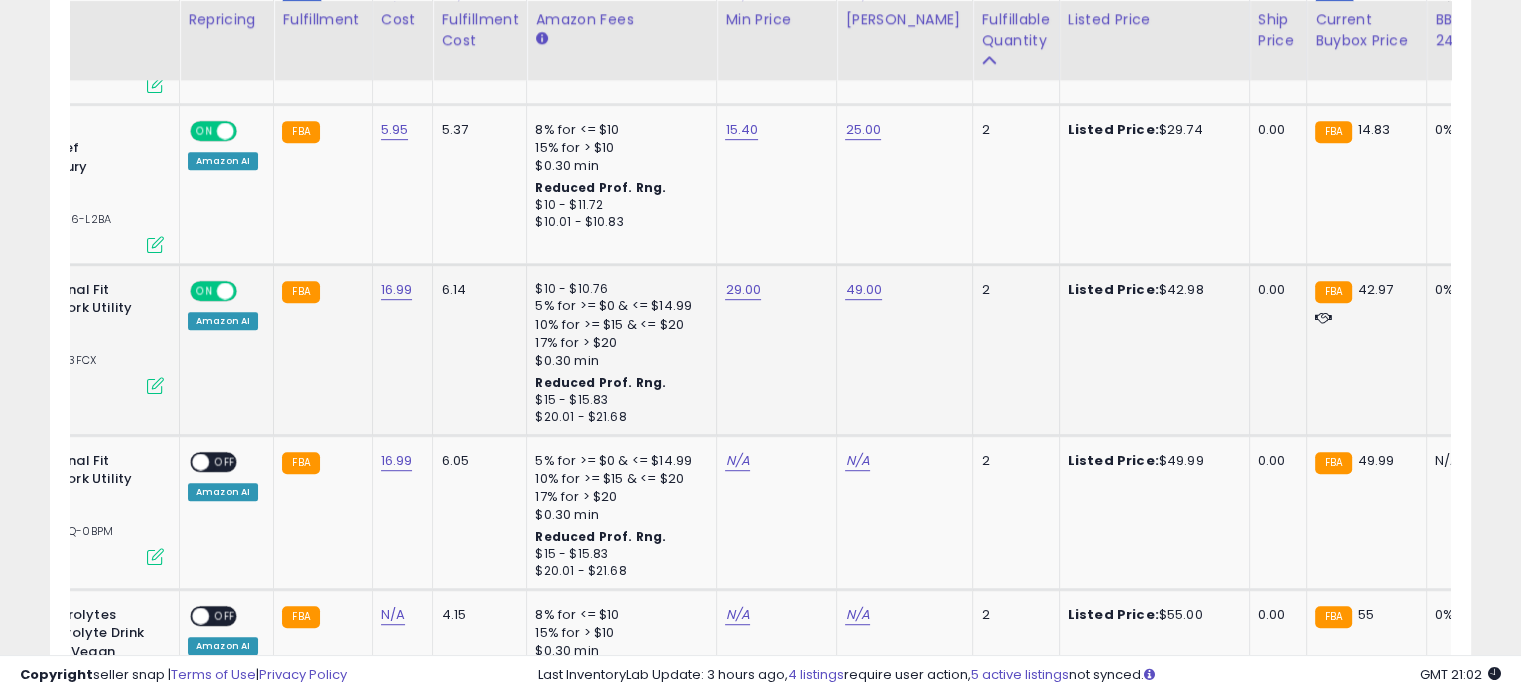 scroll, scrollTop: 0, scrollLeft: 191, axis: horizontal 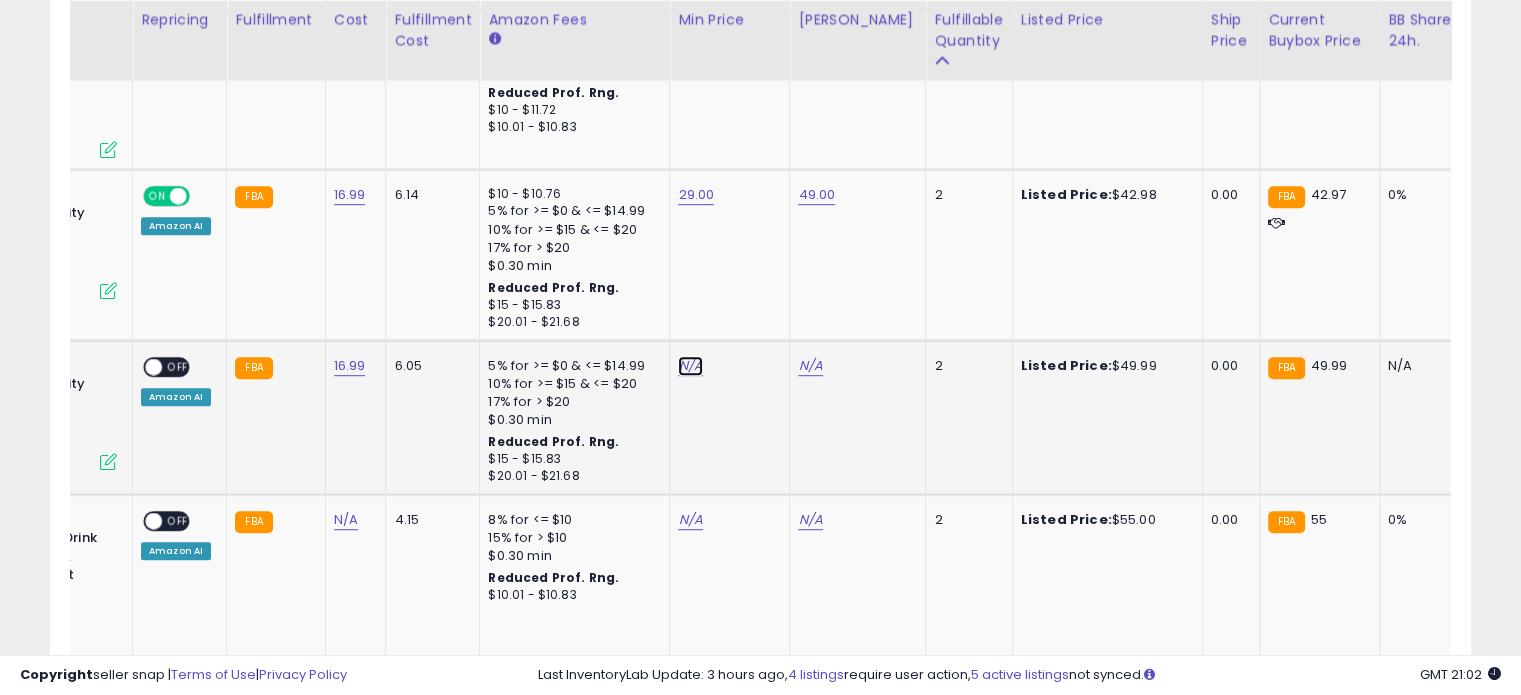 click on "N/A" at bounding box center [690, -86] 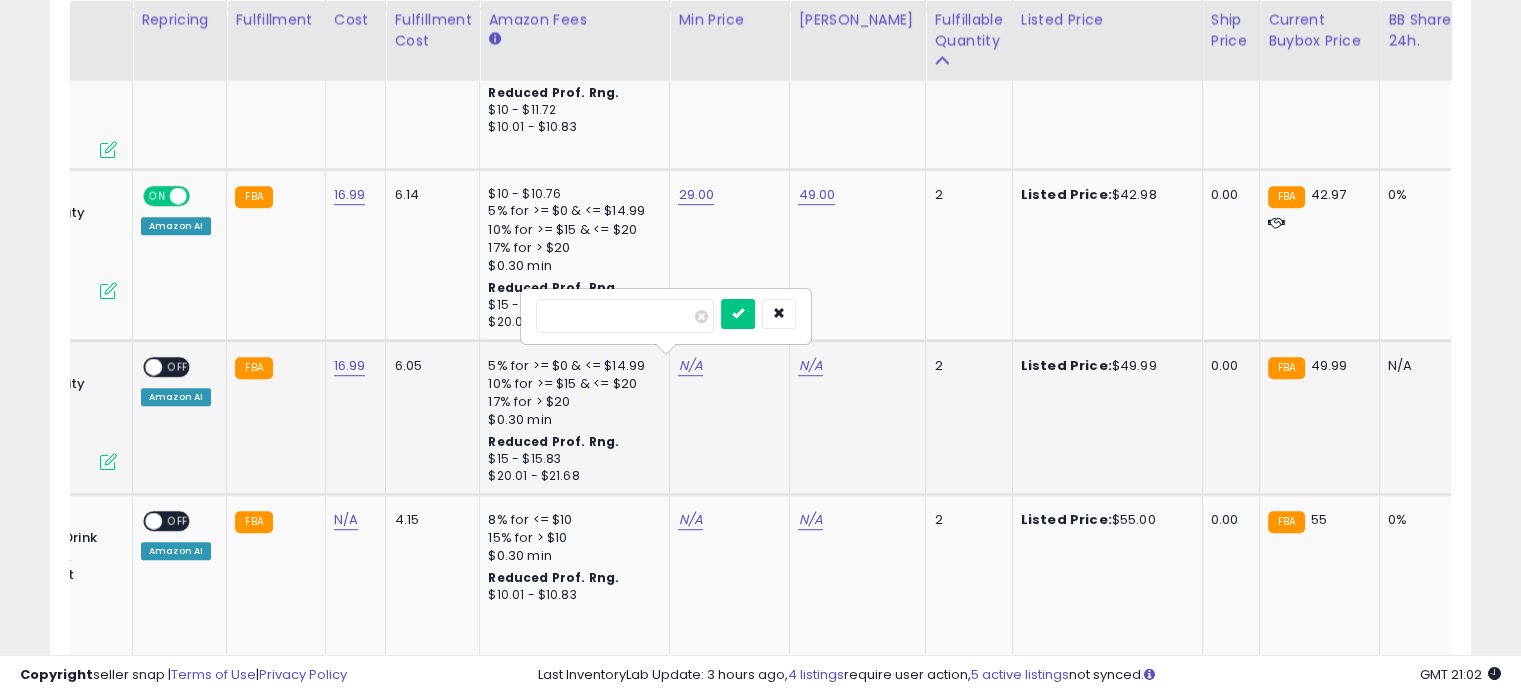 type on "**" 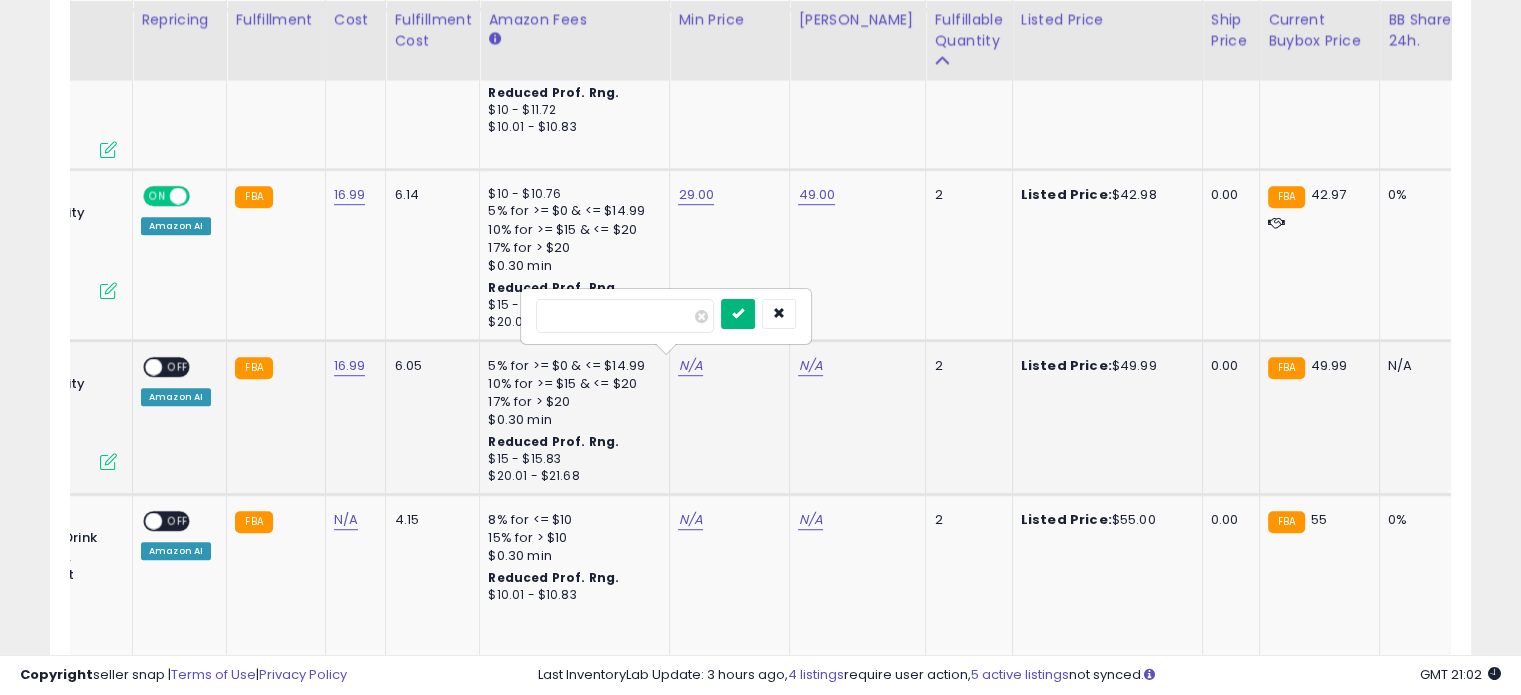 click at bounding box center [738, 314] 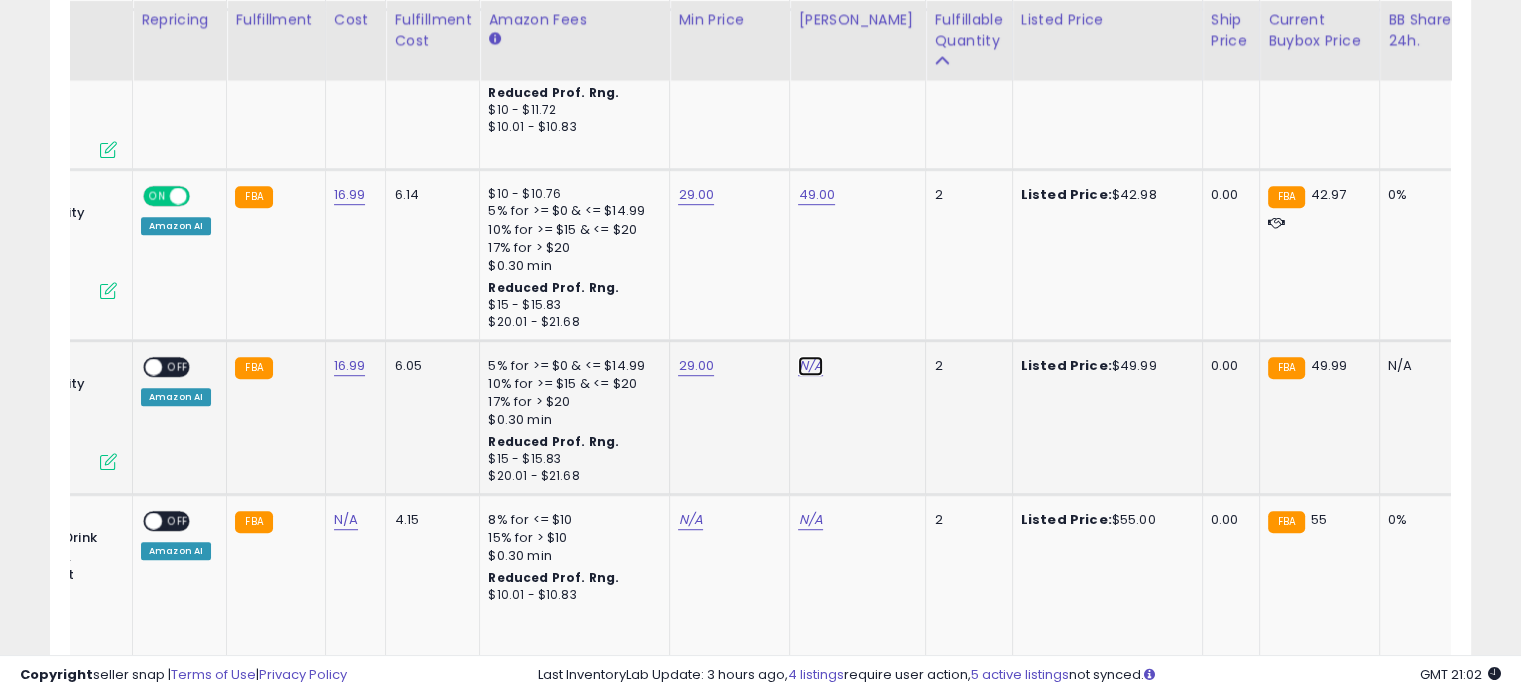 click on "N/A" at bounding box center (810, -86) 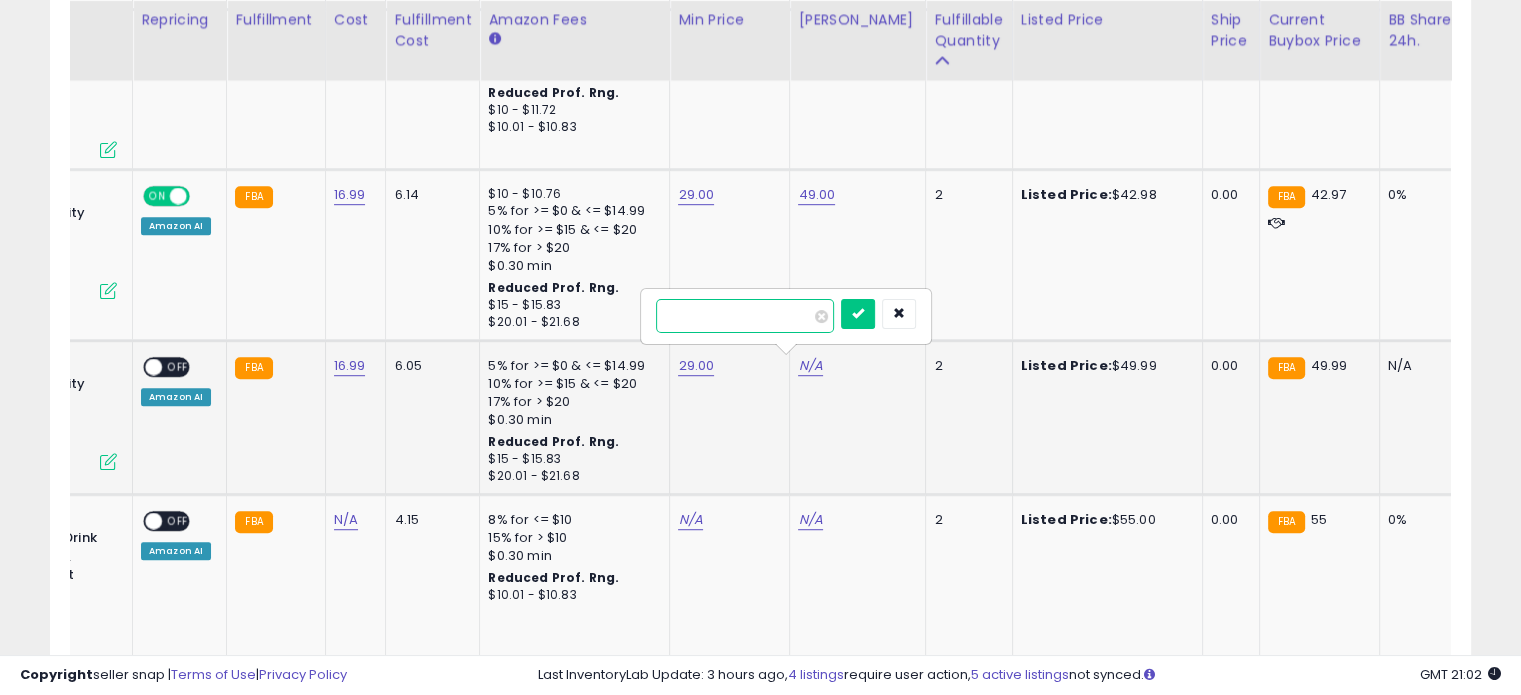 type on "*****" 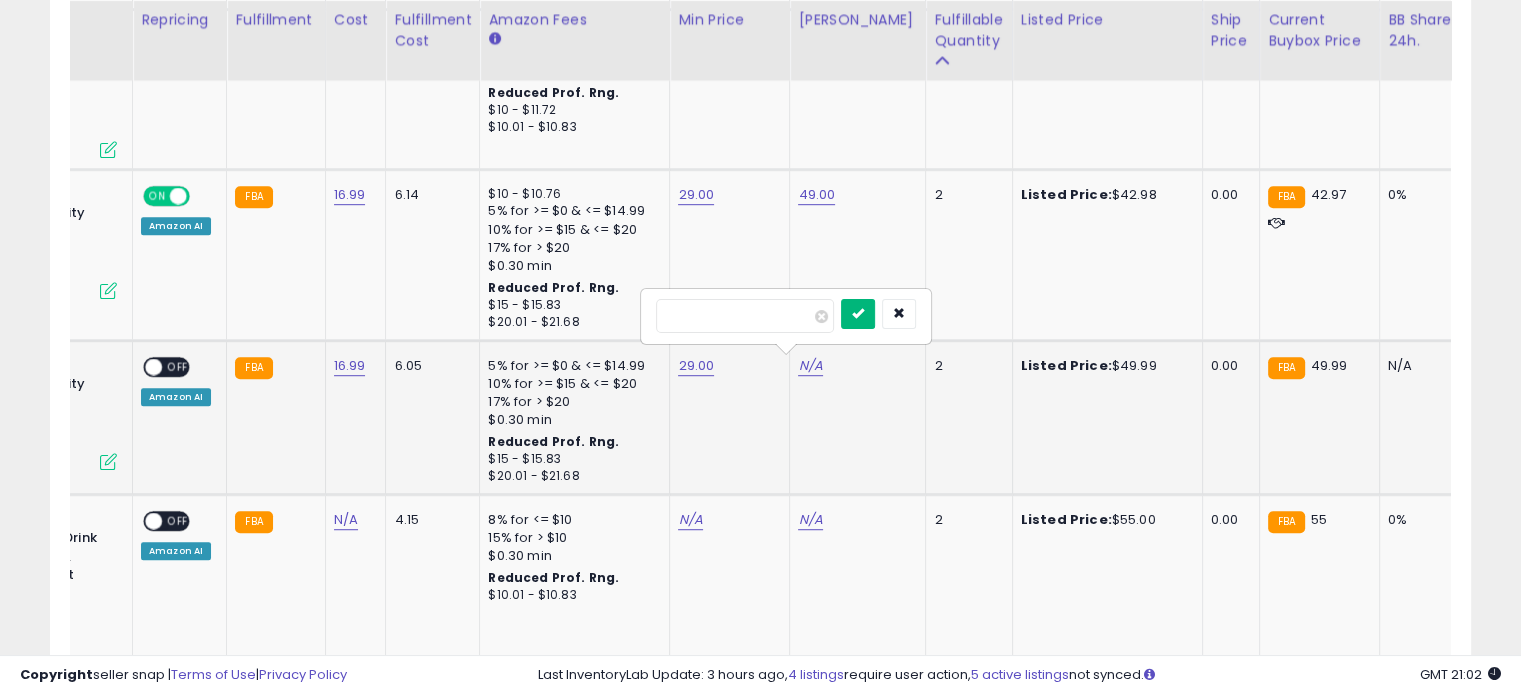 click at bounding box center [858, 314] 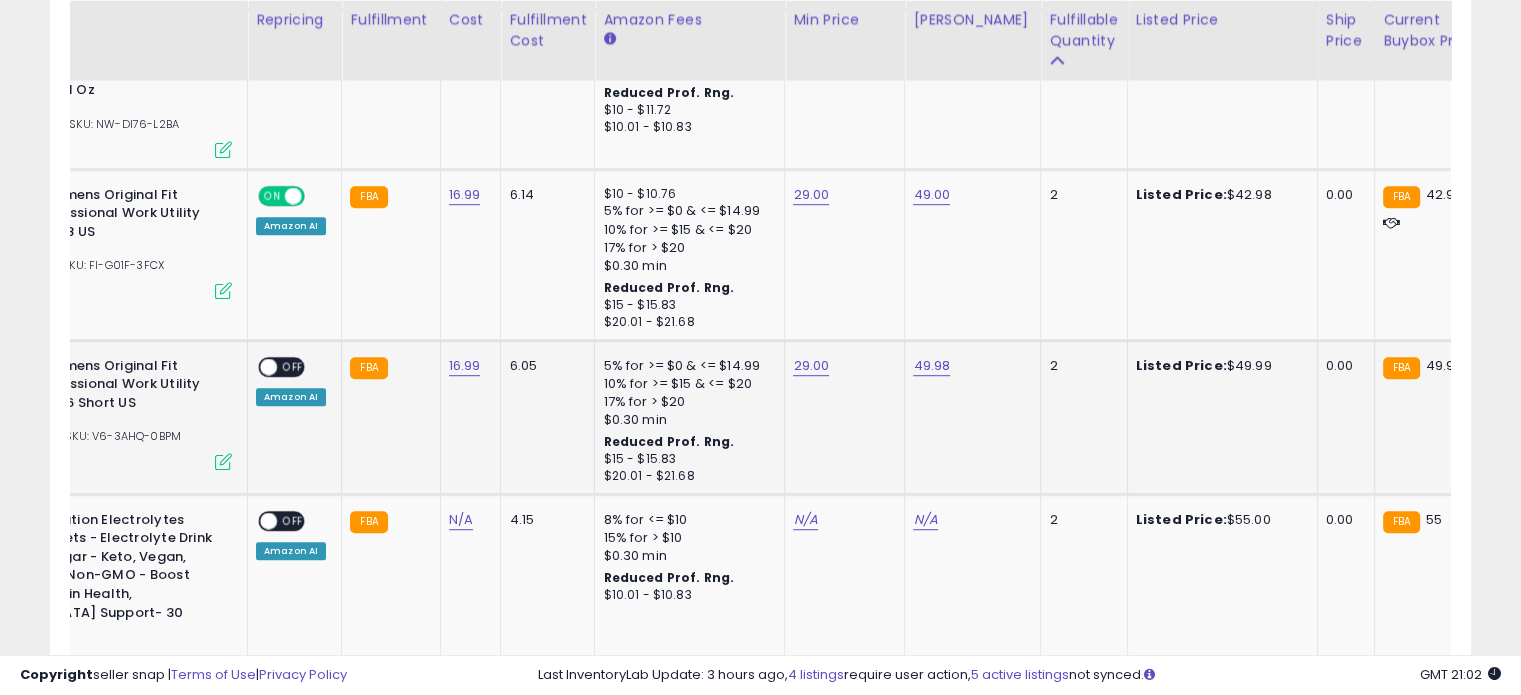 click on "OFF" at bounding box center [293, 366] 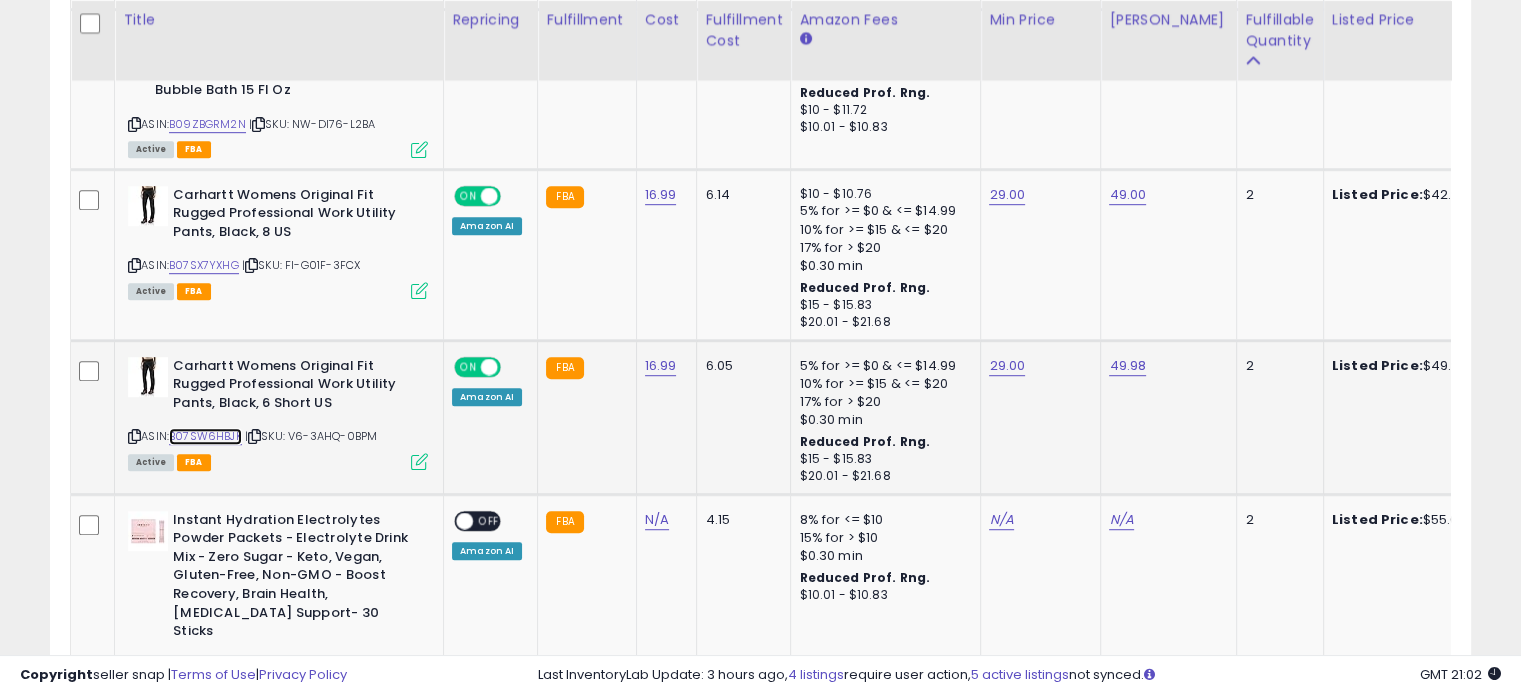 click on "B07SW6HBJK" at bounding box center (205, 436) 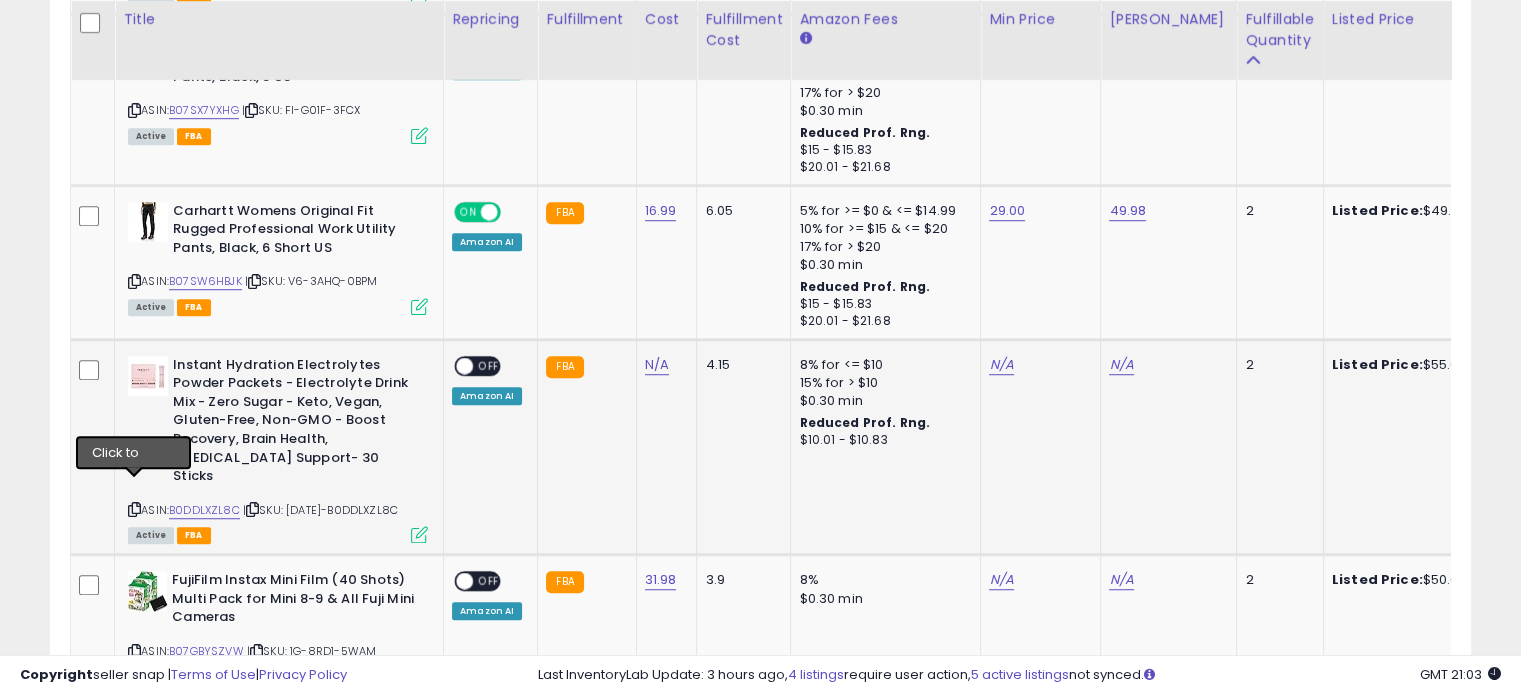 click at bounding box center [134, 509] 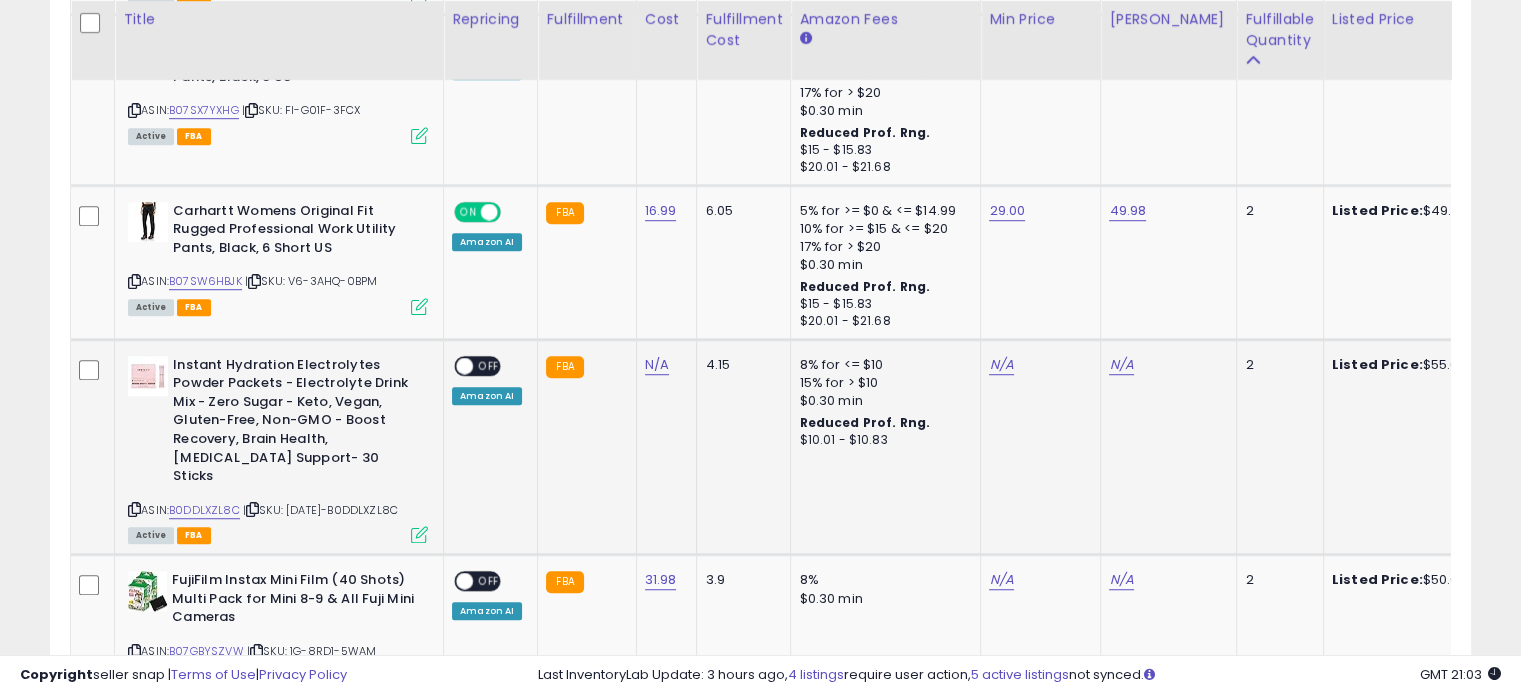 click on "N/A" 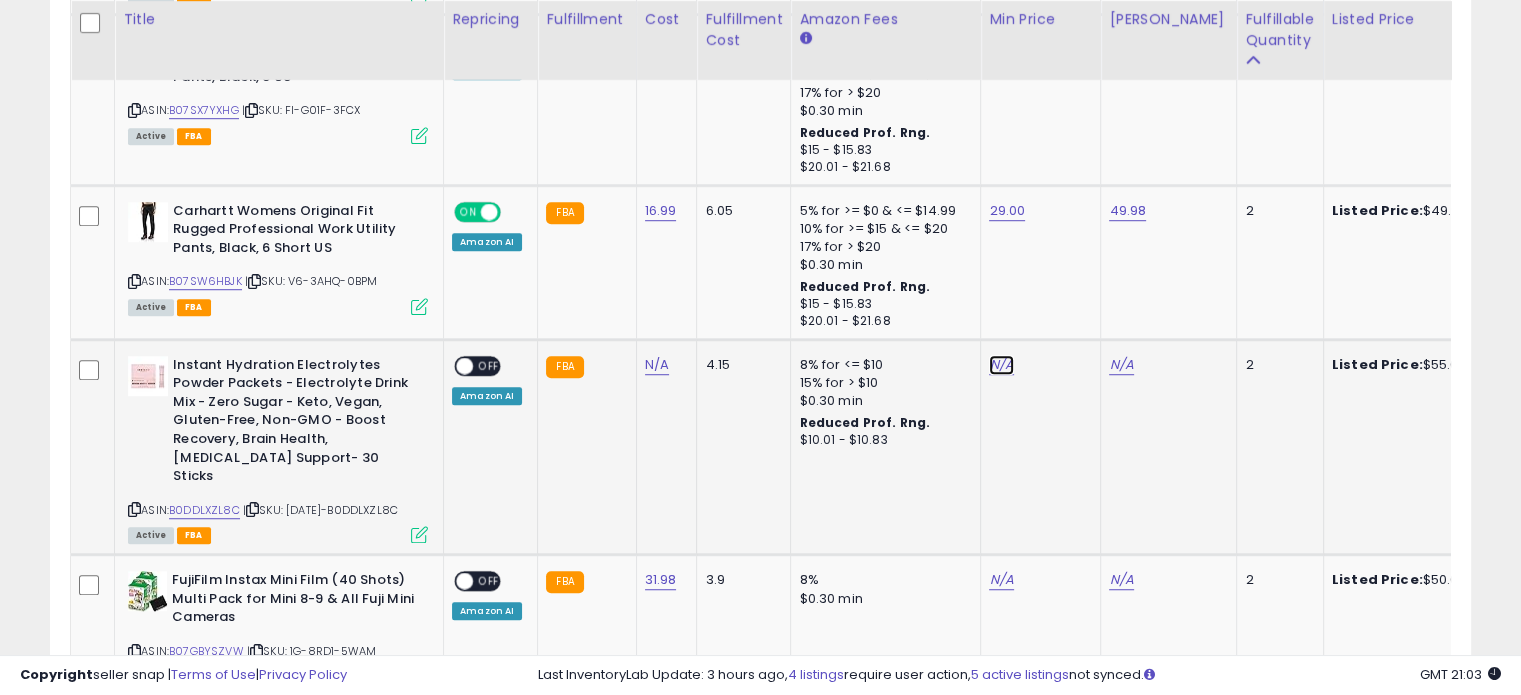 click on "N/A" at bounding box center [1001, -241] 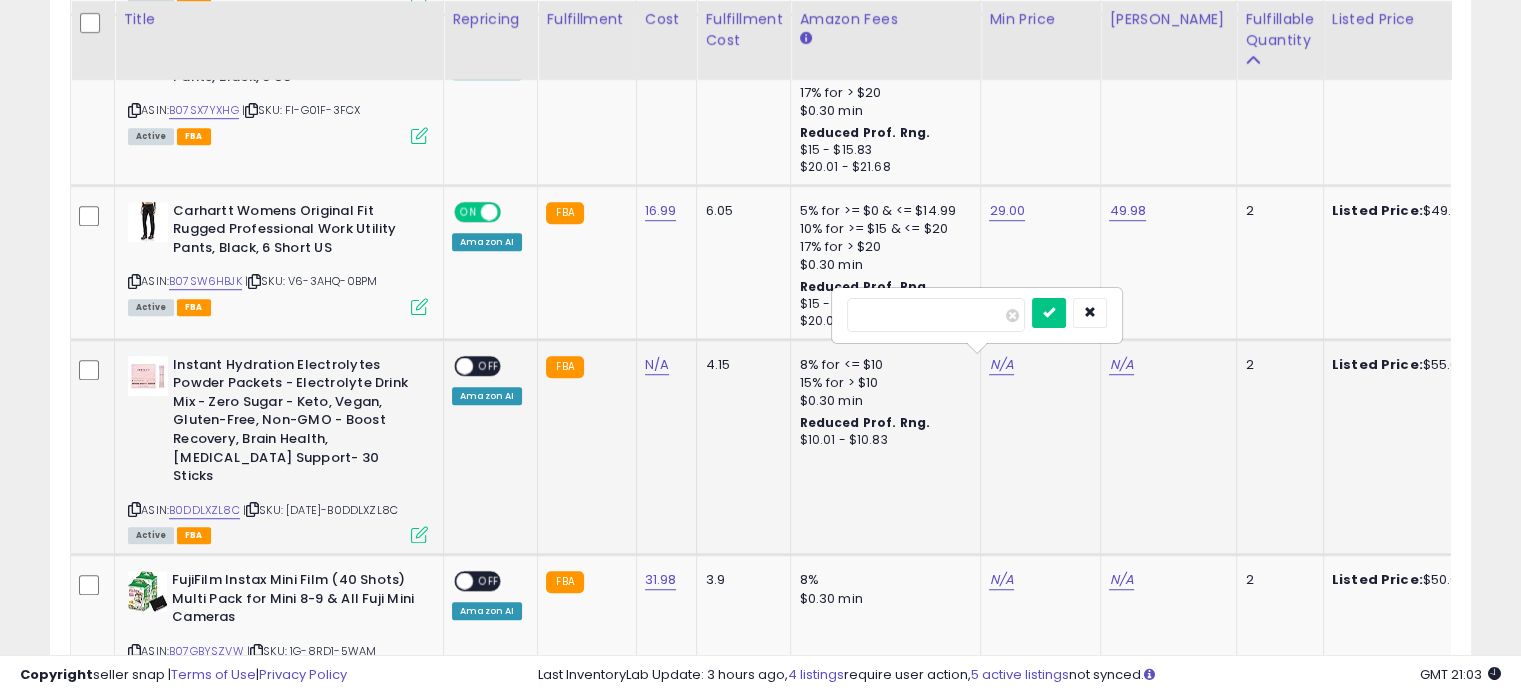 type on "**" 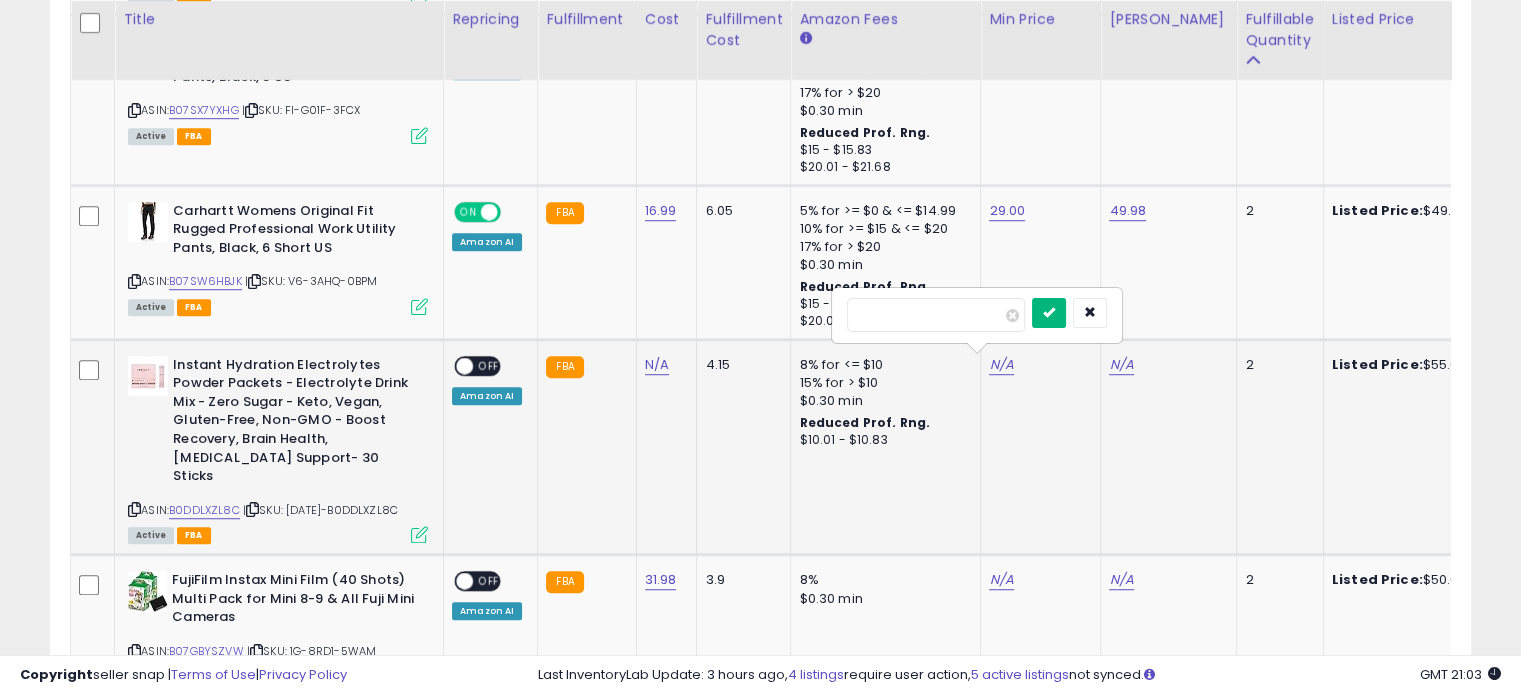 click at bounding box center [1049, 313] 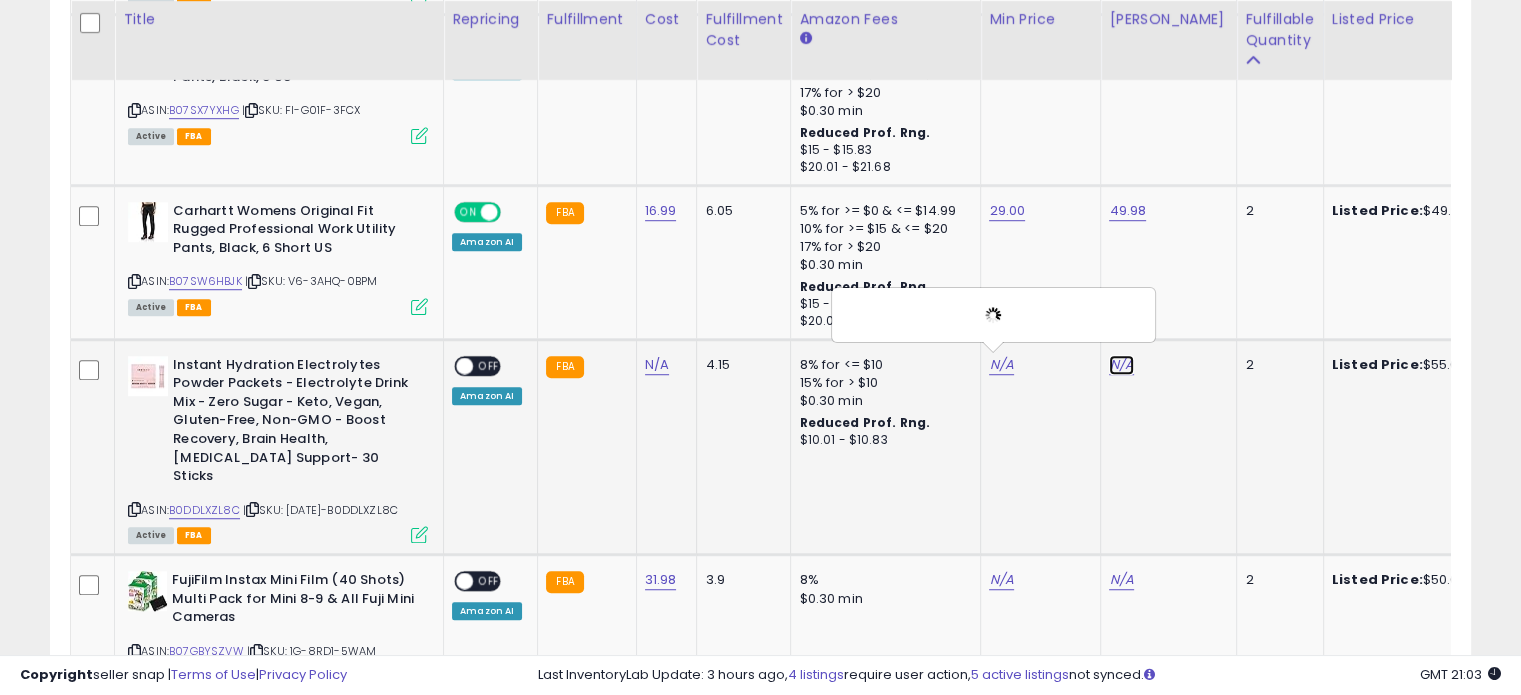 click on "N/A" at bounding box center [1121, -241] 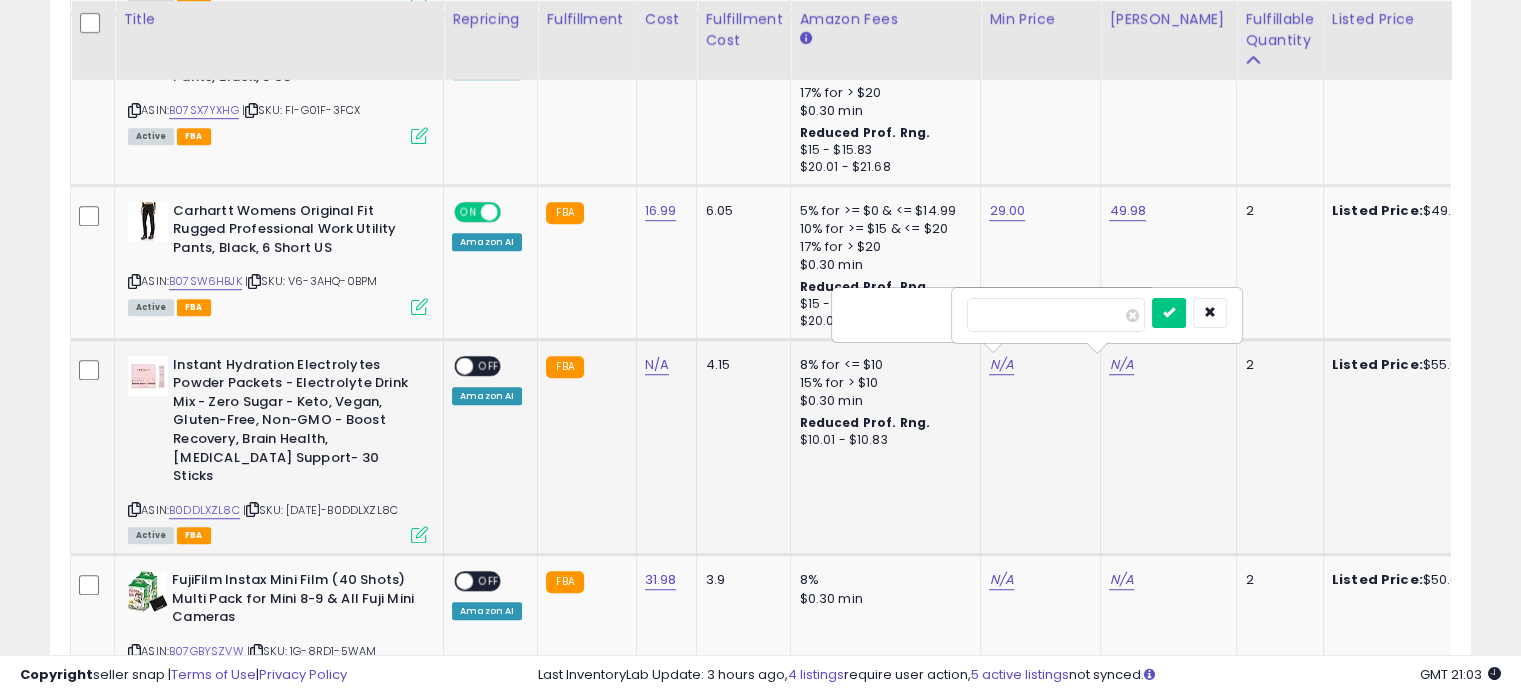 type on "**" 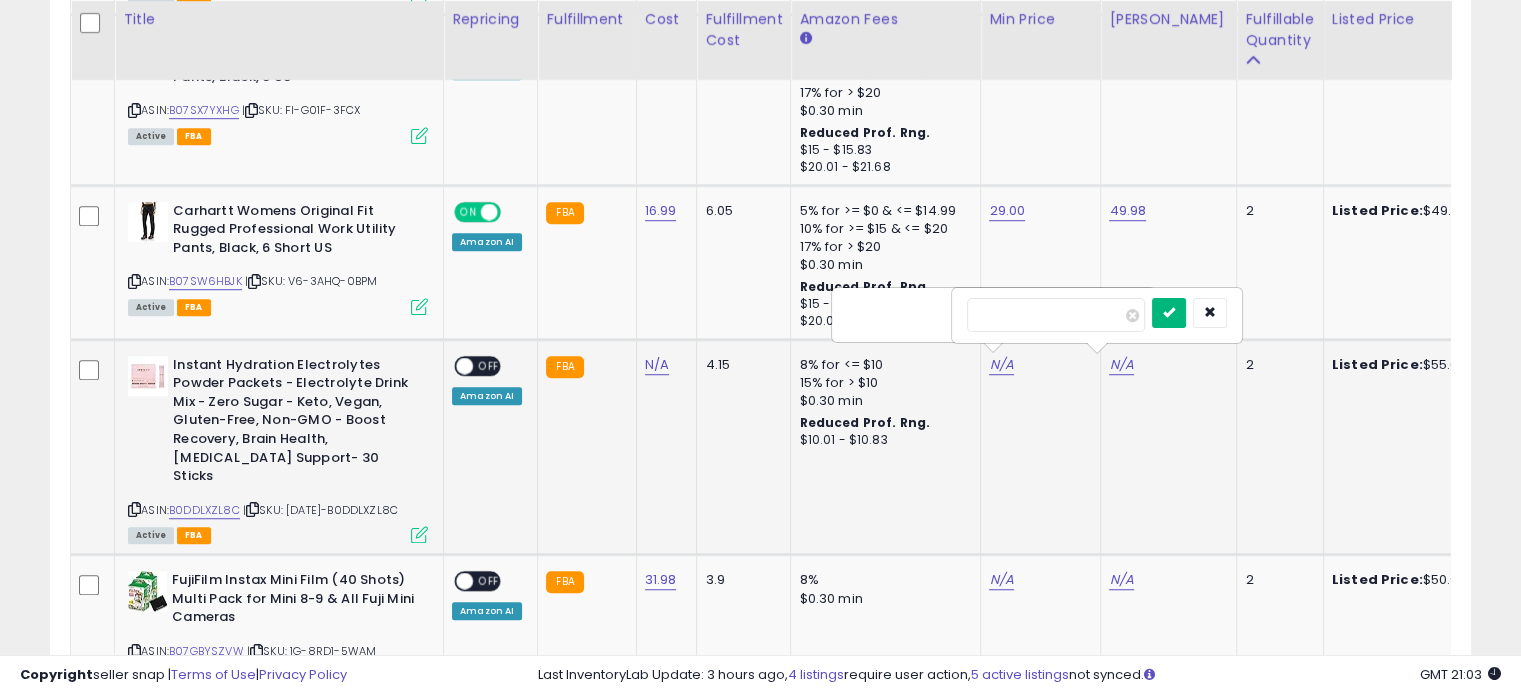 click at bounding box center [1169, 312] 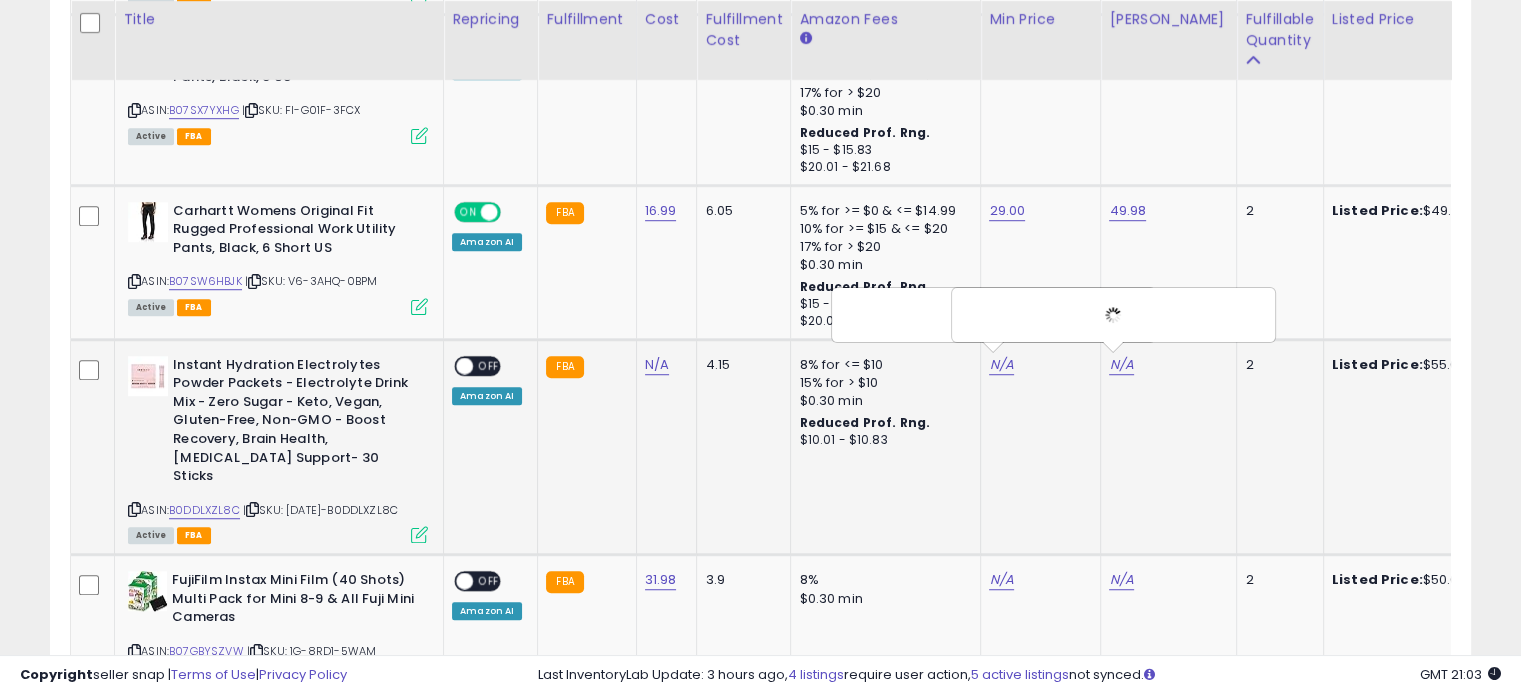 click on "OFF" at bounding box center [489, 365] 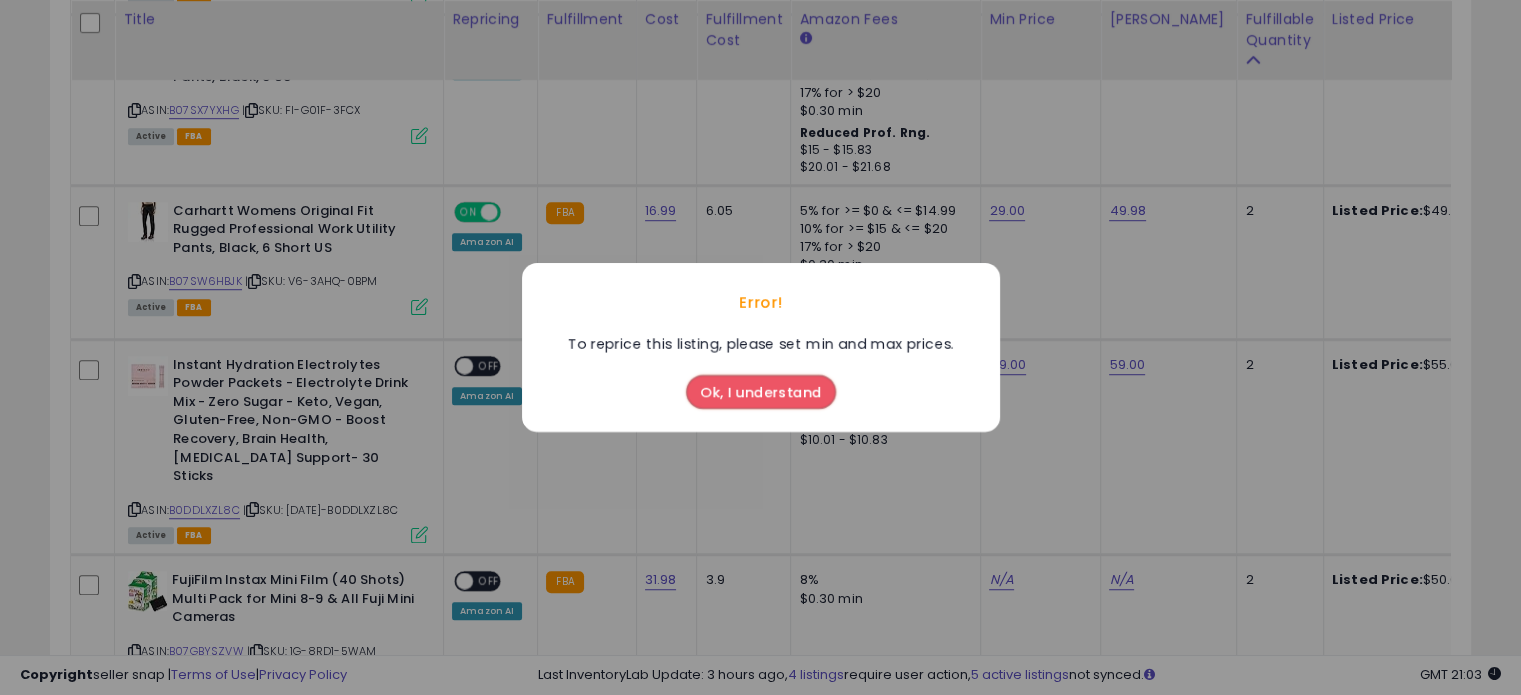 click on "Ok, I understand" at bounding box center [761, 392] 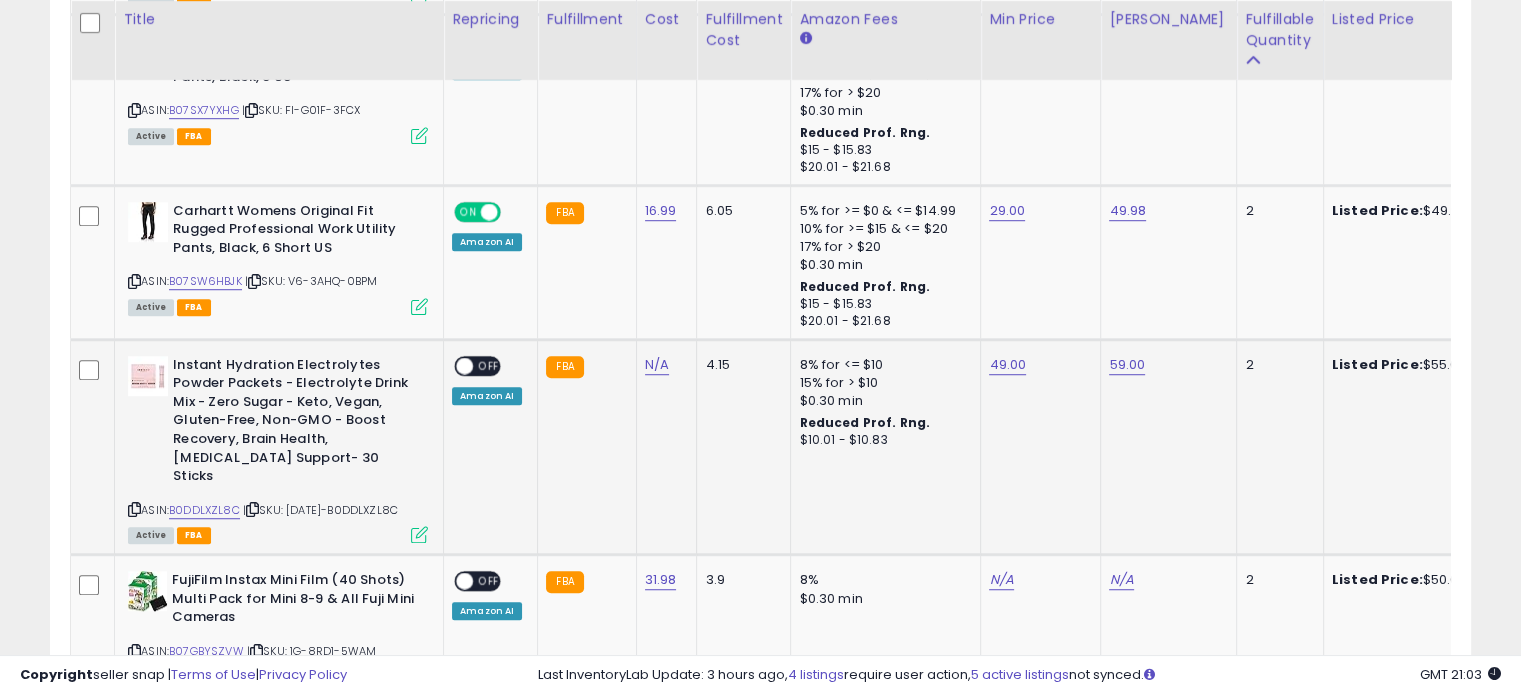 click on "OFF" at bounding box center [489, 365] 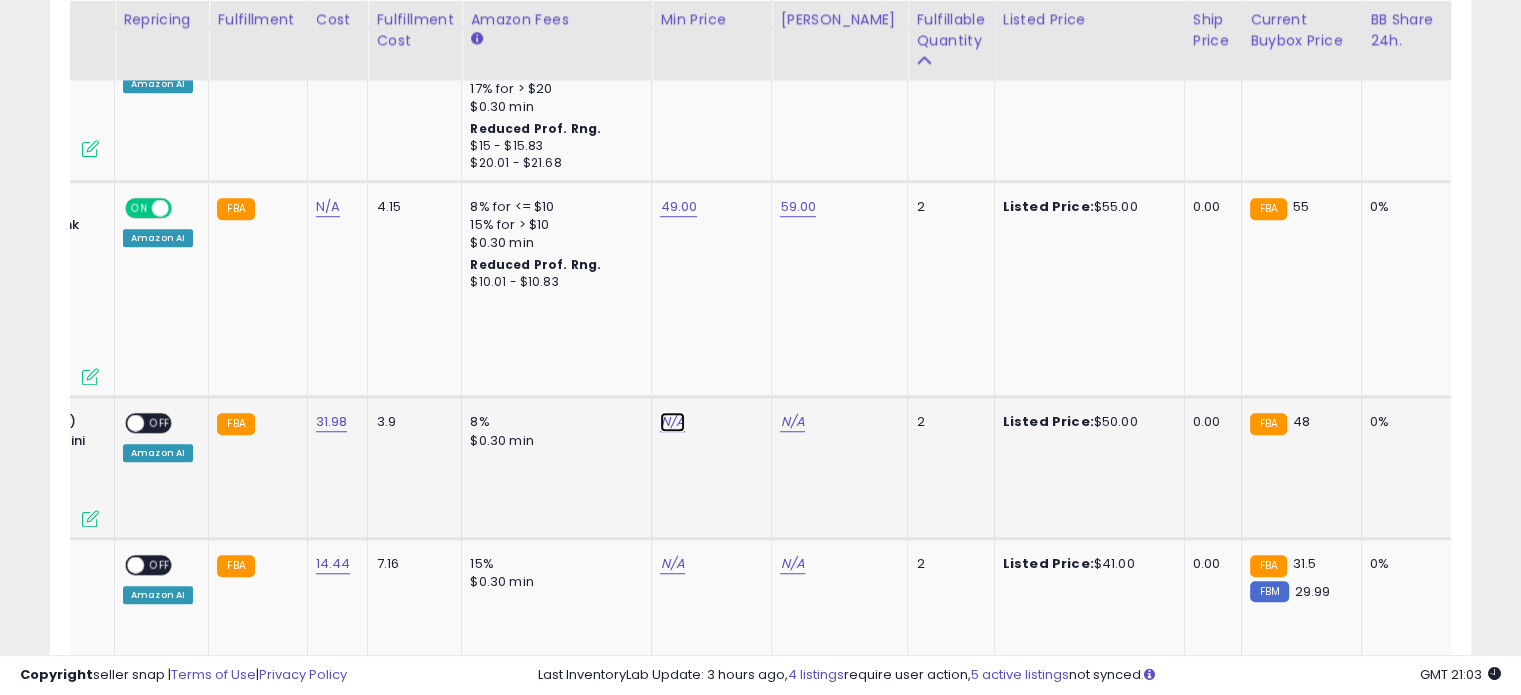 click on "N/A" at bounding box center (672, -399) 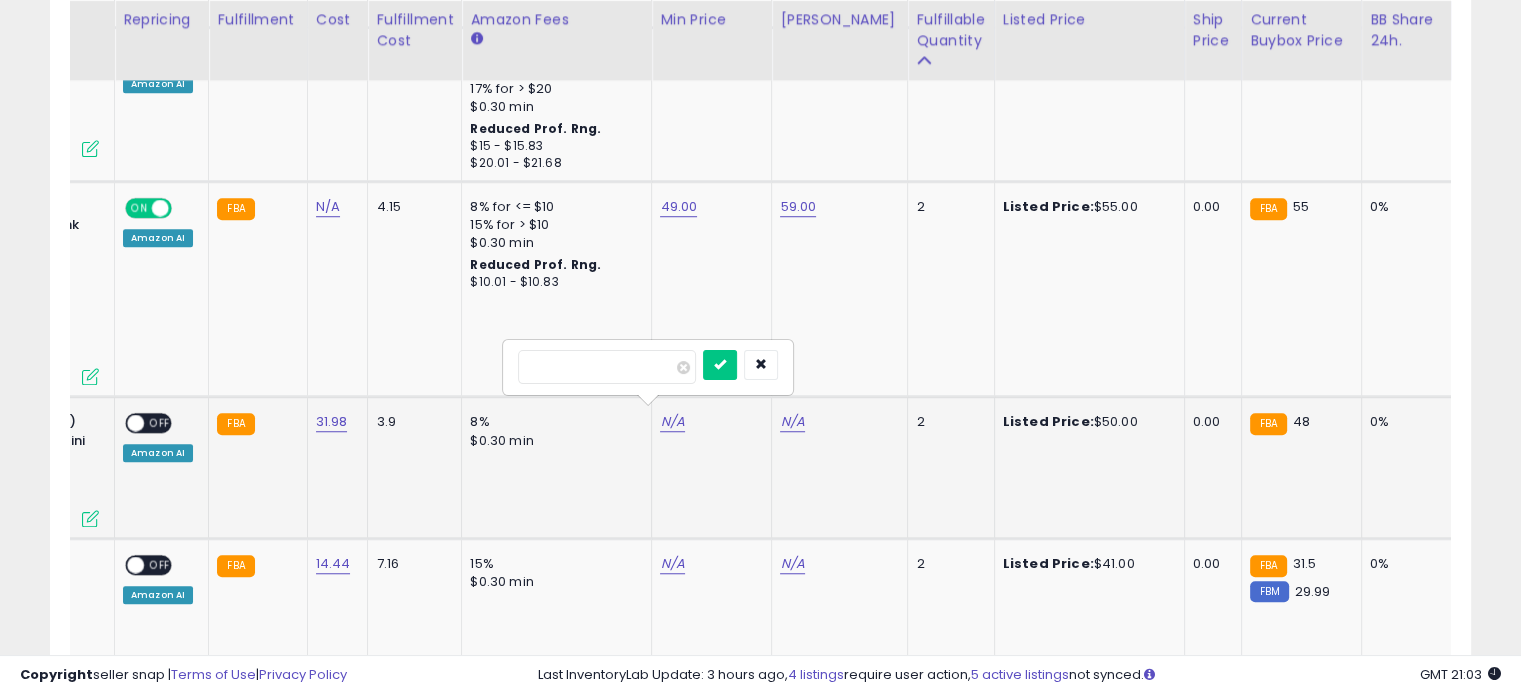 type on "**" 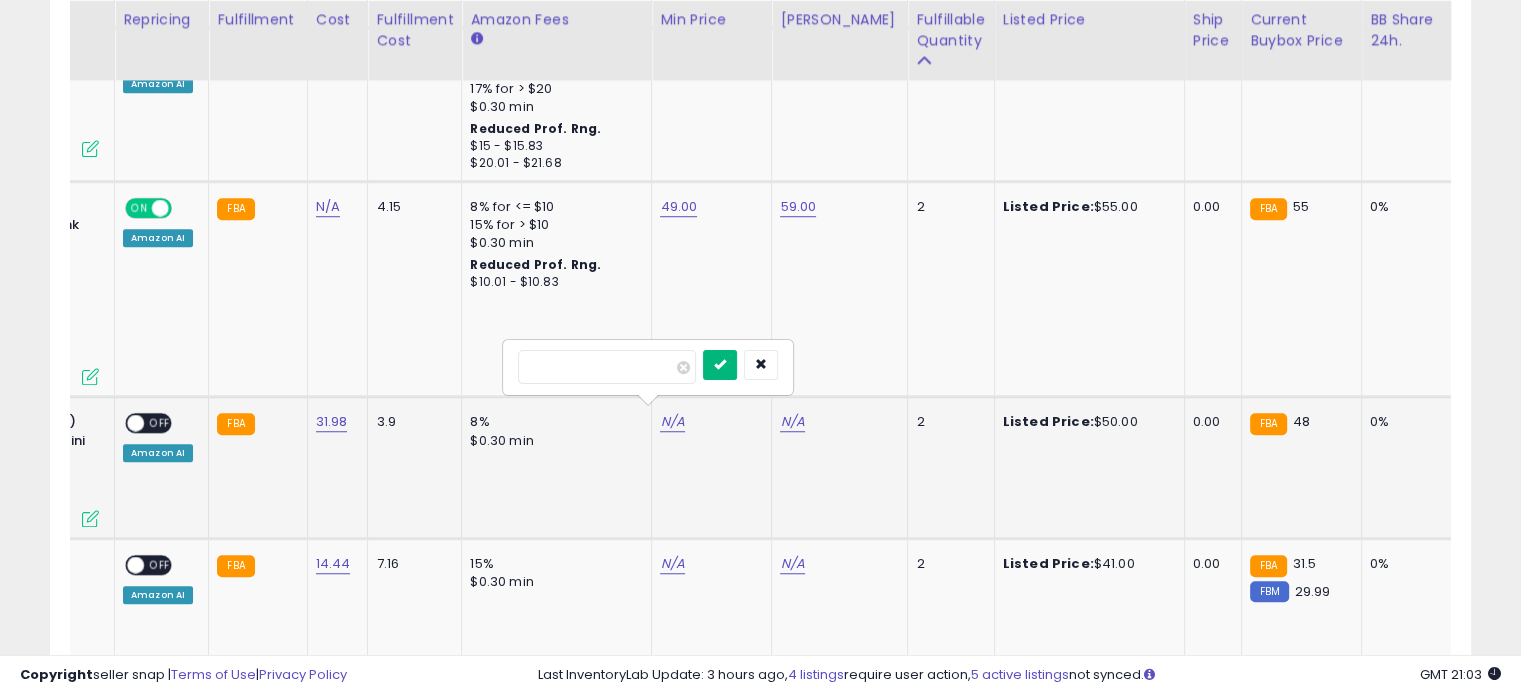 click at bounding box center [720, 364] 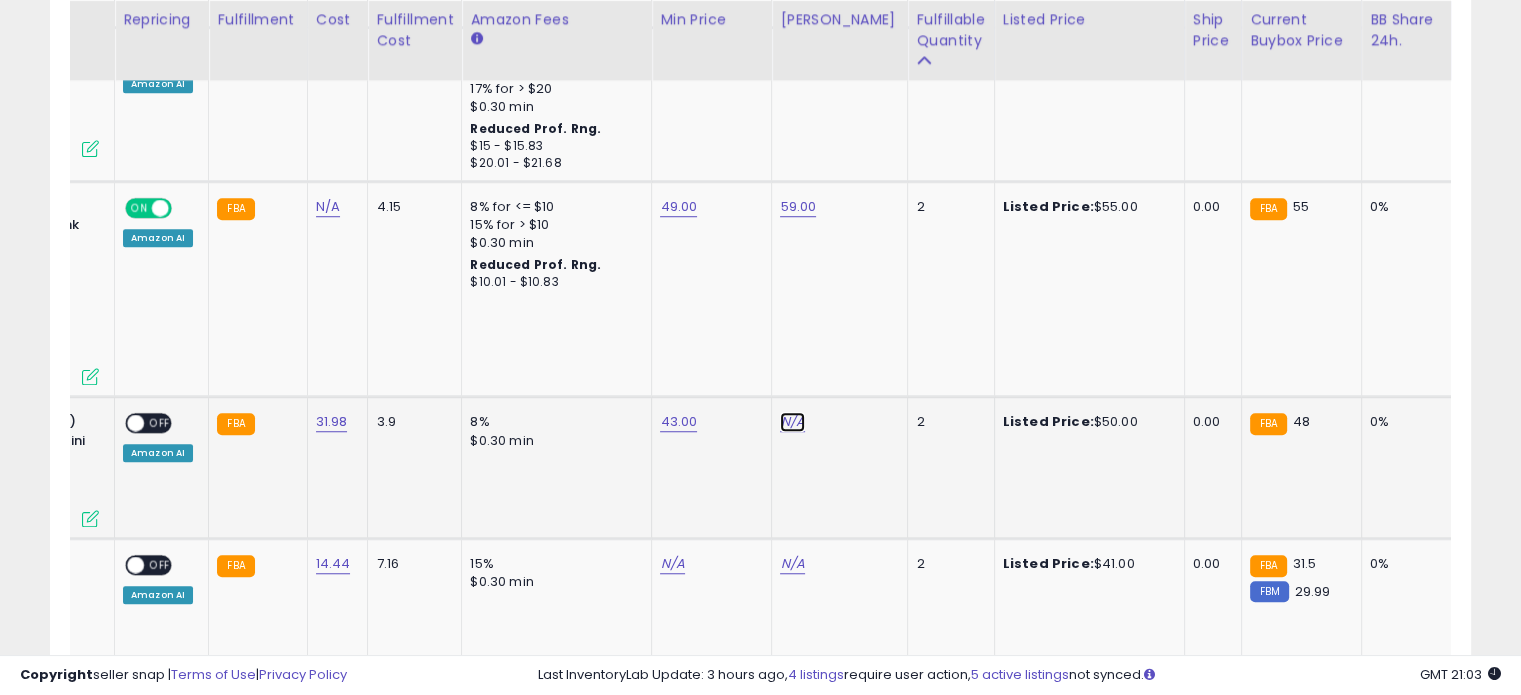 click on "N/A" at bounding box center (792, -399) 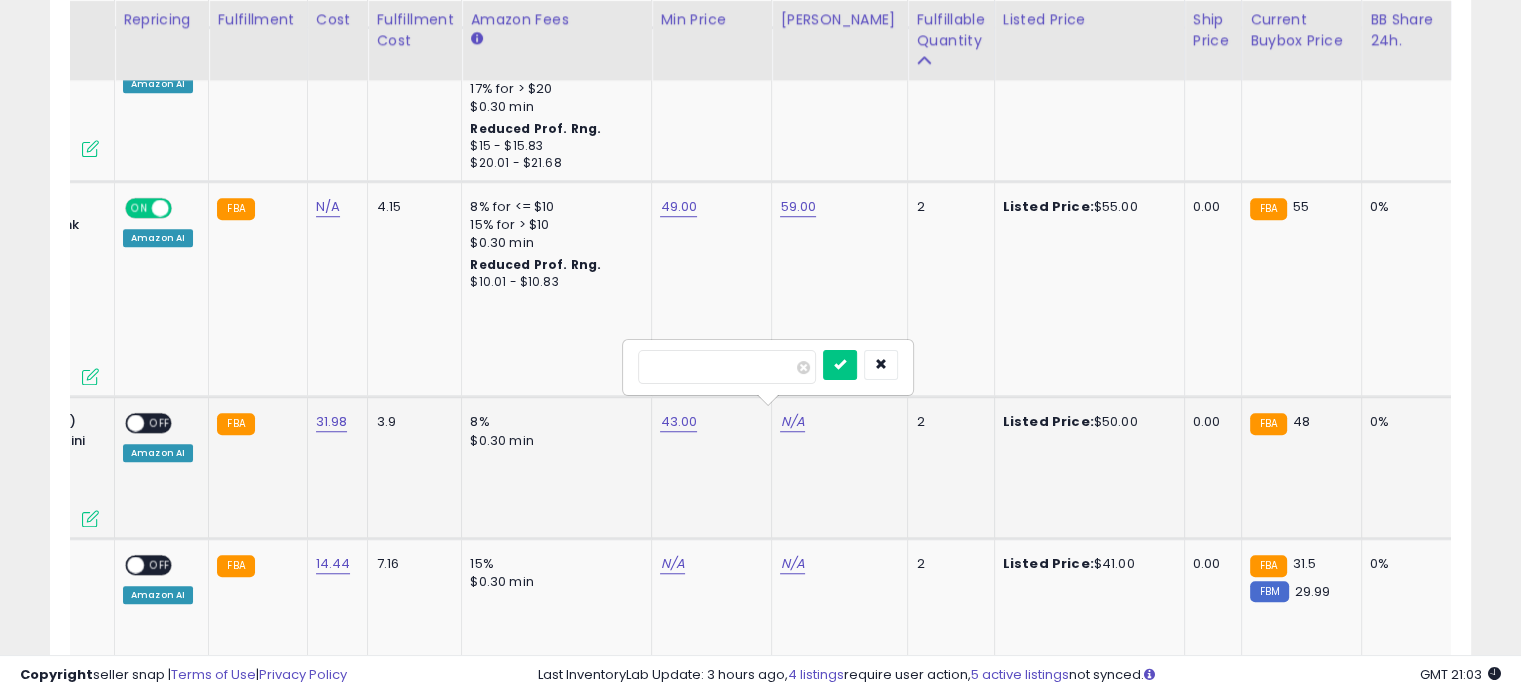 type on "**" 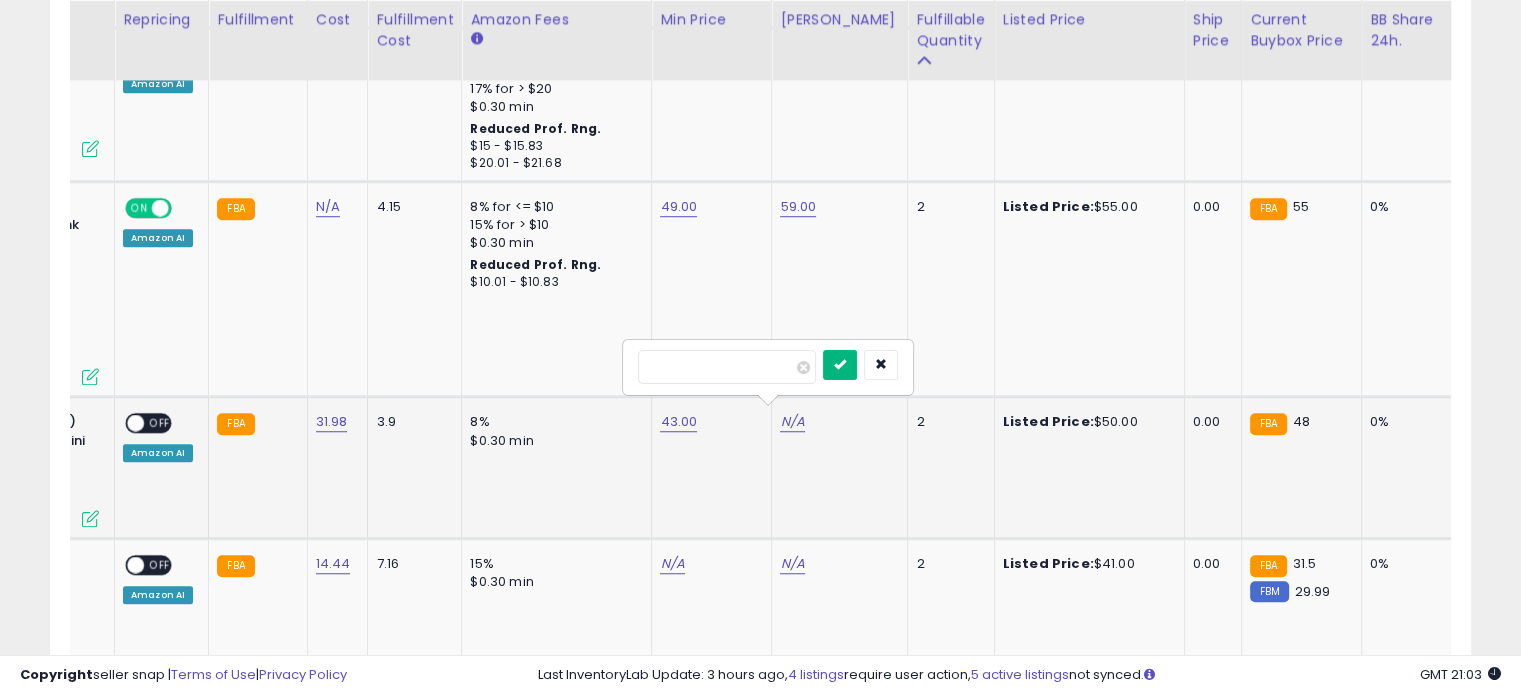 click at bounding box center [840, 364] 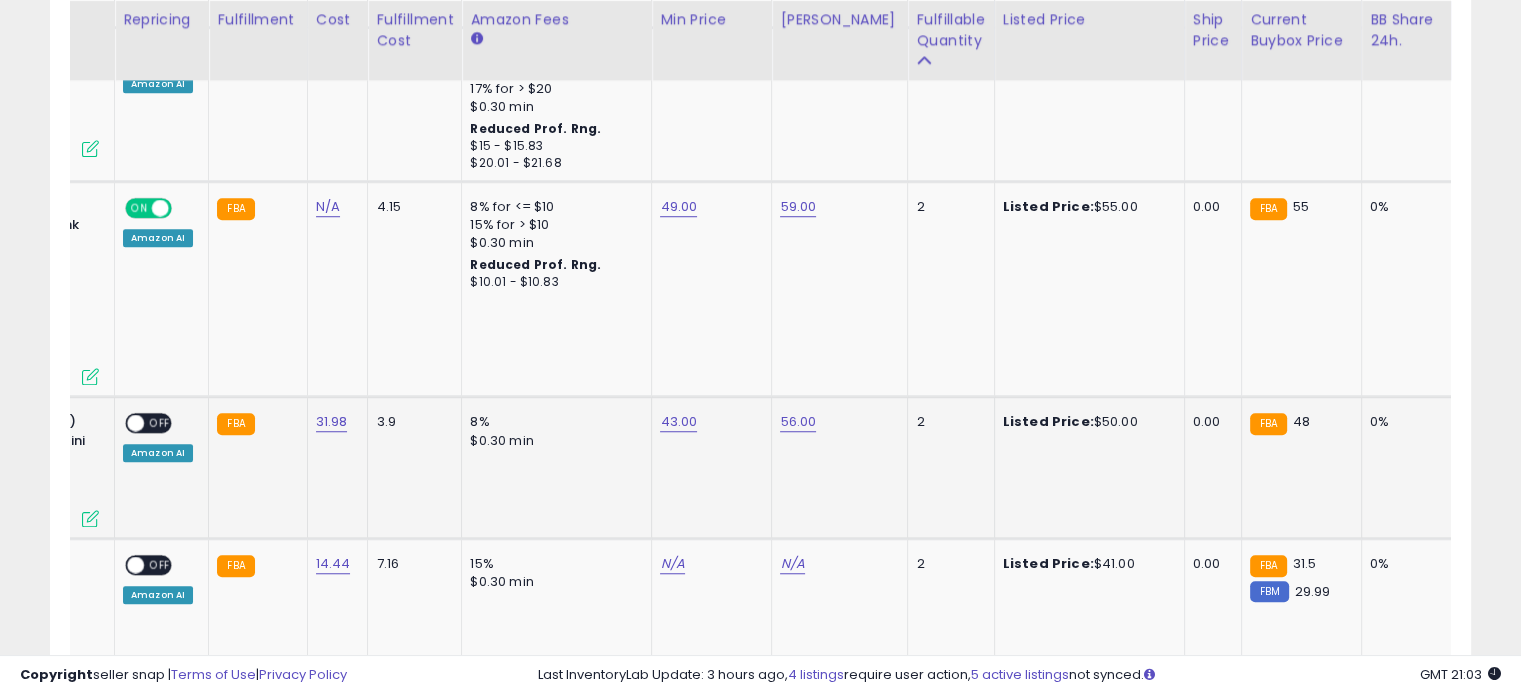 click on "OFF" at bounding box center [160, 423] 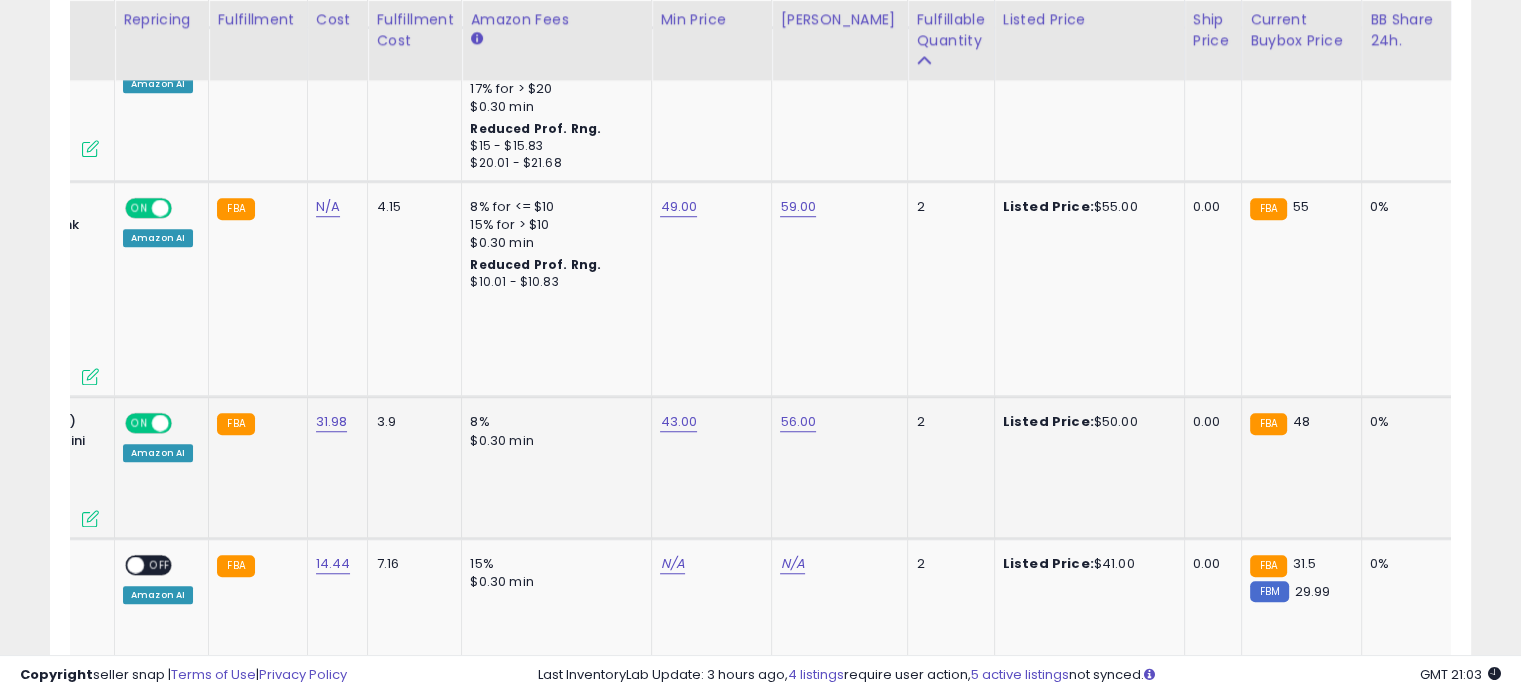 scroll, scrollTop: 0, scrollLeft: 84, axis: horizontal 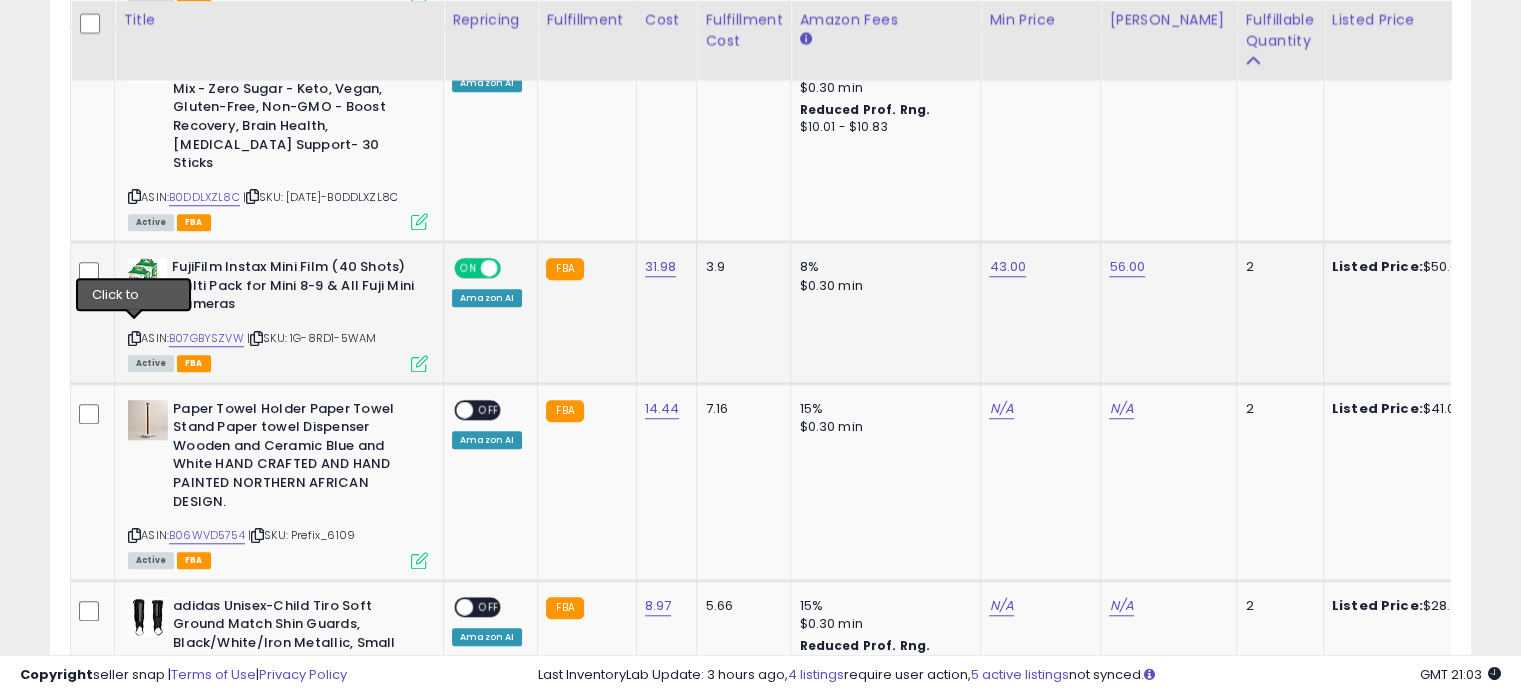 click at bounding box center (134, 338) 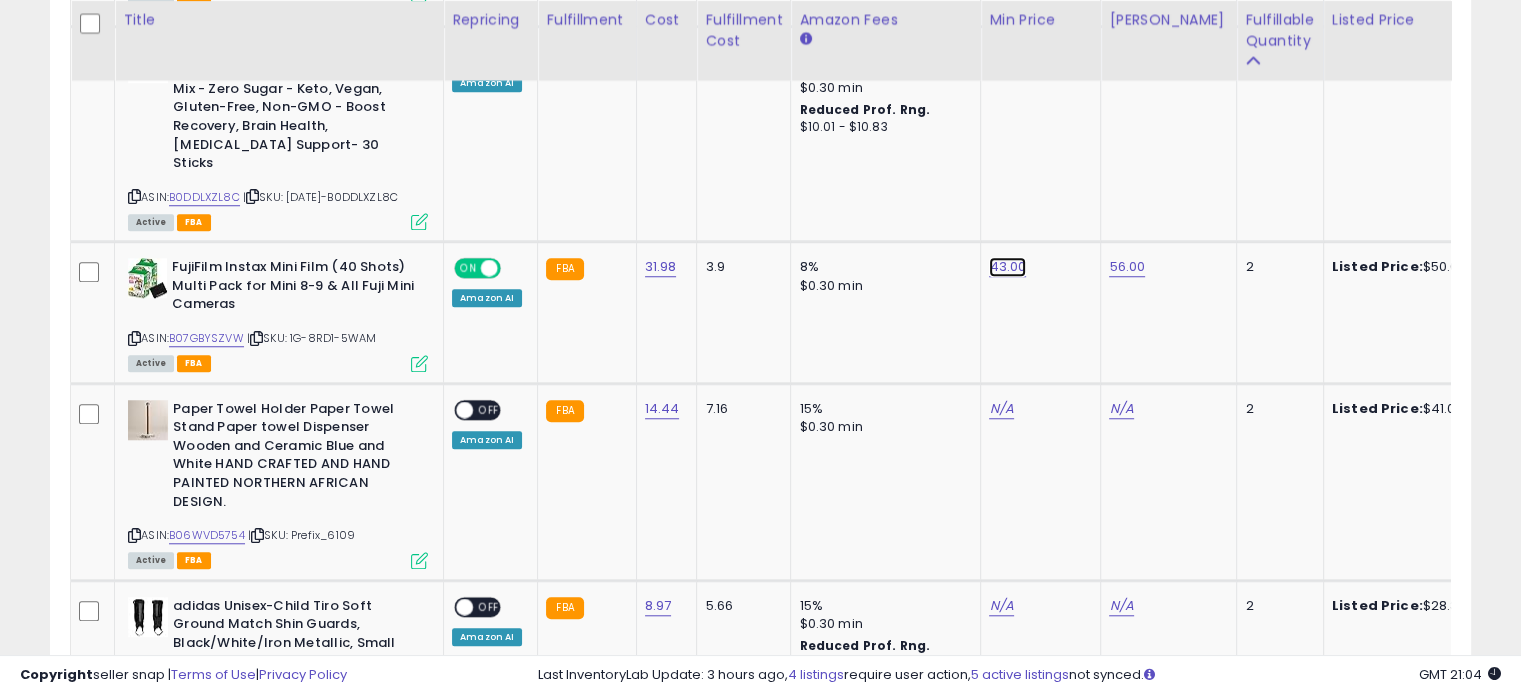 click on "43.00" at bounding box center (1001, -554) 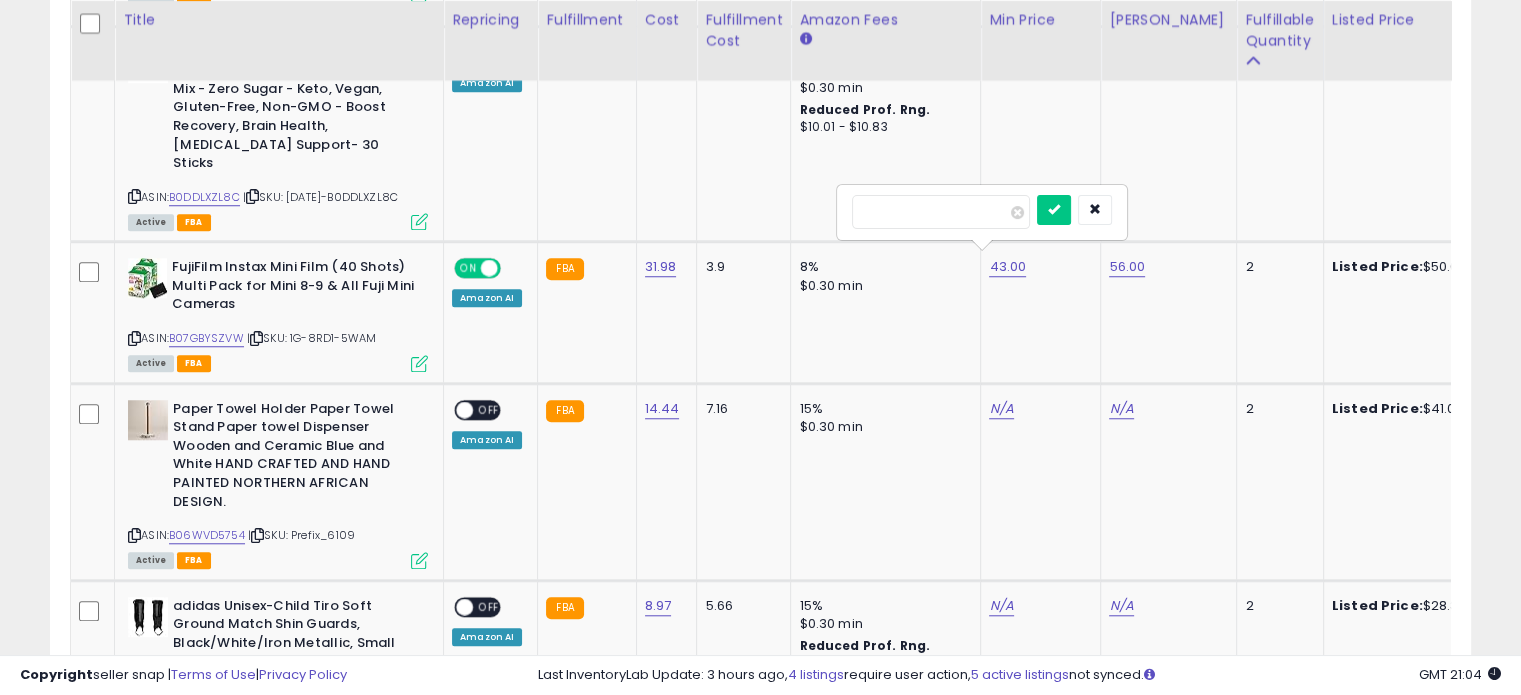 type on "*****" 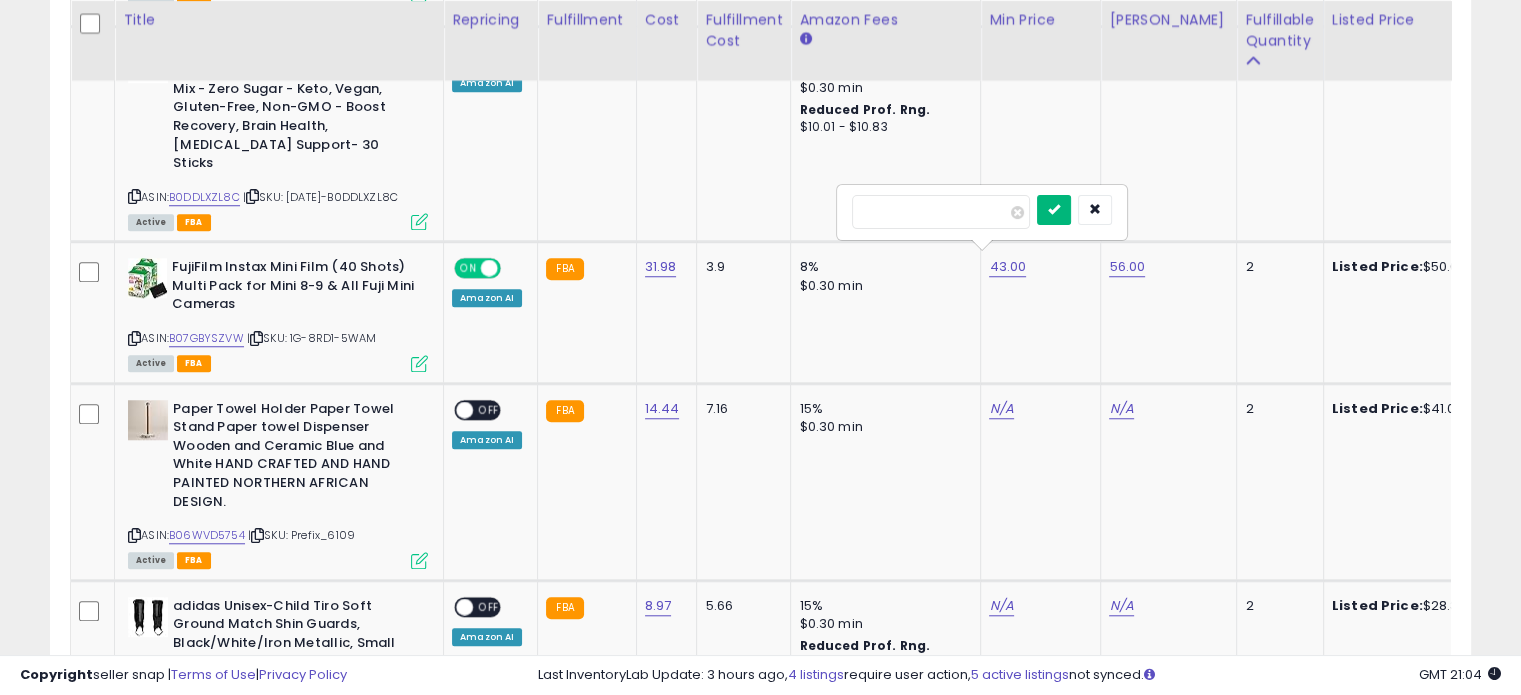 click at bounding box center [1054, 209] 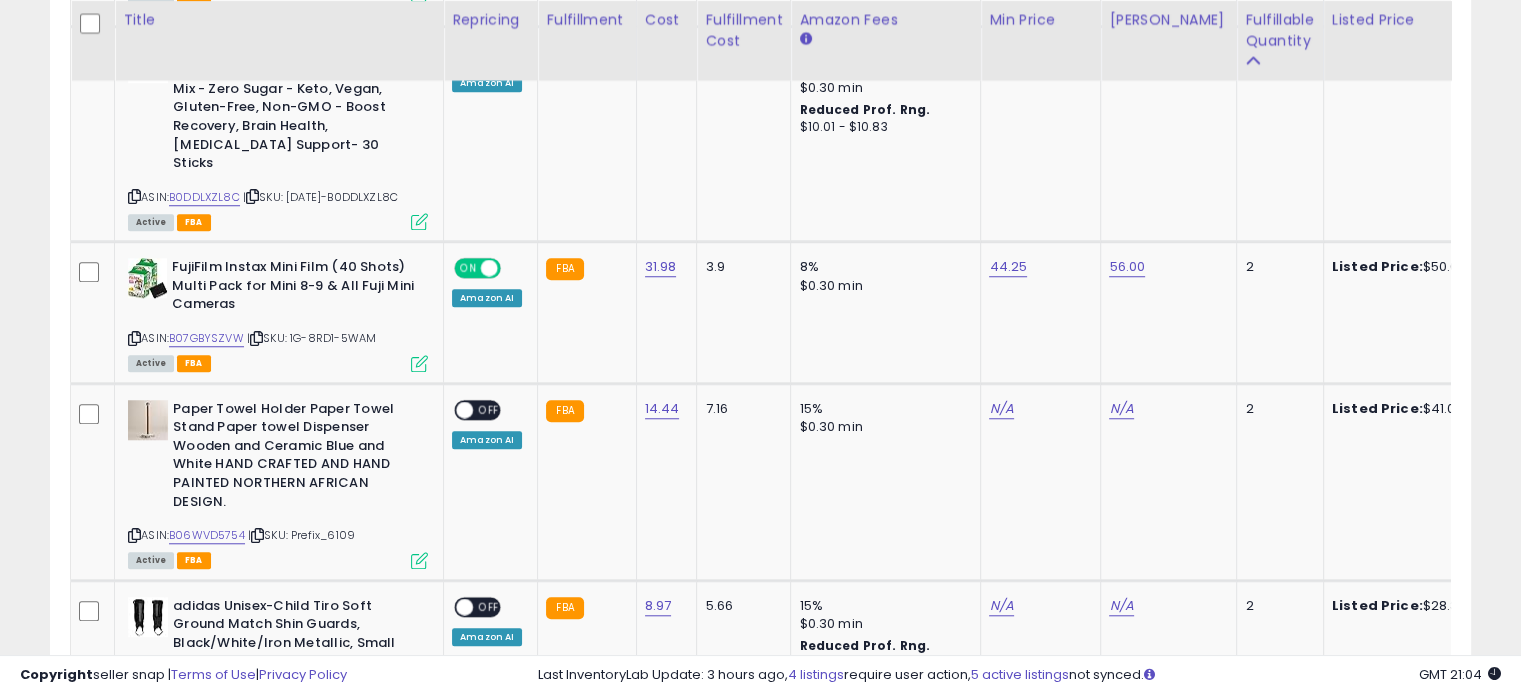 scroll, scrollTop: 0, scrollLeft: 91, axis: horizontal 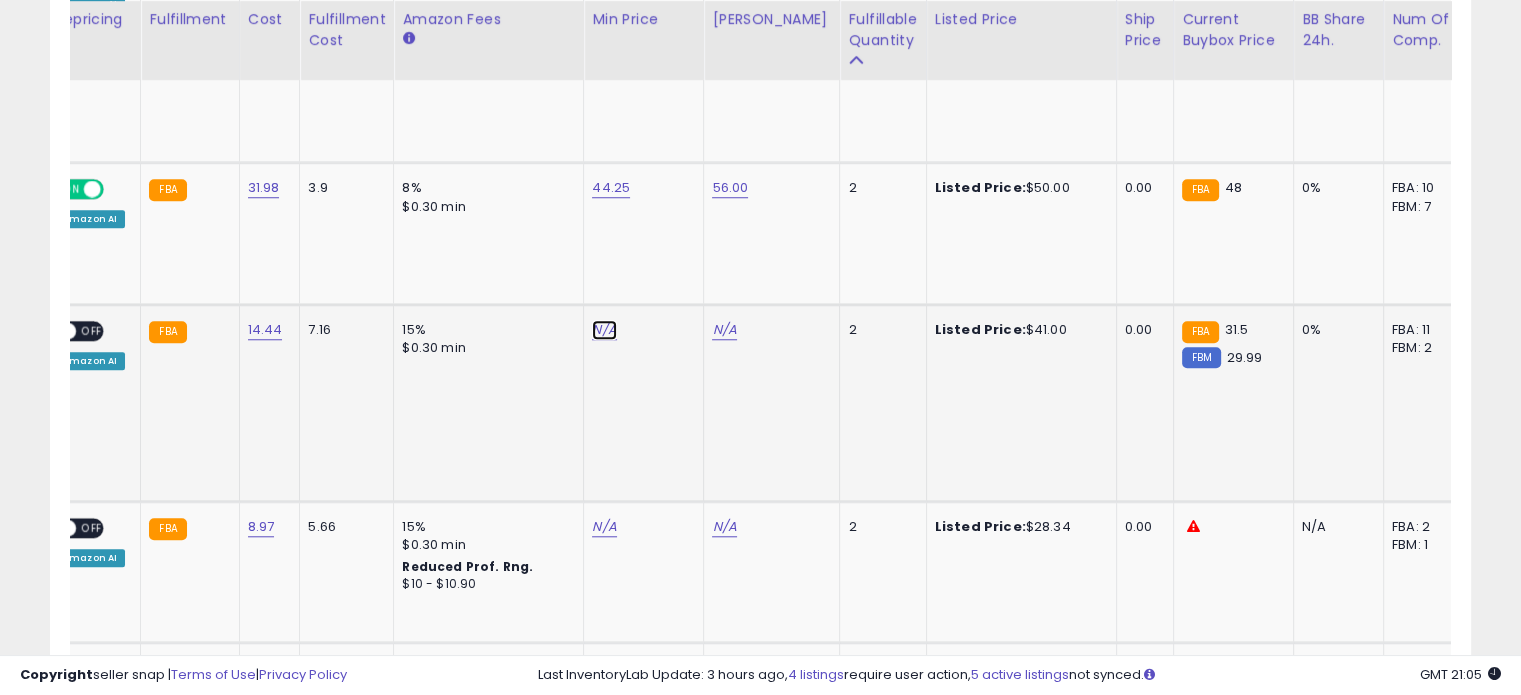 click on "N/A" at bounding box center (604, -633) 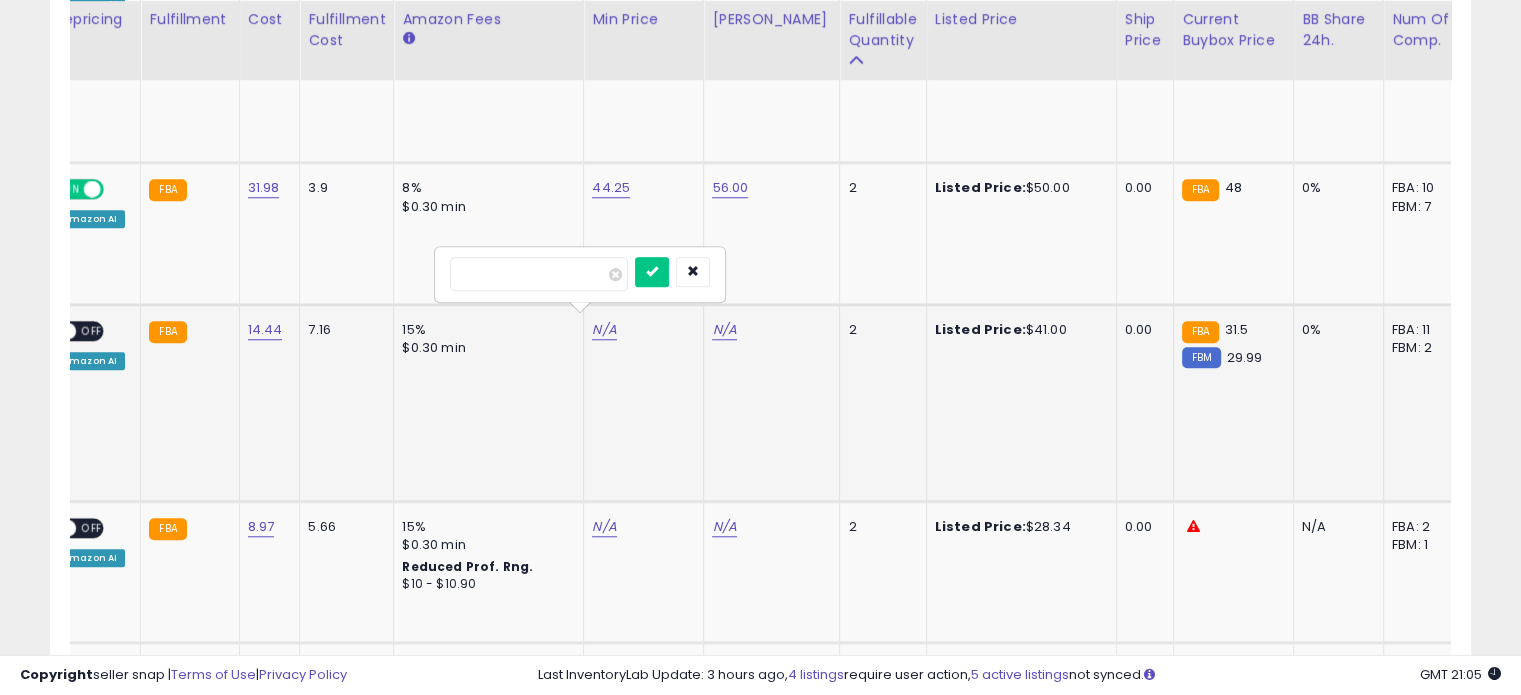 type on "****" 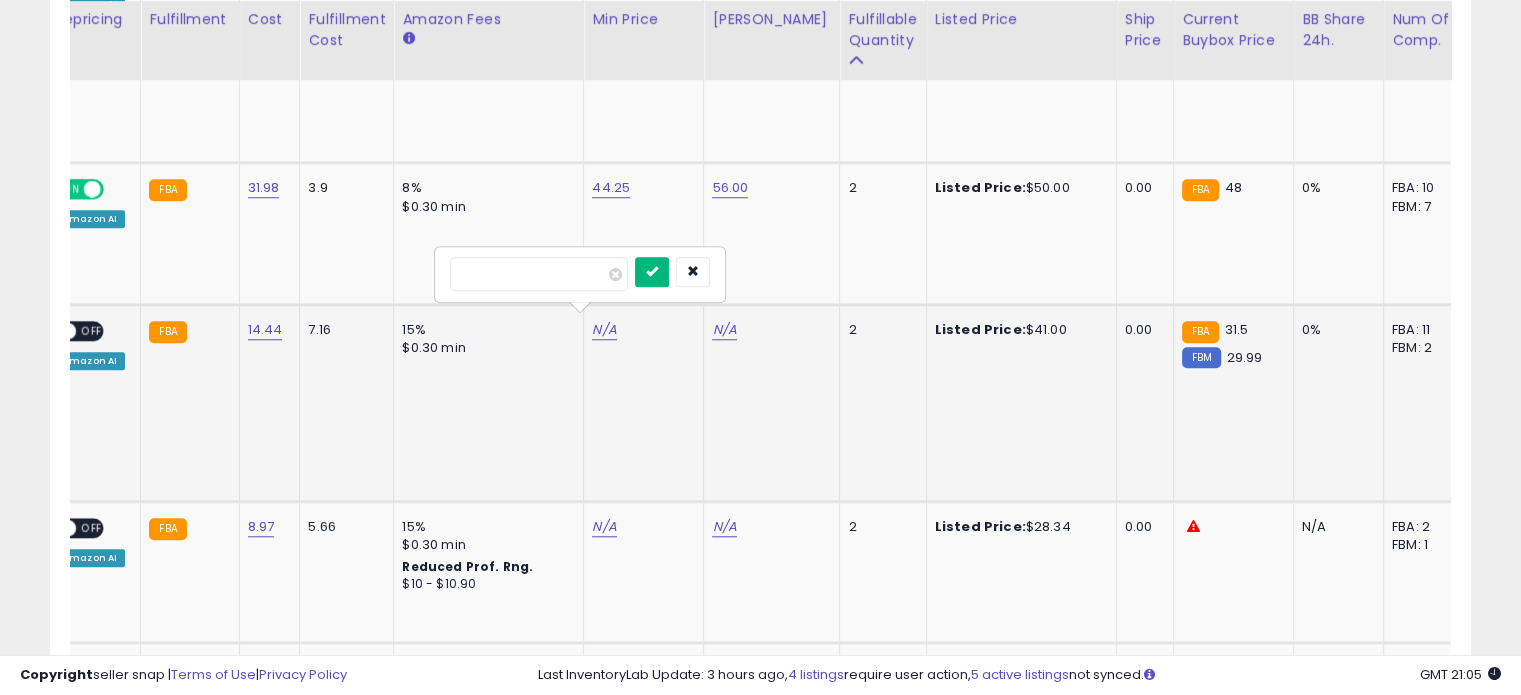 click at bounding box center (652, 272) 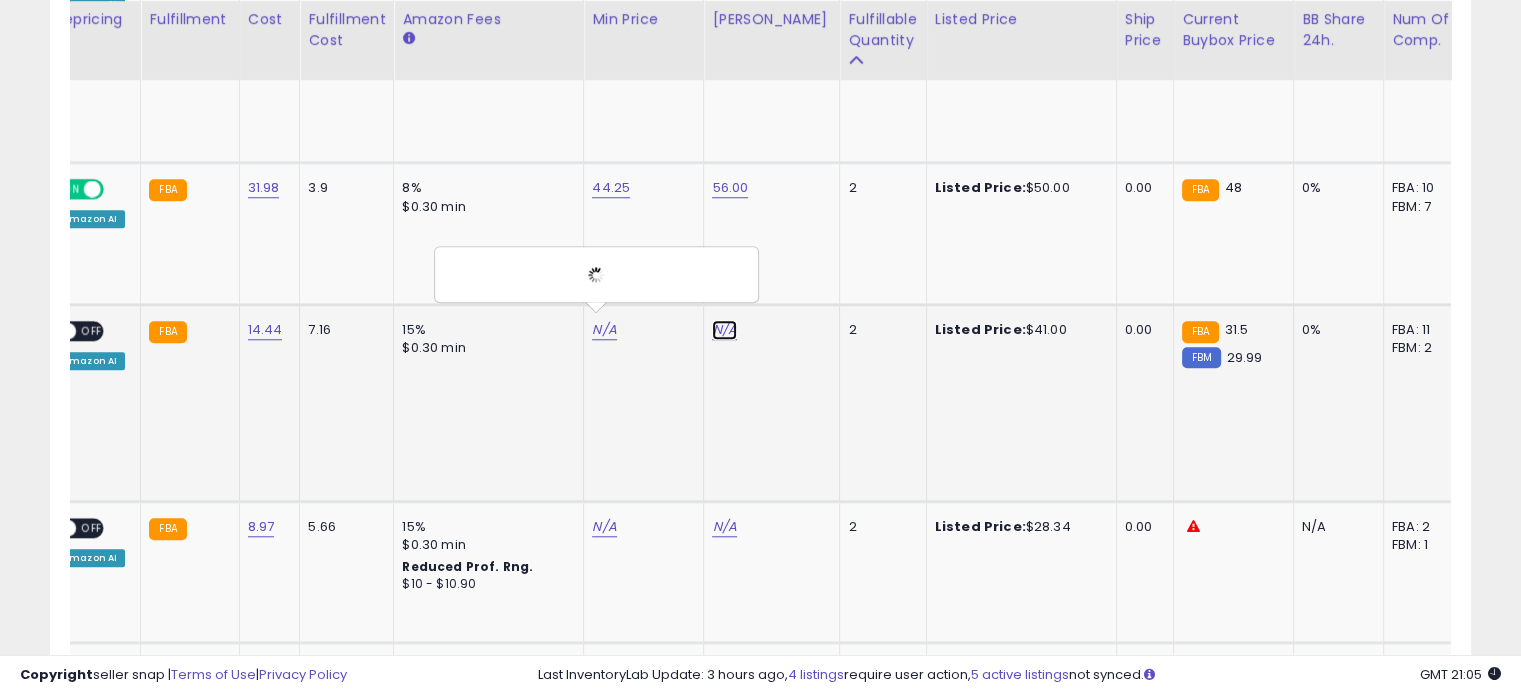 click on "N/A" at bounding box center (724, -633) 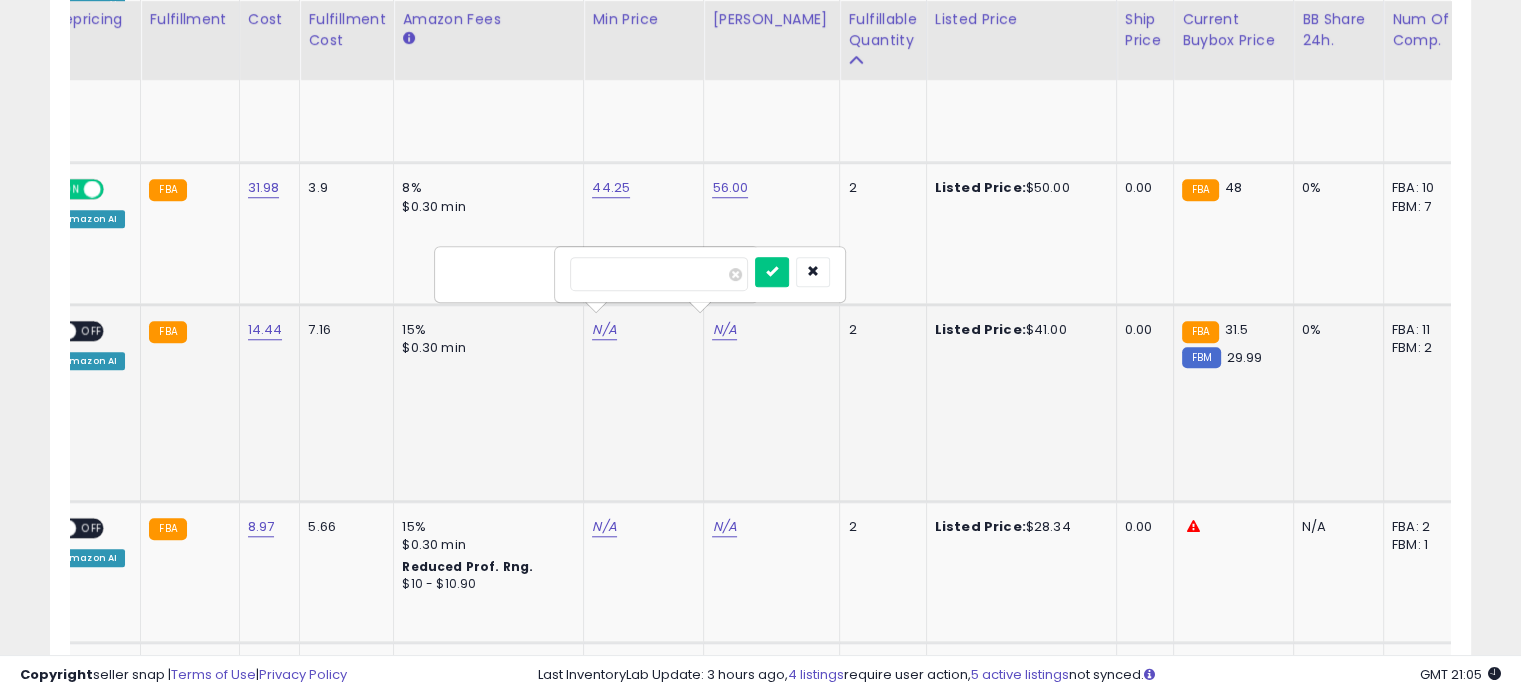 type on "*" 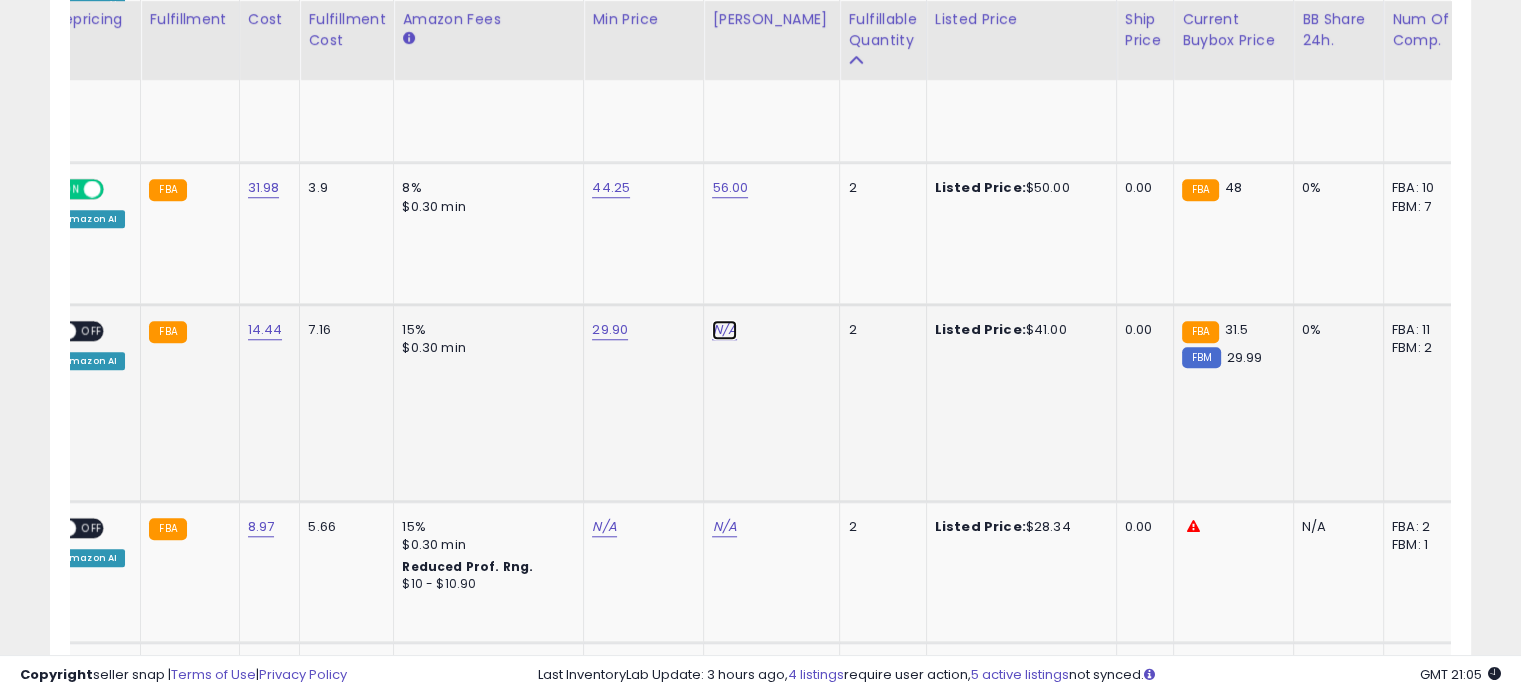click on "N/A" at bounding box center [724, -633] 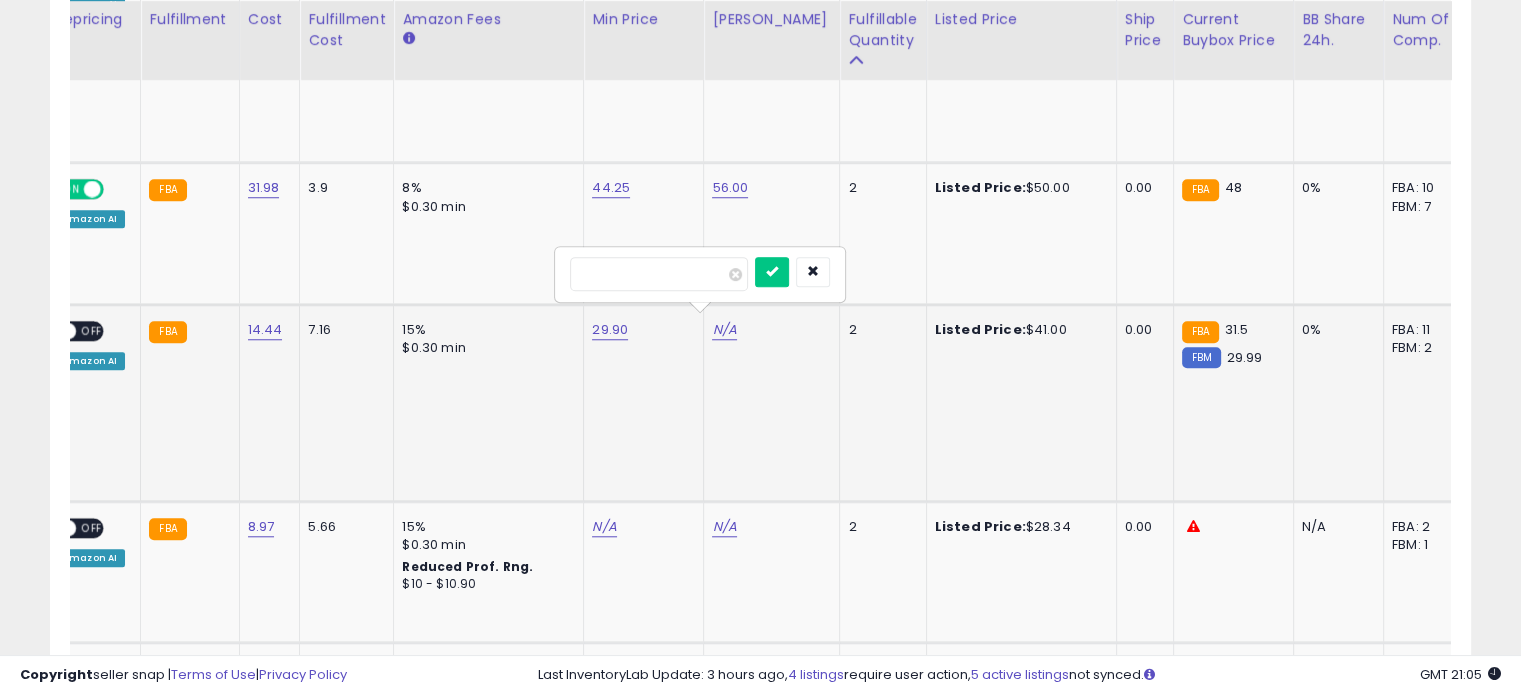 type on "**" 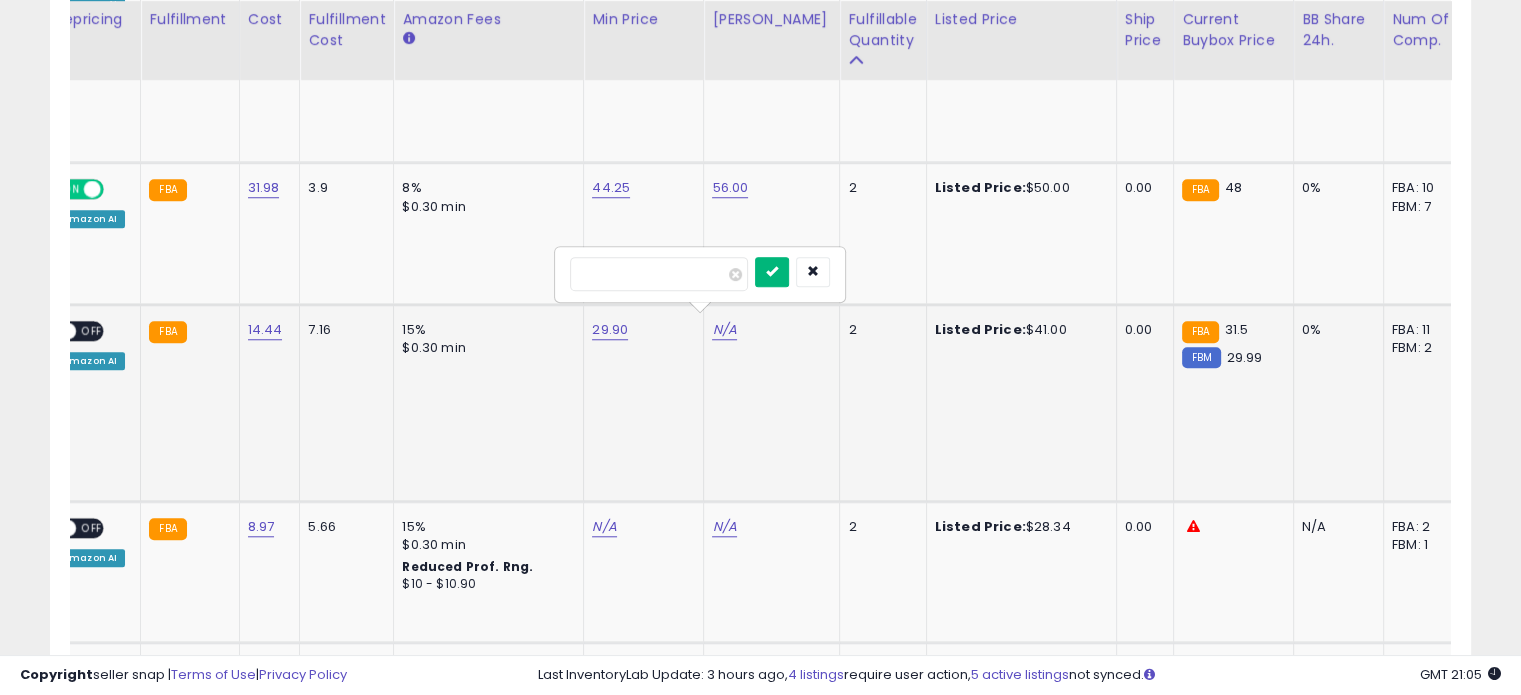 click at bounding box center [772, 272] 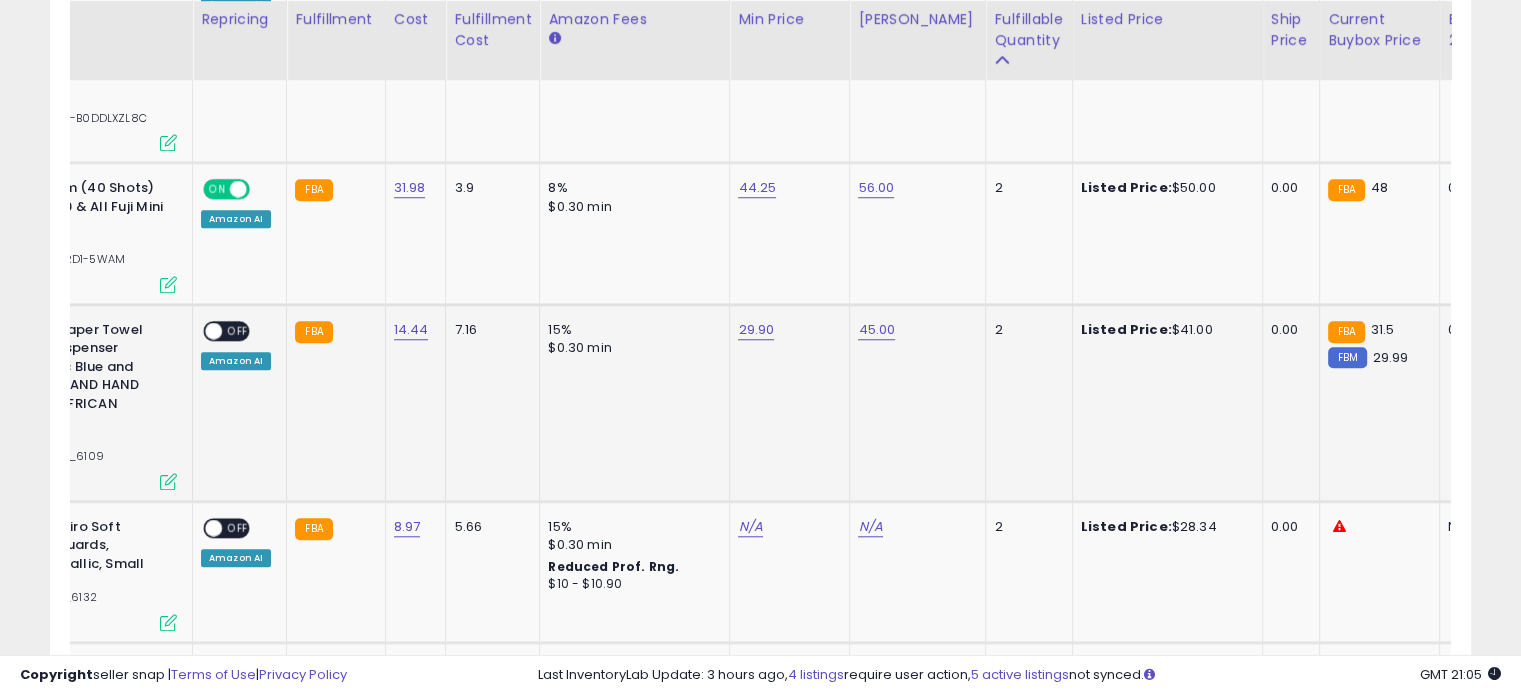 click on "ON   OFF Amazon AI" at bounding box center [236, 345] 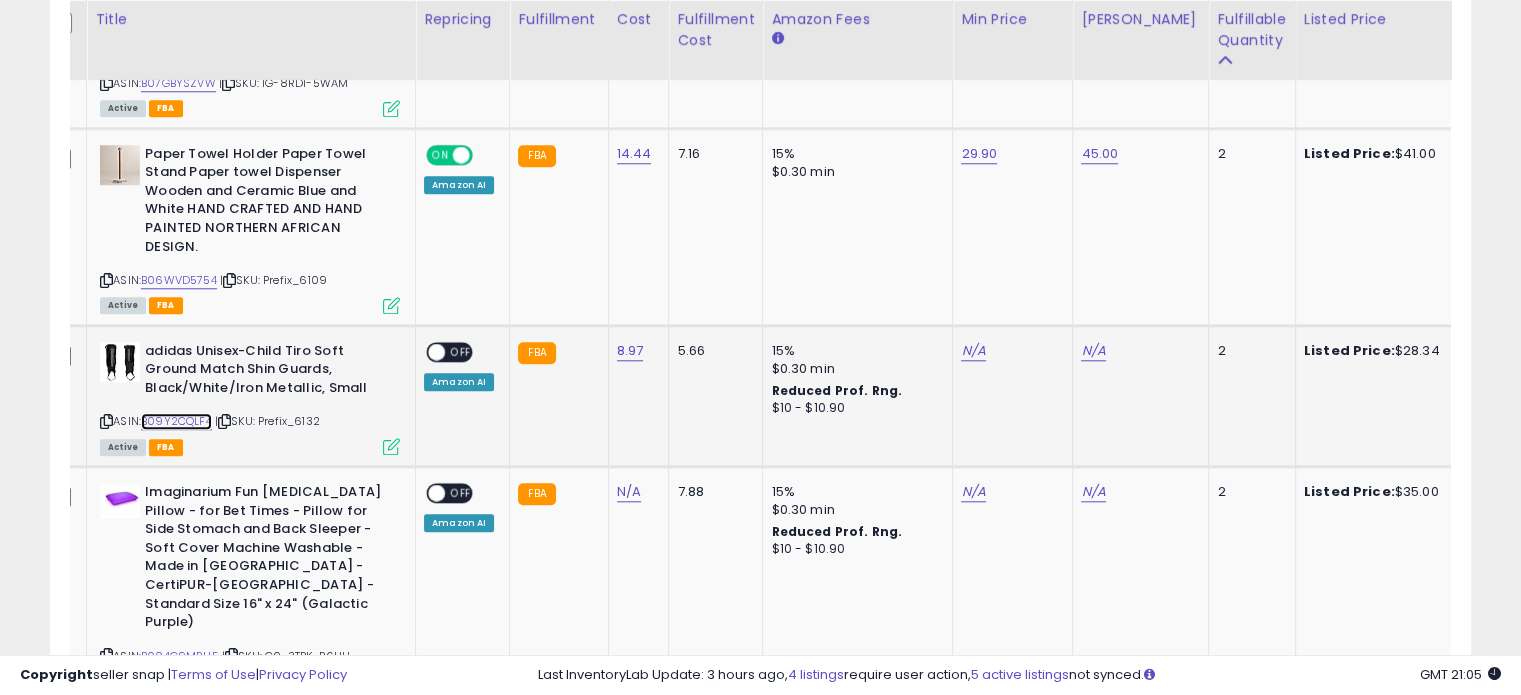 click on "B09Y2CQLF4" at bounding box center [176, 421] 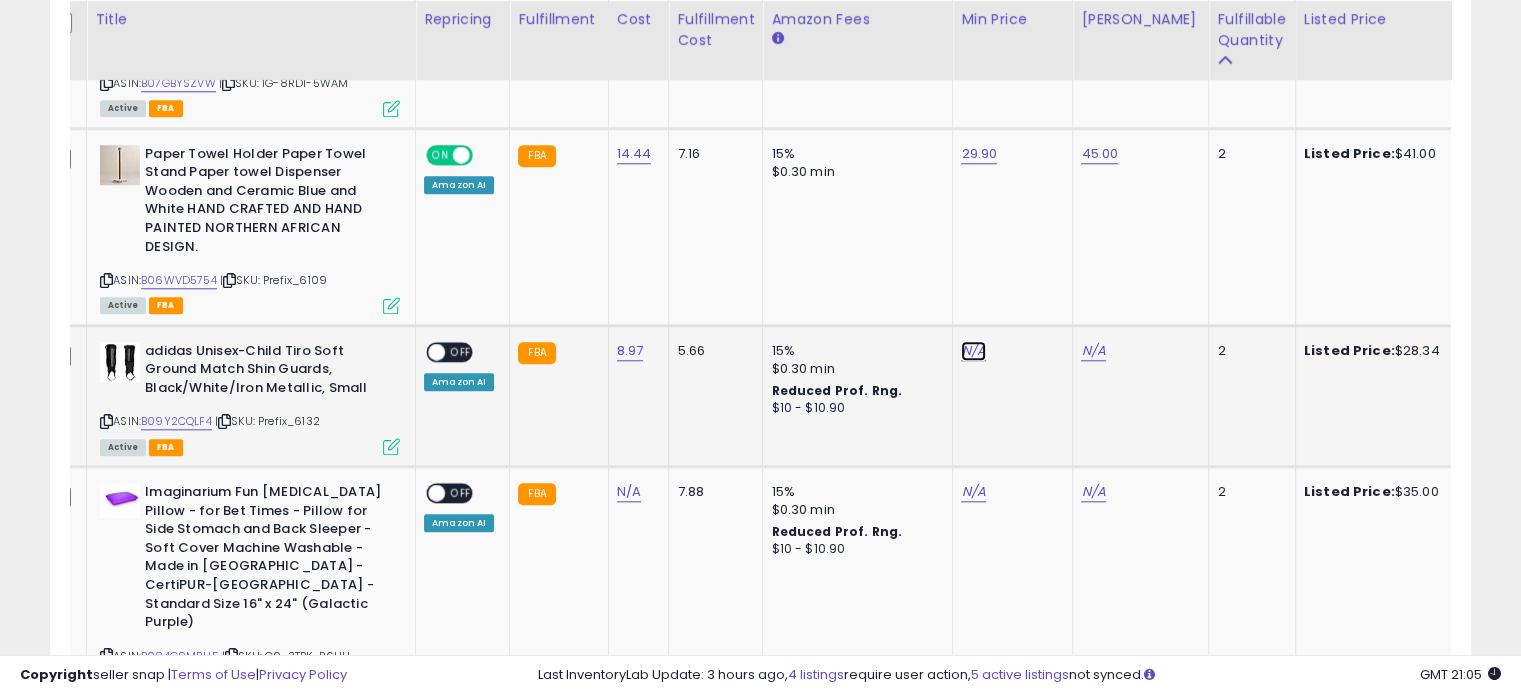 click on "N/A" at bounding box center (973, -809) 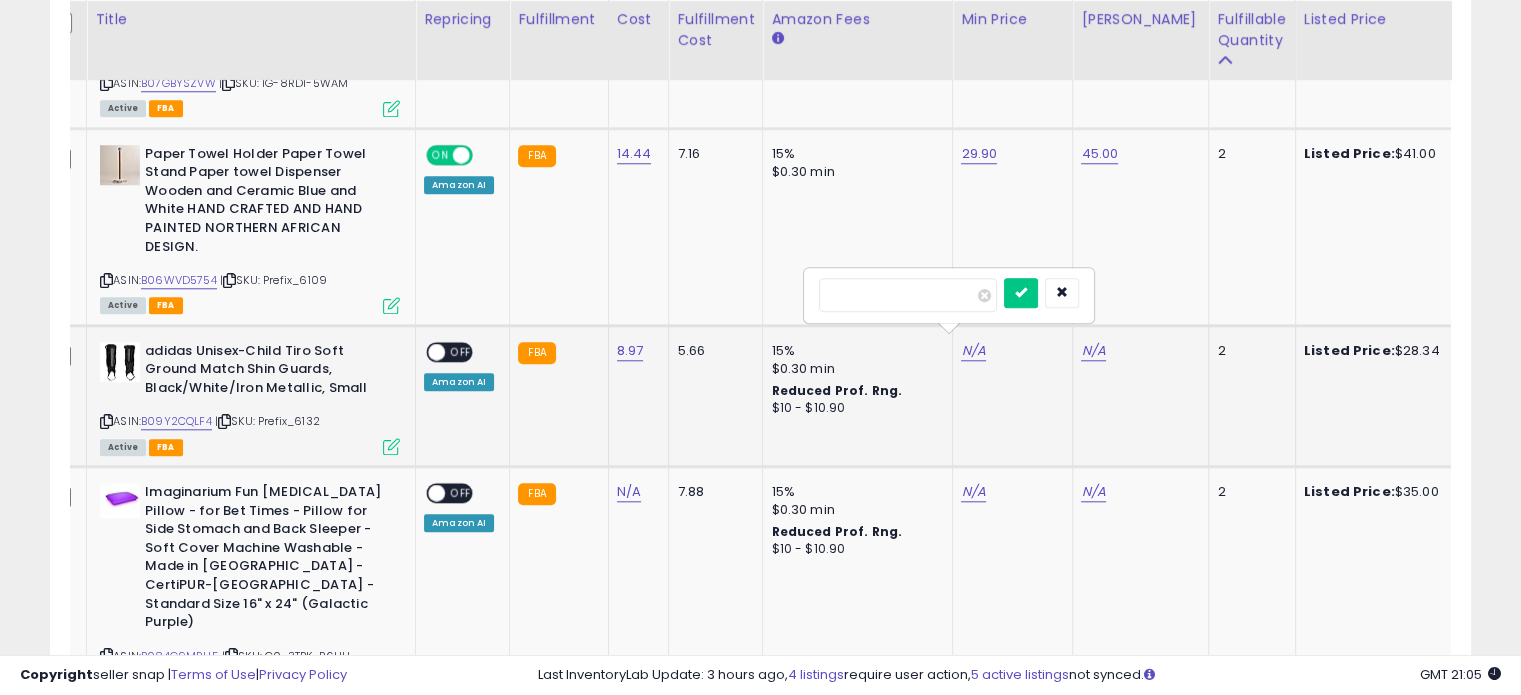 type on "**" 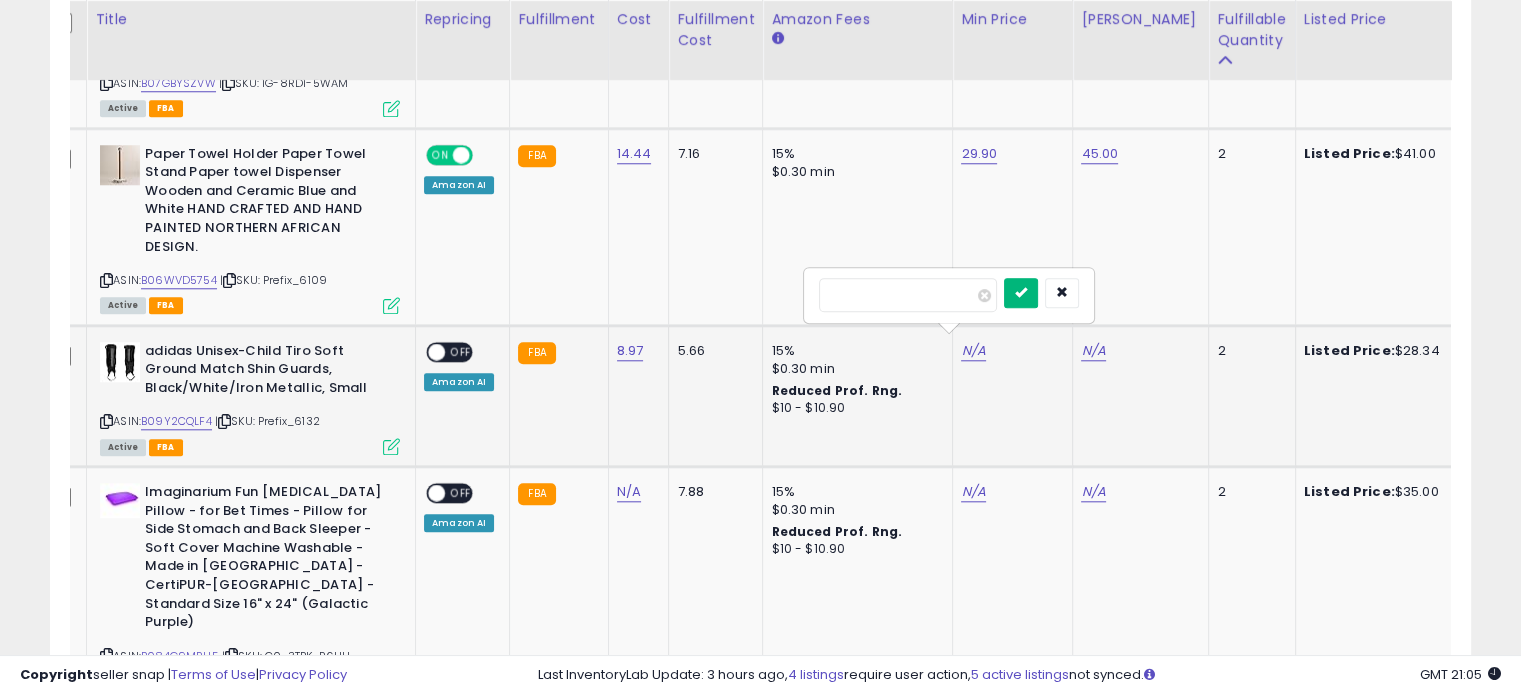 click at bounding box center (1021, 293) 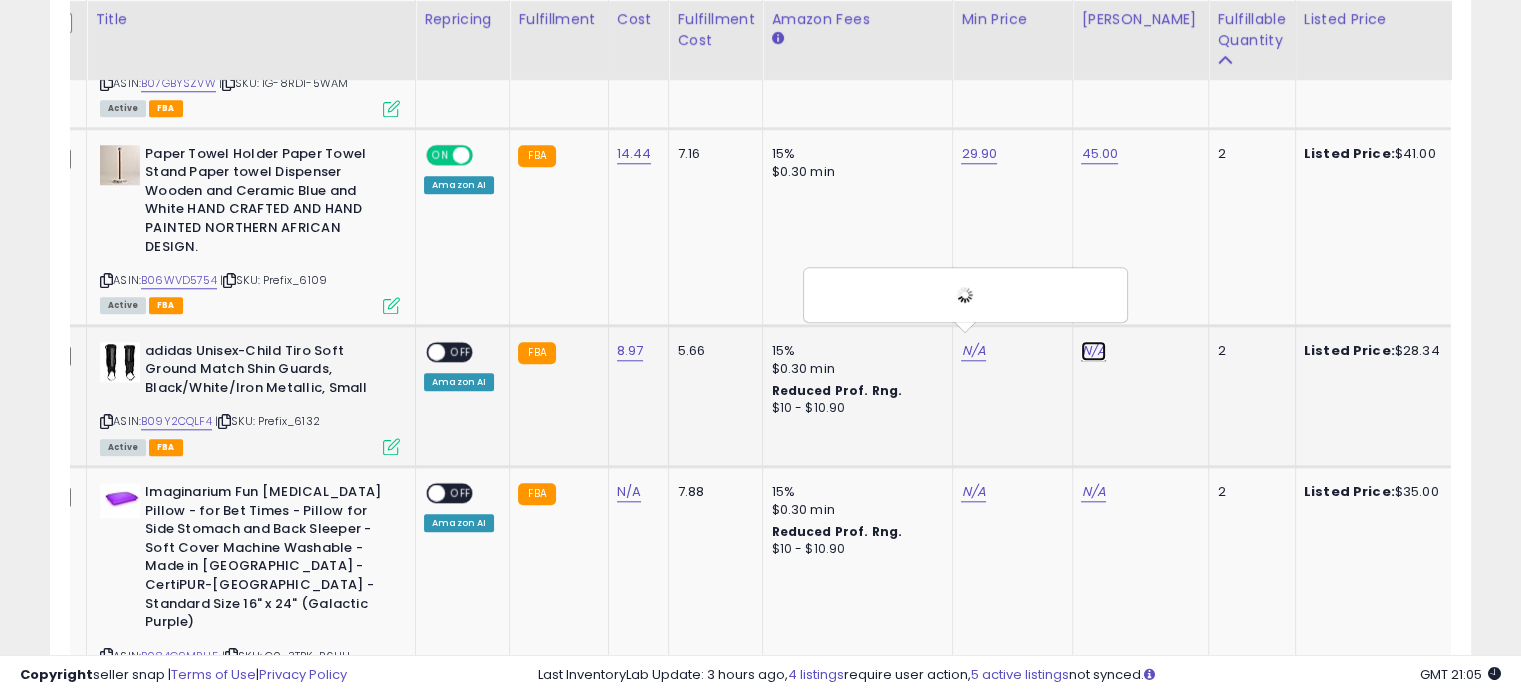 click on "N/A" at bounding box center [1093, -809] 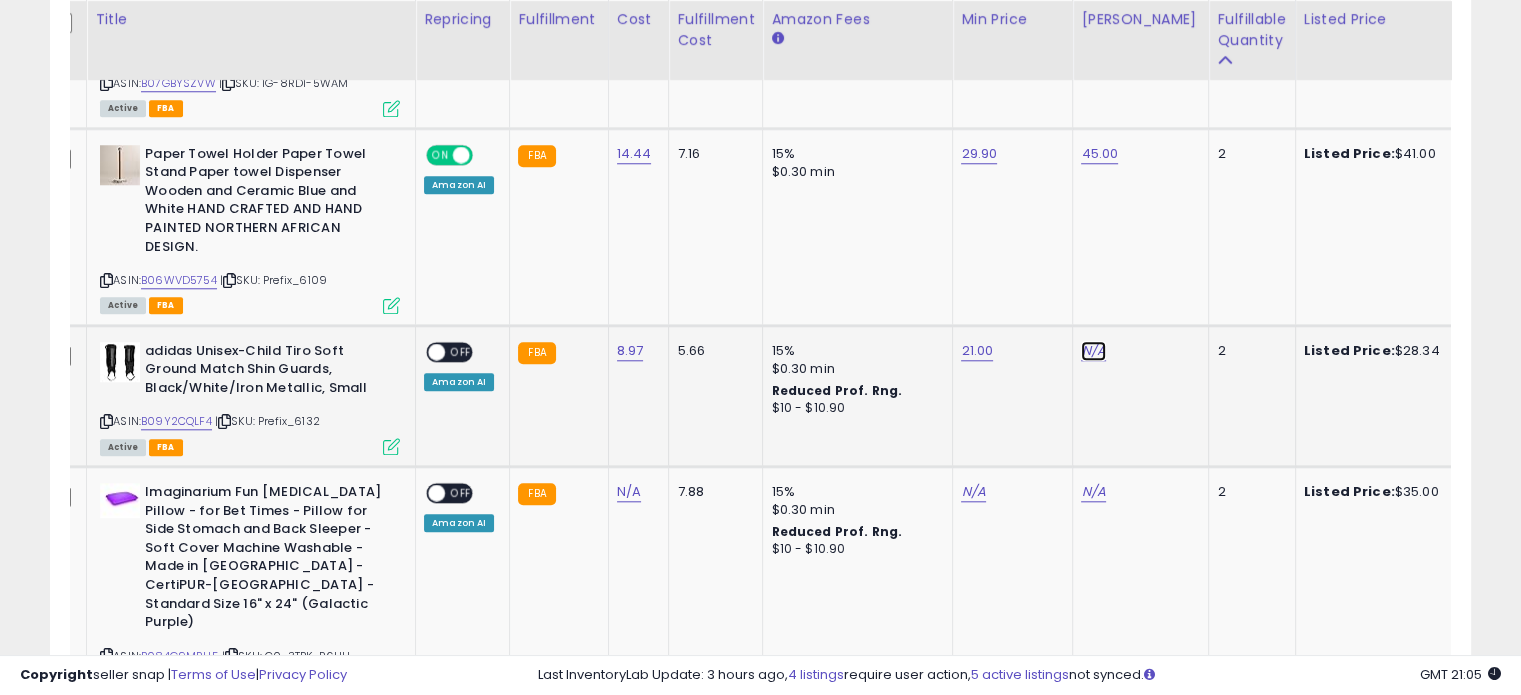 click on "N/A" at bounding box center [1093, -809] 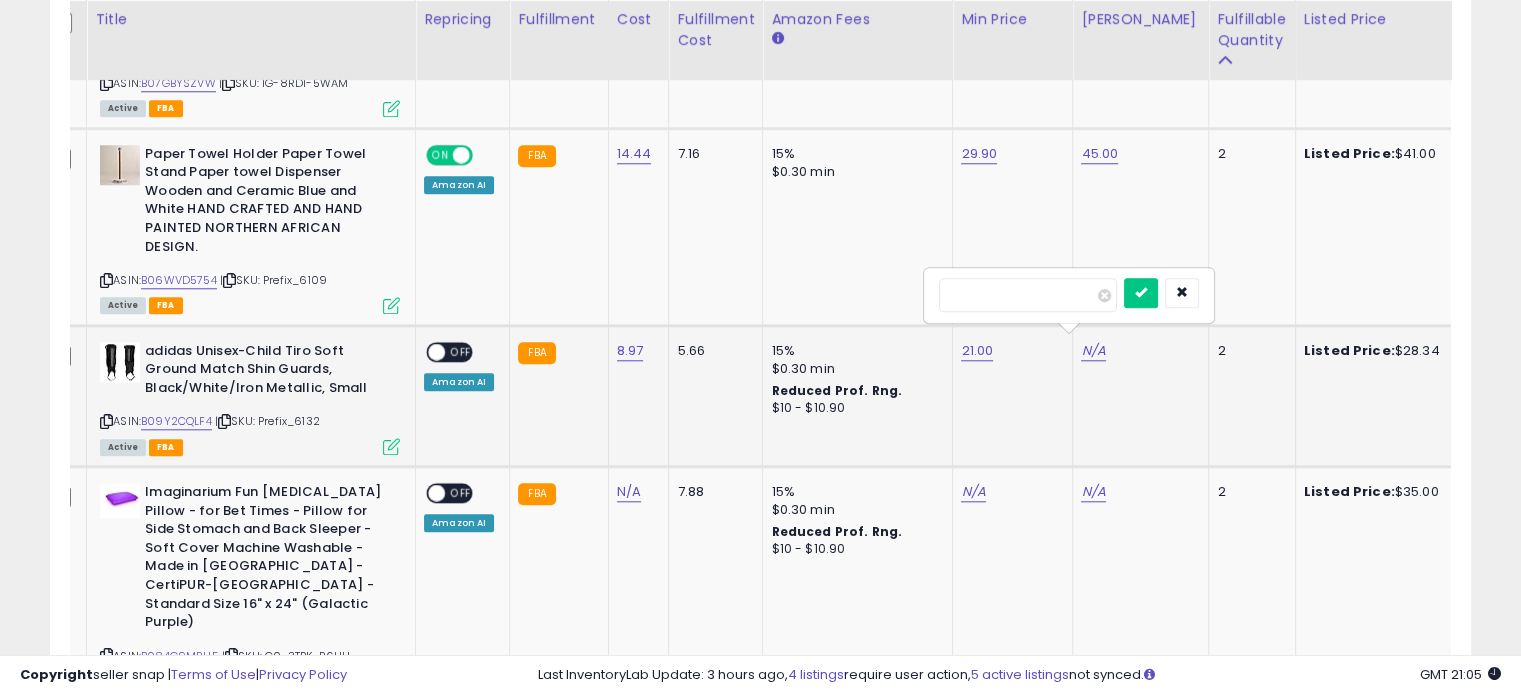 type on "**" 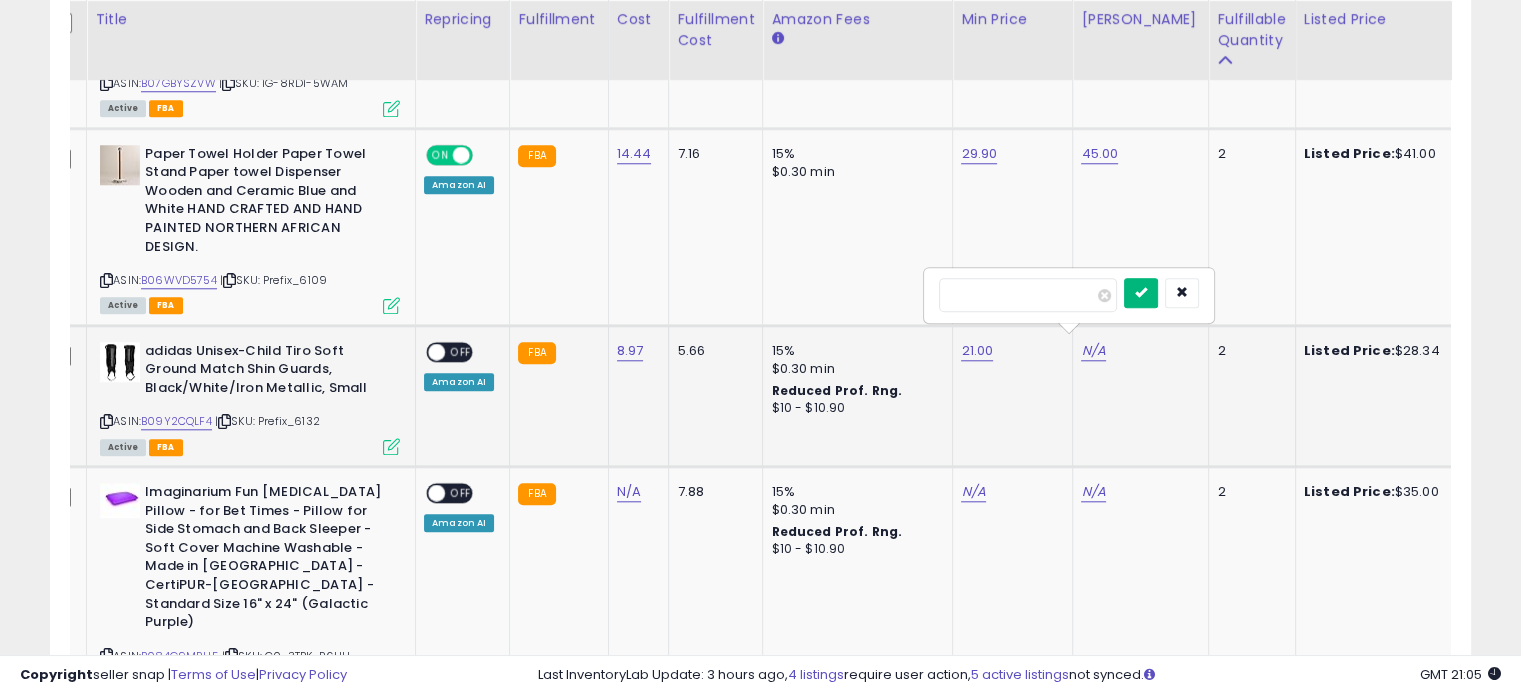 click at bounding box center [1141, 293] 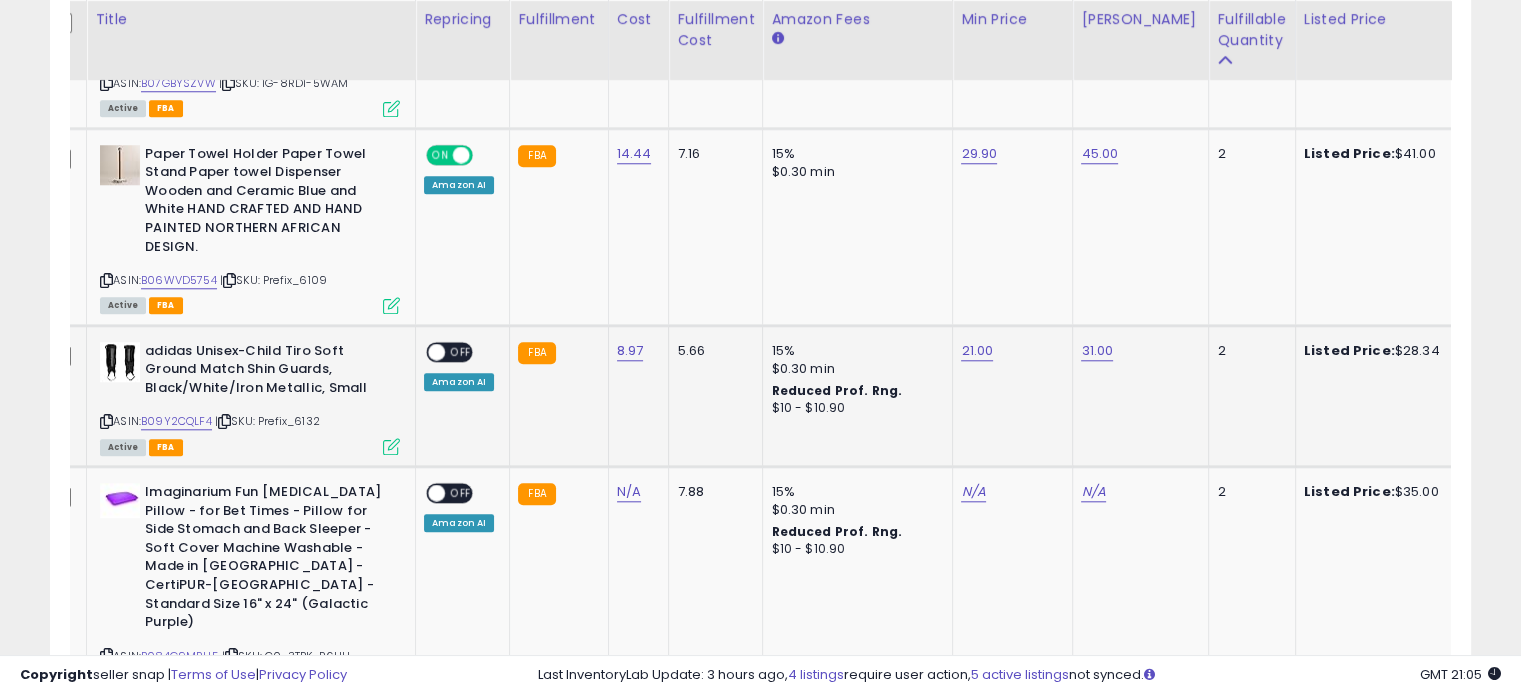 click on "OFF" at bounding box center [461, 351] 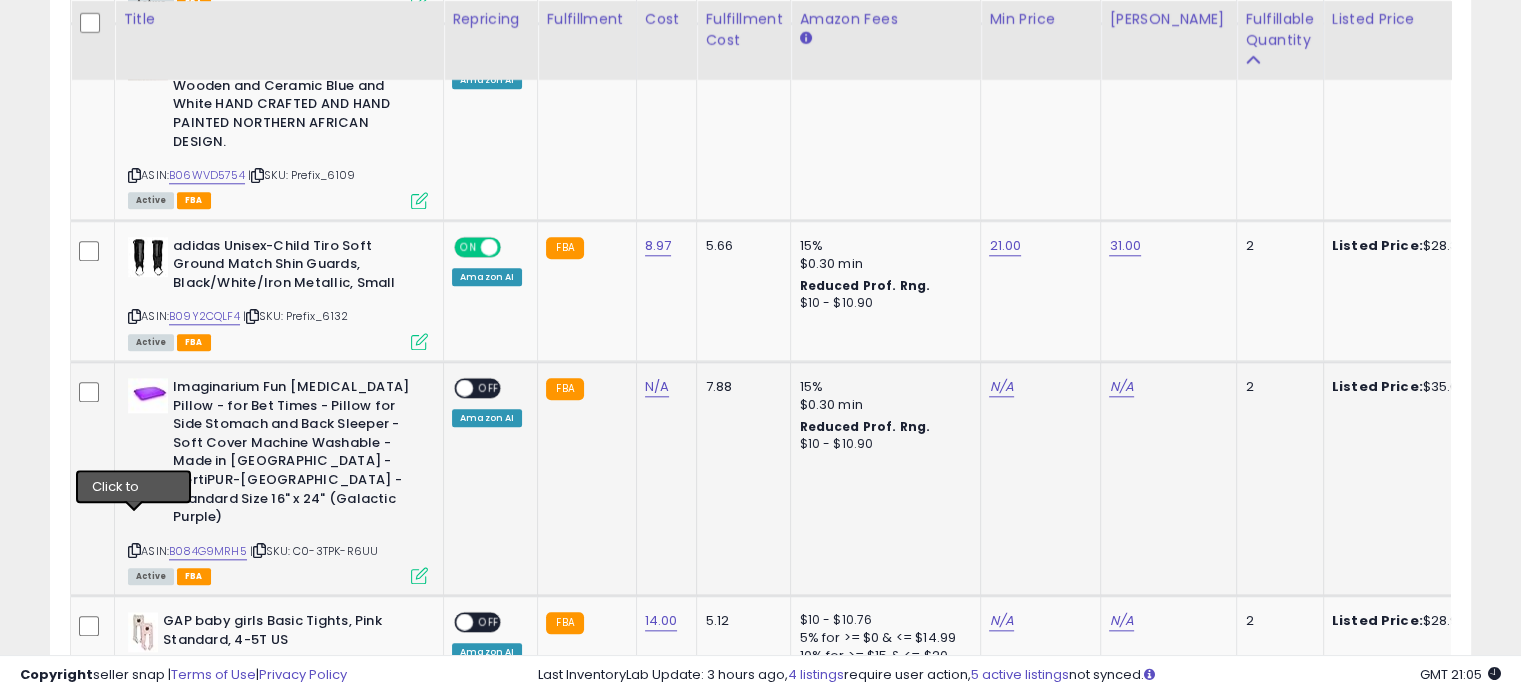 click at bounding box center [134, 550] 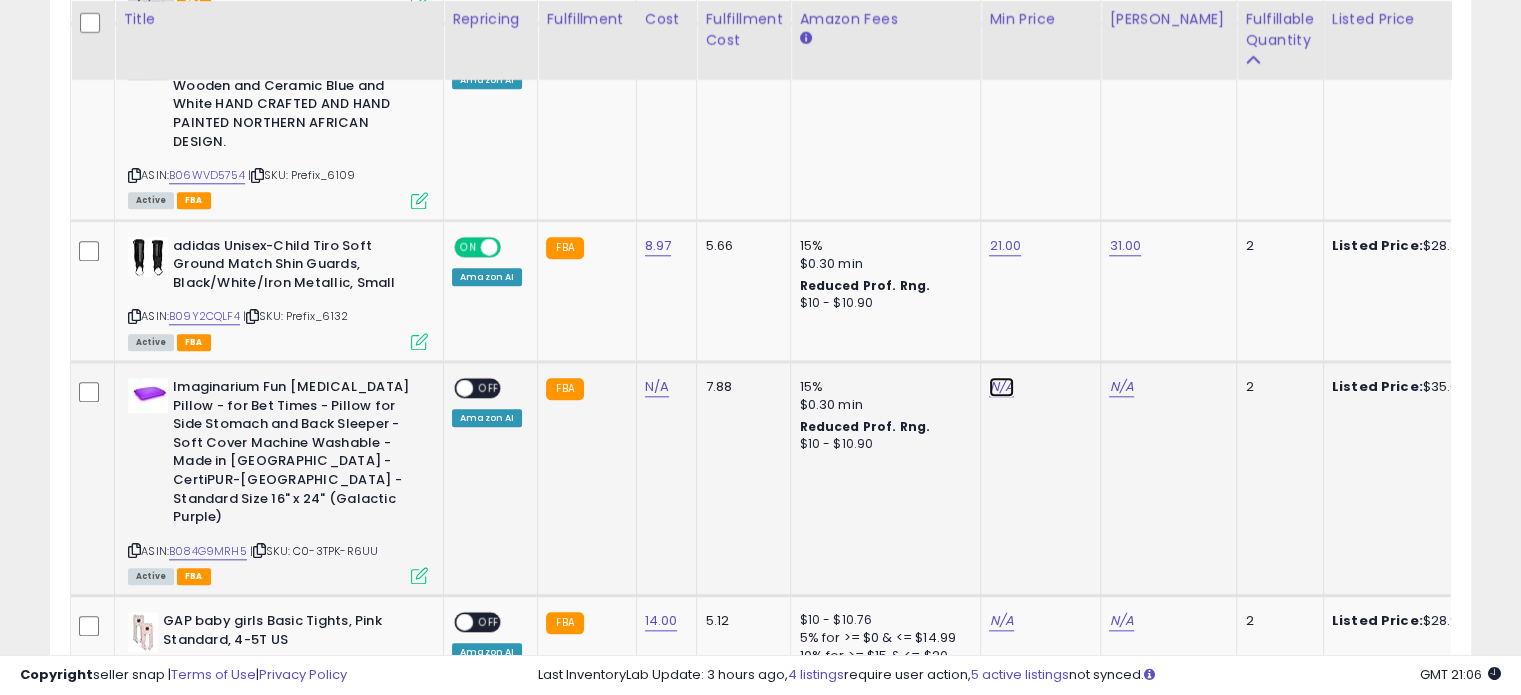 click on "N/A" at bounding box center (1001, -914) 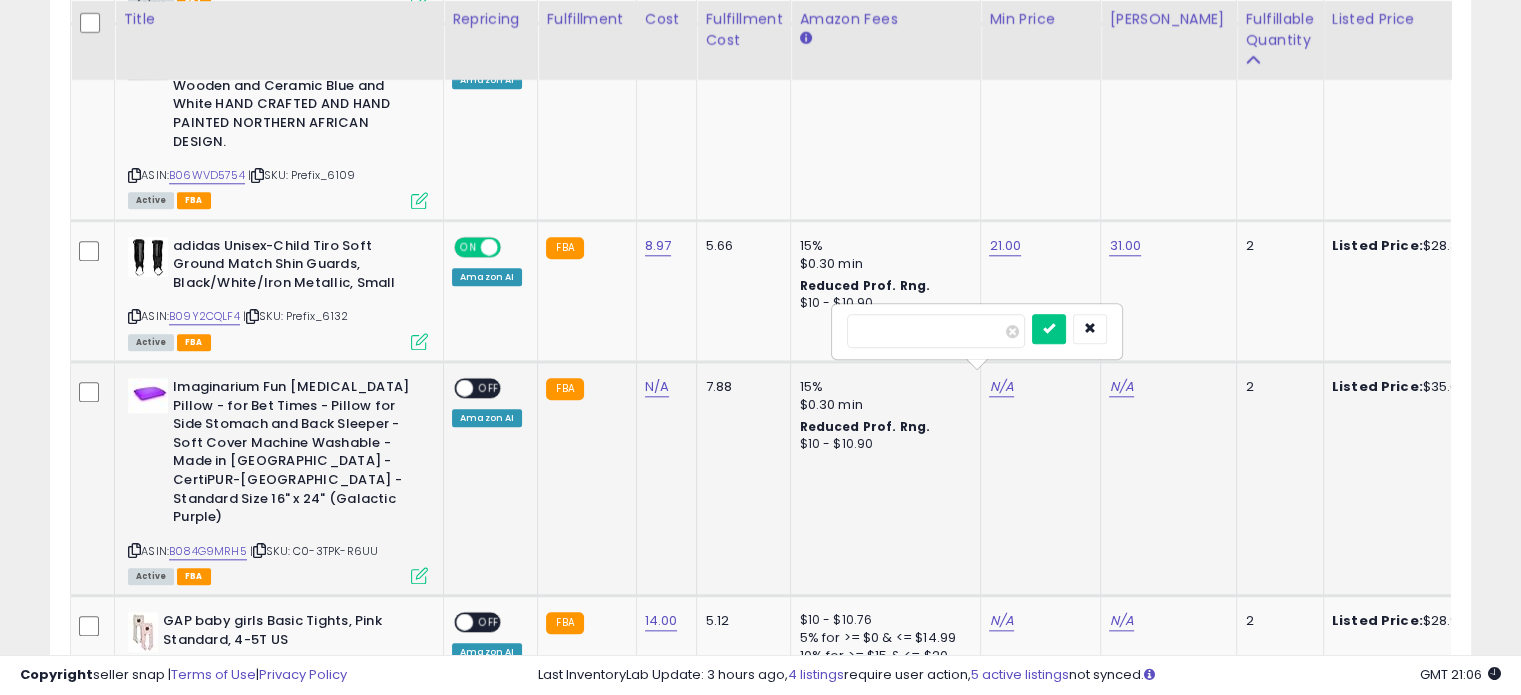 type on "*****" 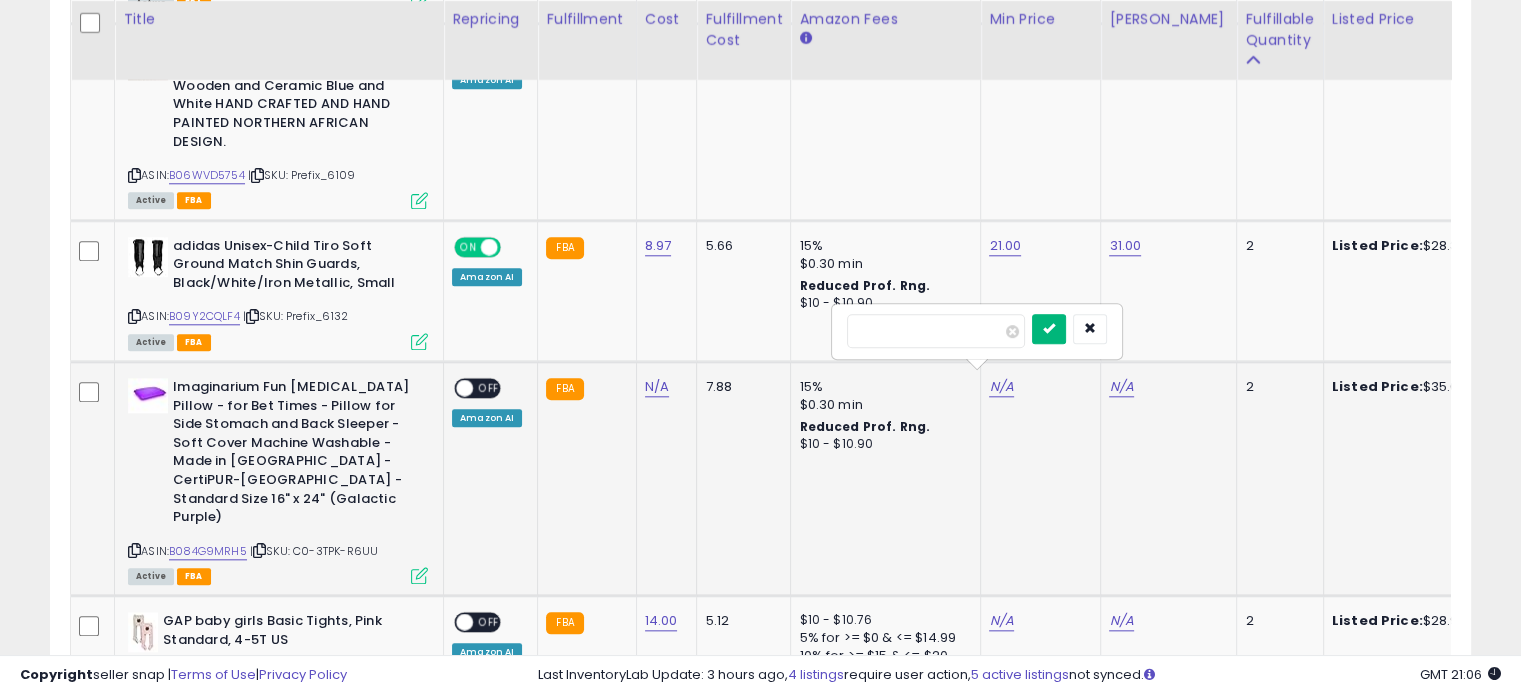 click at bounding box center [1049, 329] 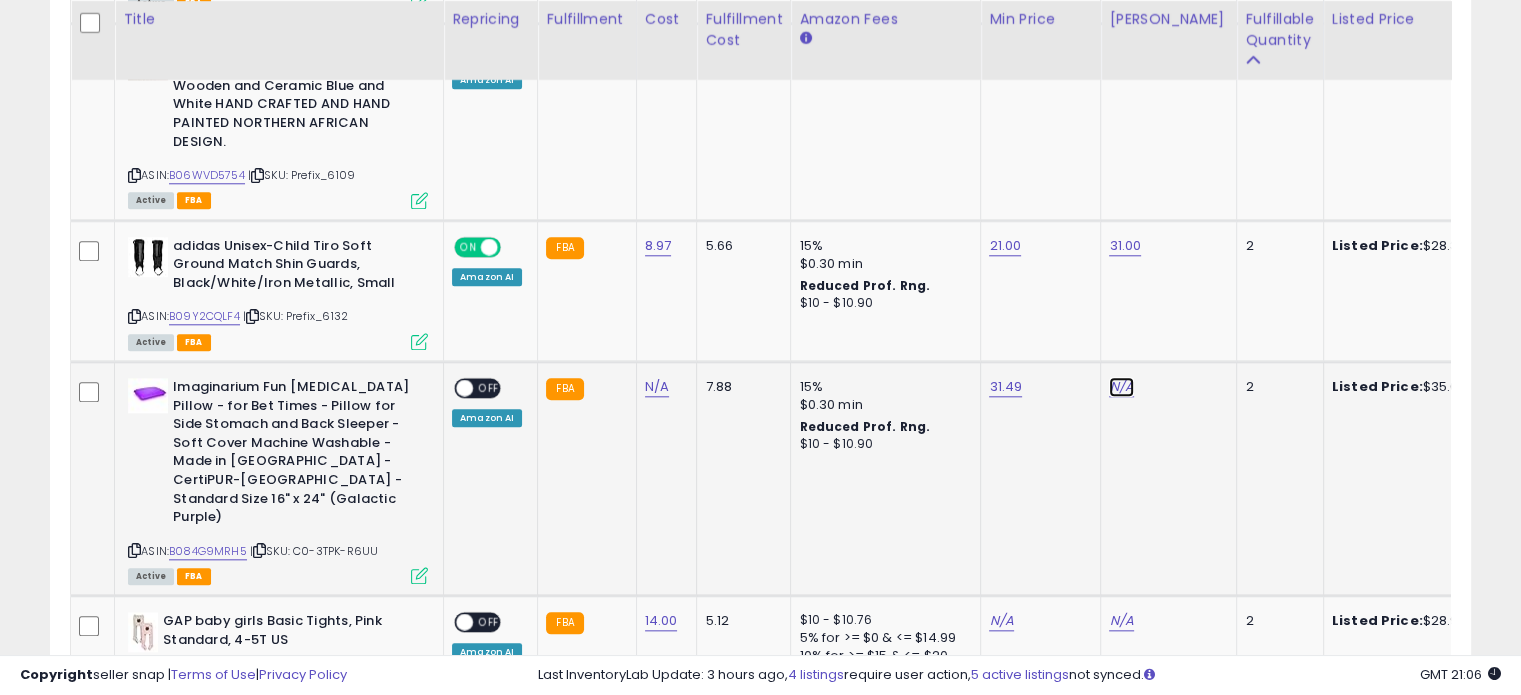 click on "N/A" at bounding box center [1121, -914] 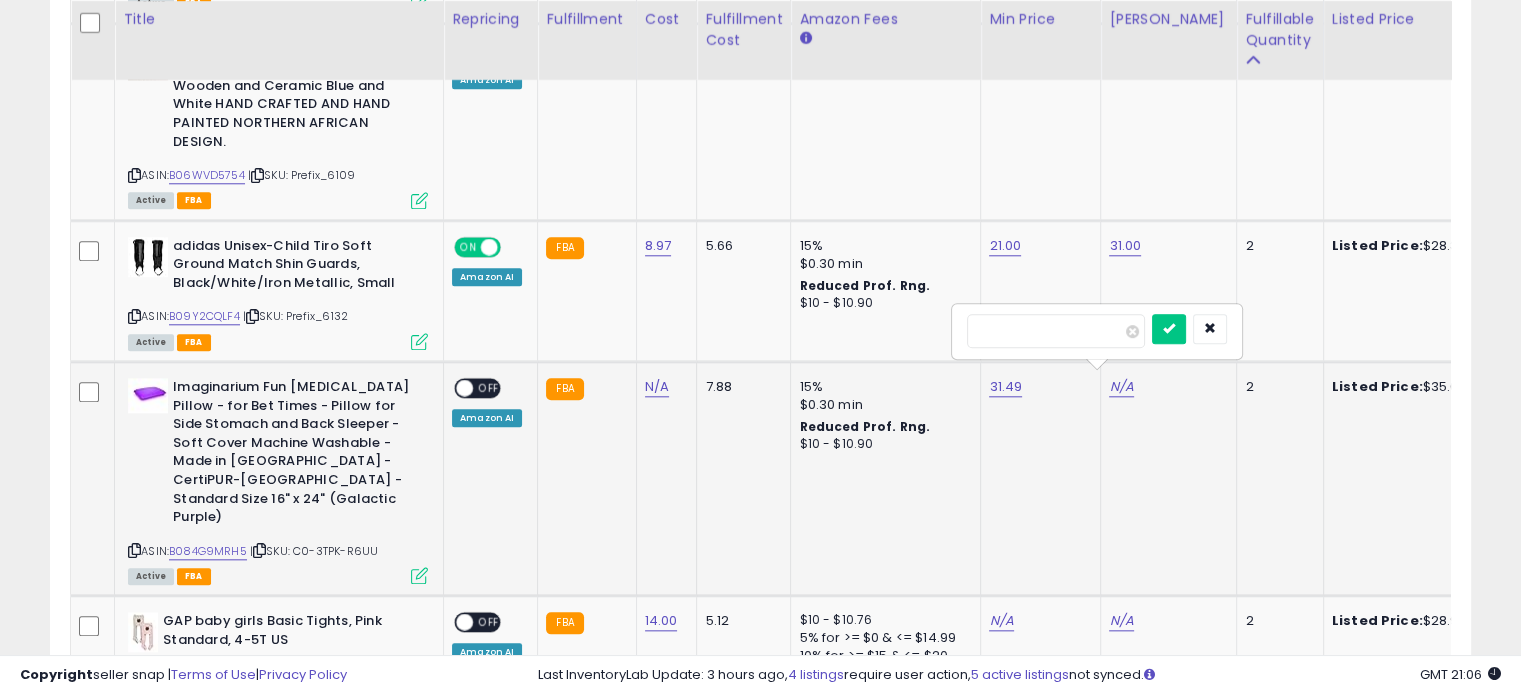 type on "**" 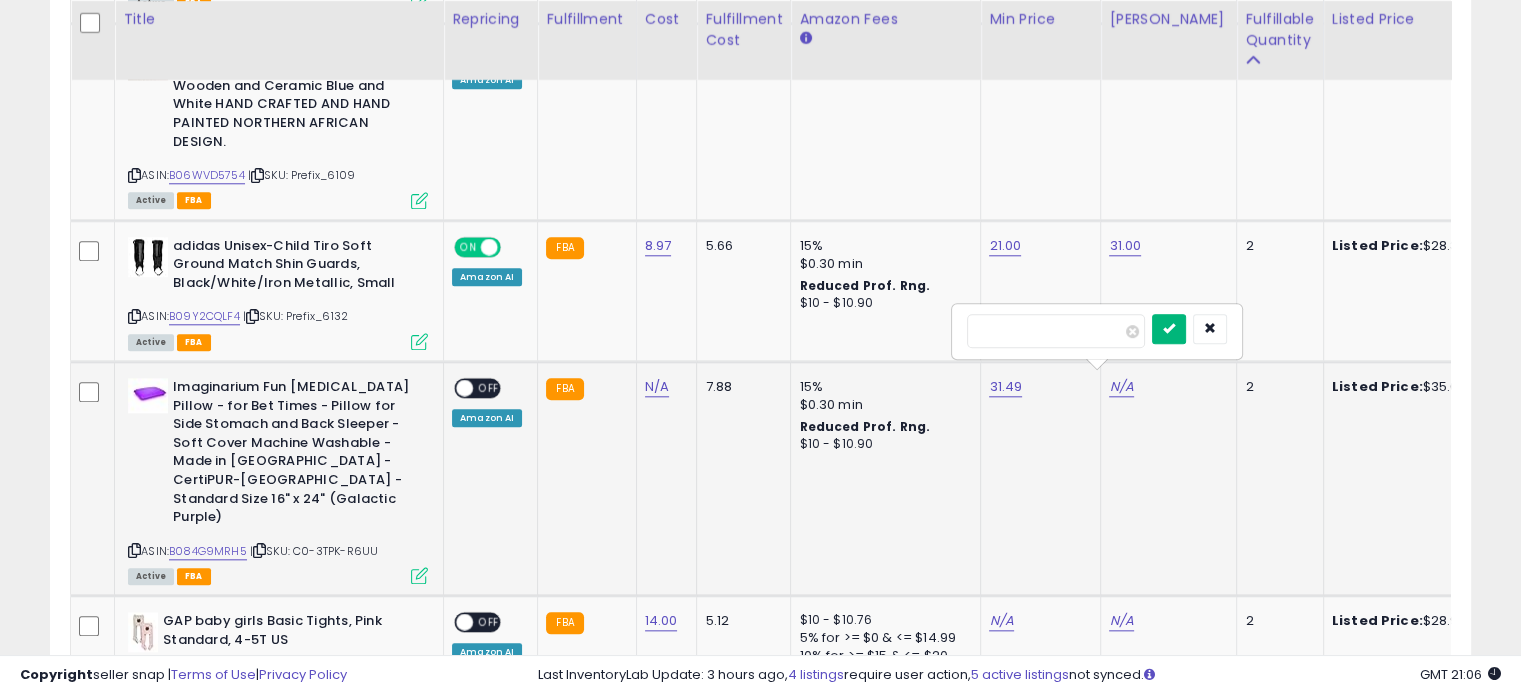 click at bounding box center (1169, 328) 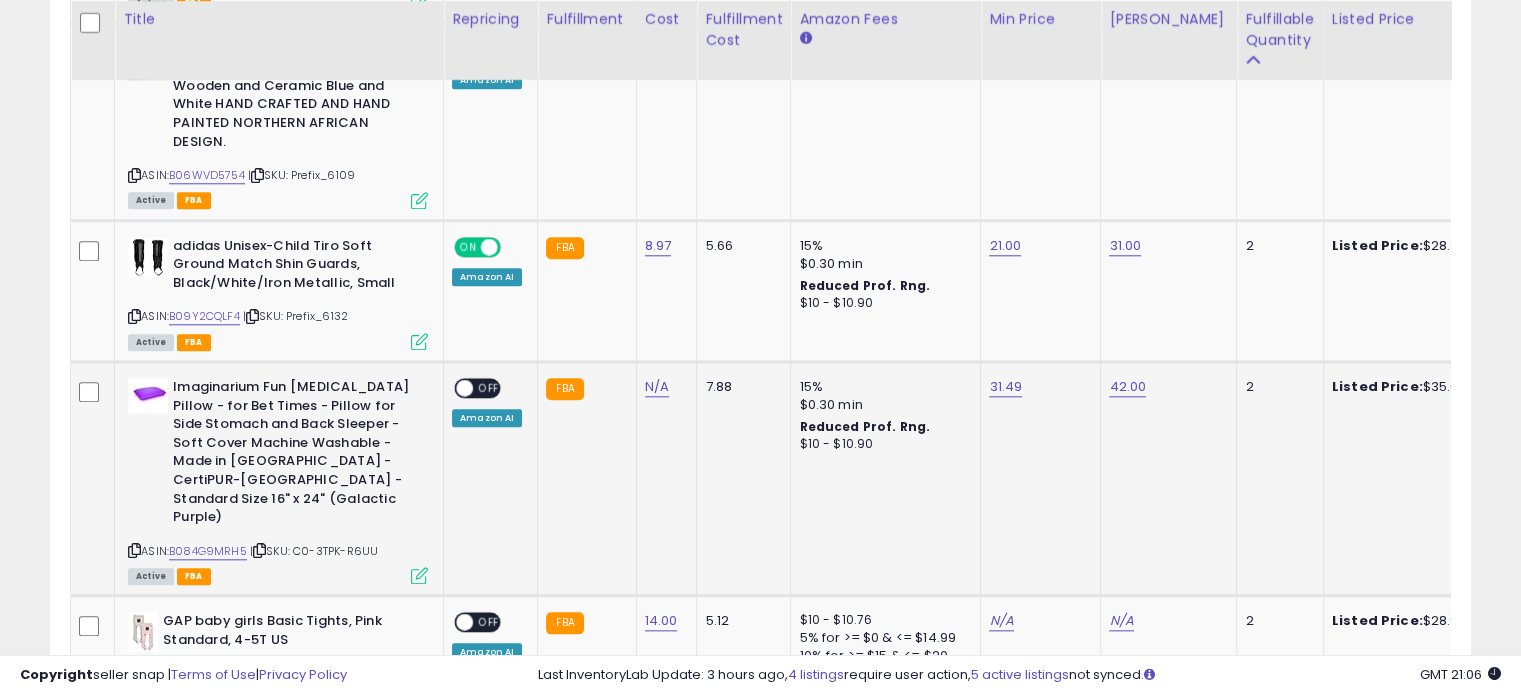 click on "ON   OFF" at bounding box center [477, 388] 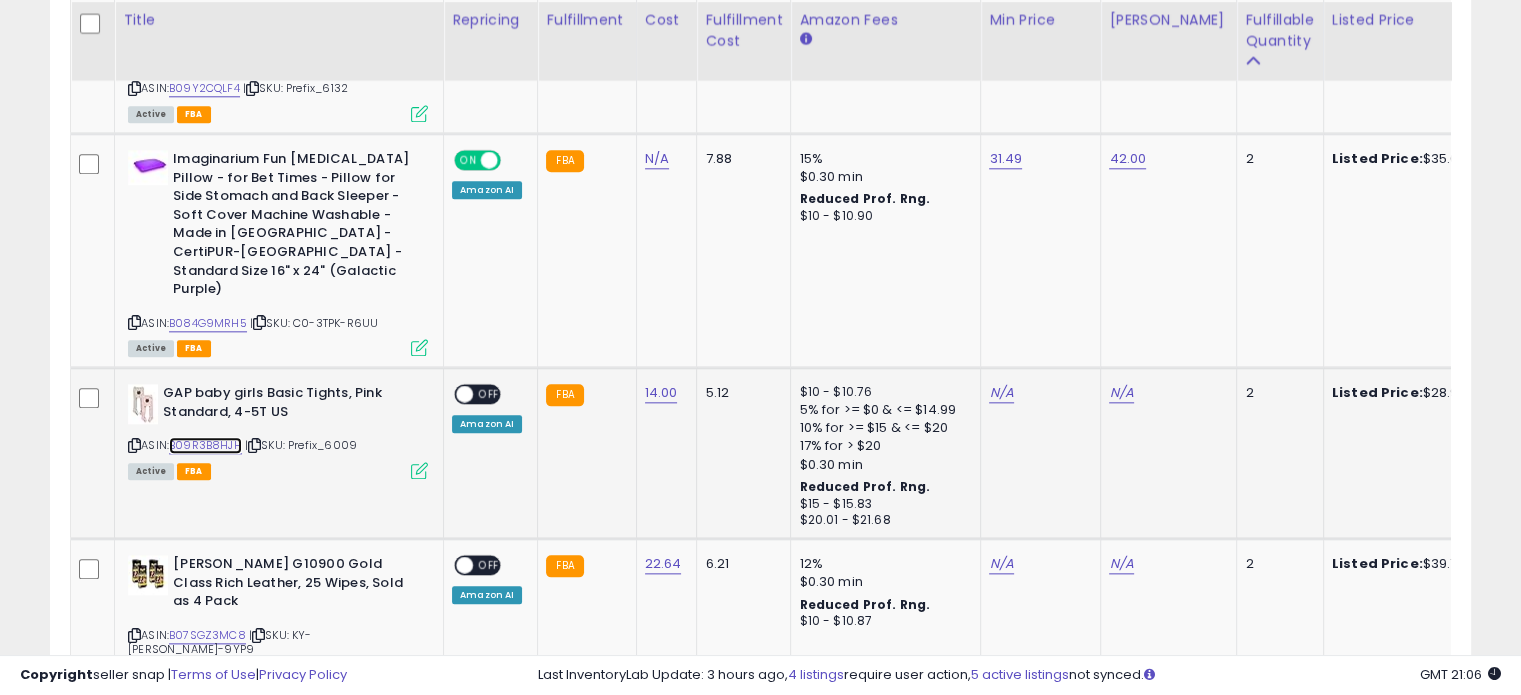 click on "B09R3B8HJH" at bounding box center (205, 445) 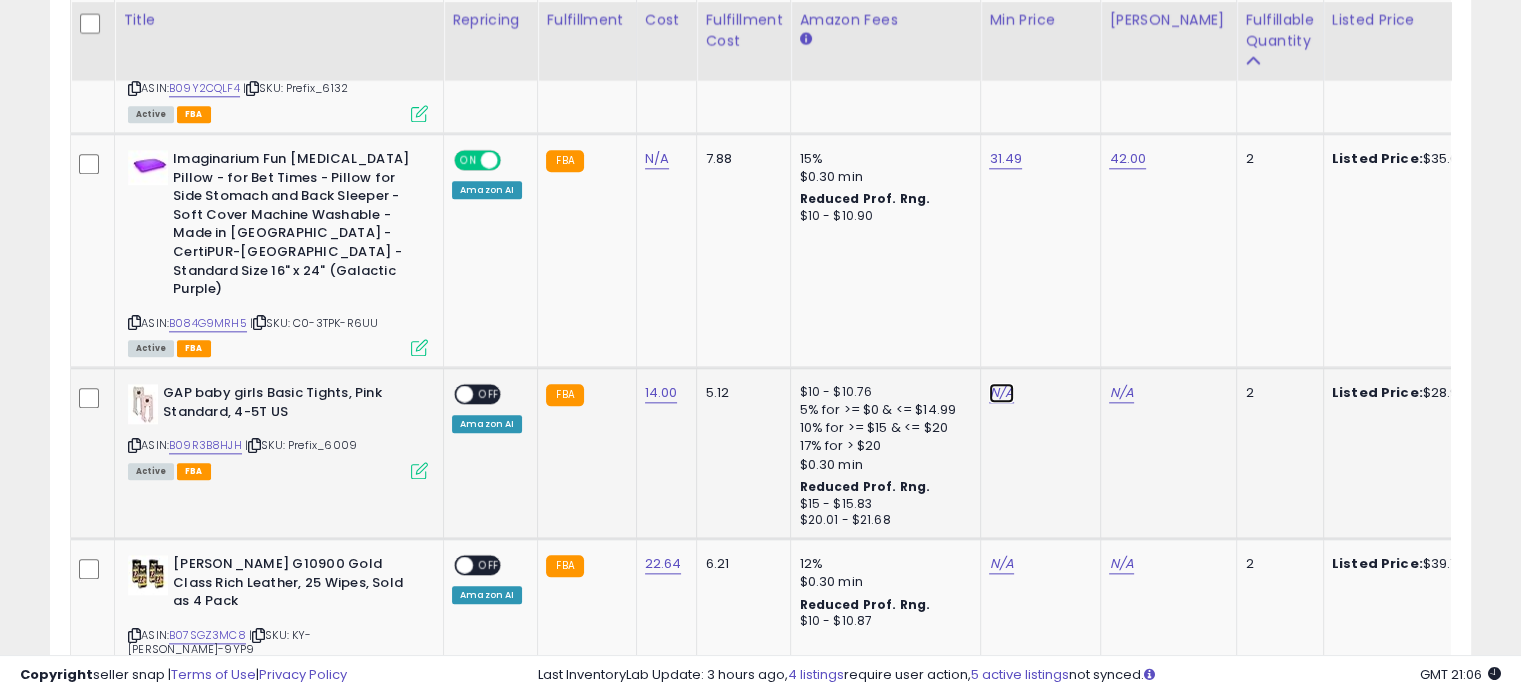 click on "N/A" at bounding box center (1001, -1142) 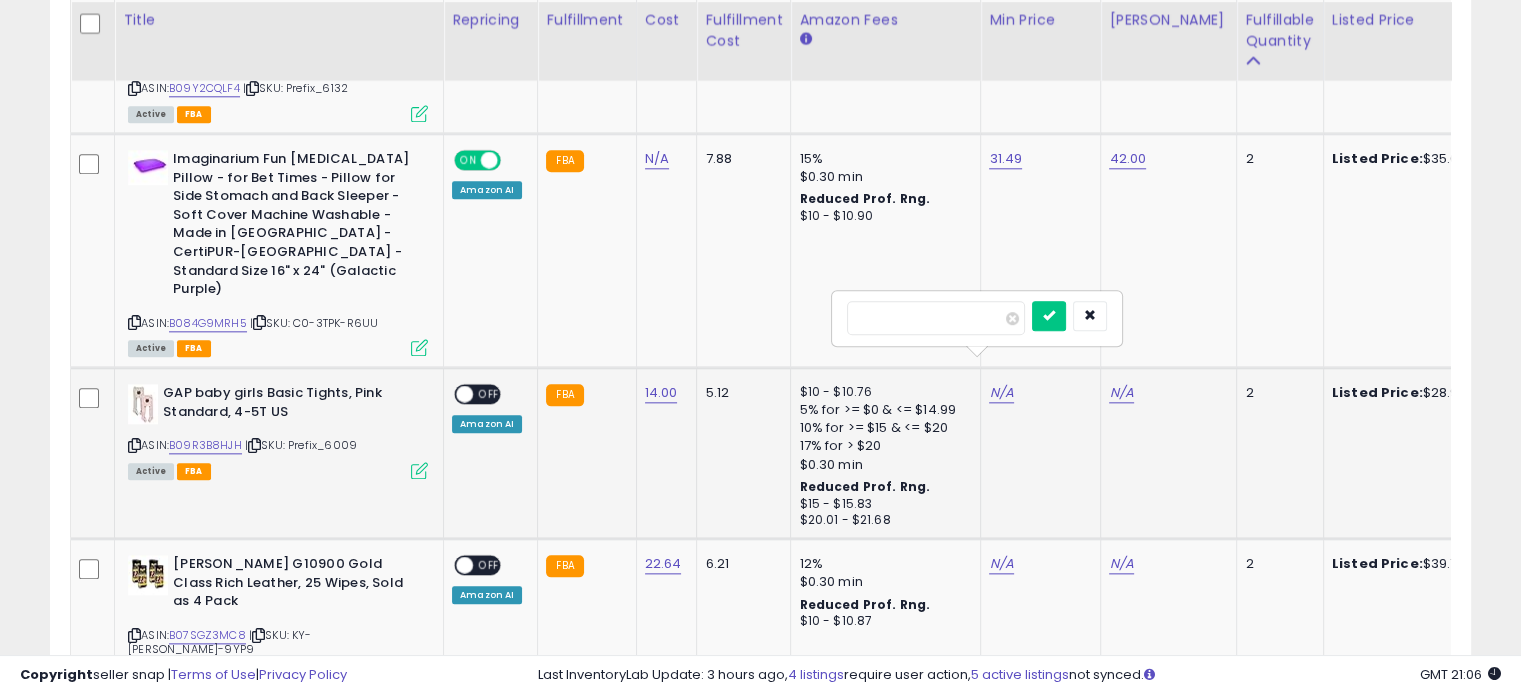 type on "****" 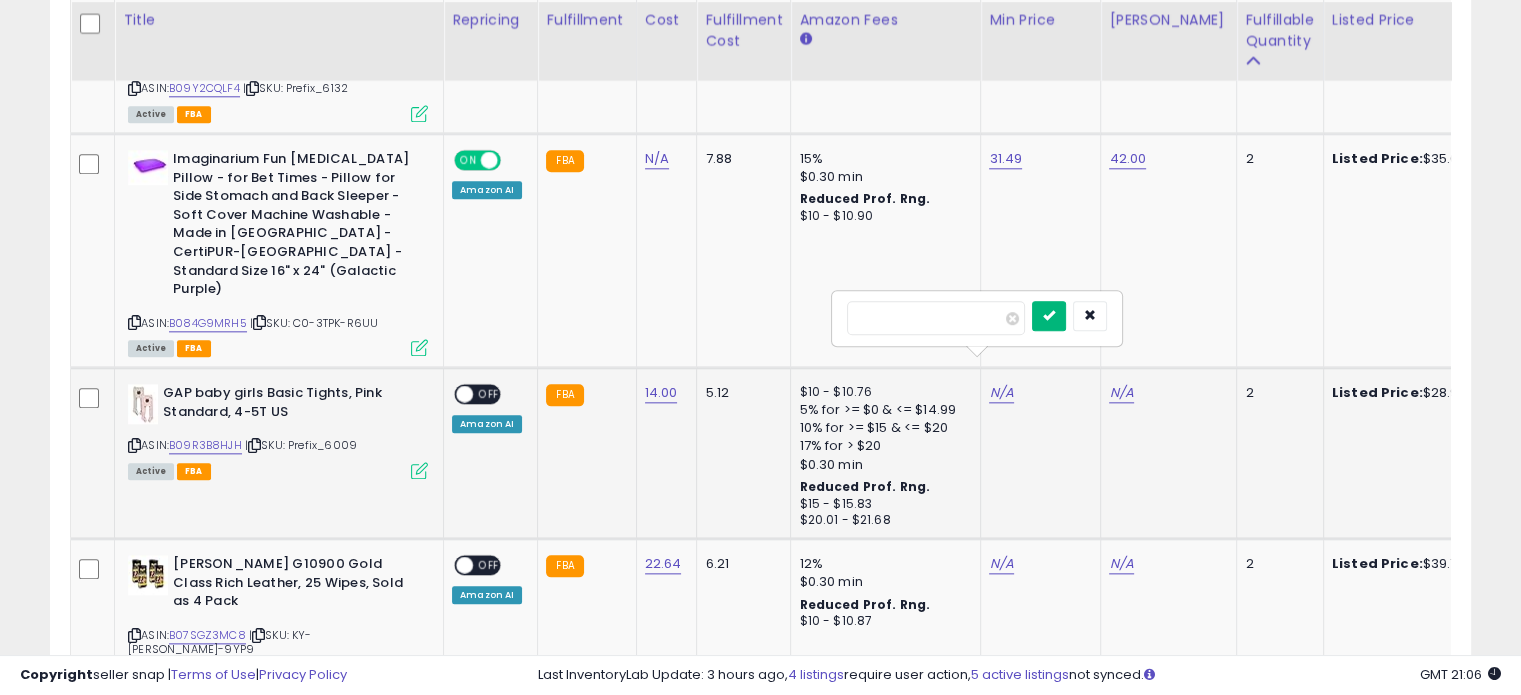 click at bounding box center [1049, 315] 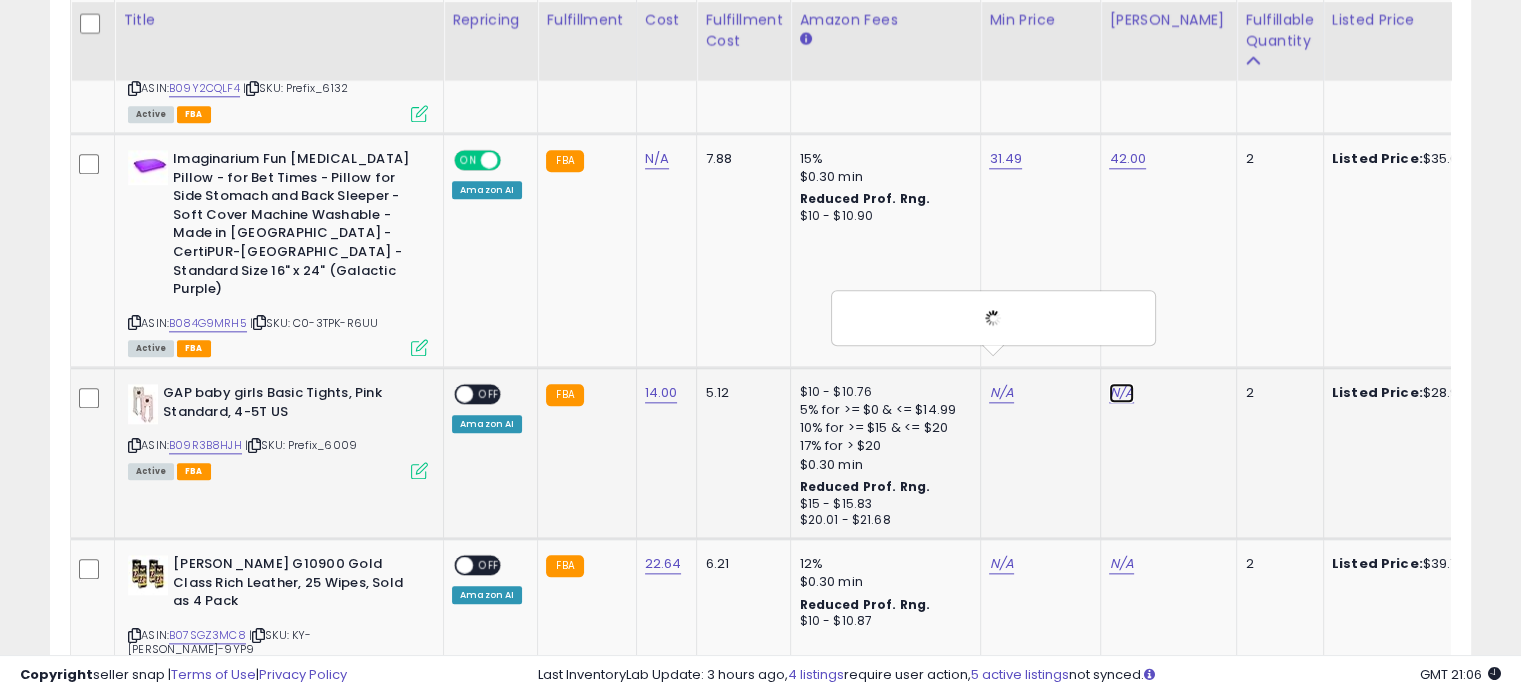 click on "N/A" at bounding box center [1121, -1142] 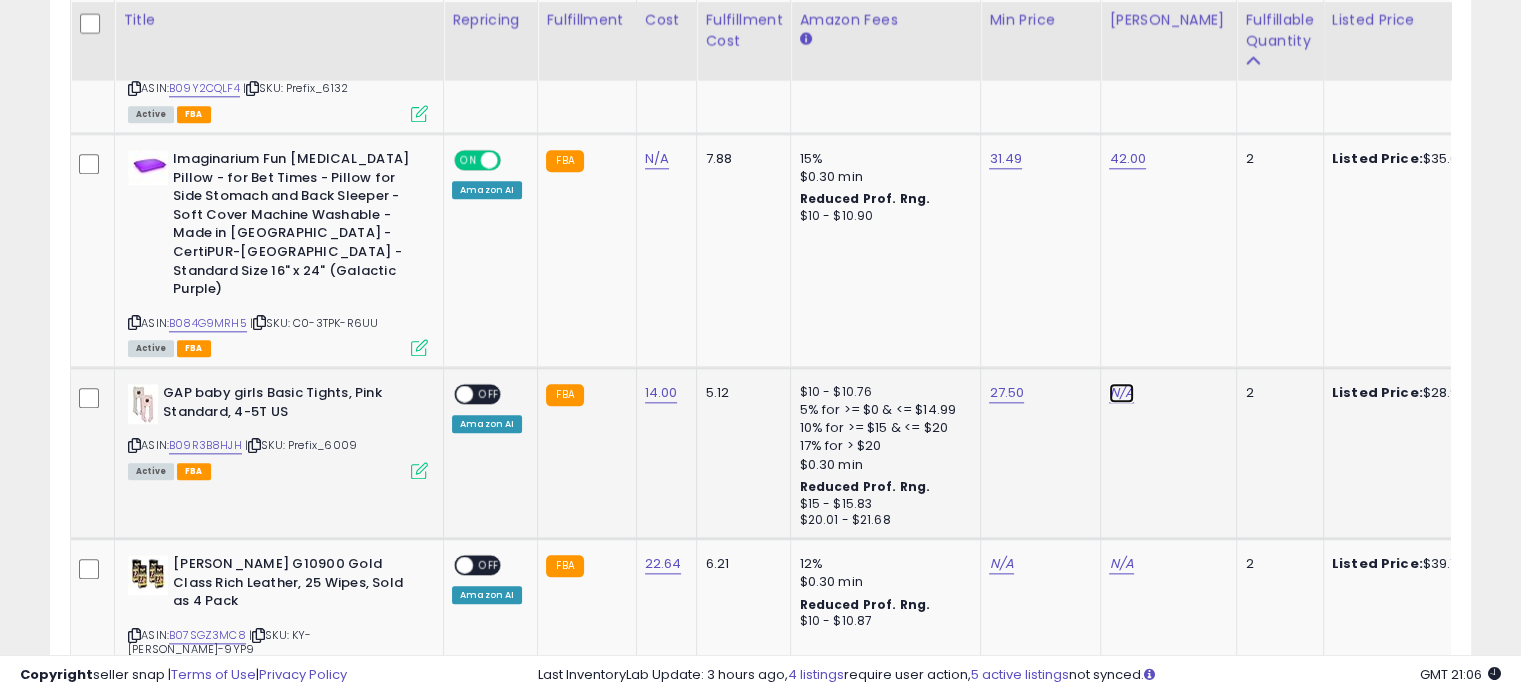 click on "N/A" at bounding box center (1121, -1142) 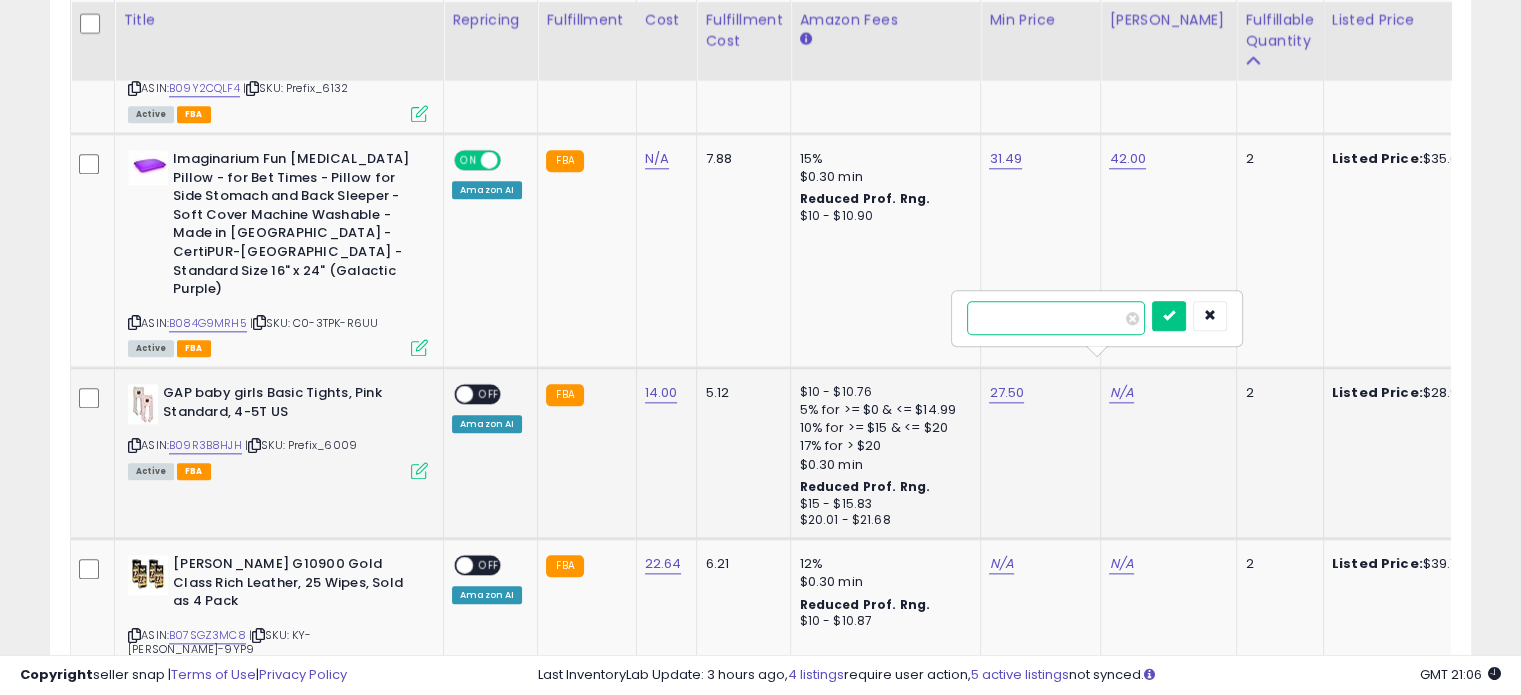 type on "*****" 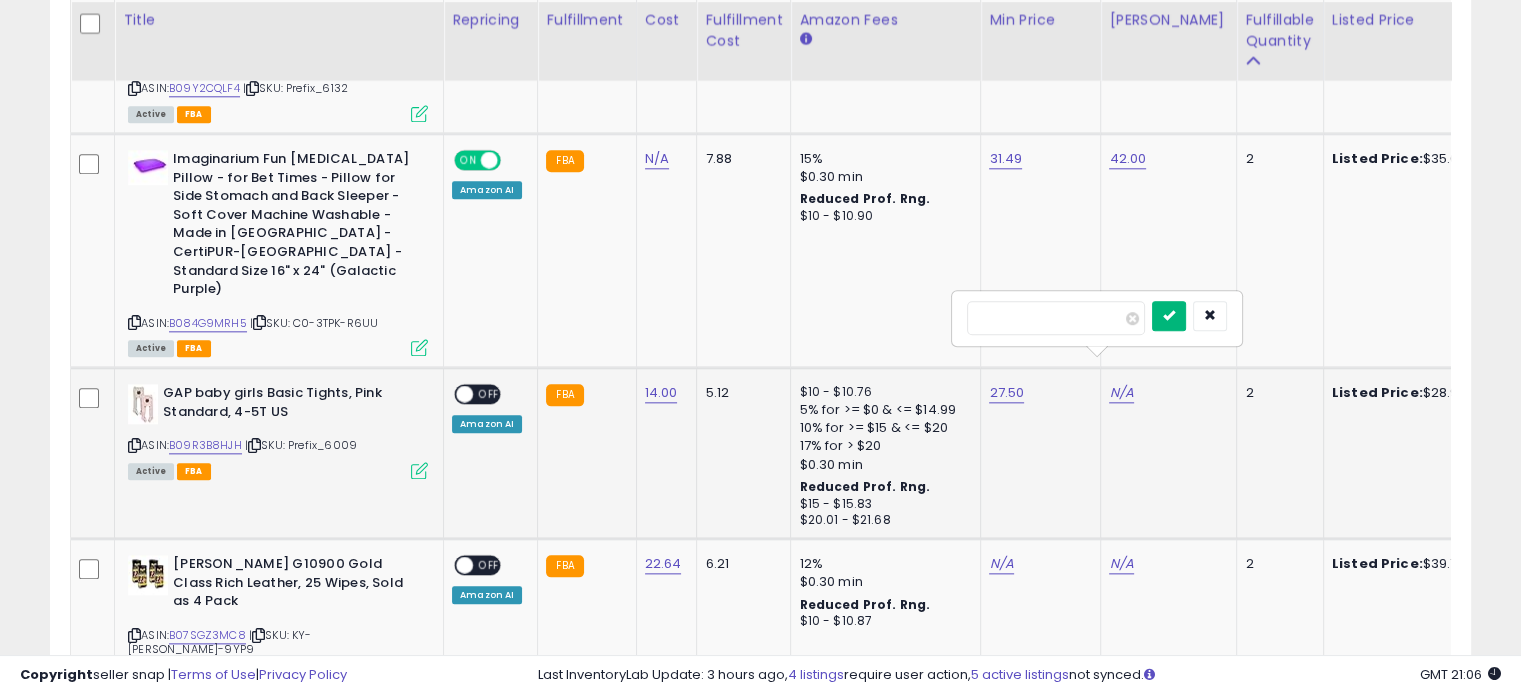 click at bounding box center [1169, 316] 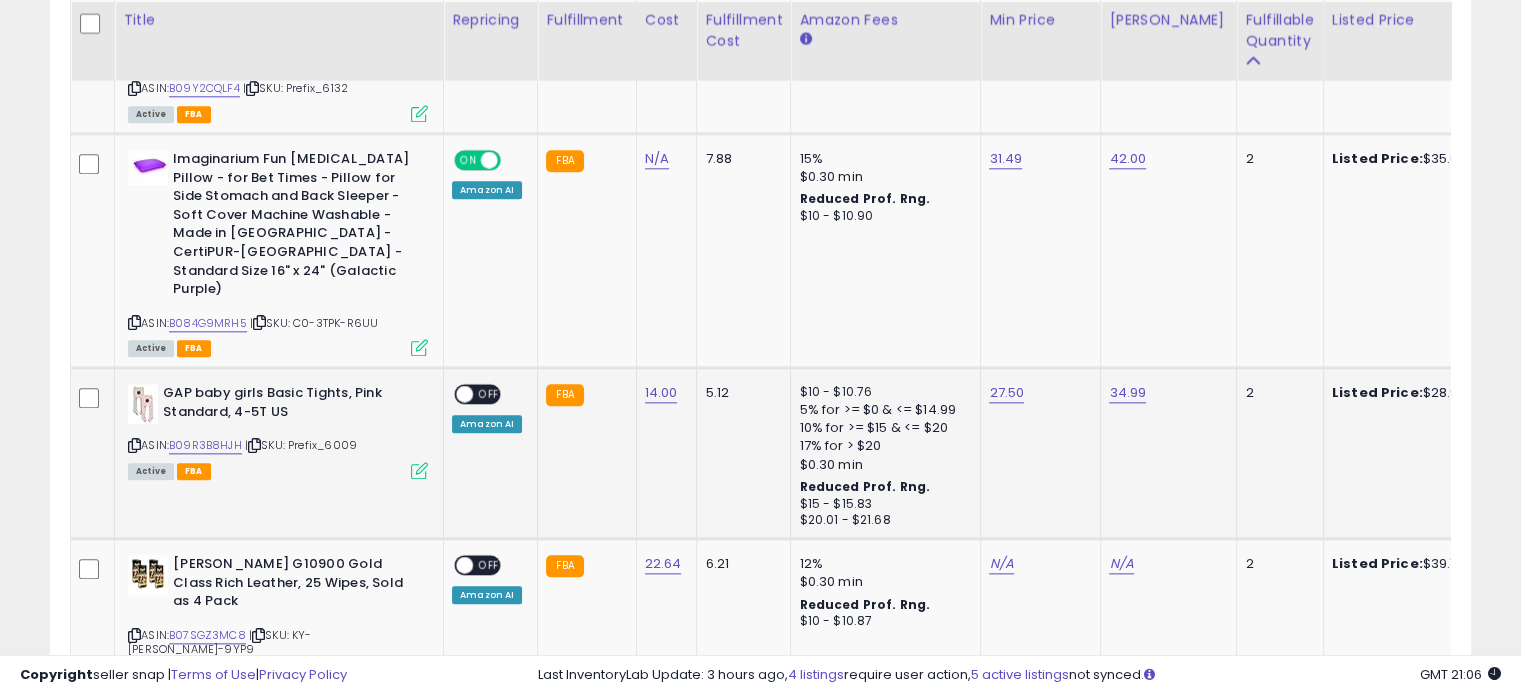 click on "OFF" at bounding box center (489, 394) 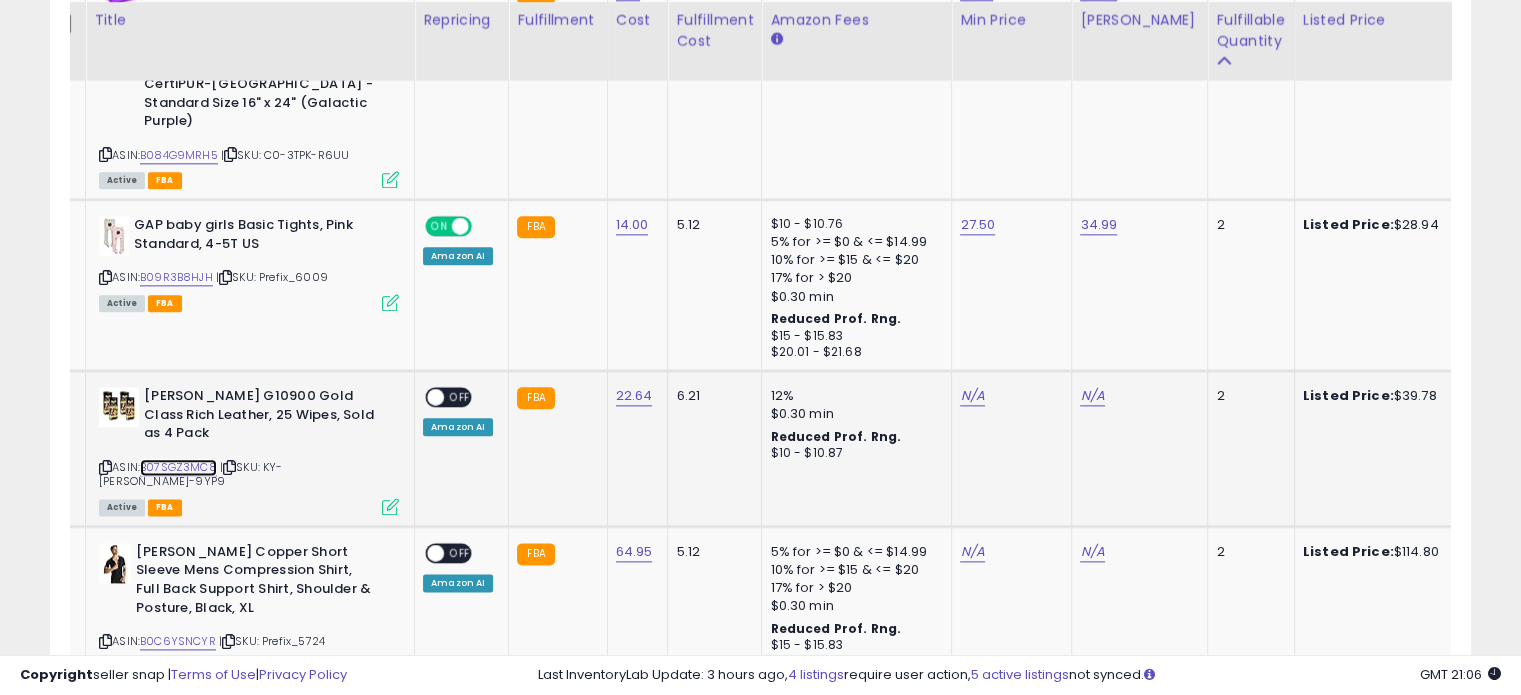click on "B07SGZ3MC8" at bounding box center [178, 467] 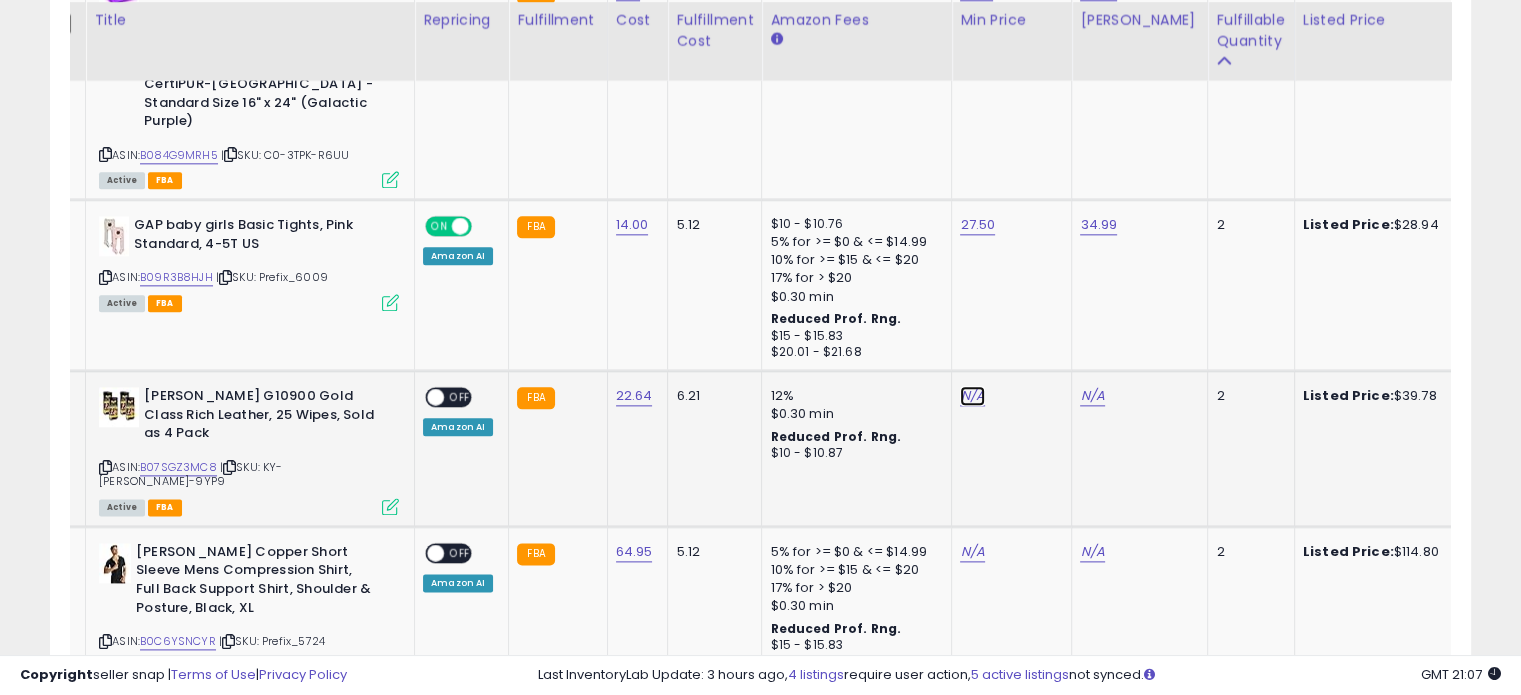 click on "N/A" at bounding box center (972, -1310) 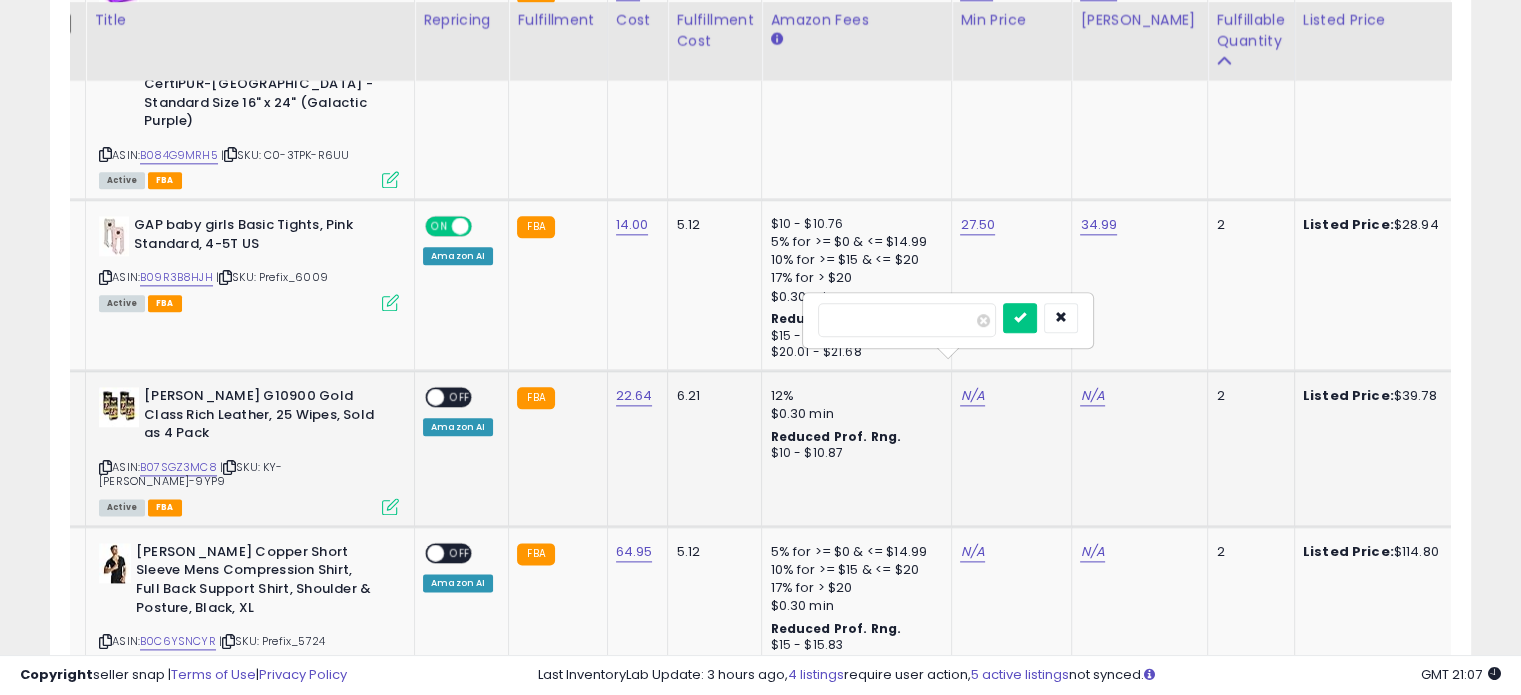 type on "****" 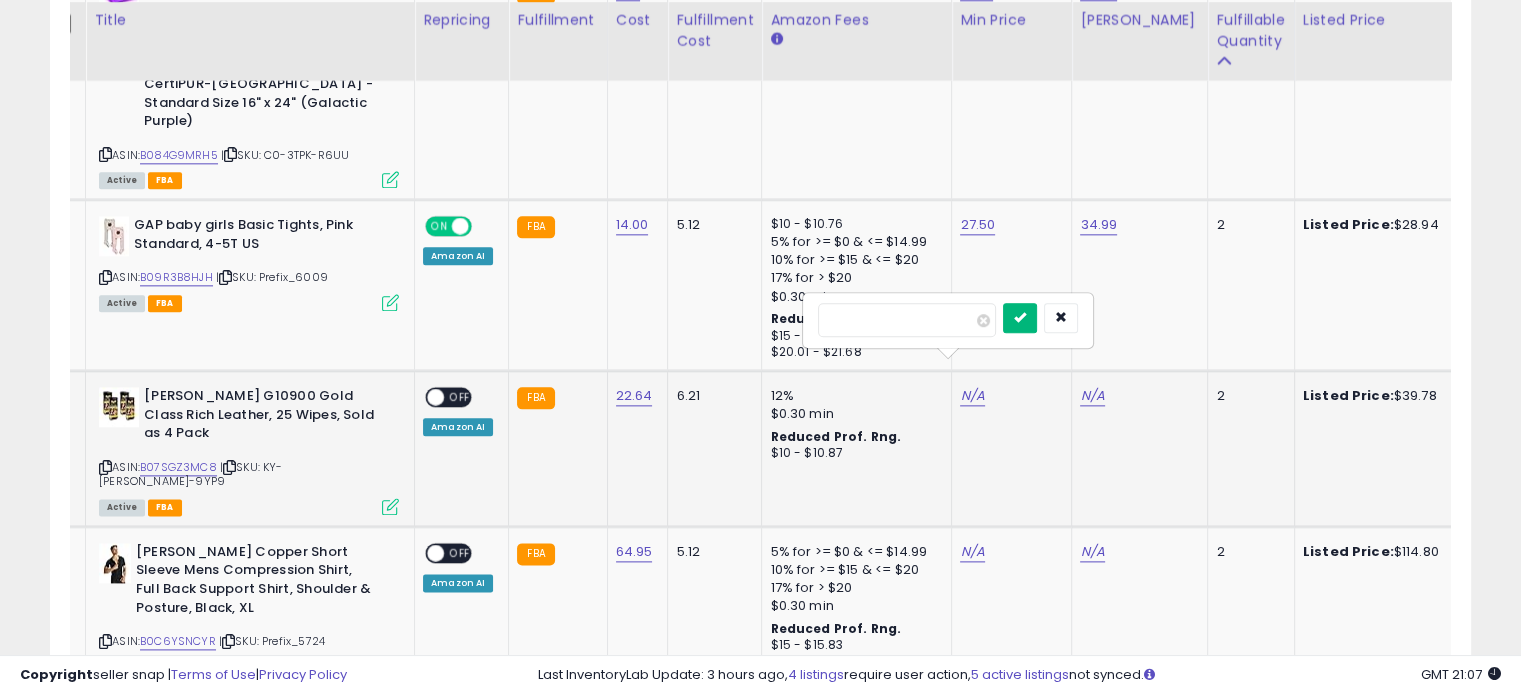 click at bounding box center [1020, 318] 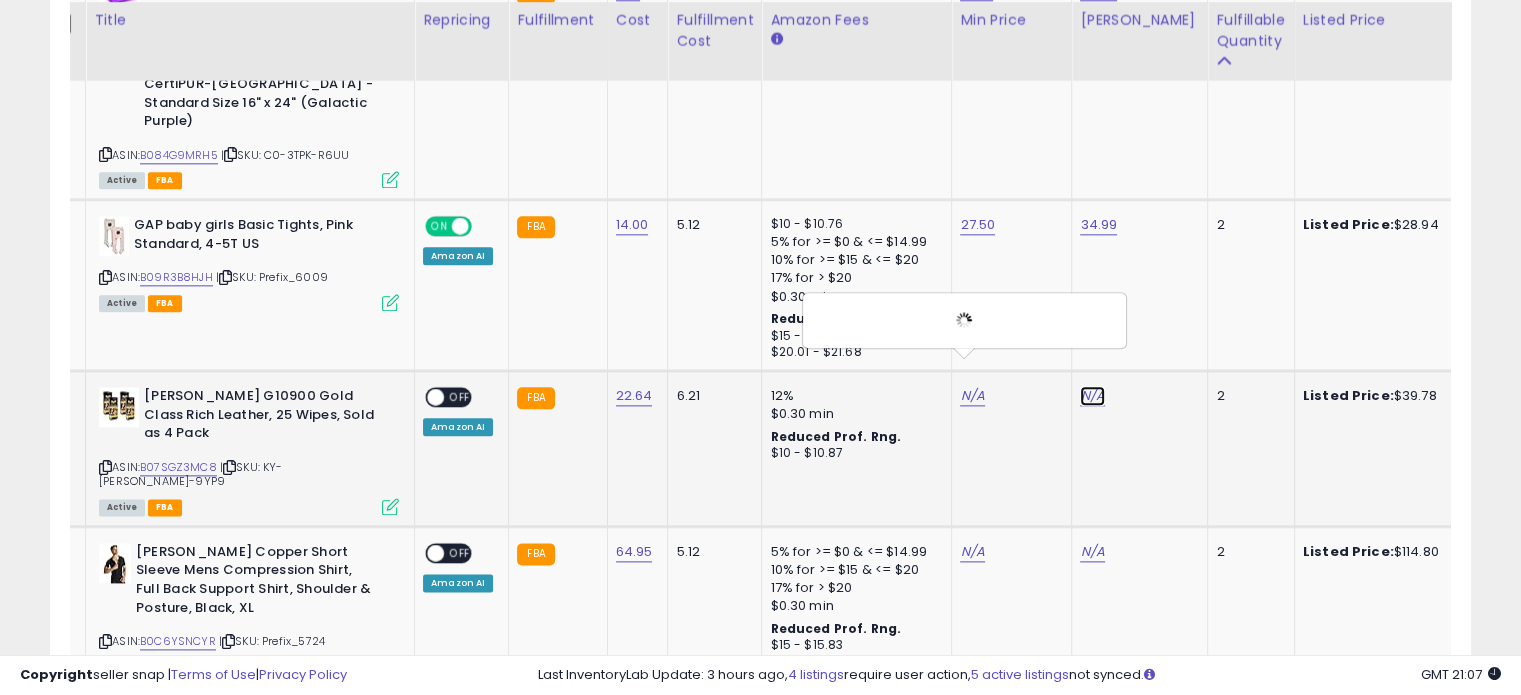 click on "N/A" at bounding box center [1092, -1310] 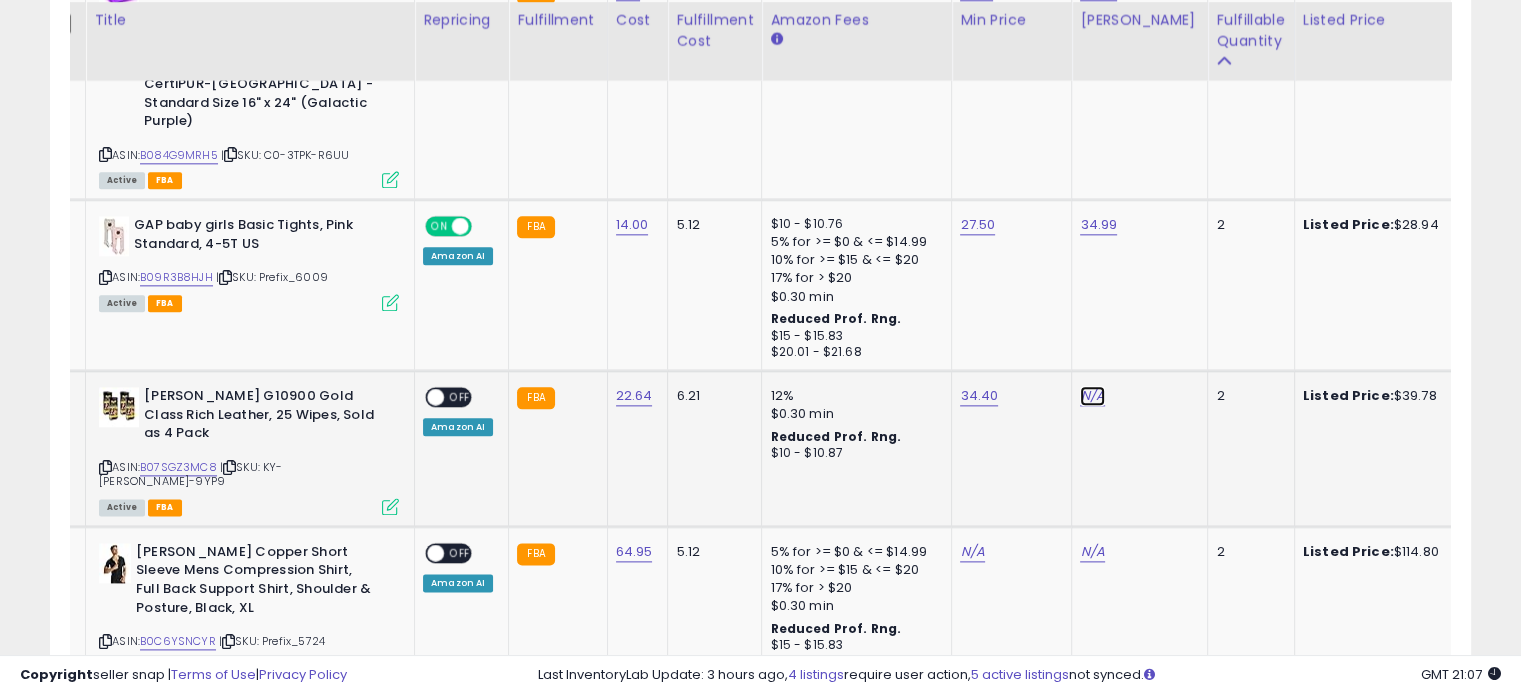 click on "N/A" at bounding box center [1092, -1310] 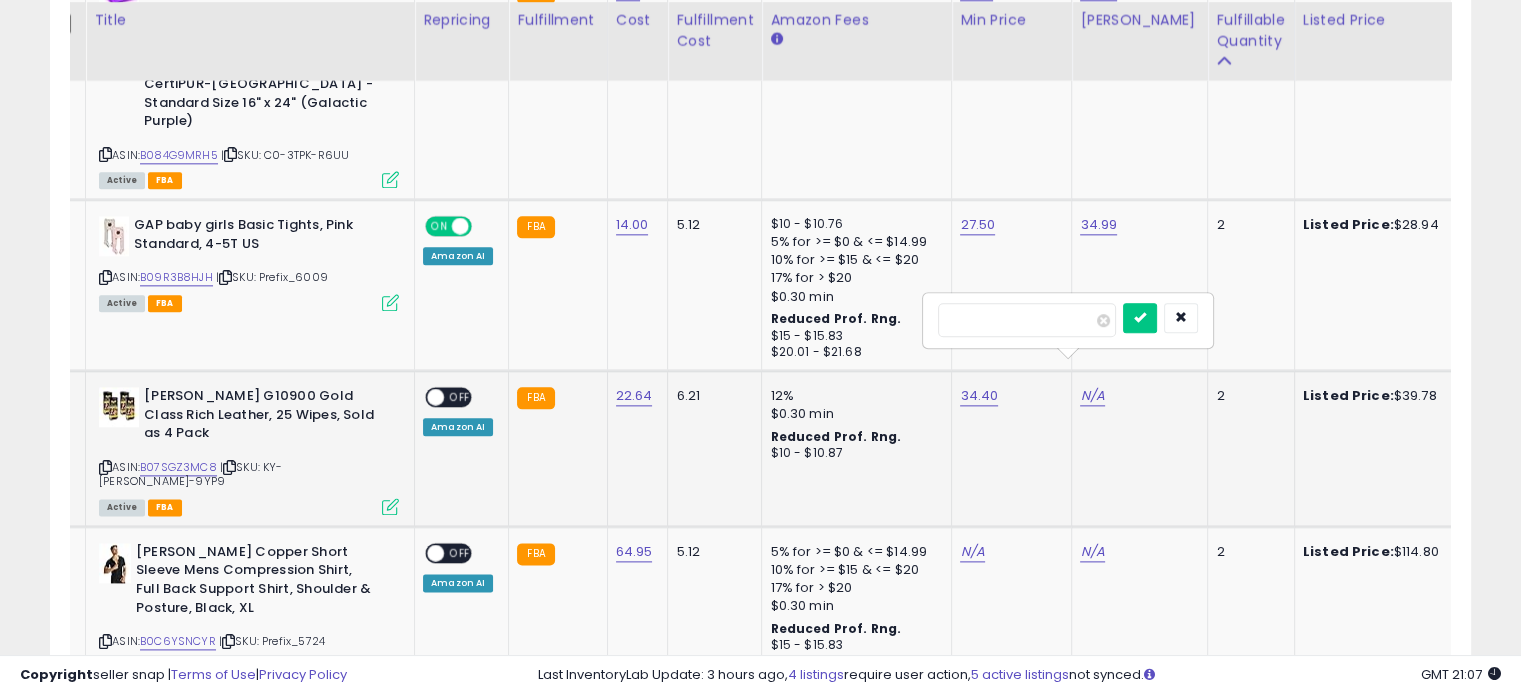 type on "**" 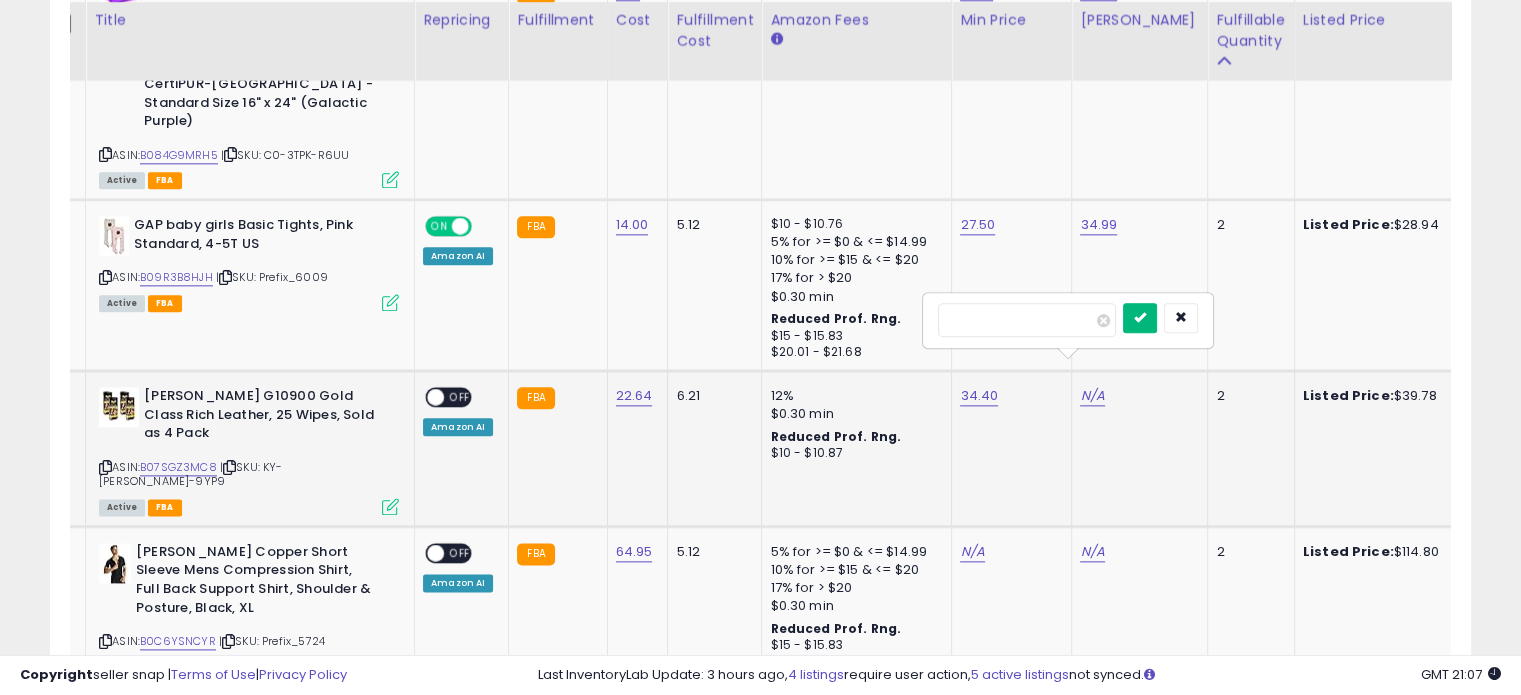 click at bounding box center (1140, 317) 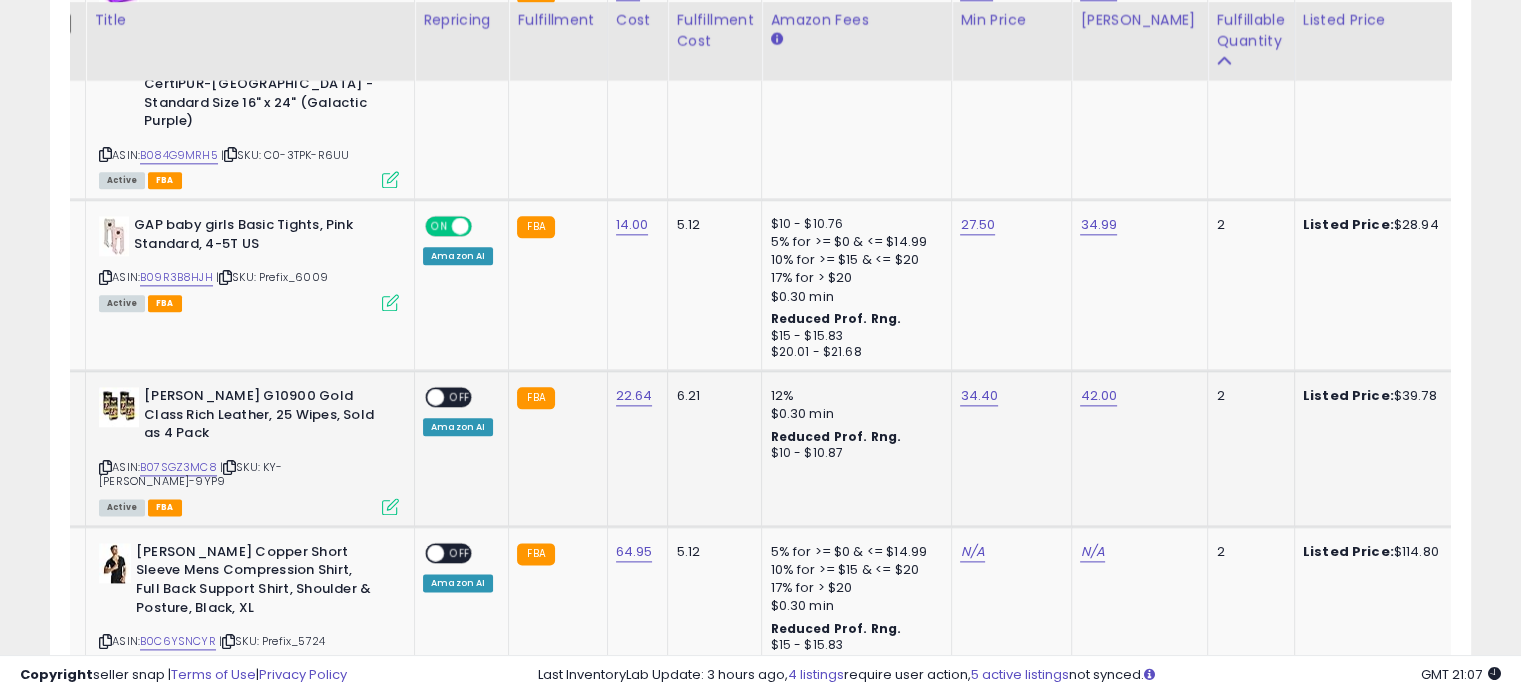 click on "OFF" at bounding box center (460, 397) 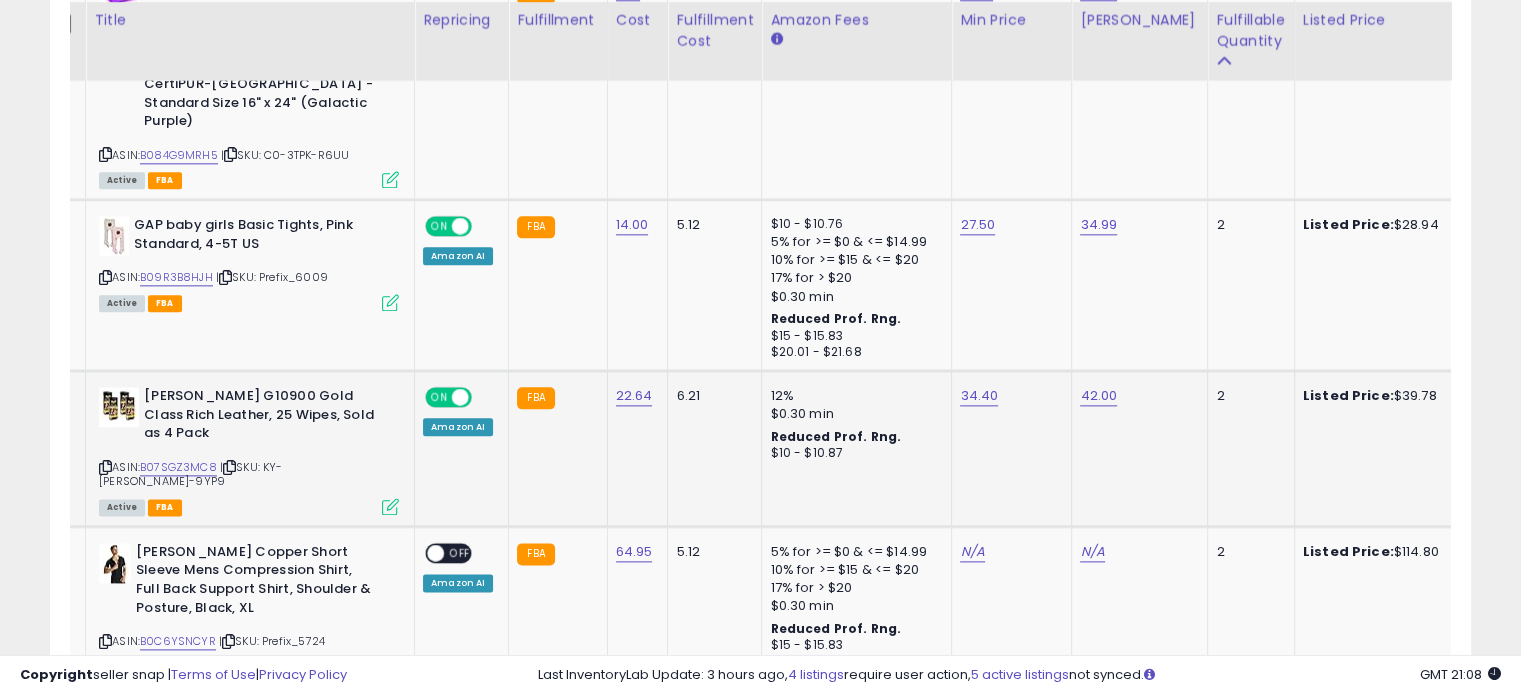 scroll, scrollTop: 0, scrollLeft: 156, axis: horizontal 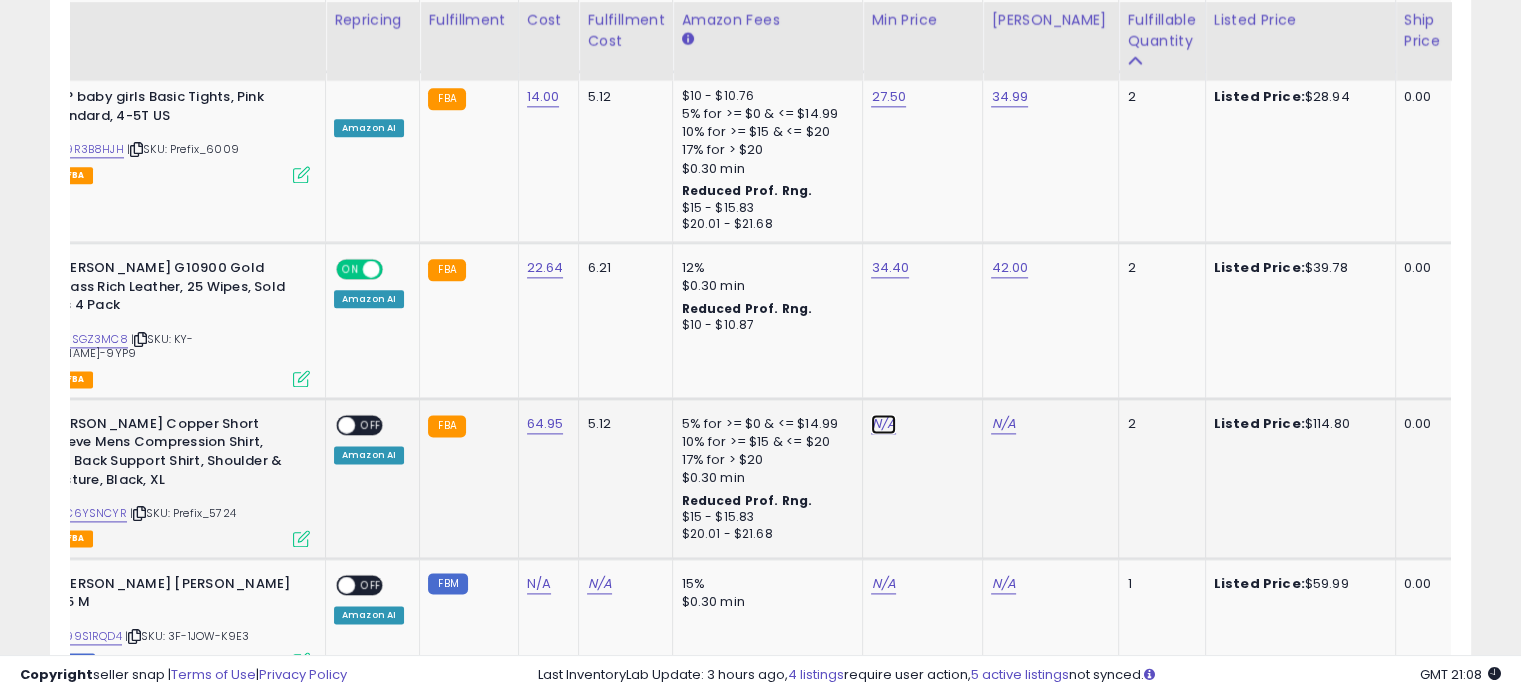 click on "N/A" at bounding box center (883, -1438) 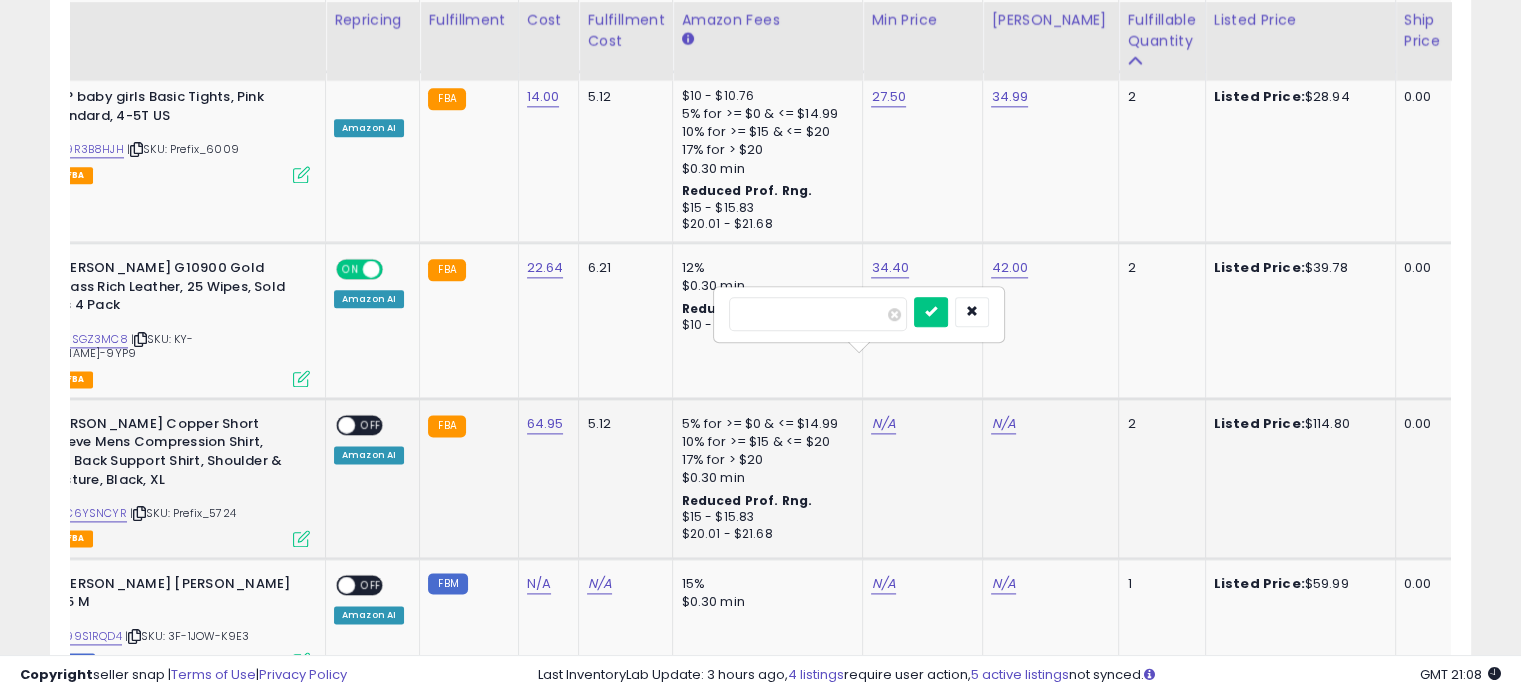 type on "**" 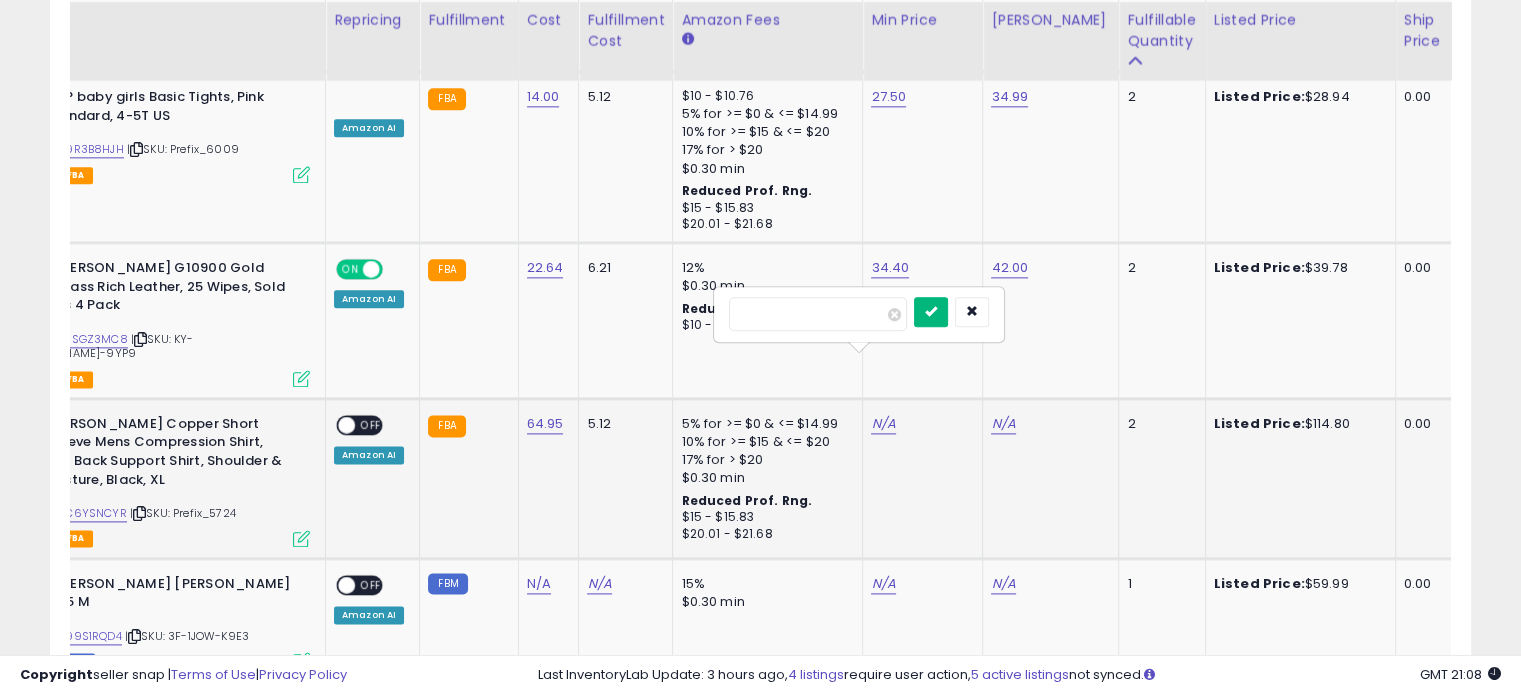 click at bounding box center [931, 312] 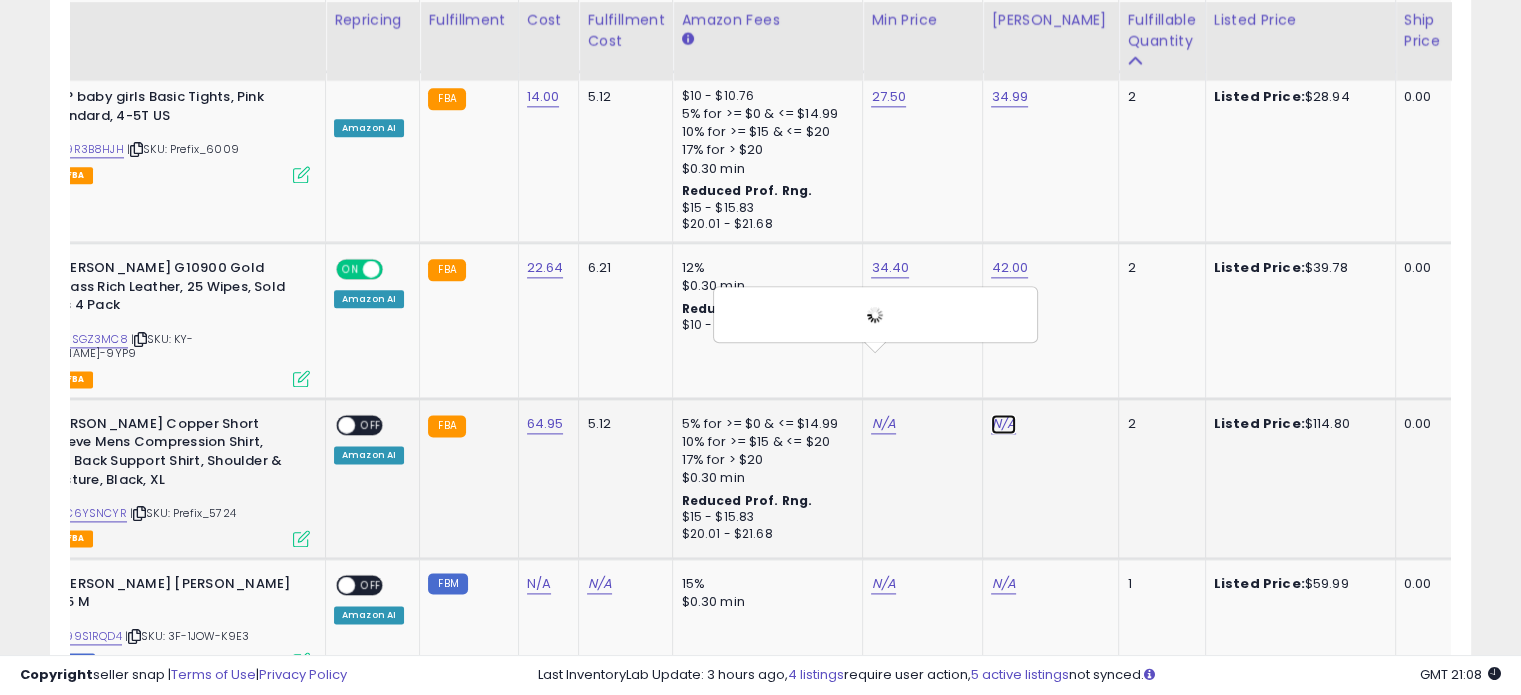 click on "N/A" at bounding box center [1003, -1438] 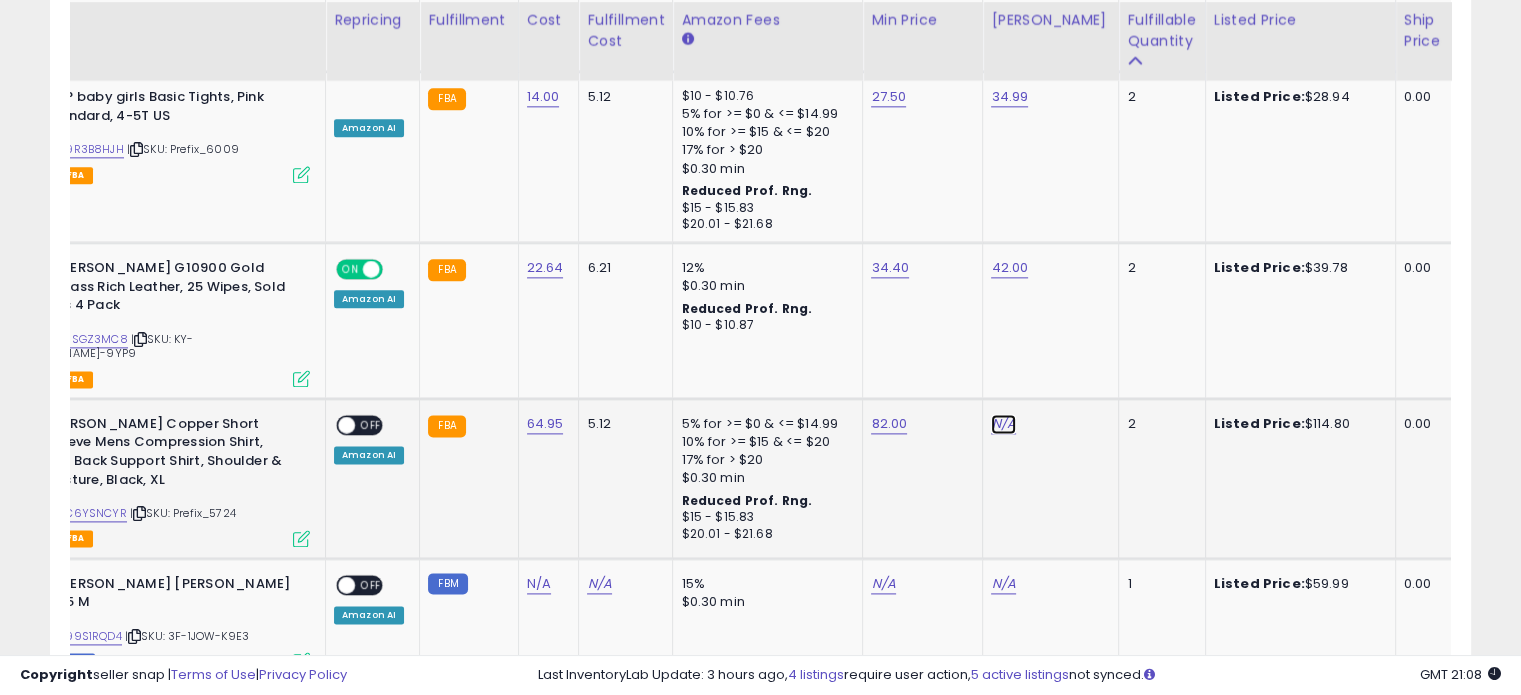click on "N/A" at bounding box center [1003, -1438] 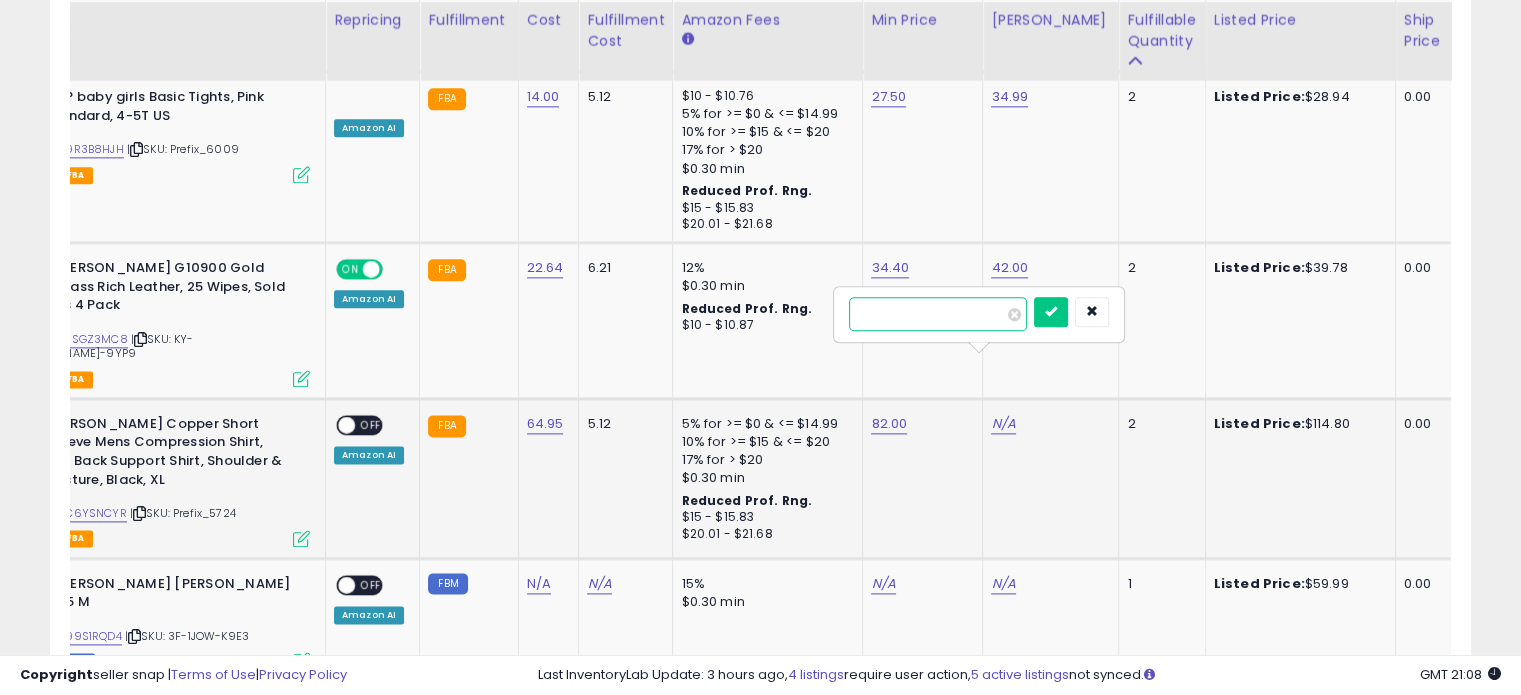 type on "**" 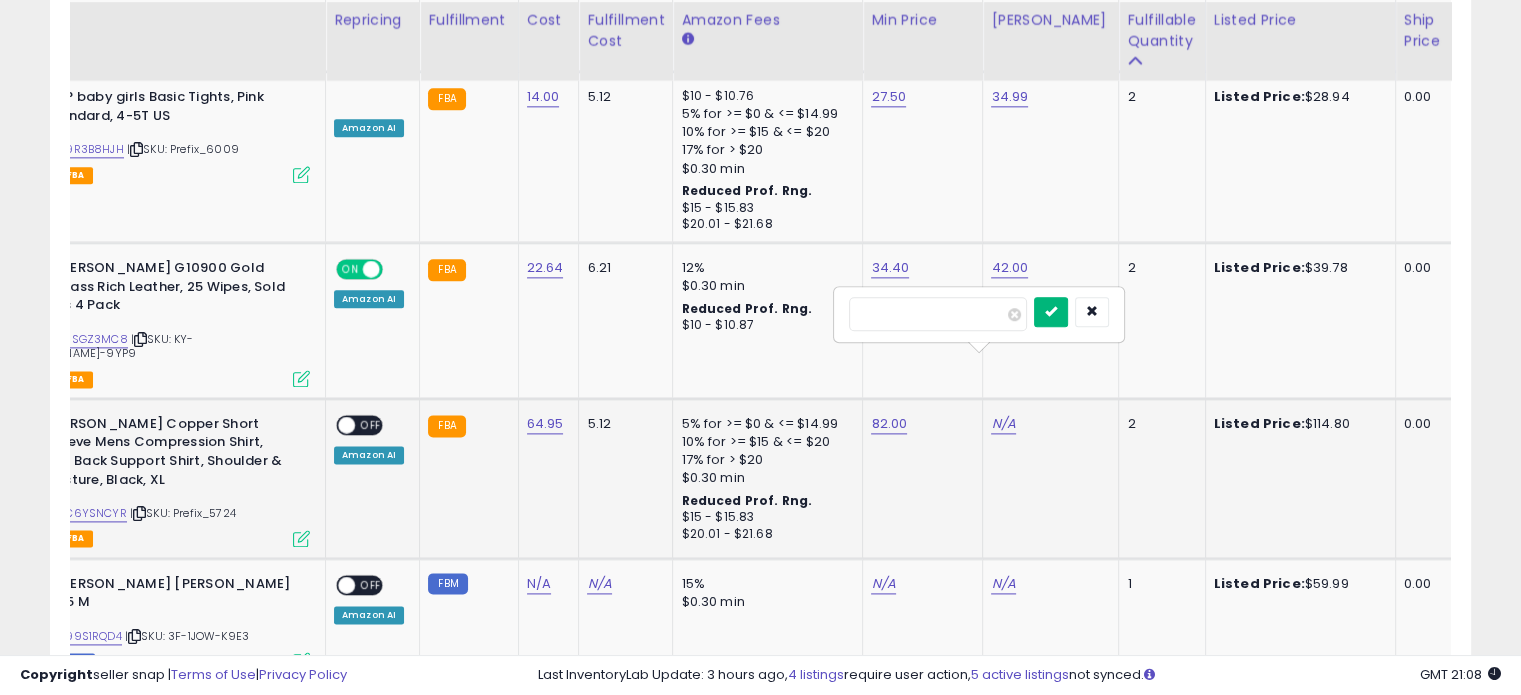 click at bounding box center (1051, 311) 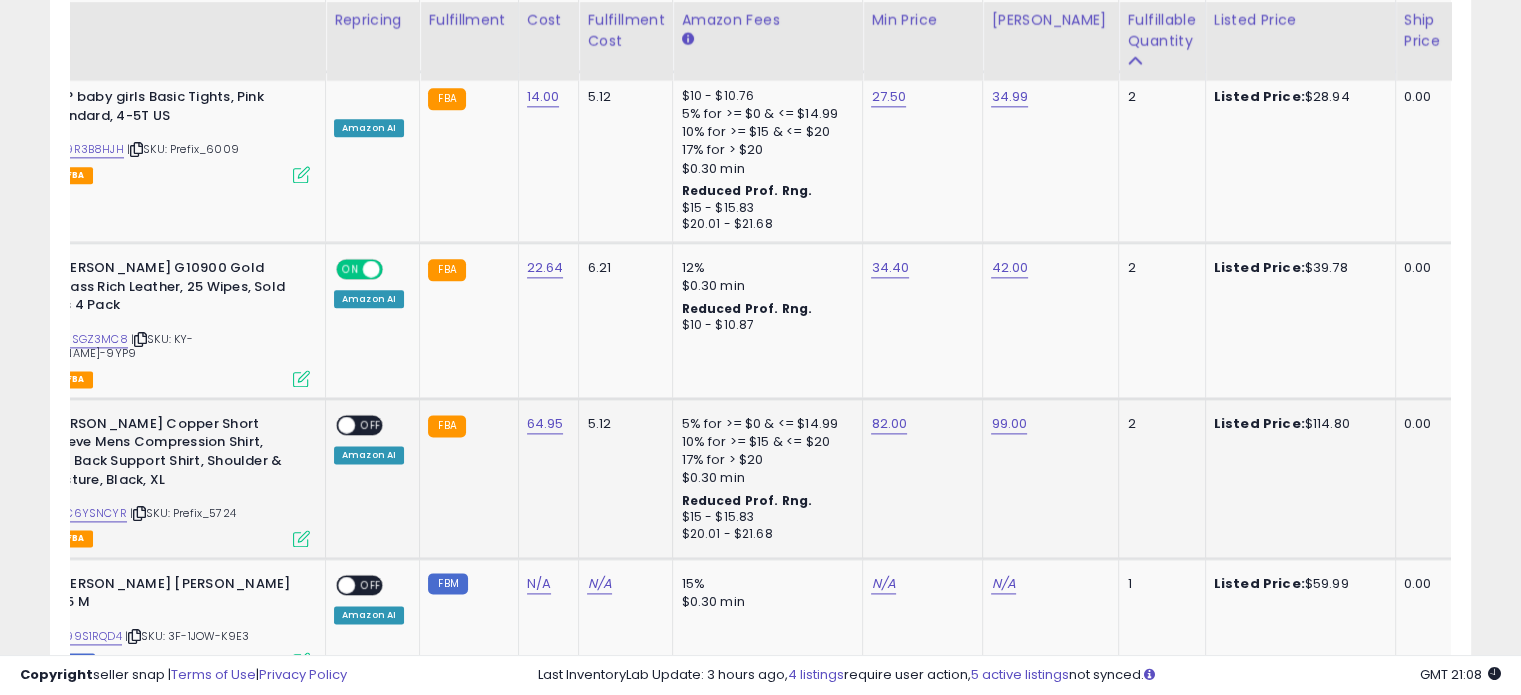 click on "OFF" at bounding box center (371, 424) 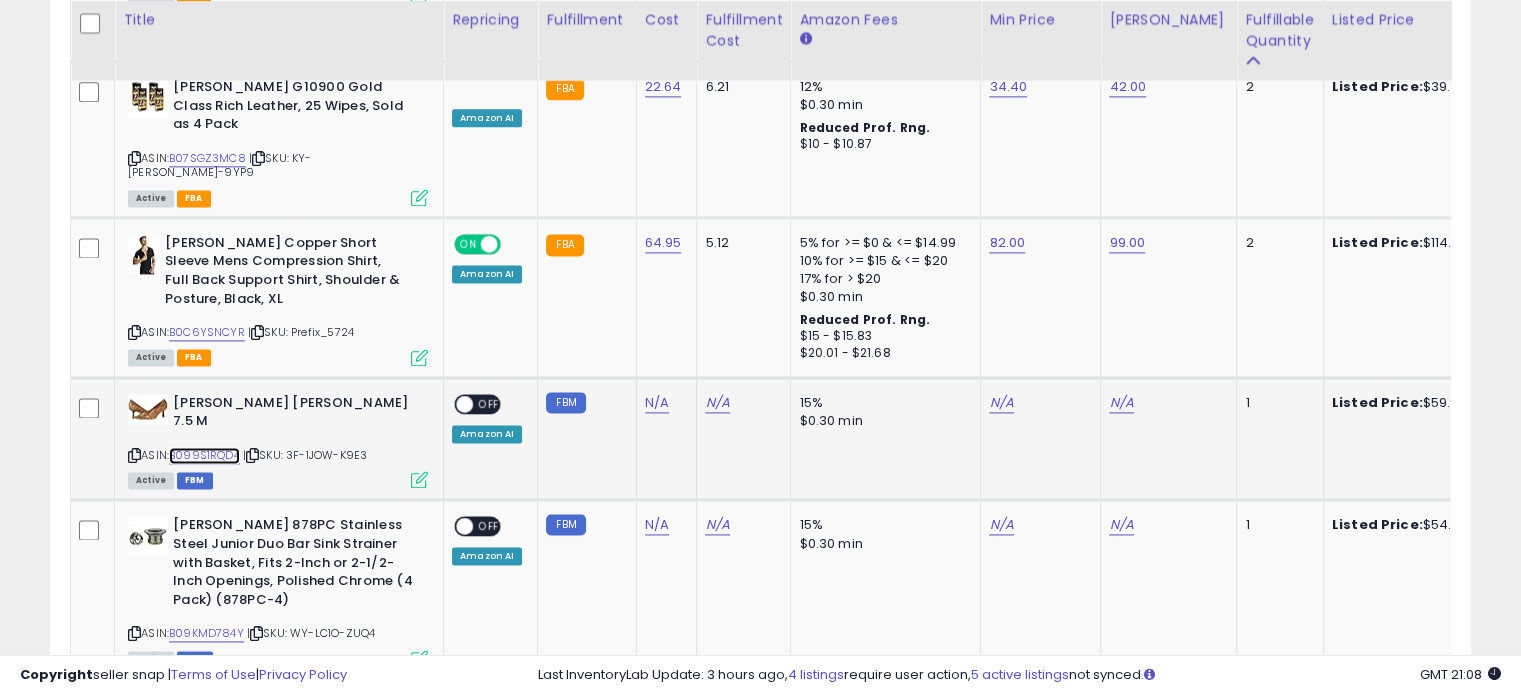 click on "B099S1RQD4" at bounding box center (204, 455) 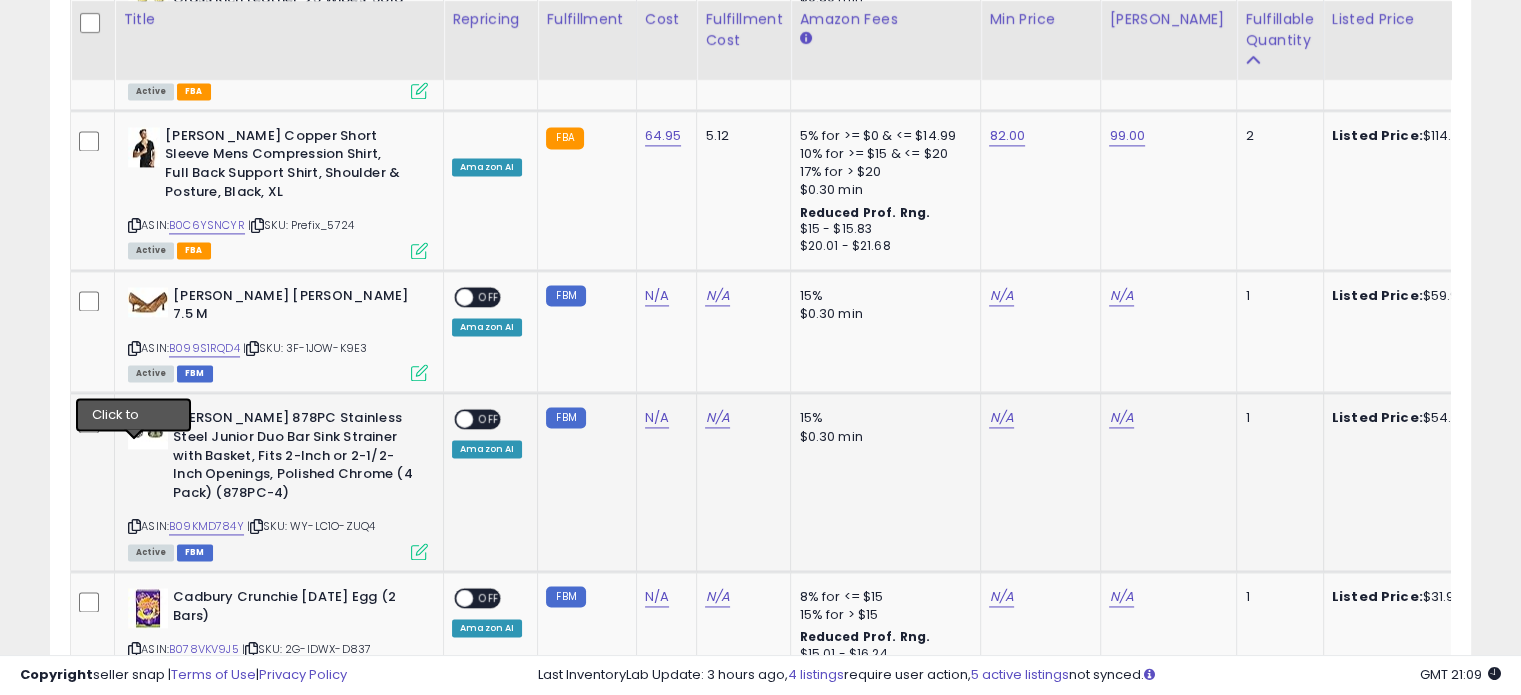click at bounding box center [134, 526] 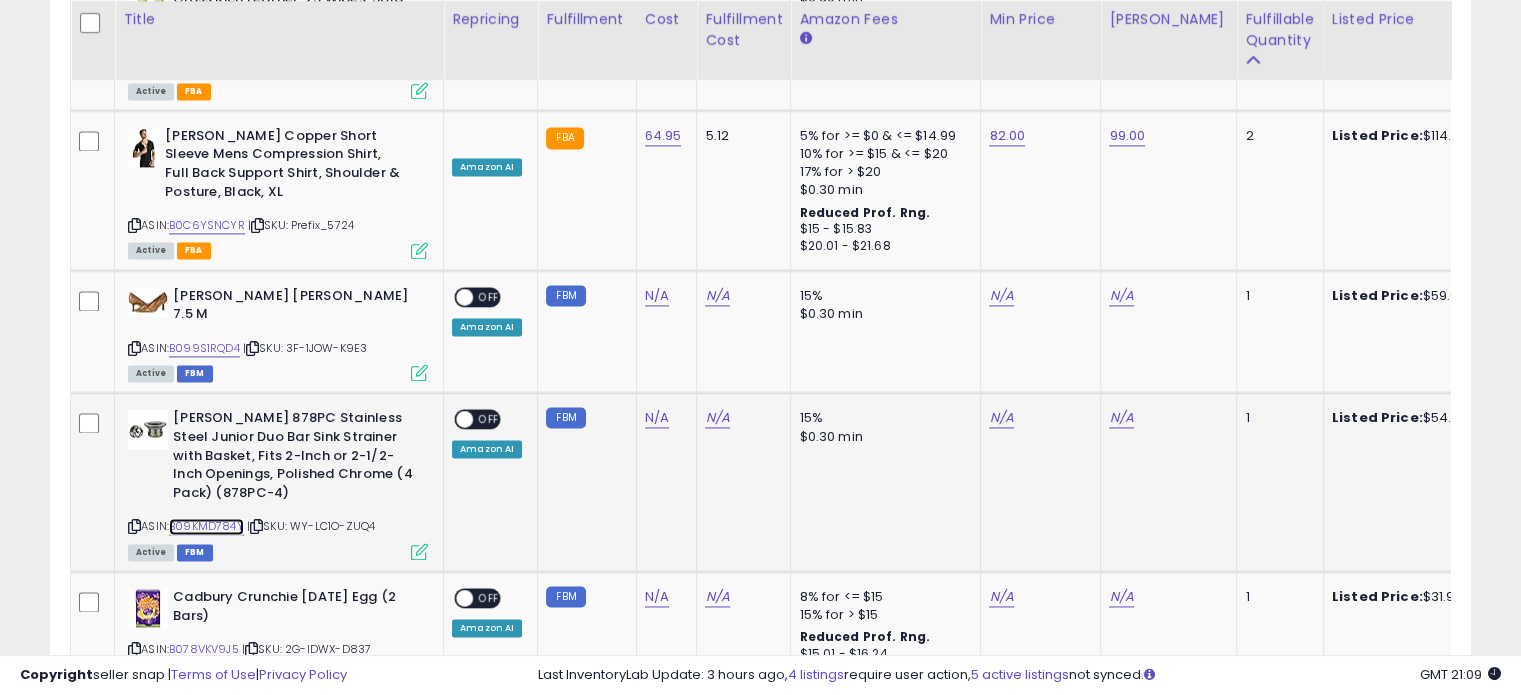 click on "B09KMD784Y" at bounding box center (206, 526) 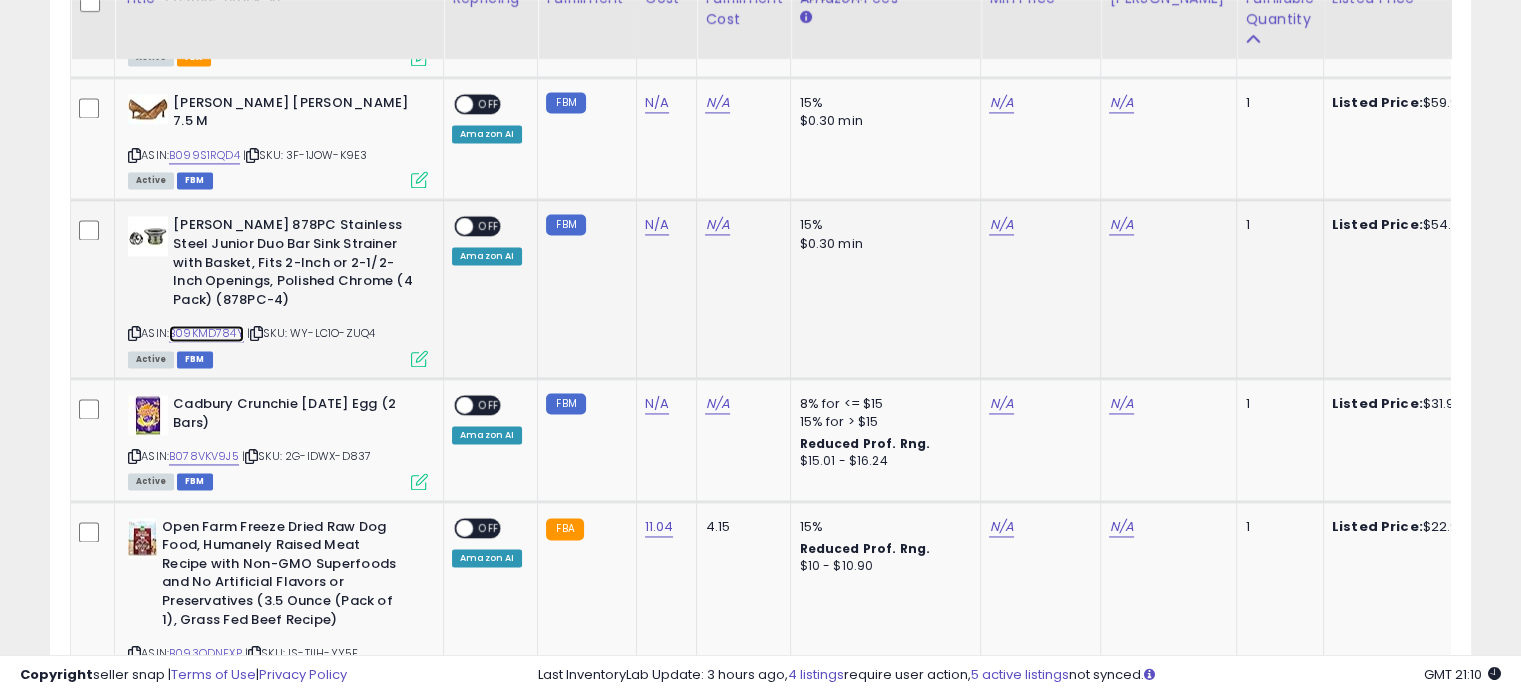 scroll, scrollTop: 3003, scrollLeft: 0, axis: vertical 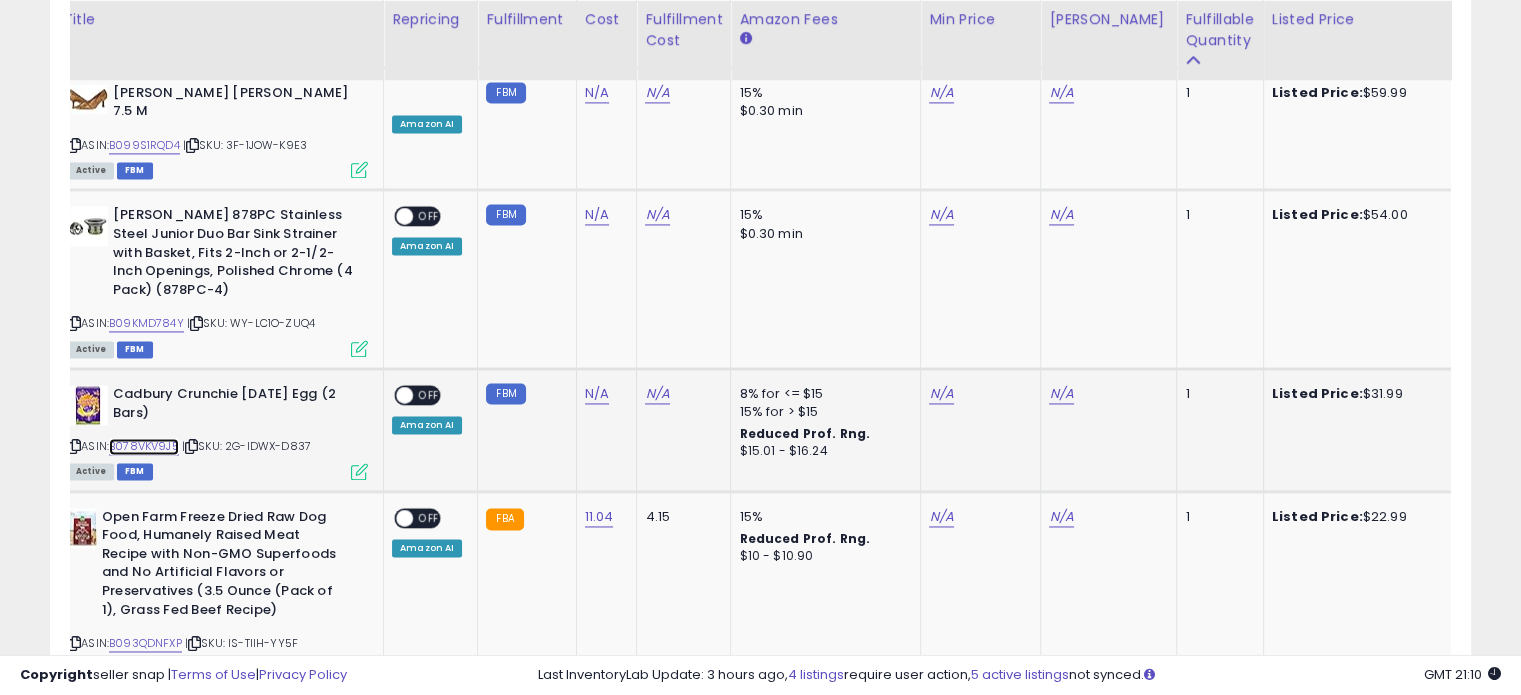 click on "B078VKV9J5" at bounding box center [144, 446] 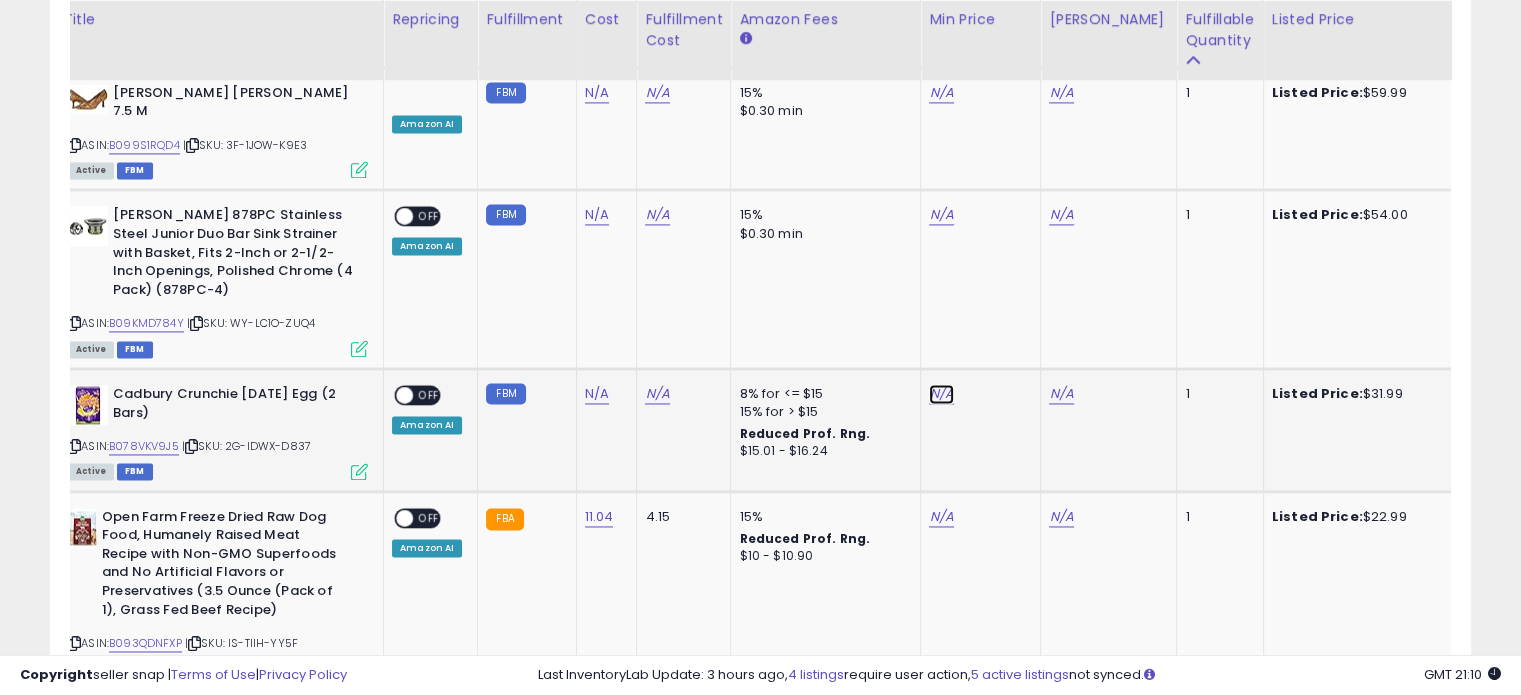 click on "N/A" at bounding box center (941, -1929) 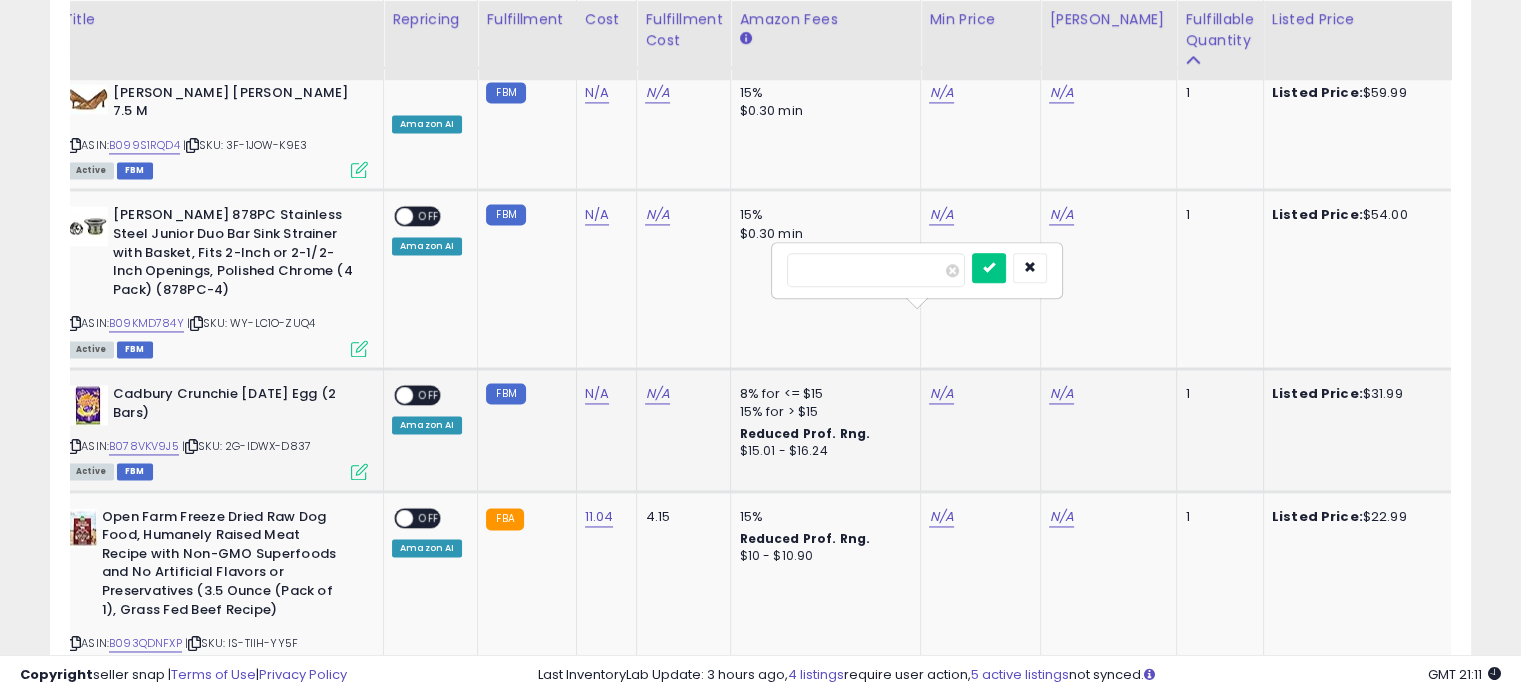 type on "**" 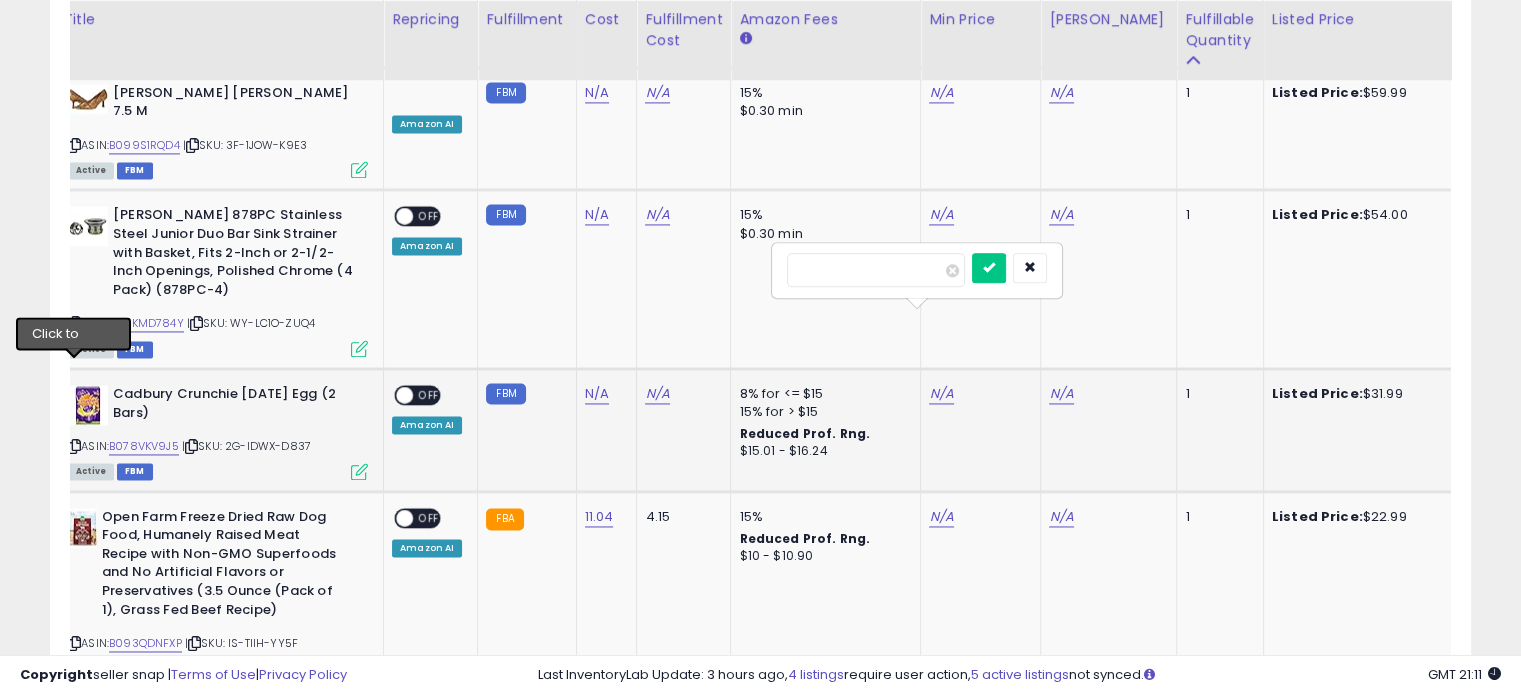 click at bounding box center (74, 446) 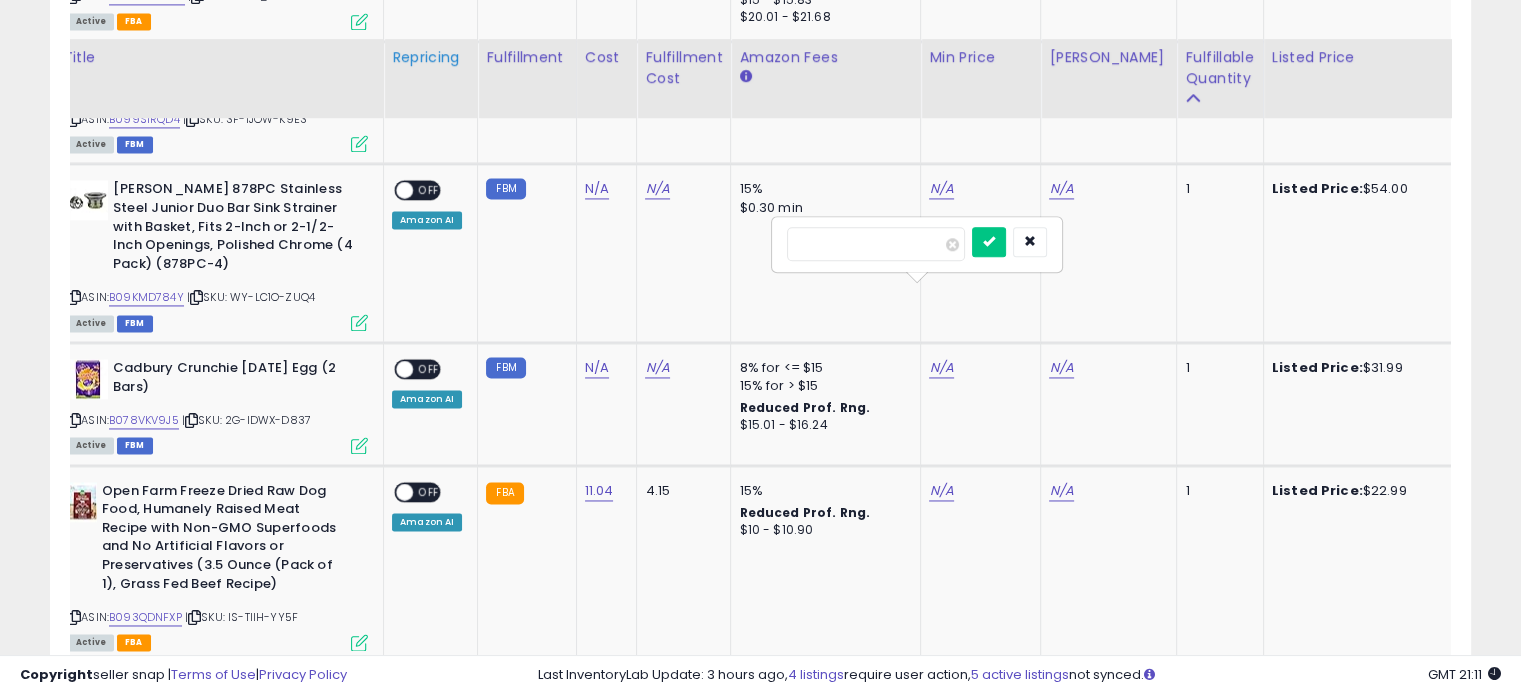 scroll, scrollTop: 3067, scrollLeft: 0, axis: vertical 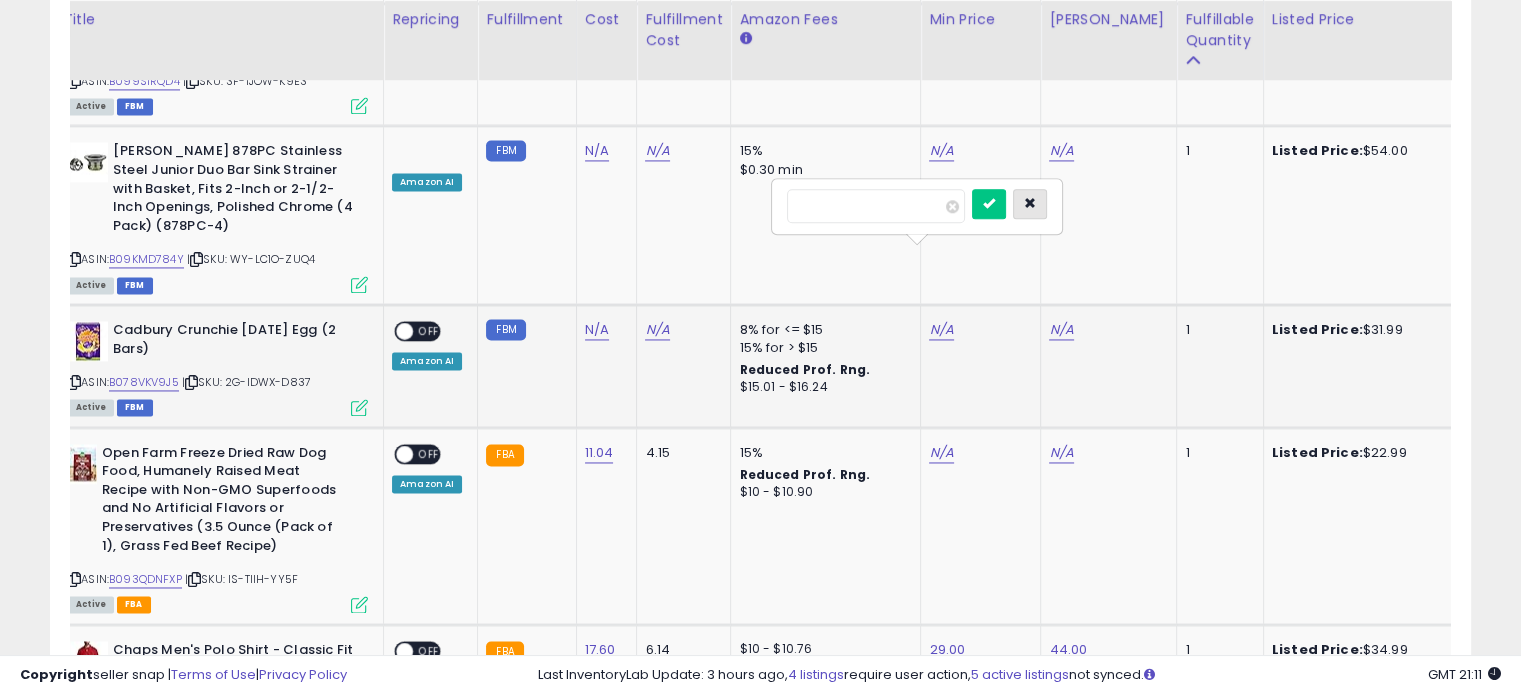 click at bounding box center [1030, 204] 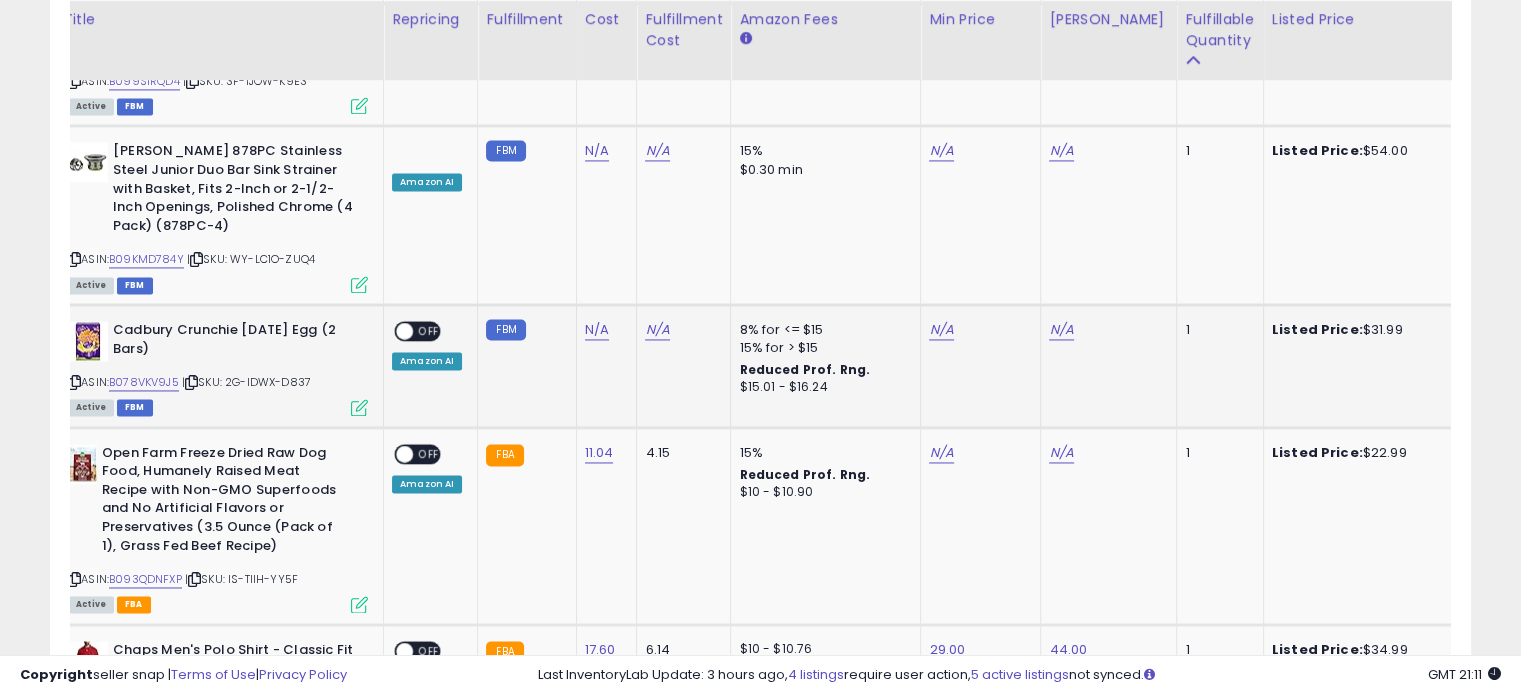 scroll, scrollTop: 0, scrollLeft: 114, axis: horizontal 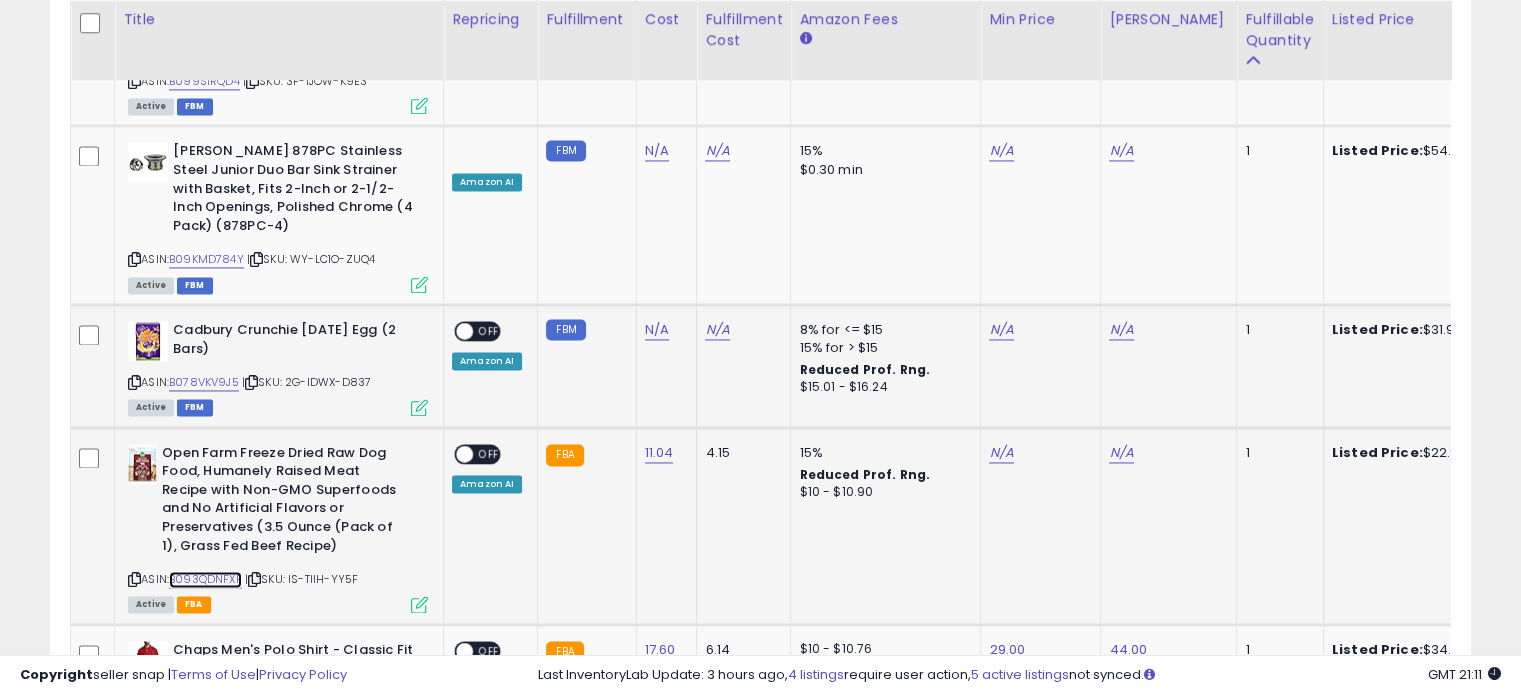 click on "B093QDNFXP" at bounding box center [205, 579] 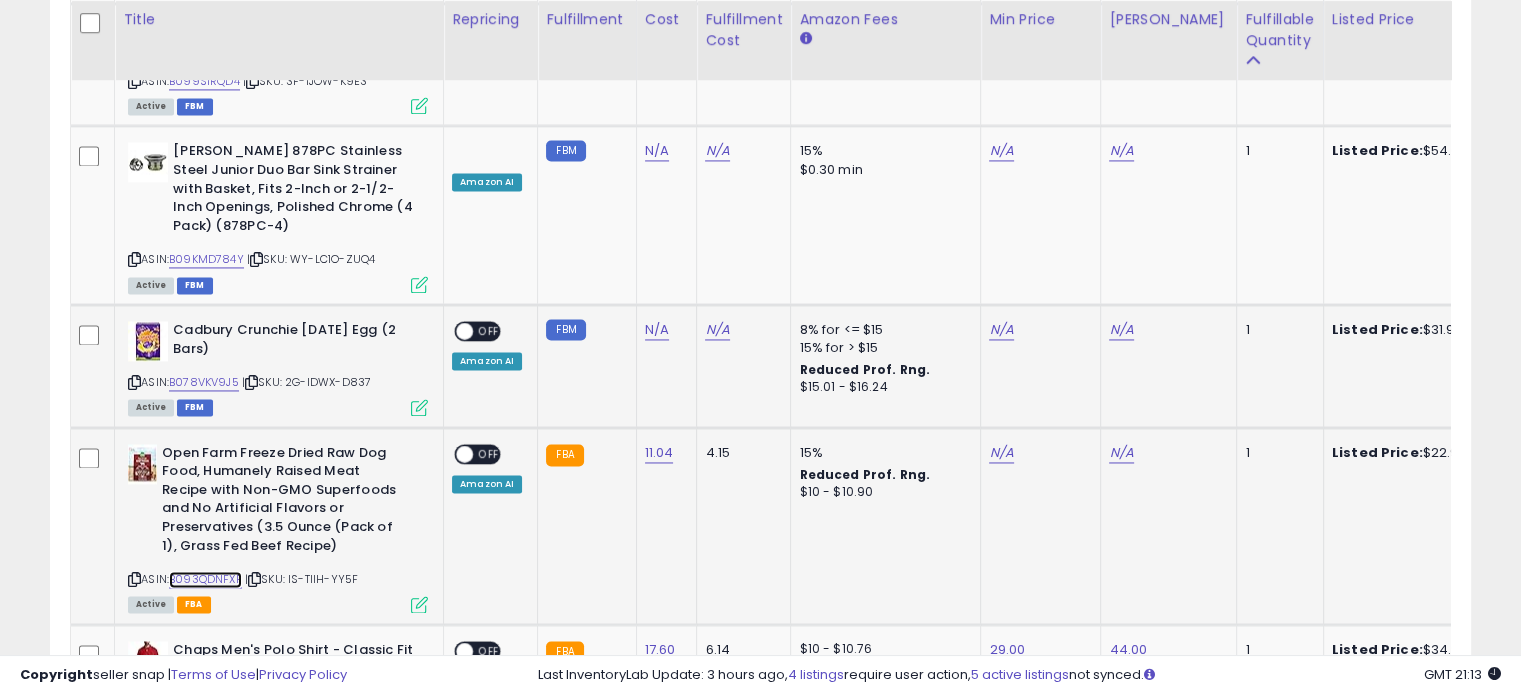 scroll, scrollTop: 0, scrollLeft: 39, axis: horizontal 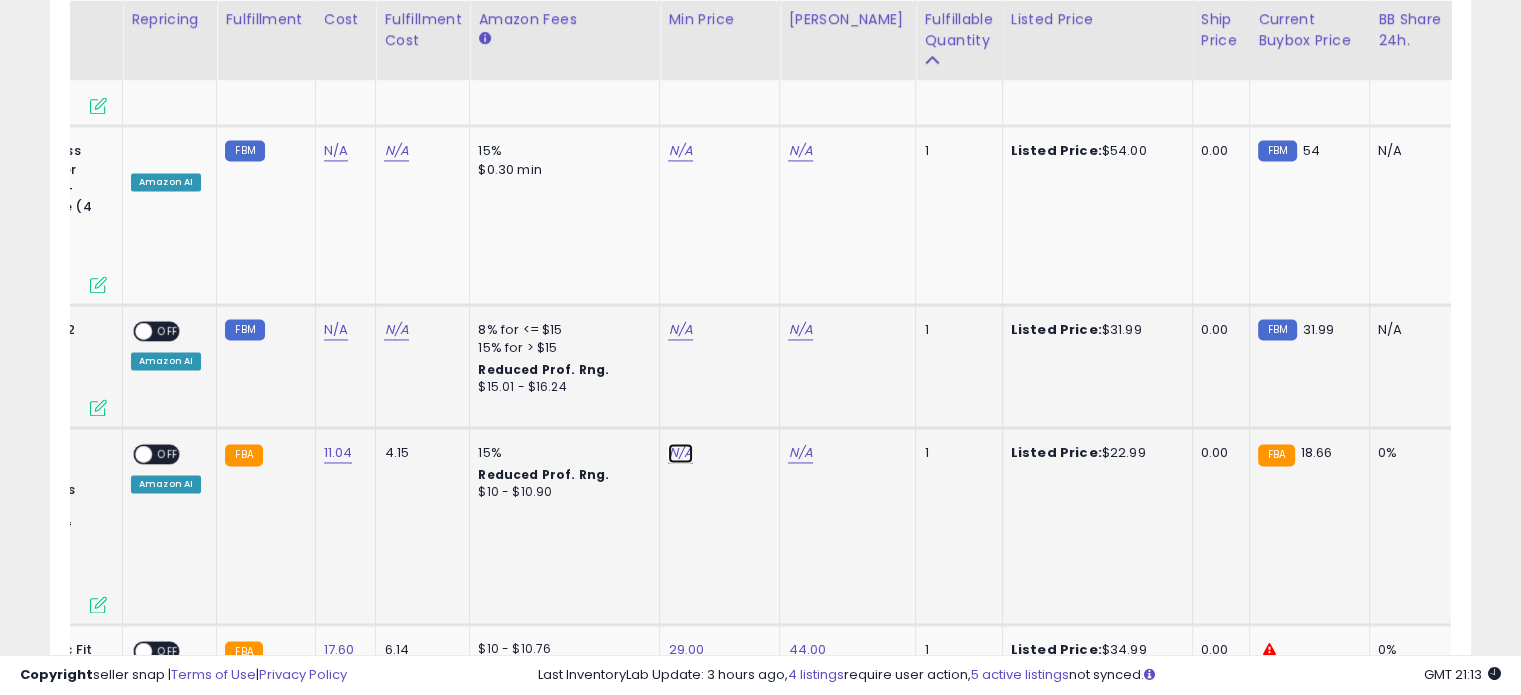 click on "N/A" at bounding box center [680, -1993] 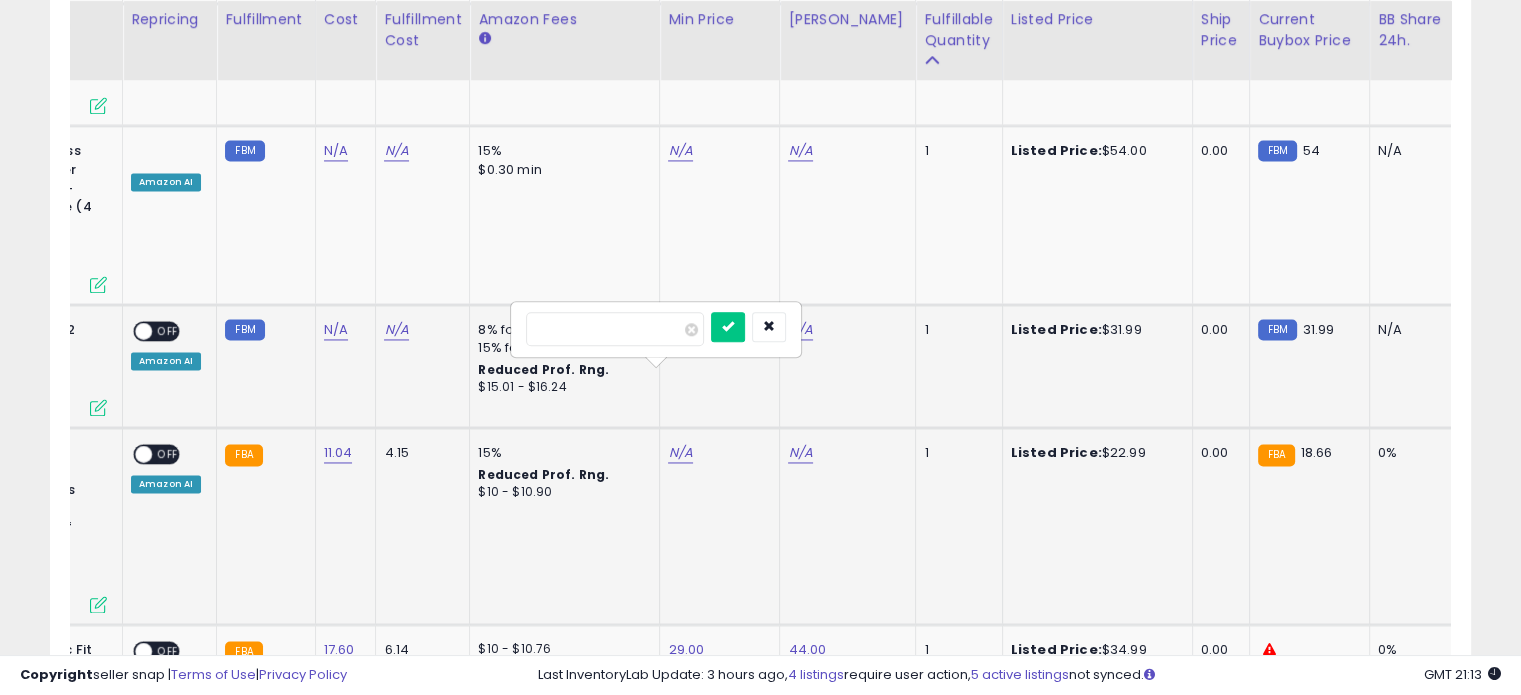 type on "**" 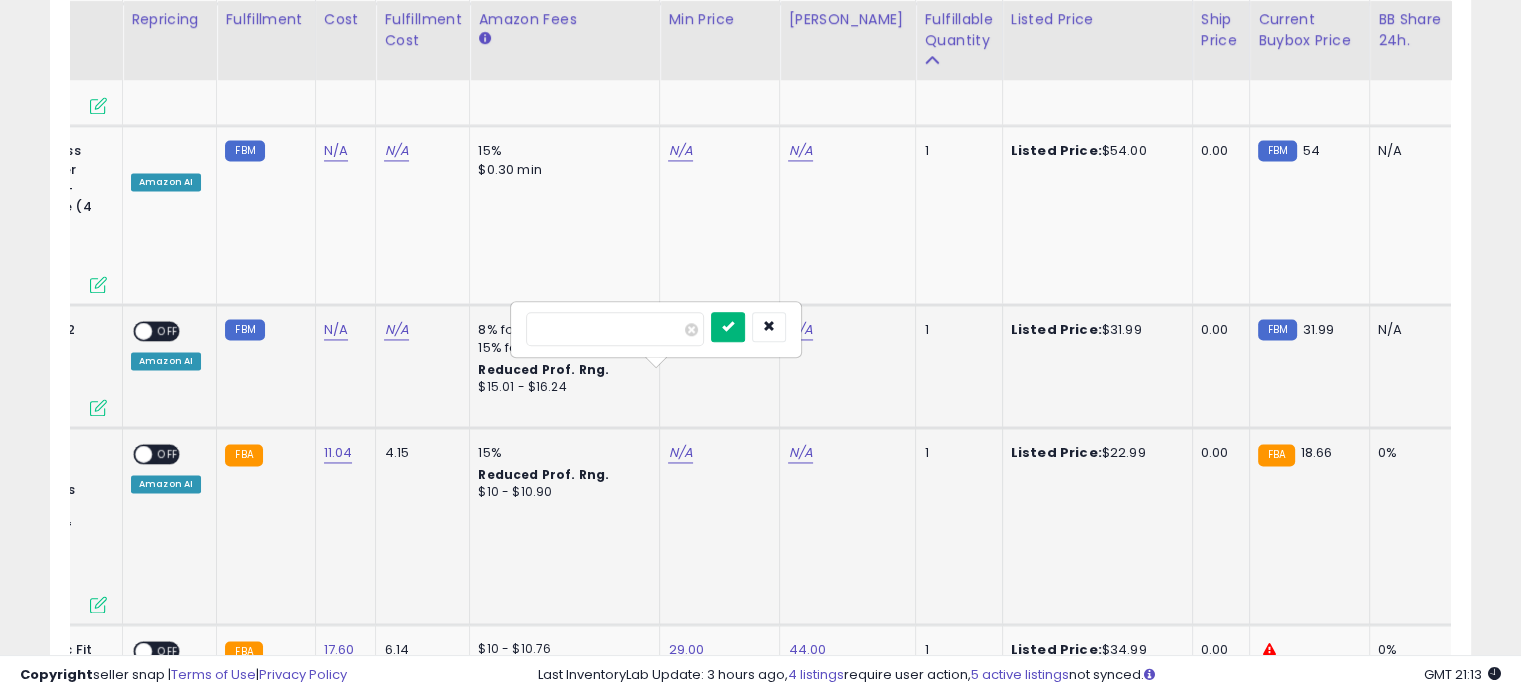 click at bounding box center [728, 326] 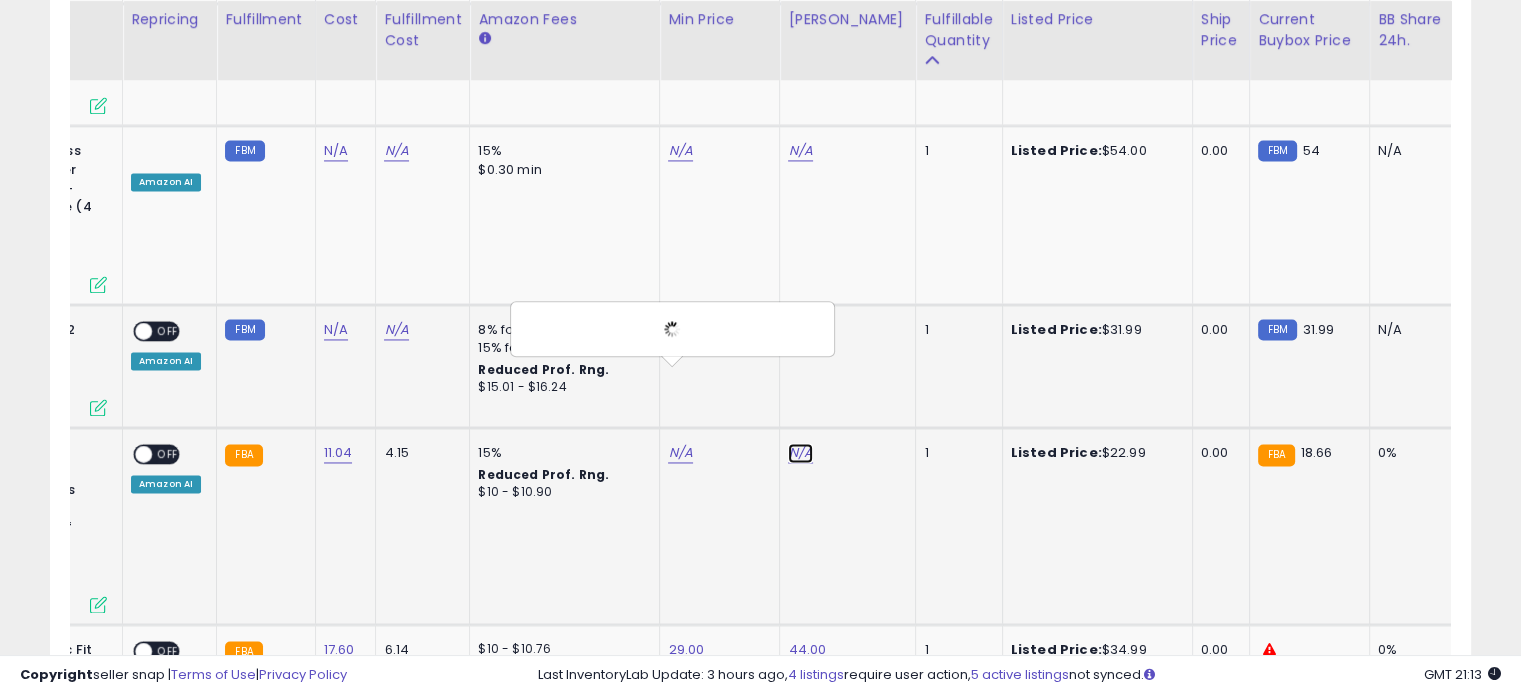 click on "N/A" at bounding box center (800, -1993) 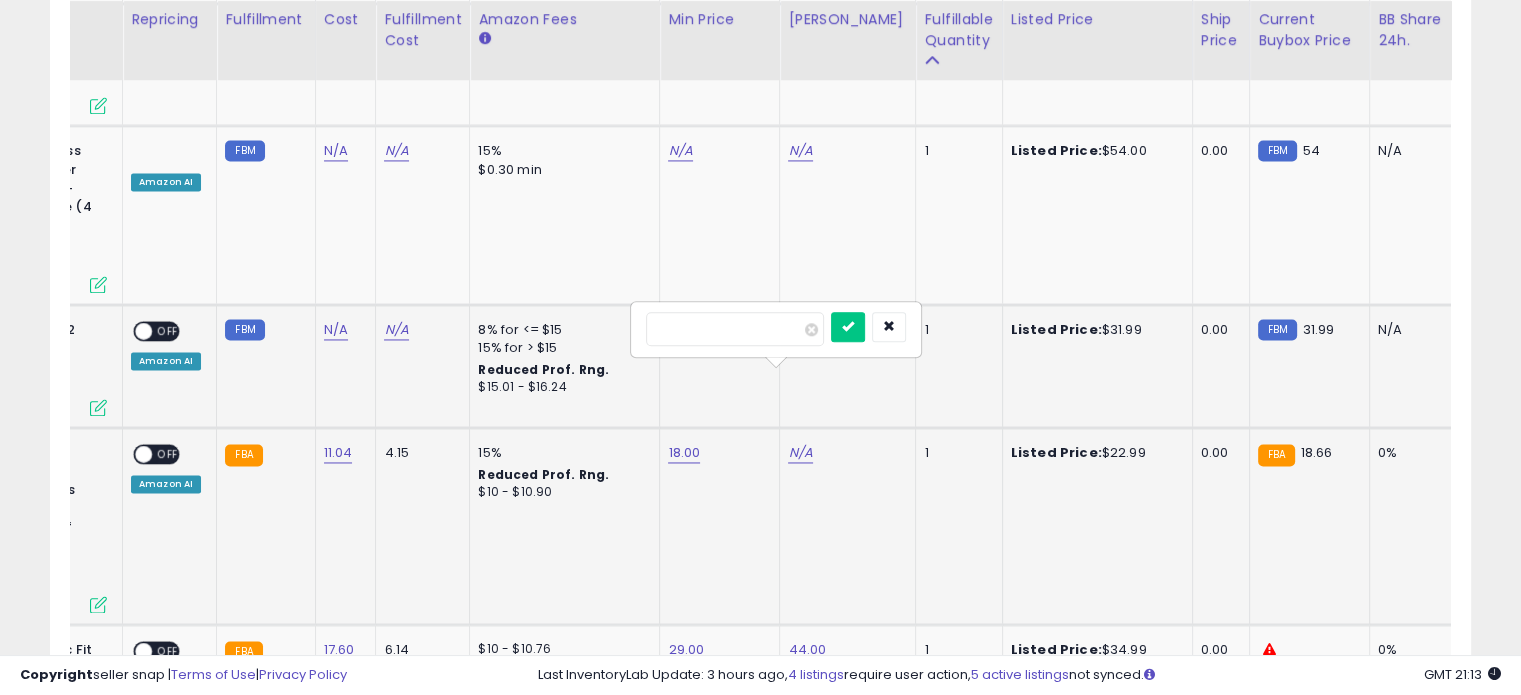 type on "**" 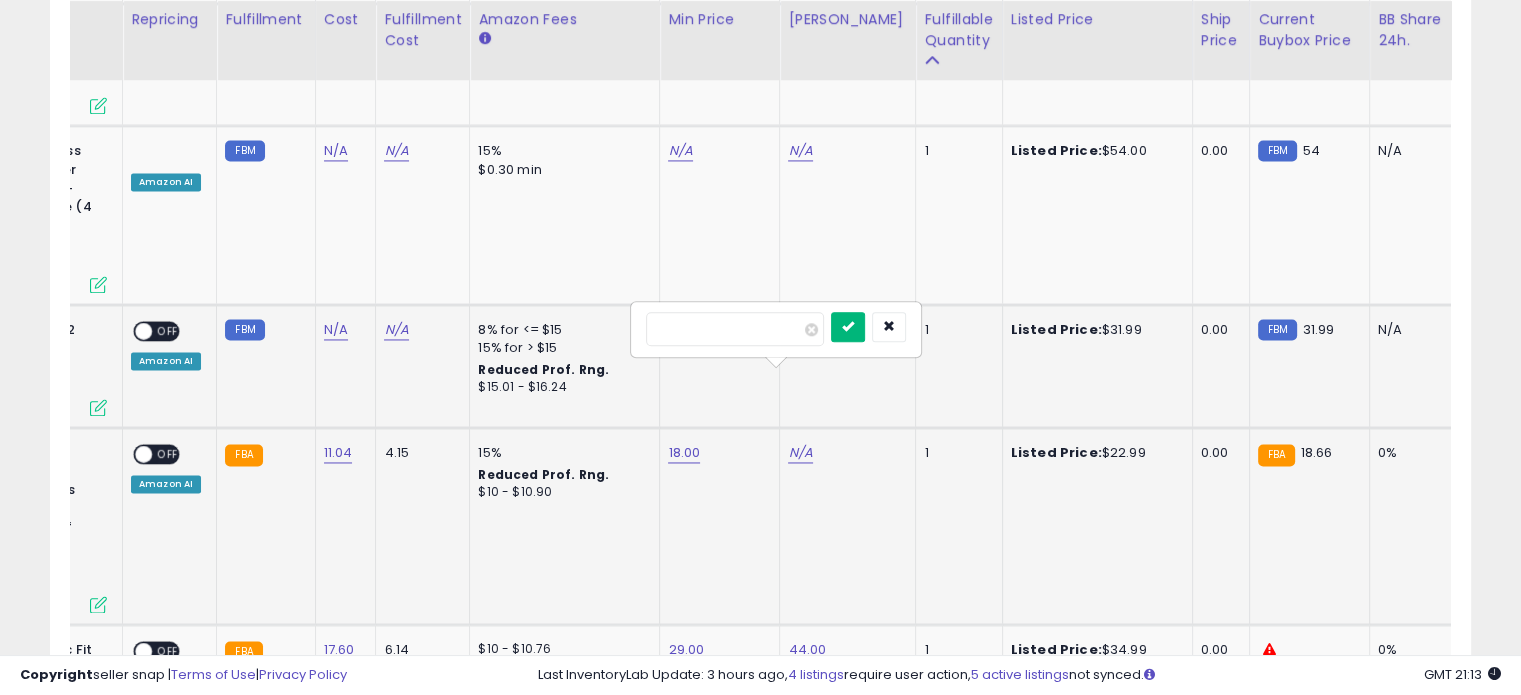 click at bounding box center [848, 327] 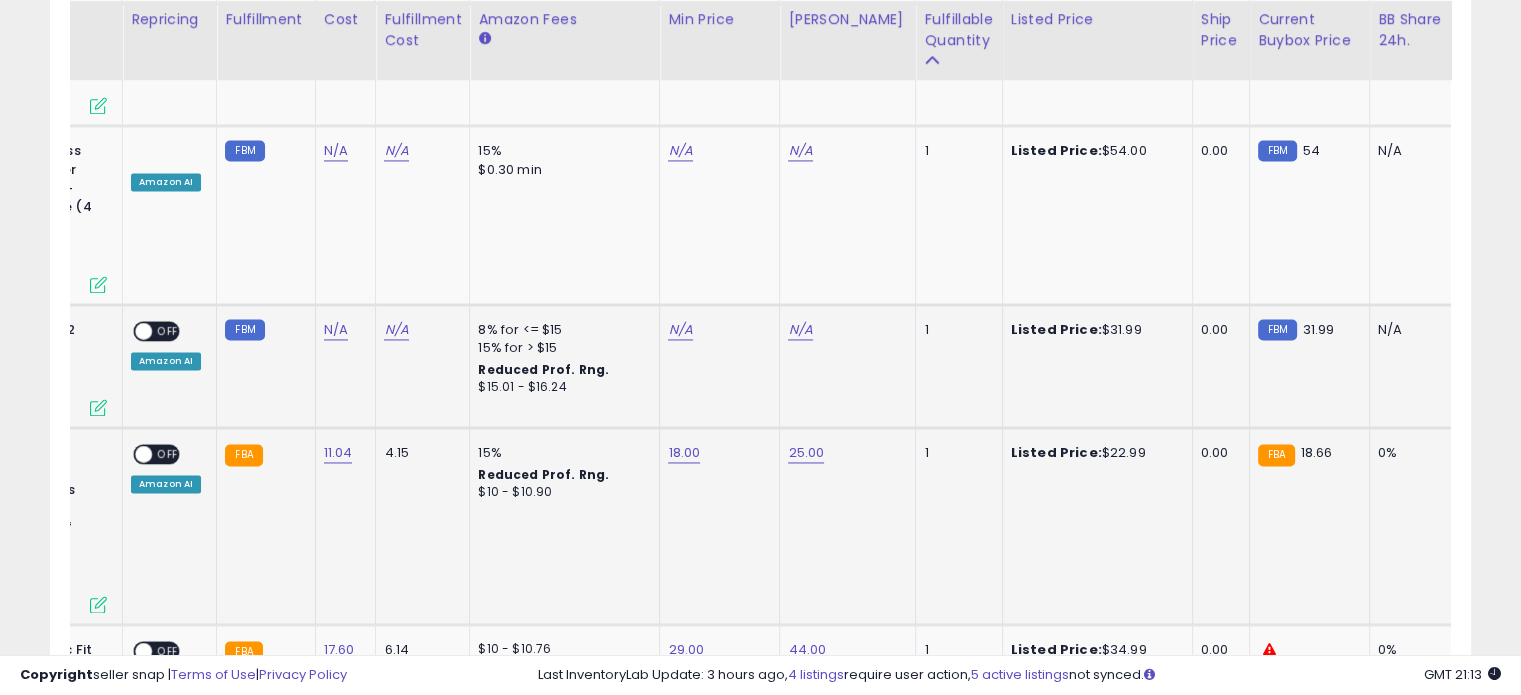 click on "OFF" at bounding box center (168, 453) 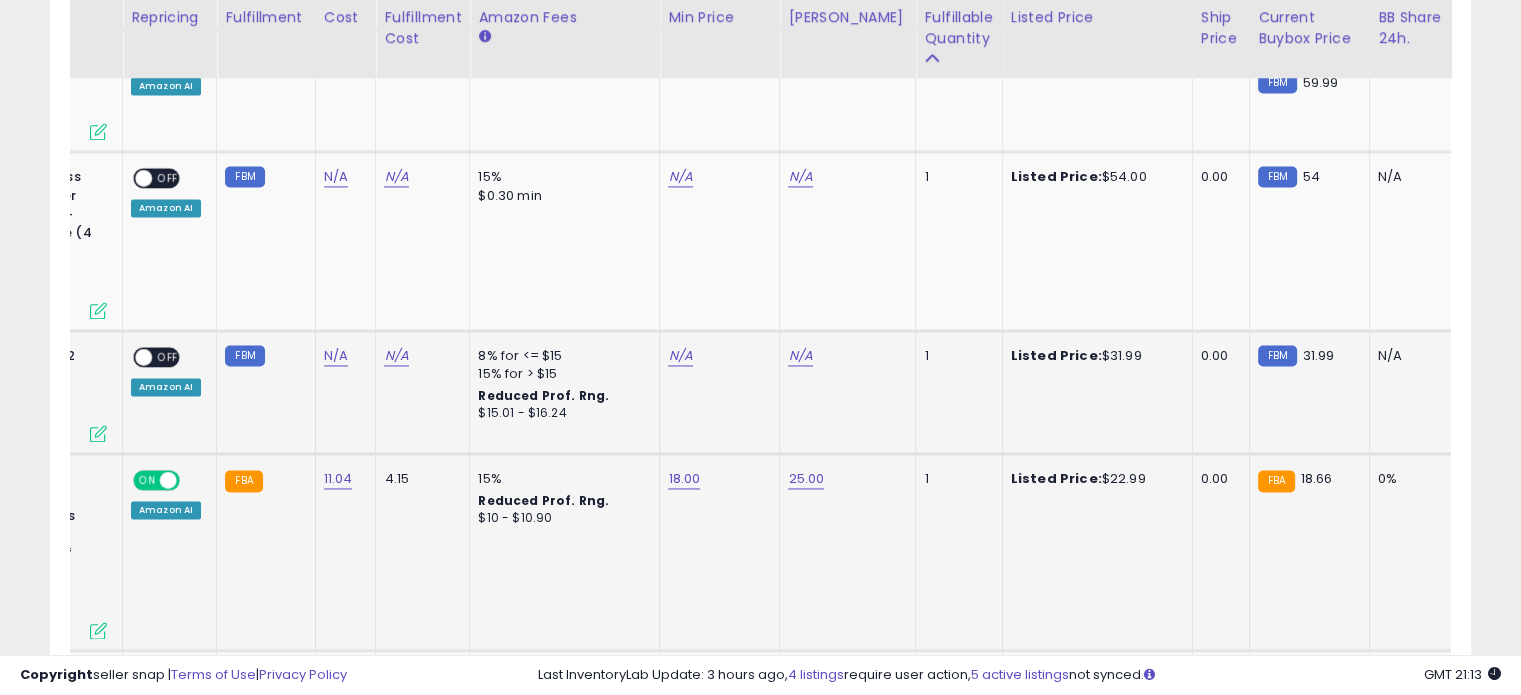 scroll, scrollTop: 3045, scrollLeft: 0, axis: vertical 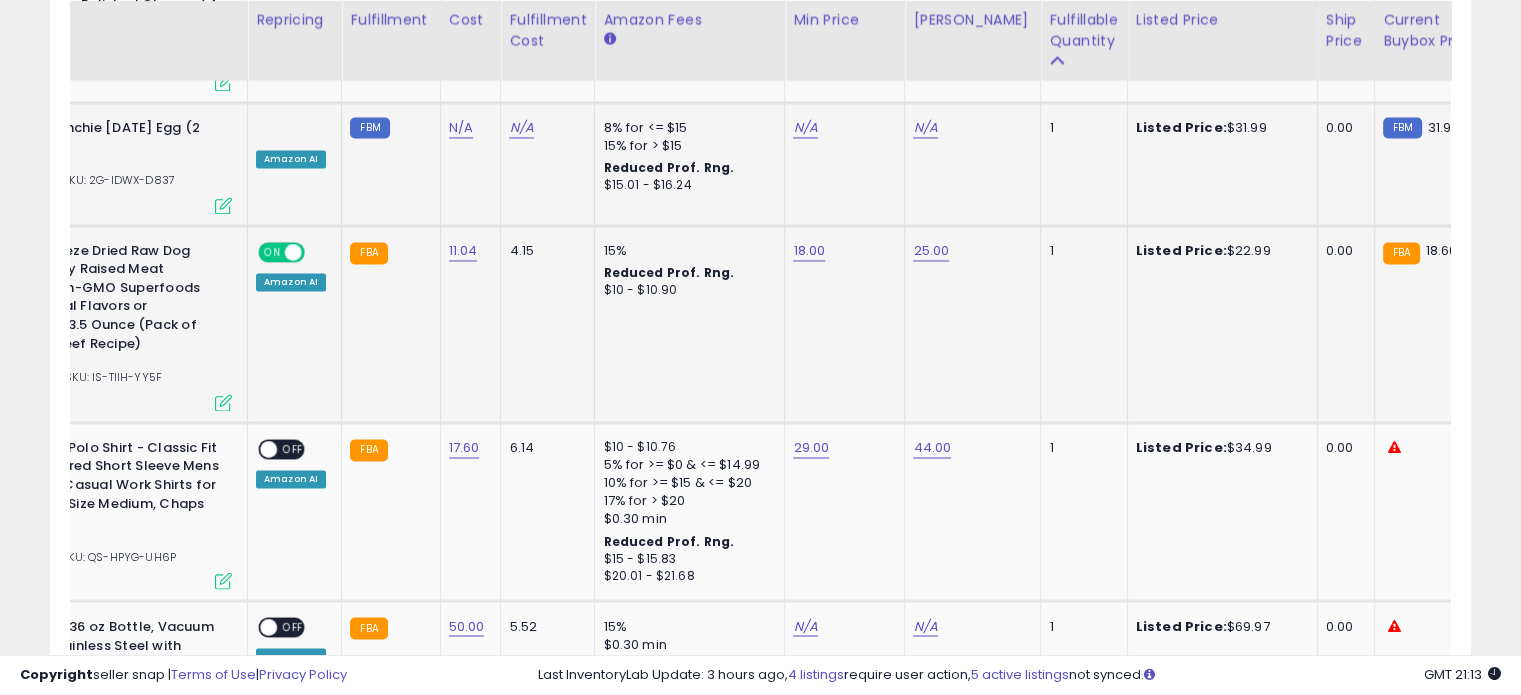 click on "OFF" at bounding box center [293, 448] 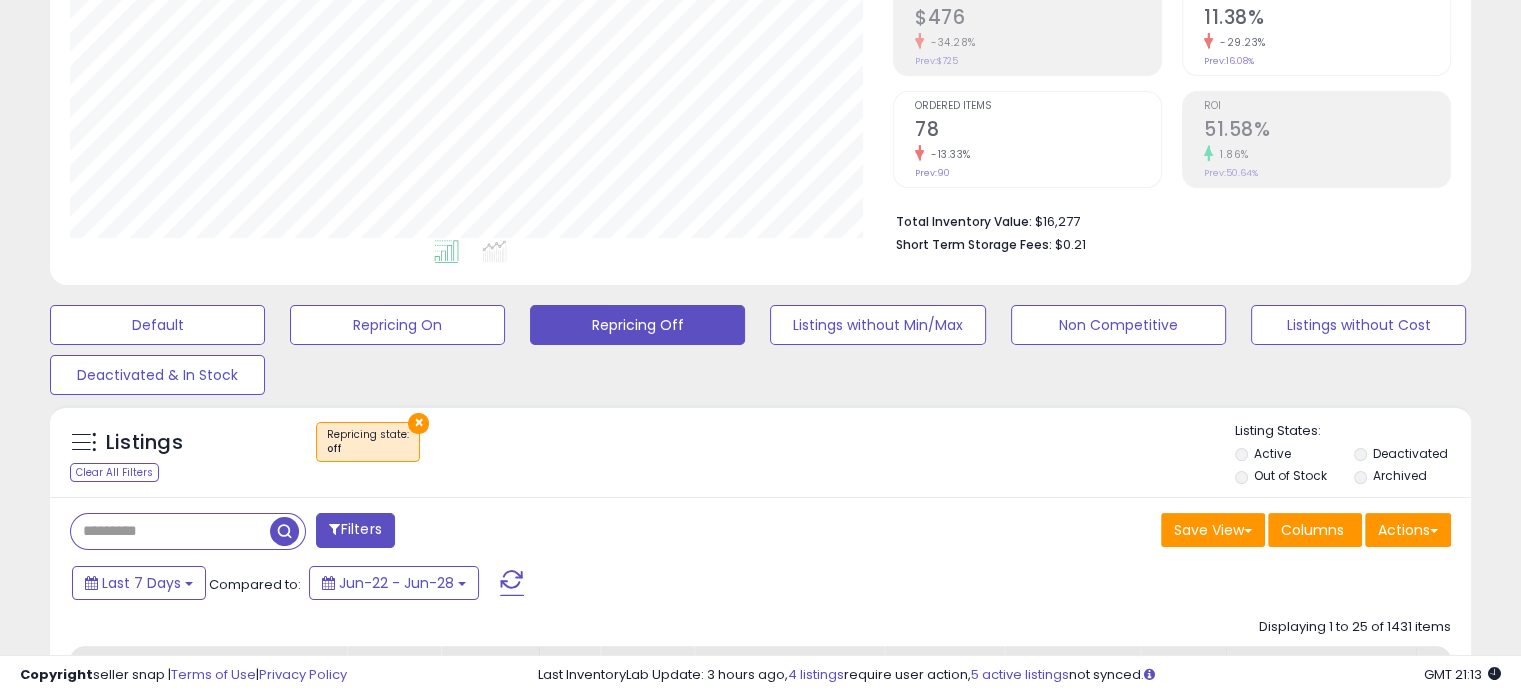 click on "×" at bounding box center (418, 423) 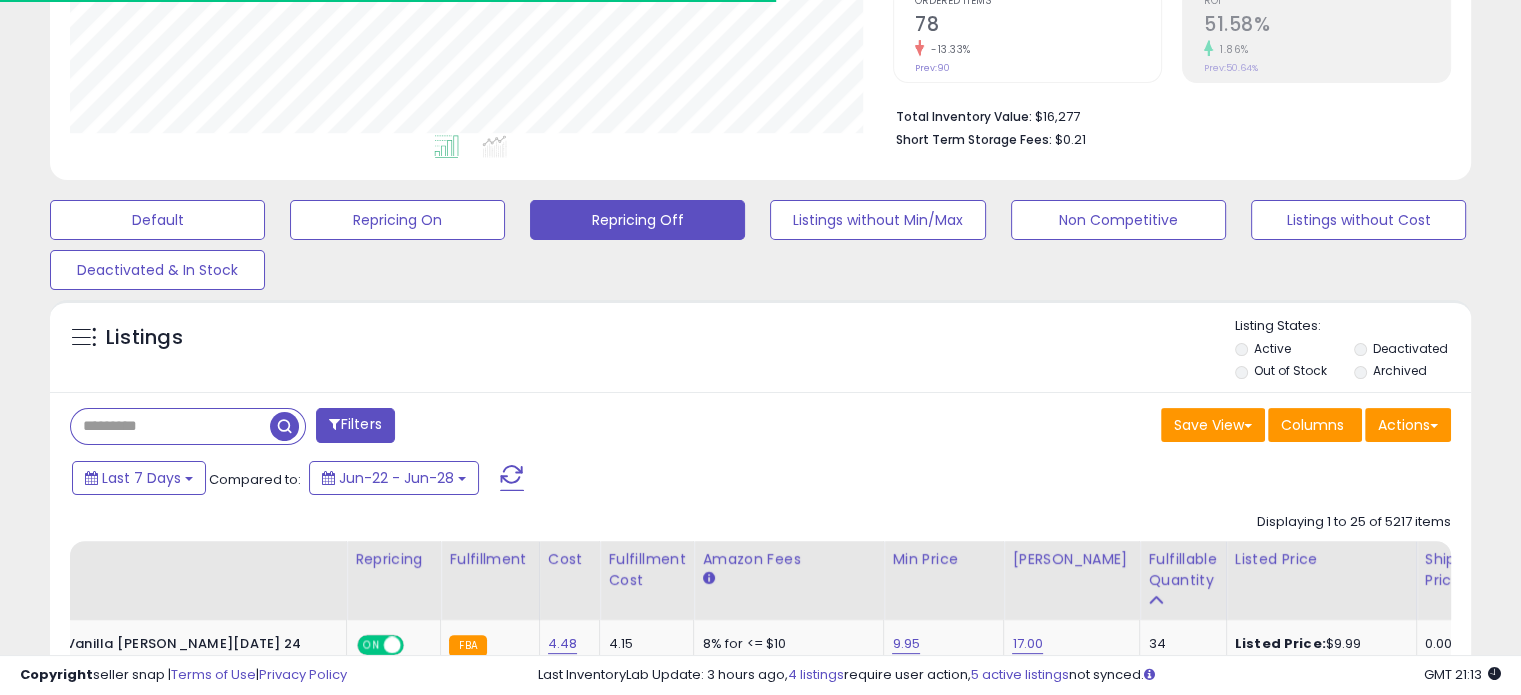 click at bounding box center [170, 426] 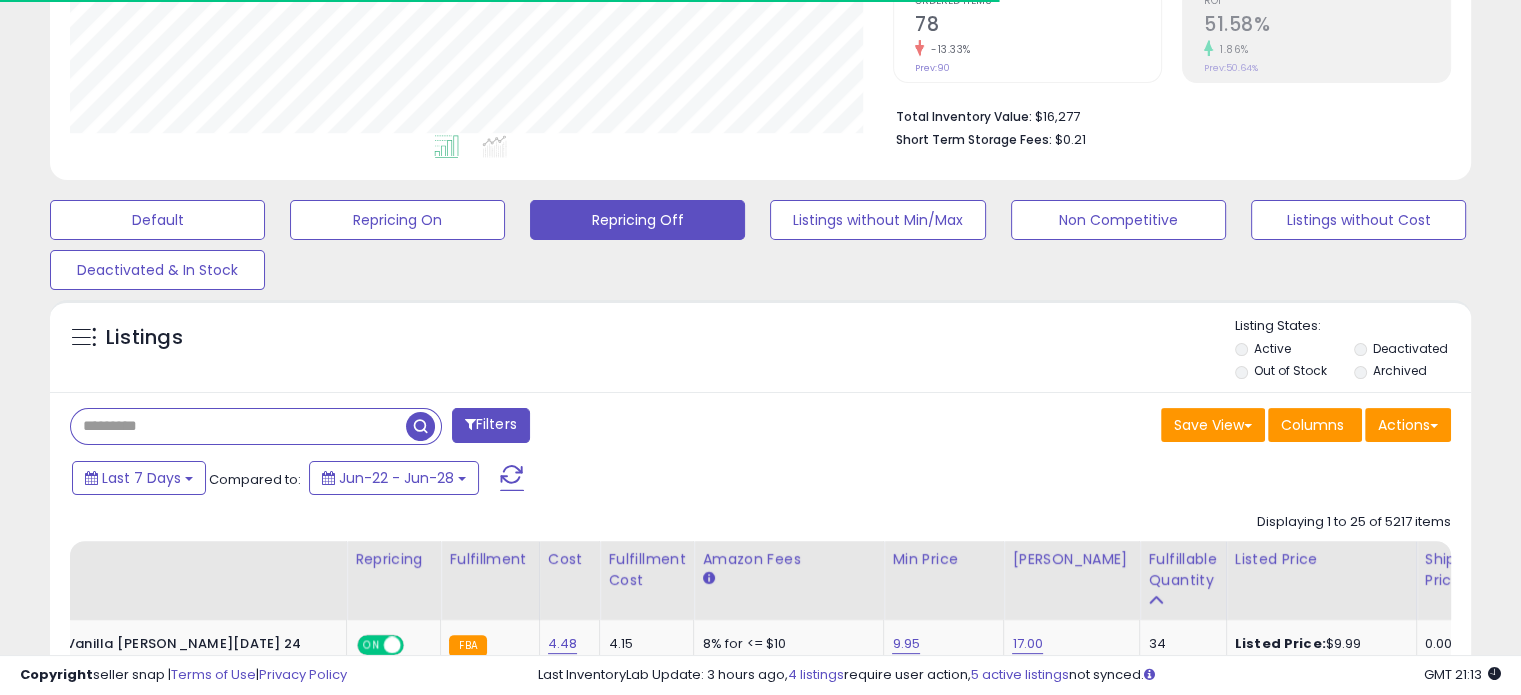 paste on "**********" 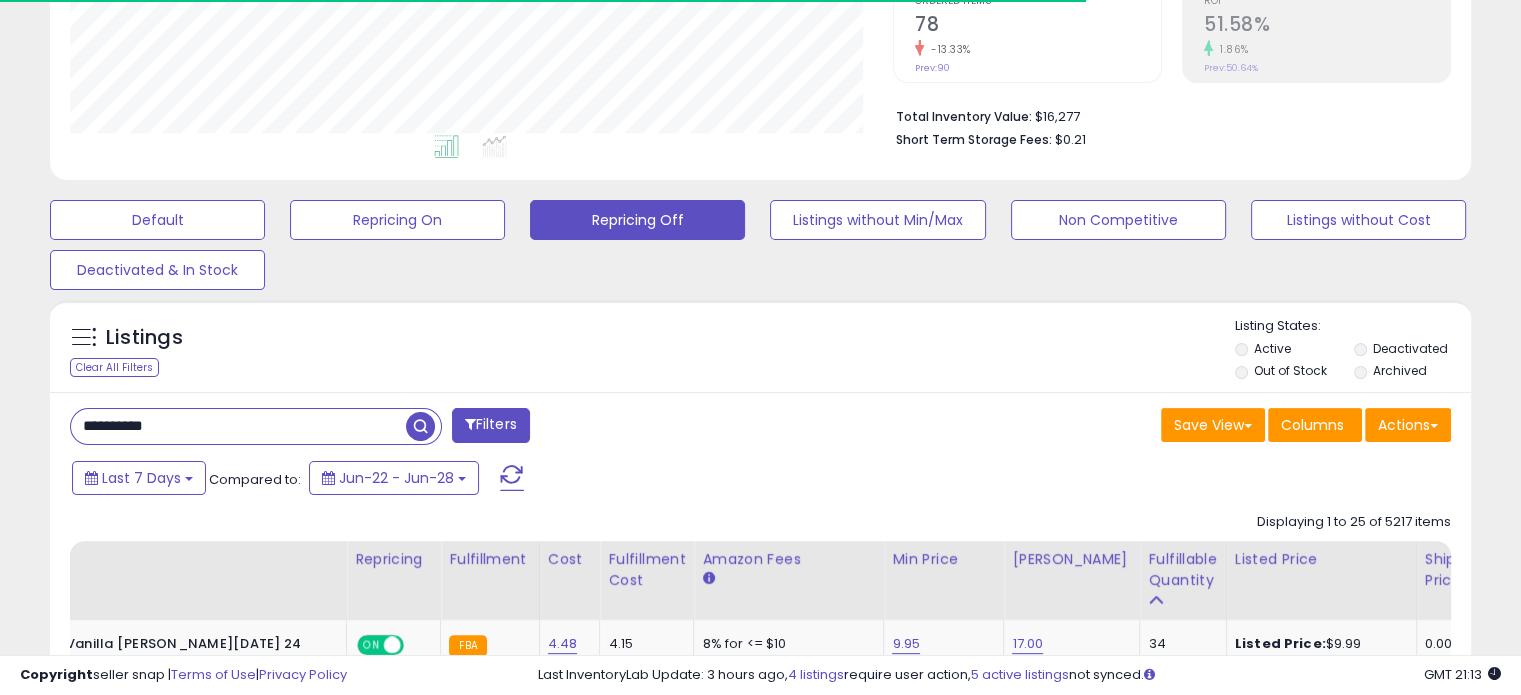 type on "**********" 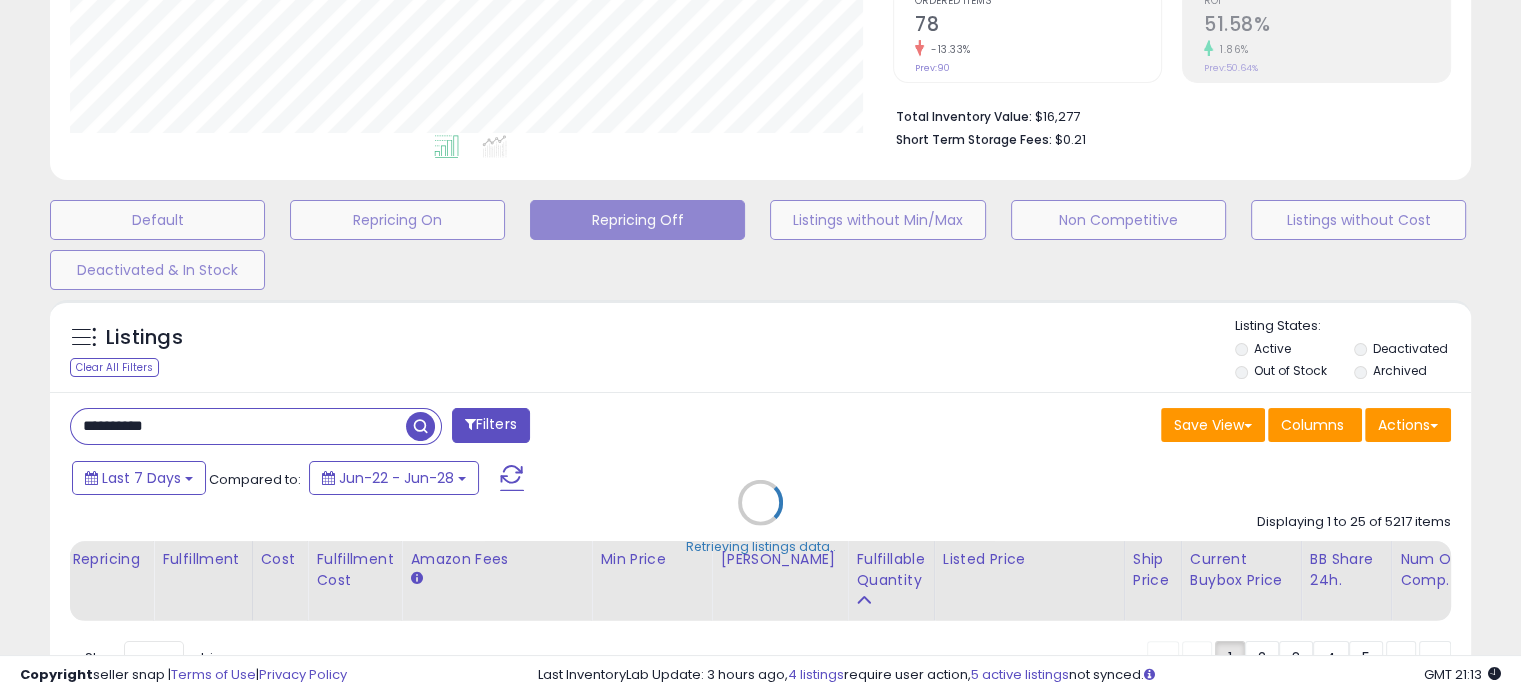 click on "Retrieving listings data.." at bounding box center (760, 517) 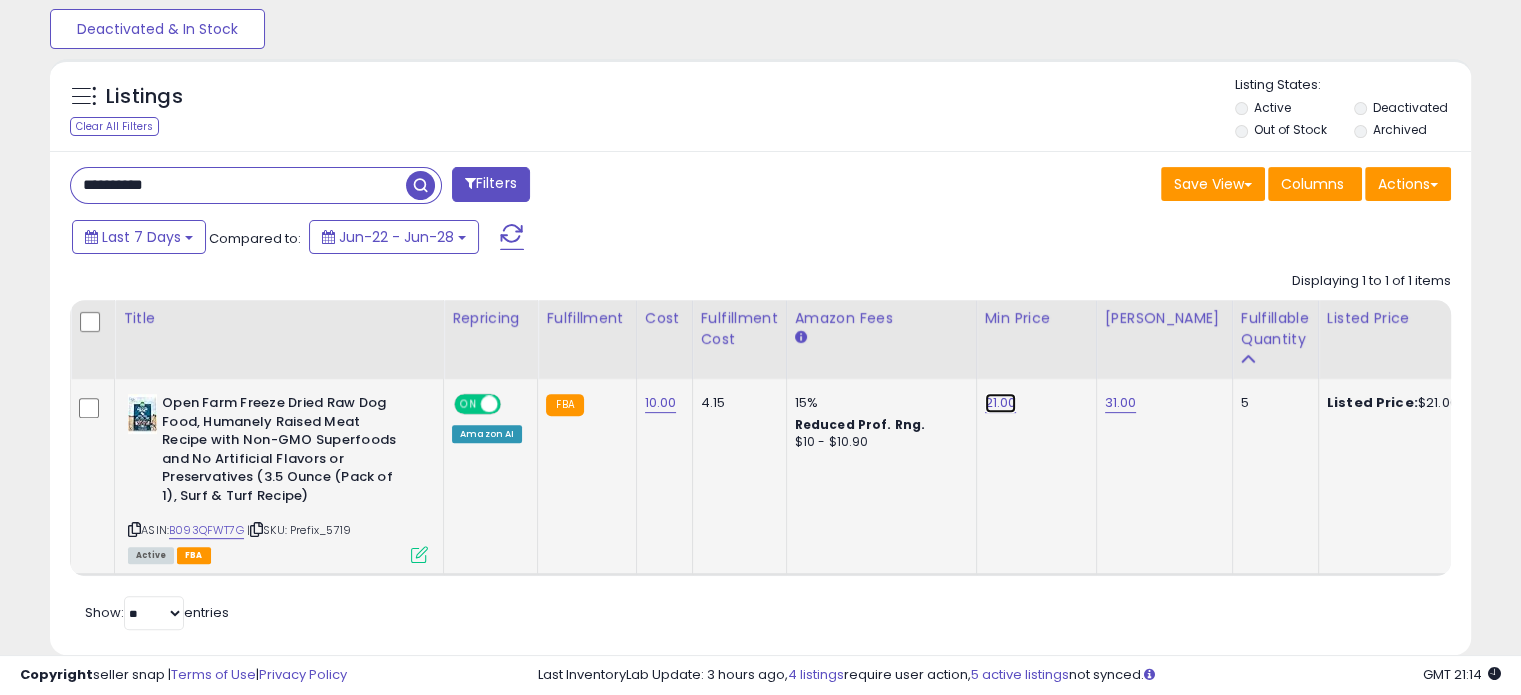 click on "21.00" at bounding box center [1001, 403] 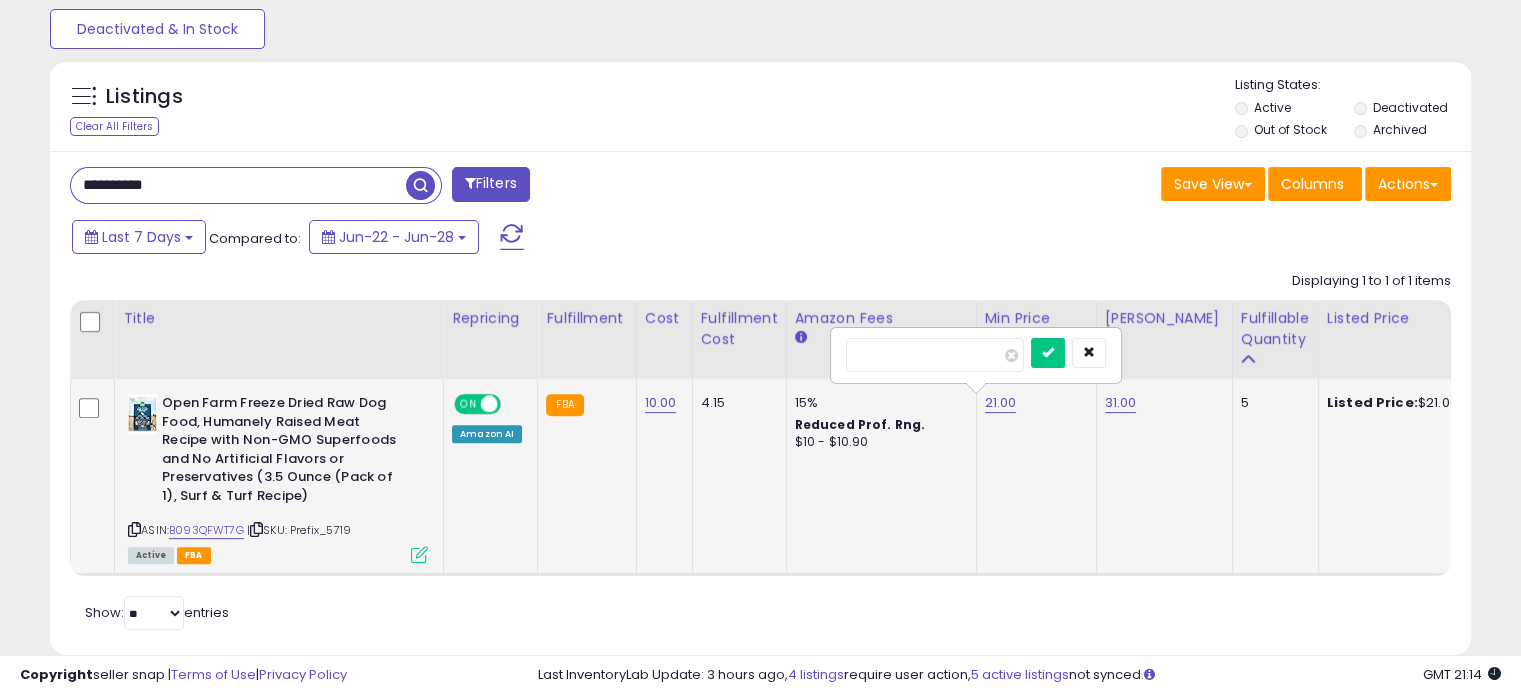 type on "*" 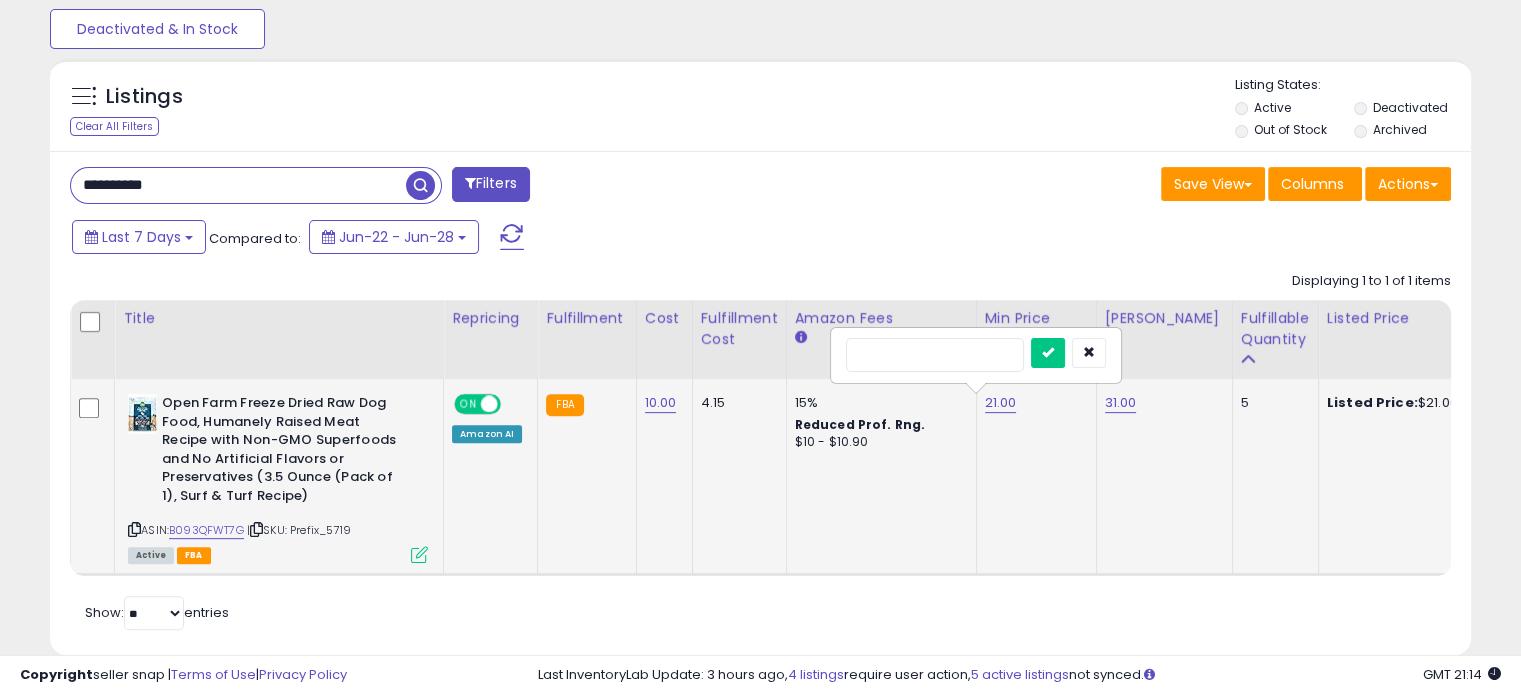 type on "**" 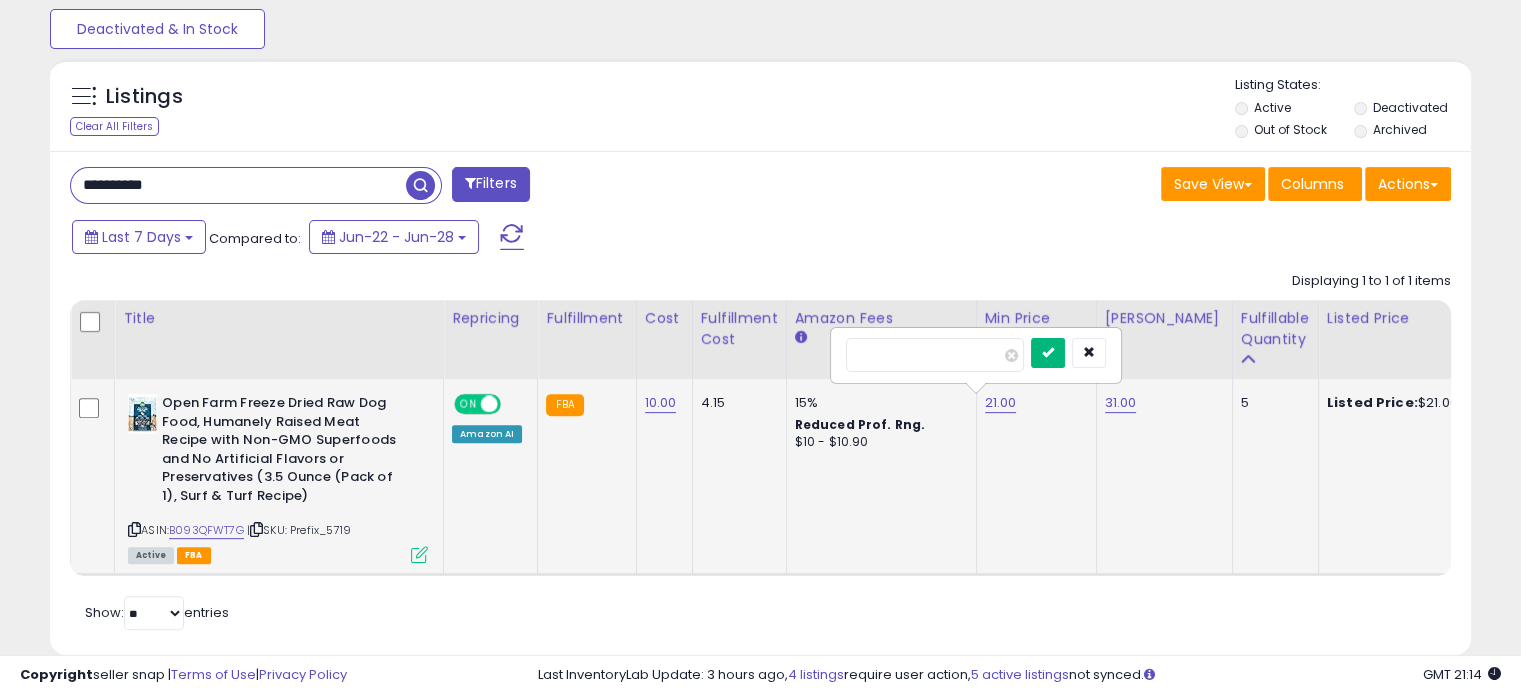 click at bounding box center (1048, 353) 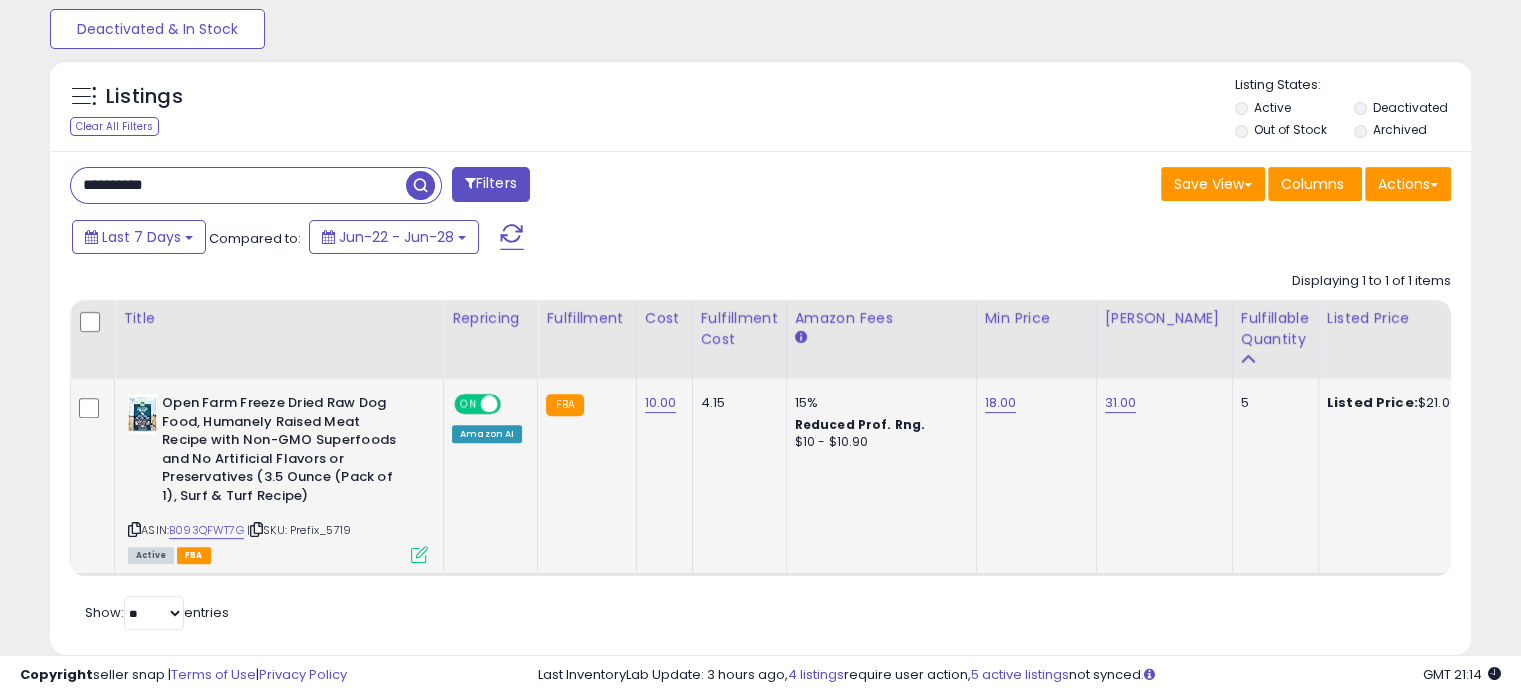 click on "**********" at bounding box center (238, 185) 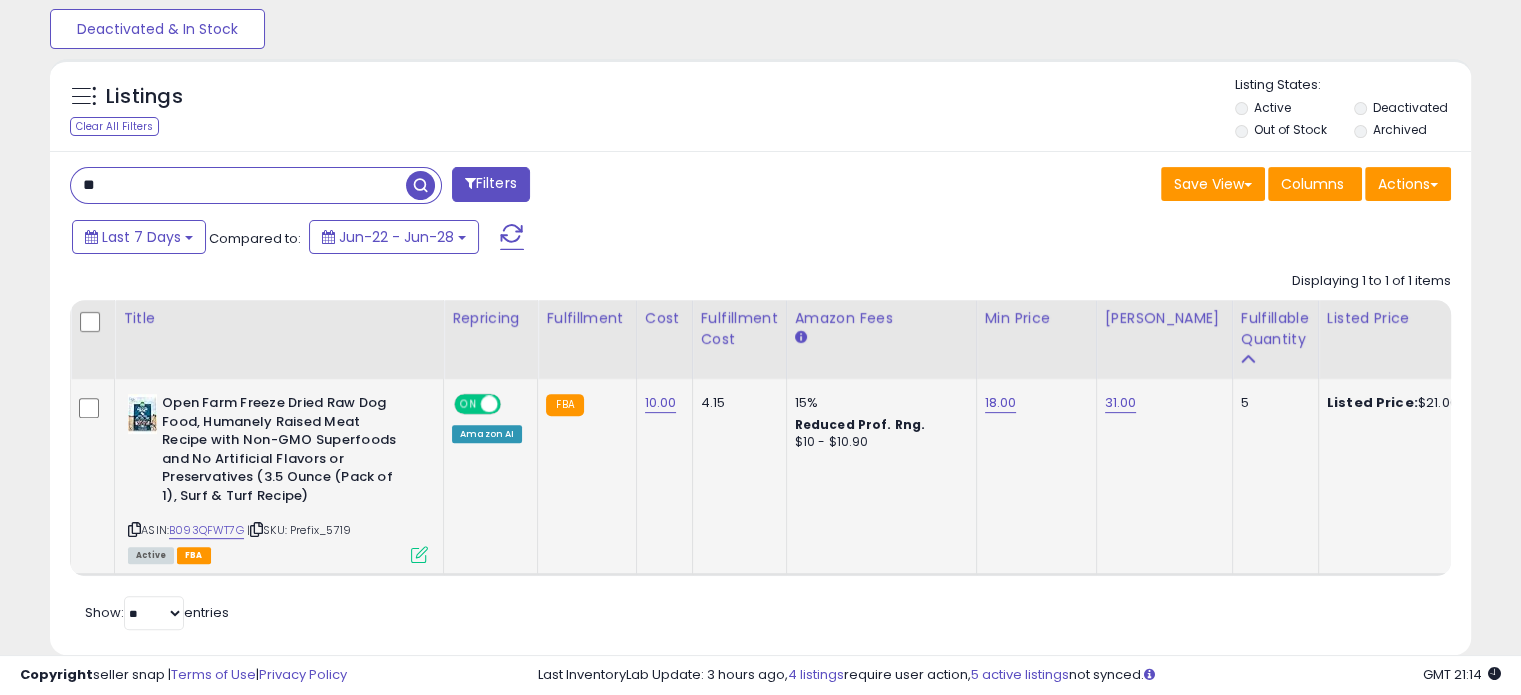 type on "*" 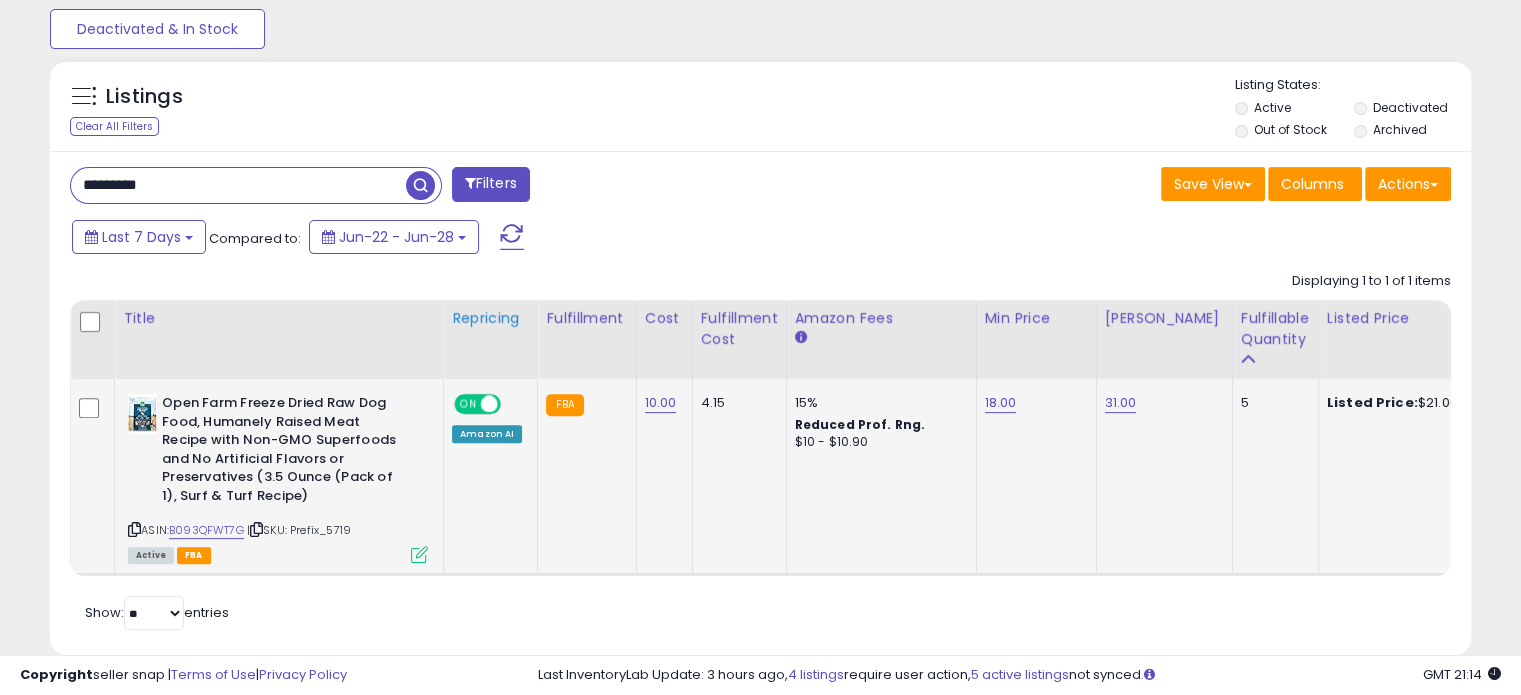 type on "*********" 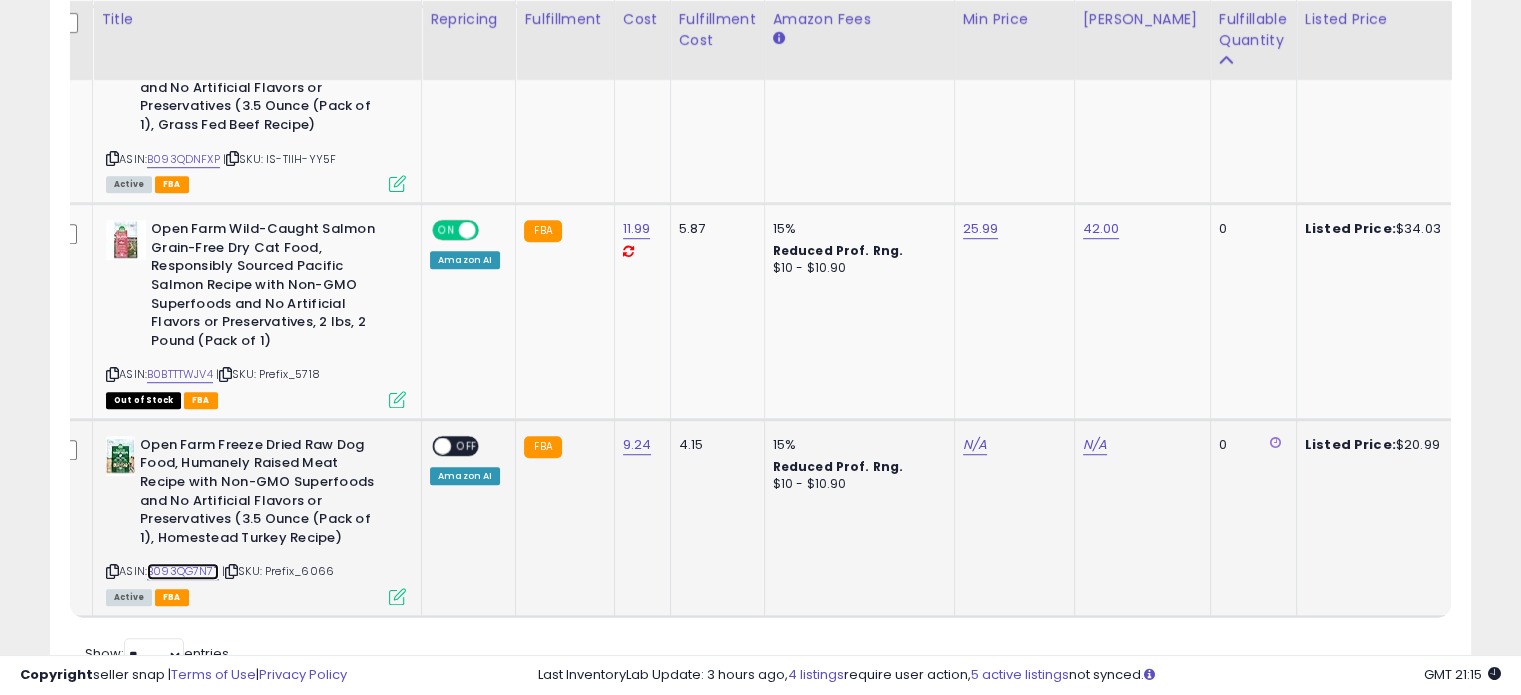 click on "B093QG7N7T" at bounding box center [183, 571] 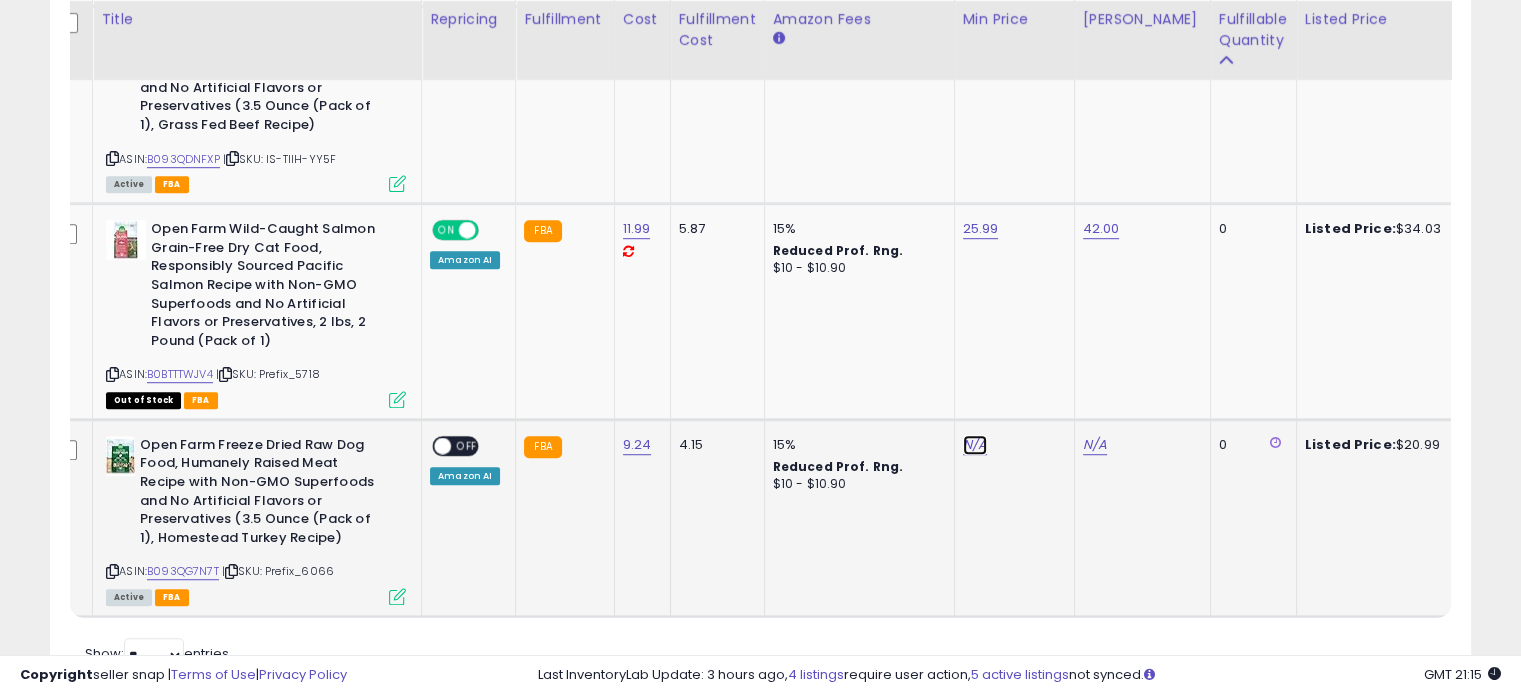 click on "N/A" at bounding box center (975, 445) 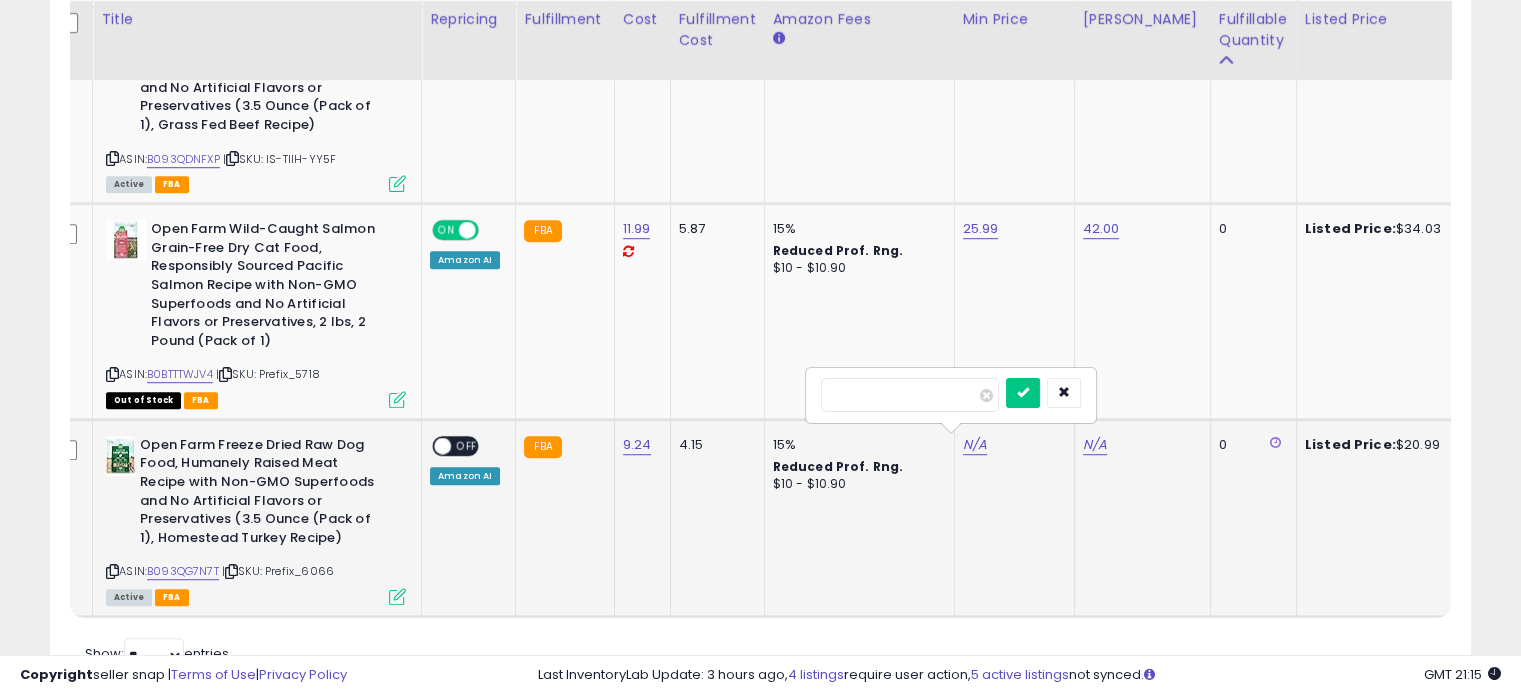 type on "****" 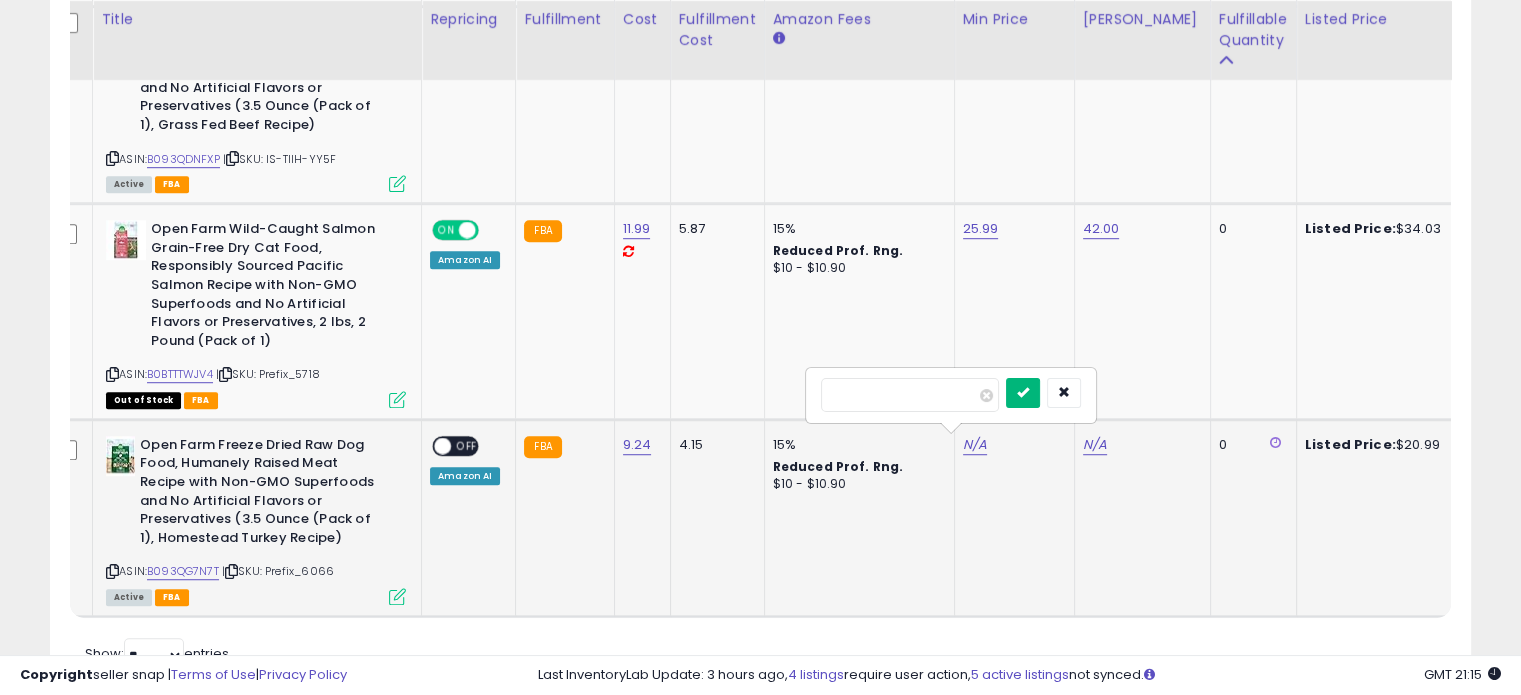 click at bounding box center [1023, 392] 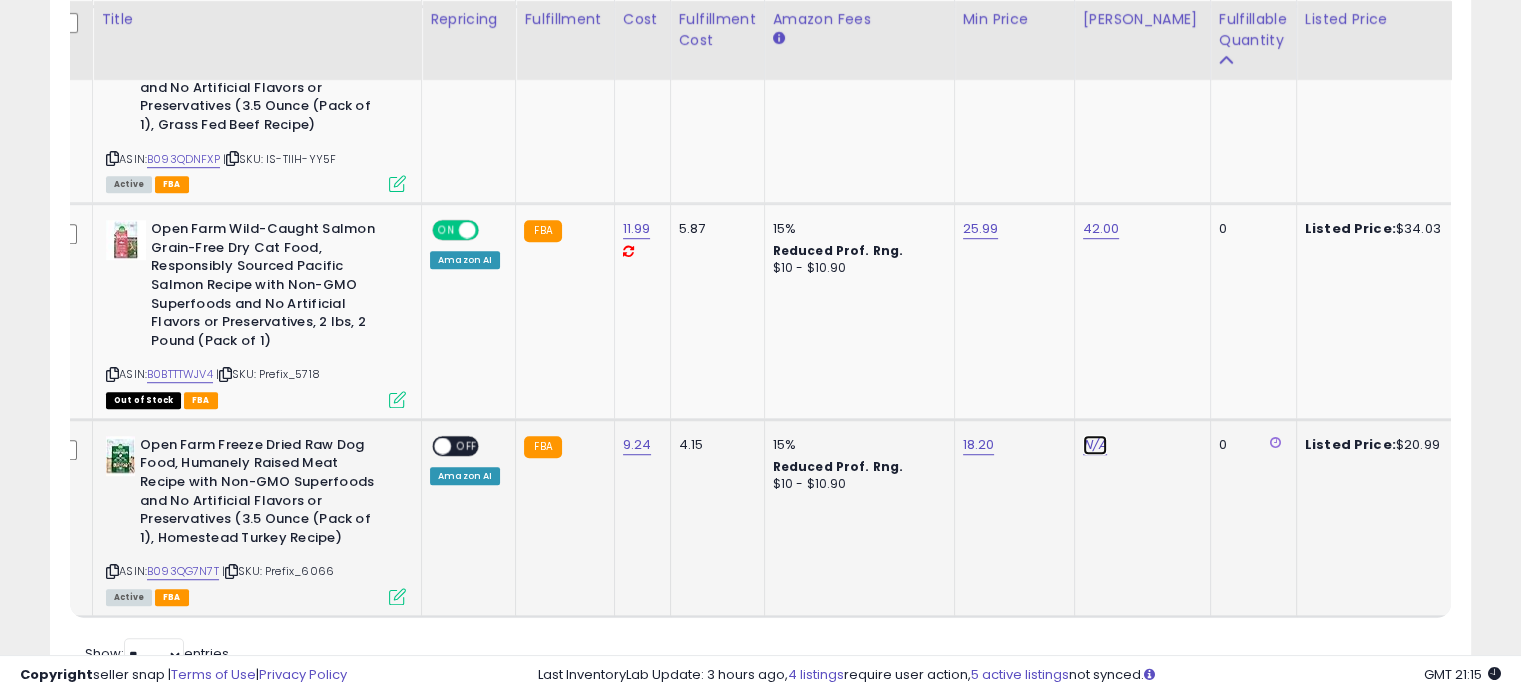 click on "N/A" at bounding box center (1095, 445) 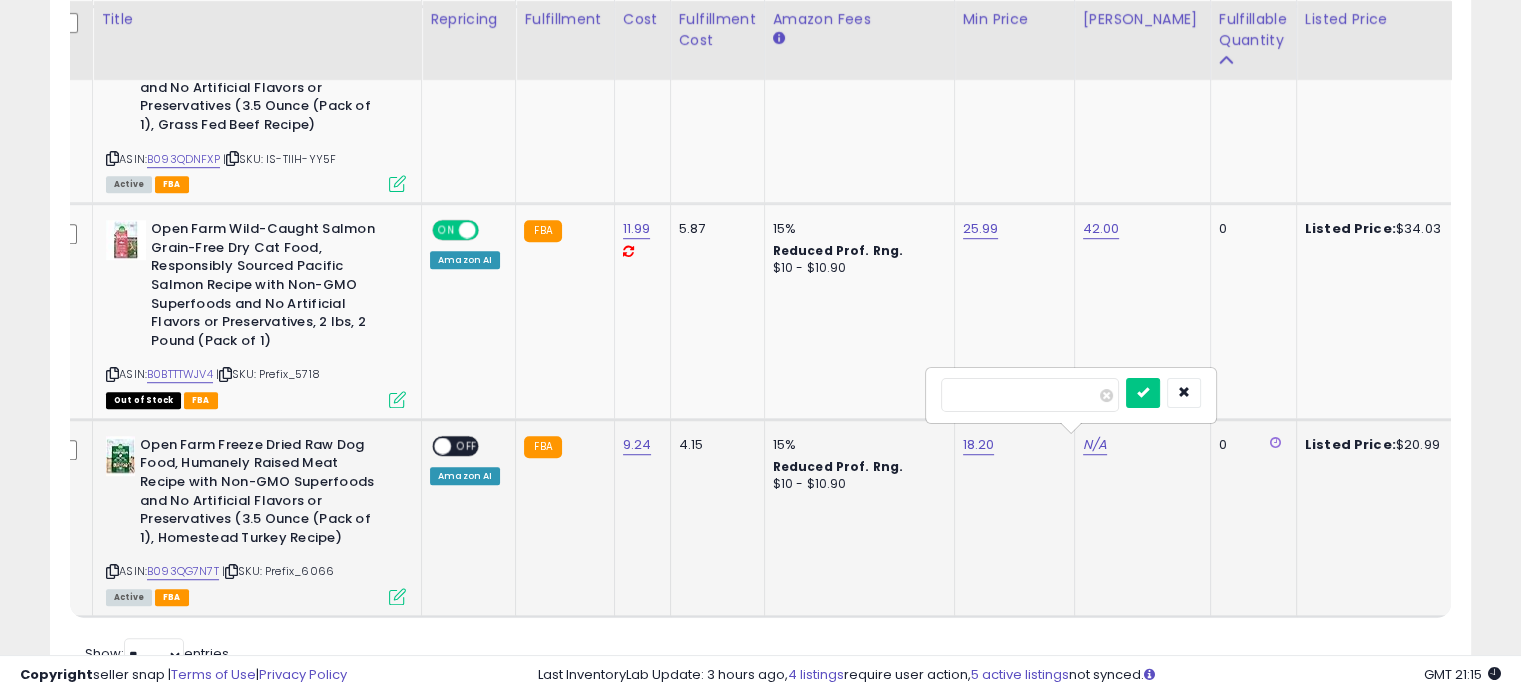 type on "**" 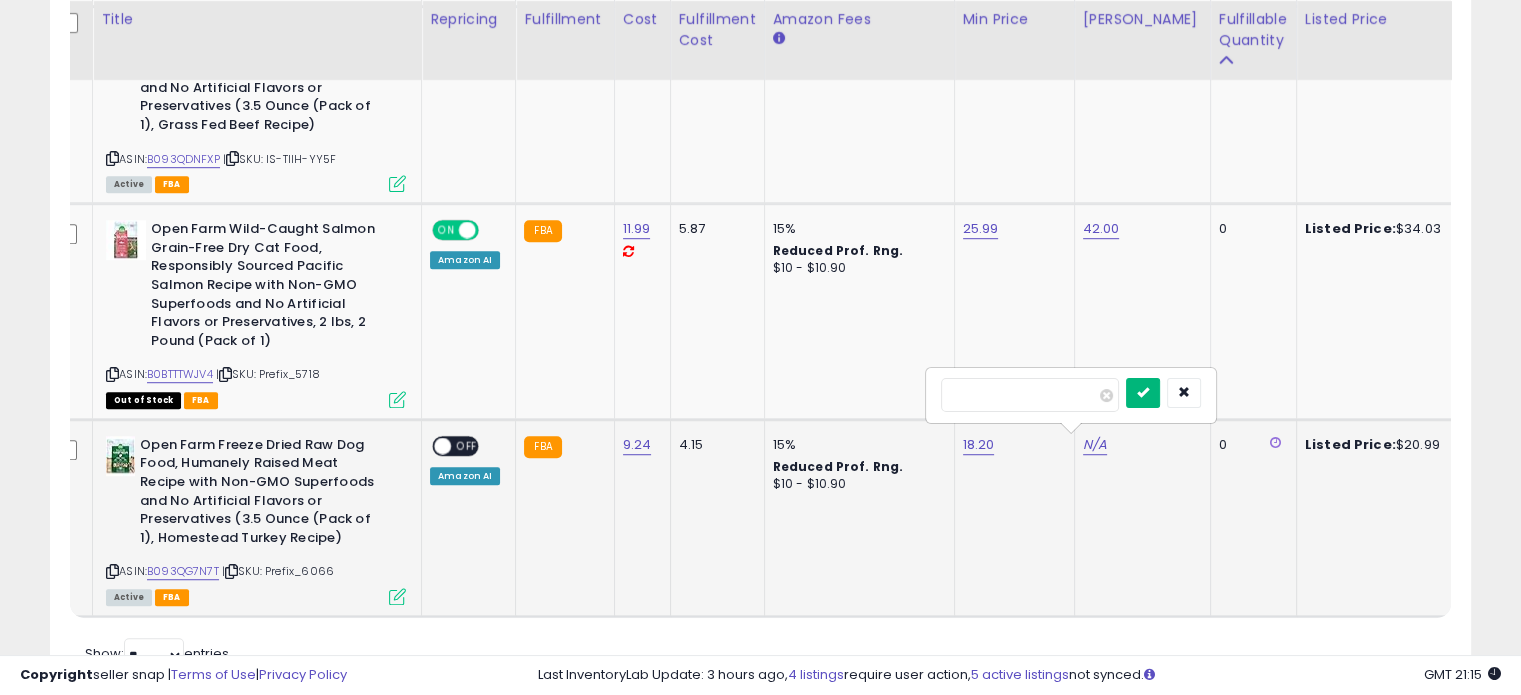 click at bounding box center [1143, 392] 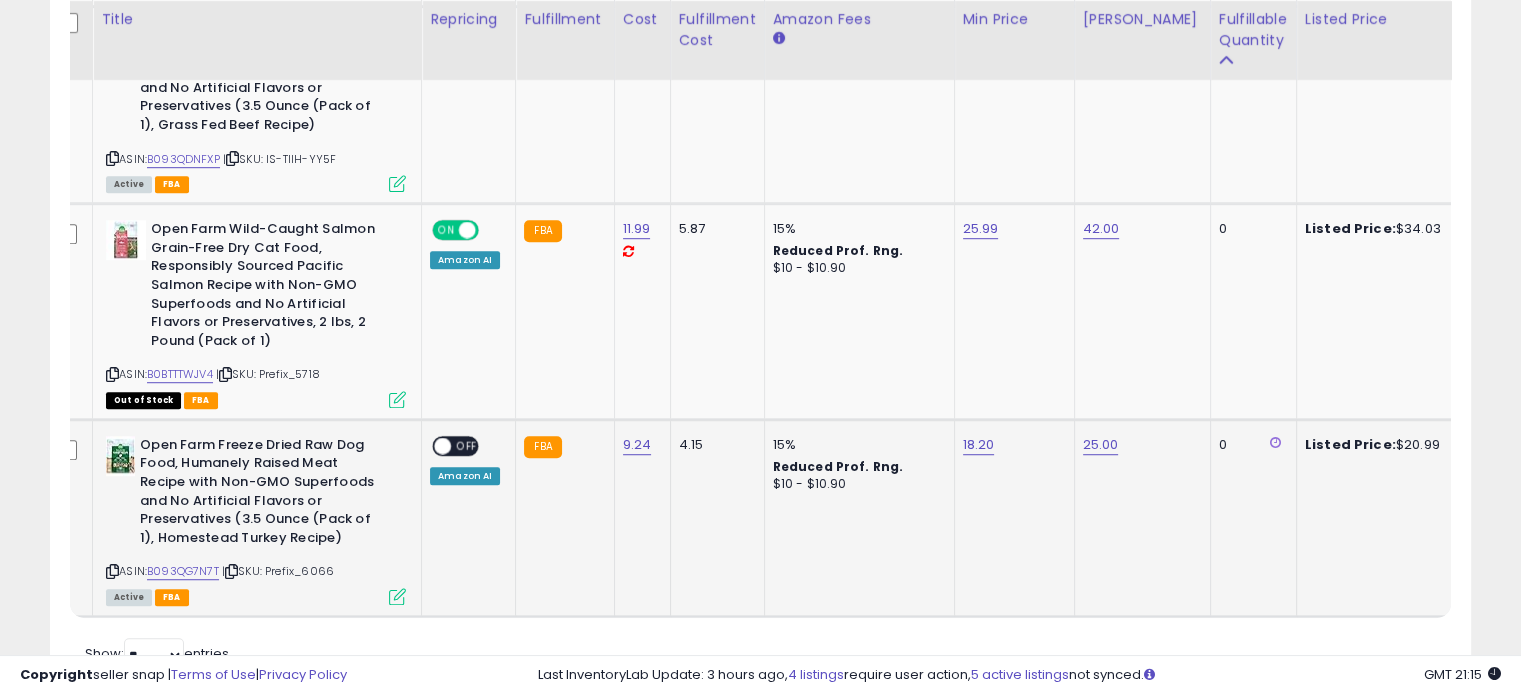 click on "ON   OFF Amazon AI" at bounding box center [465, 460] 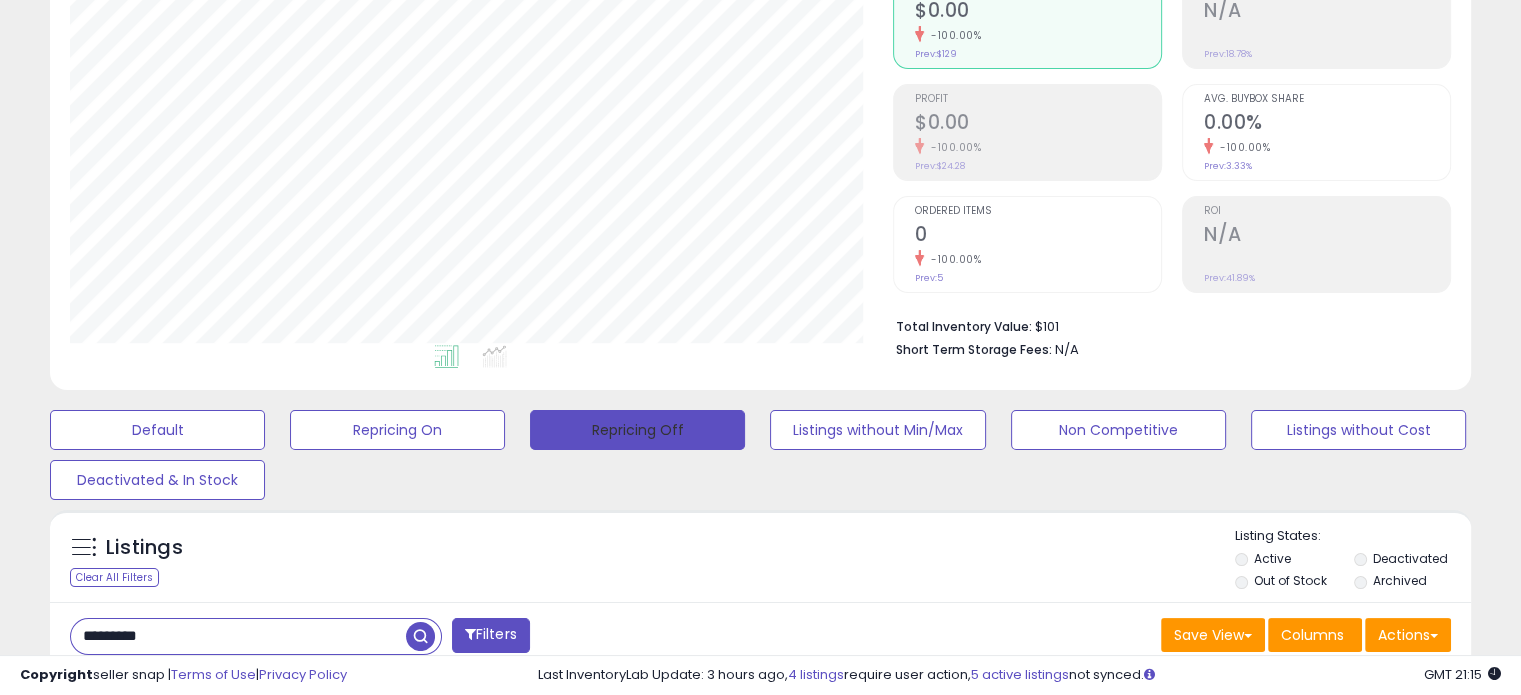click on "Repricing Off" at bounding box center [637, 430] 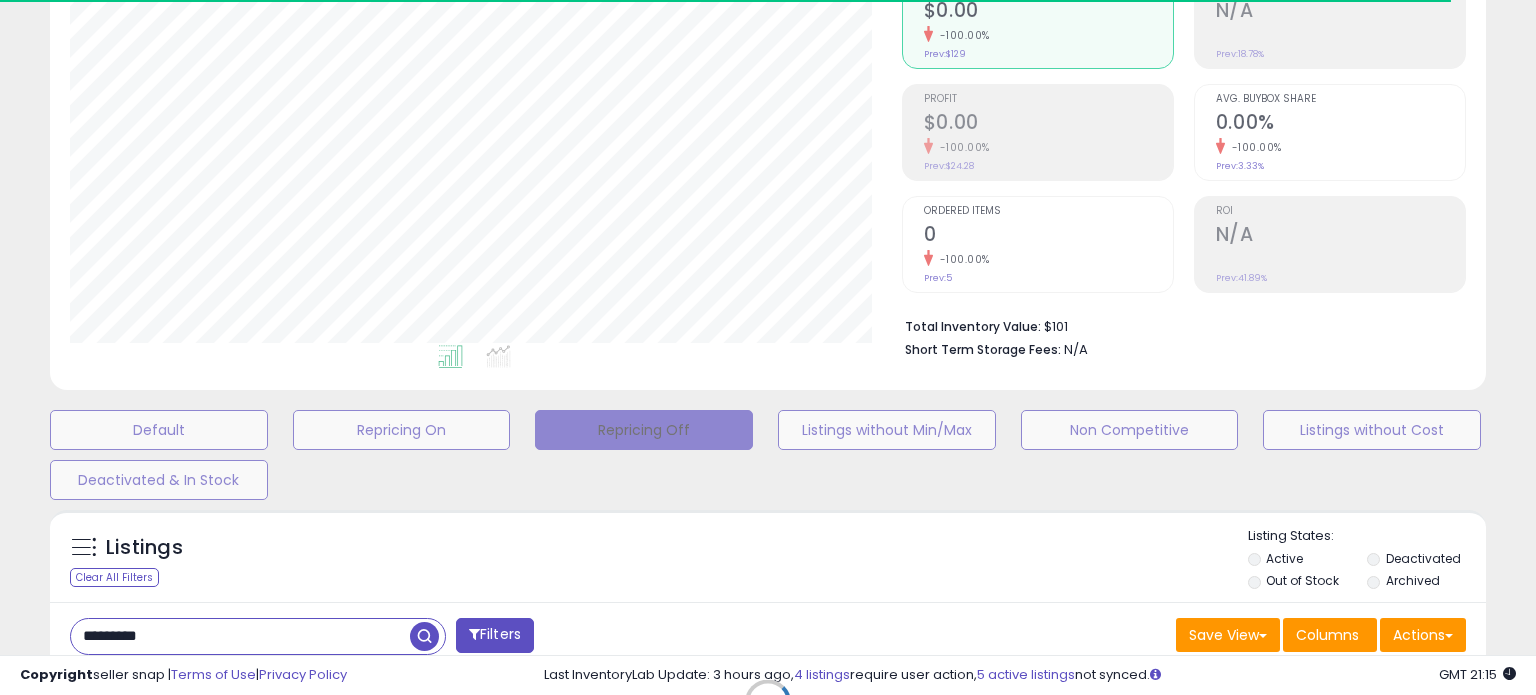type 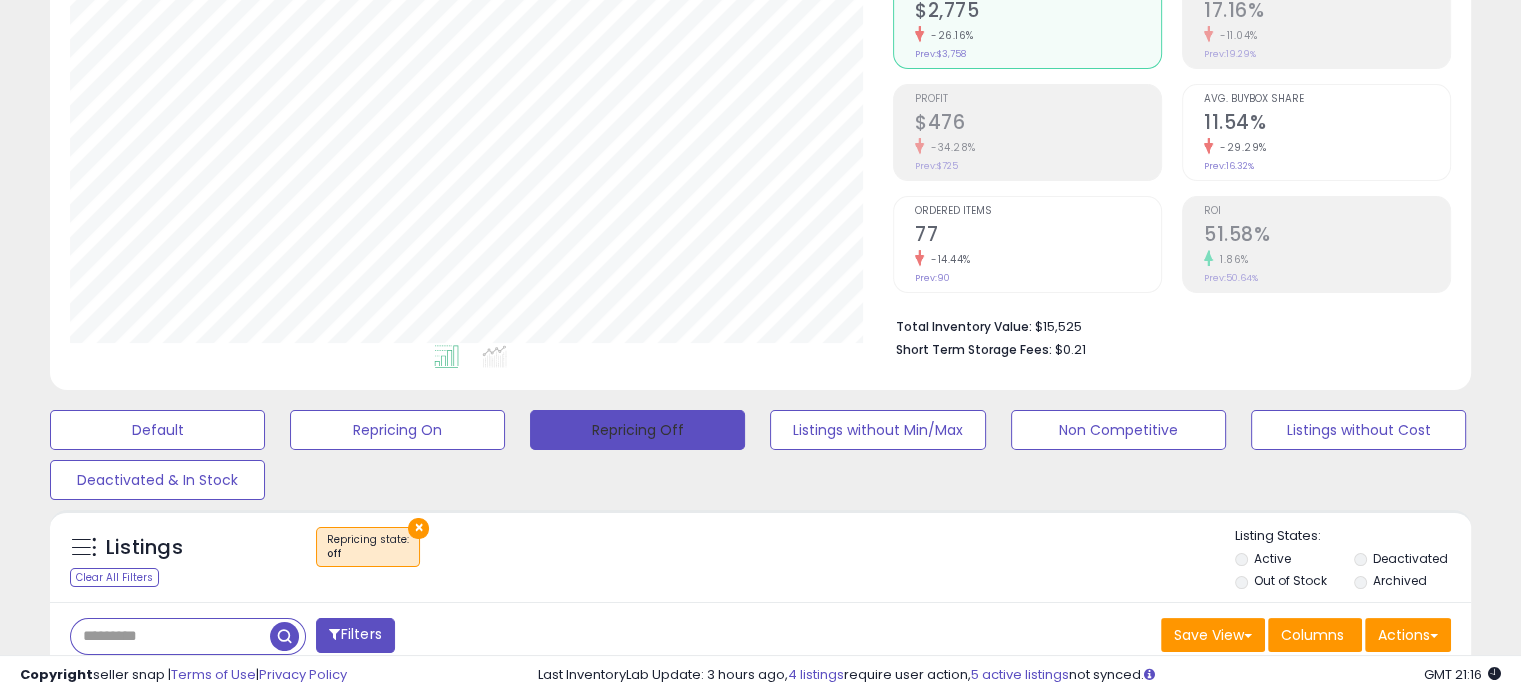 scroll, scrollTop: 999589, scrollLeft: 999176, axis: both 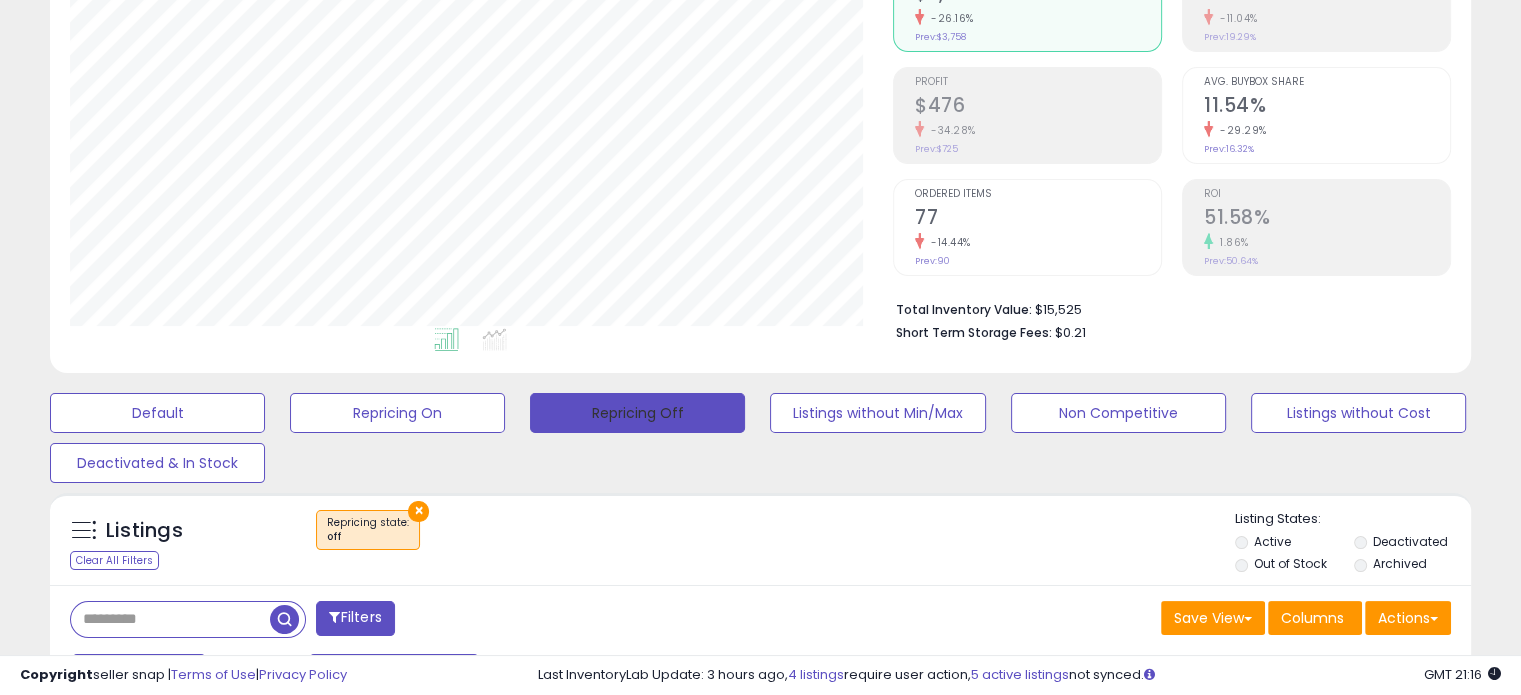 click on "×" at bounding box center [418, 511] 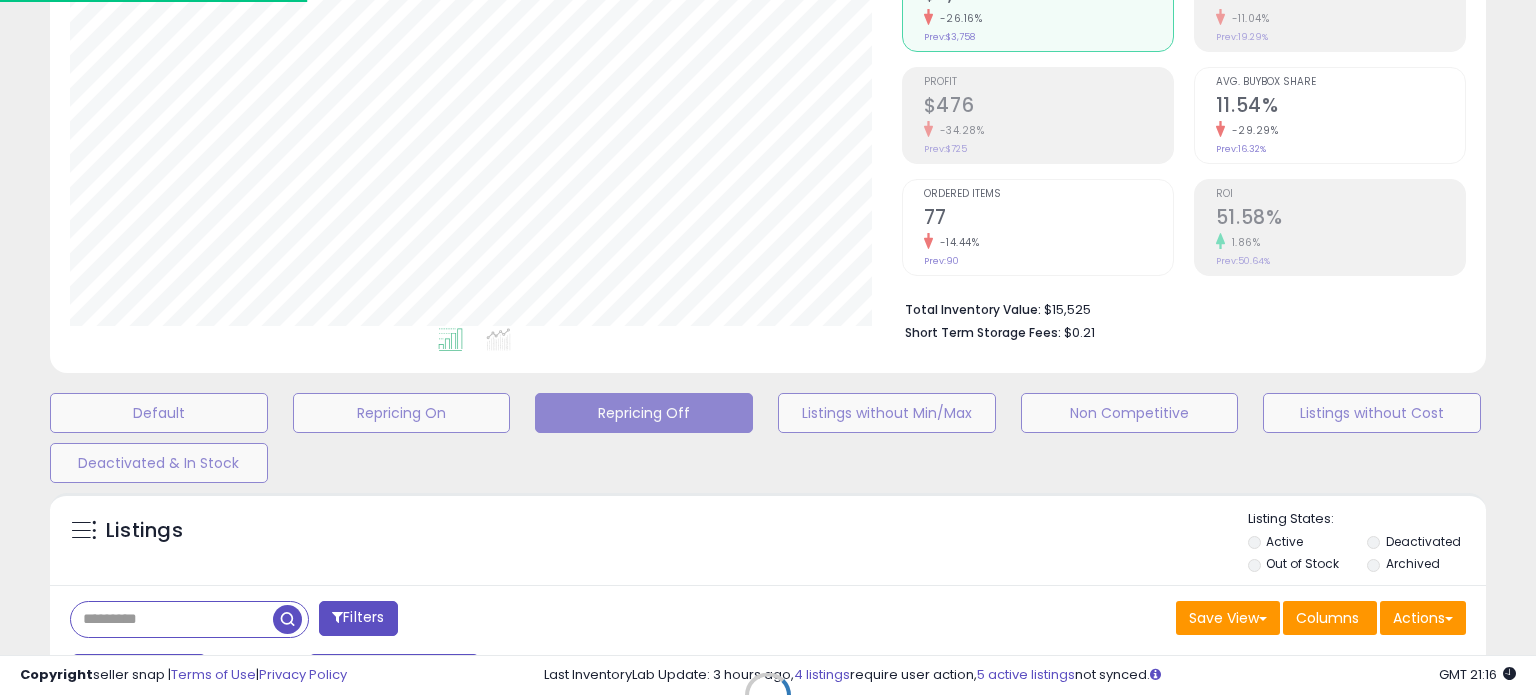 scroll, scrollTop: 999589, scrollLeft: 999168, axis: both 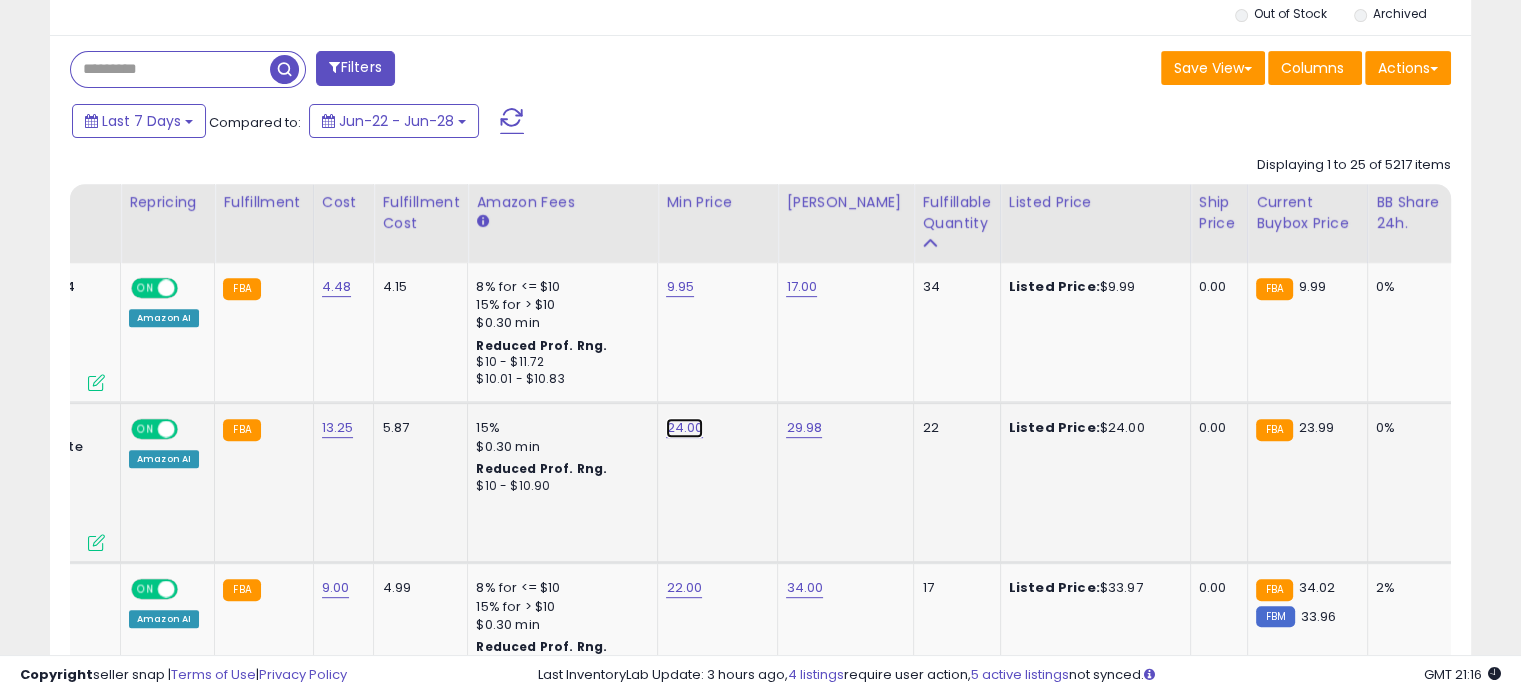 click on "24.00" at bounding box center (680, 287) 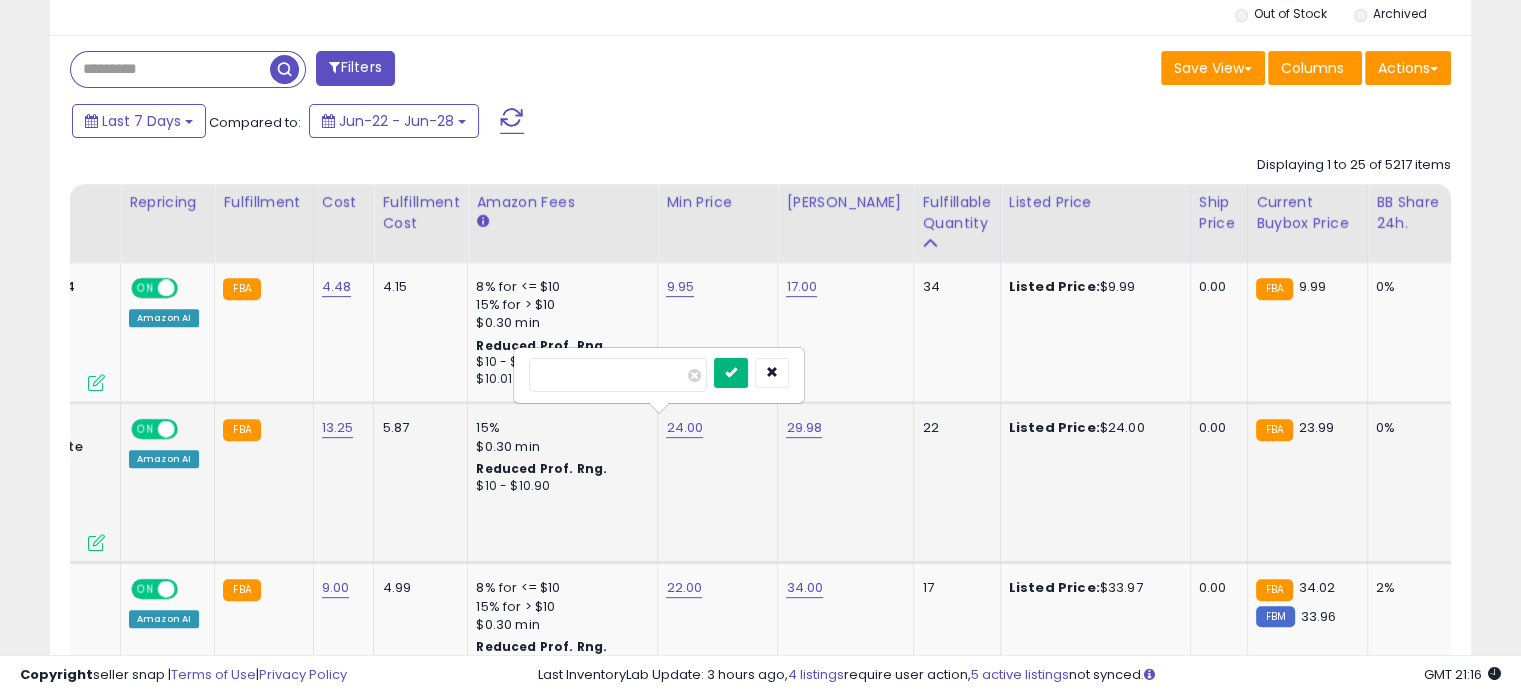 type on "**" 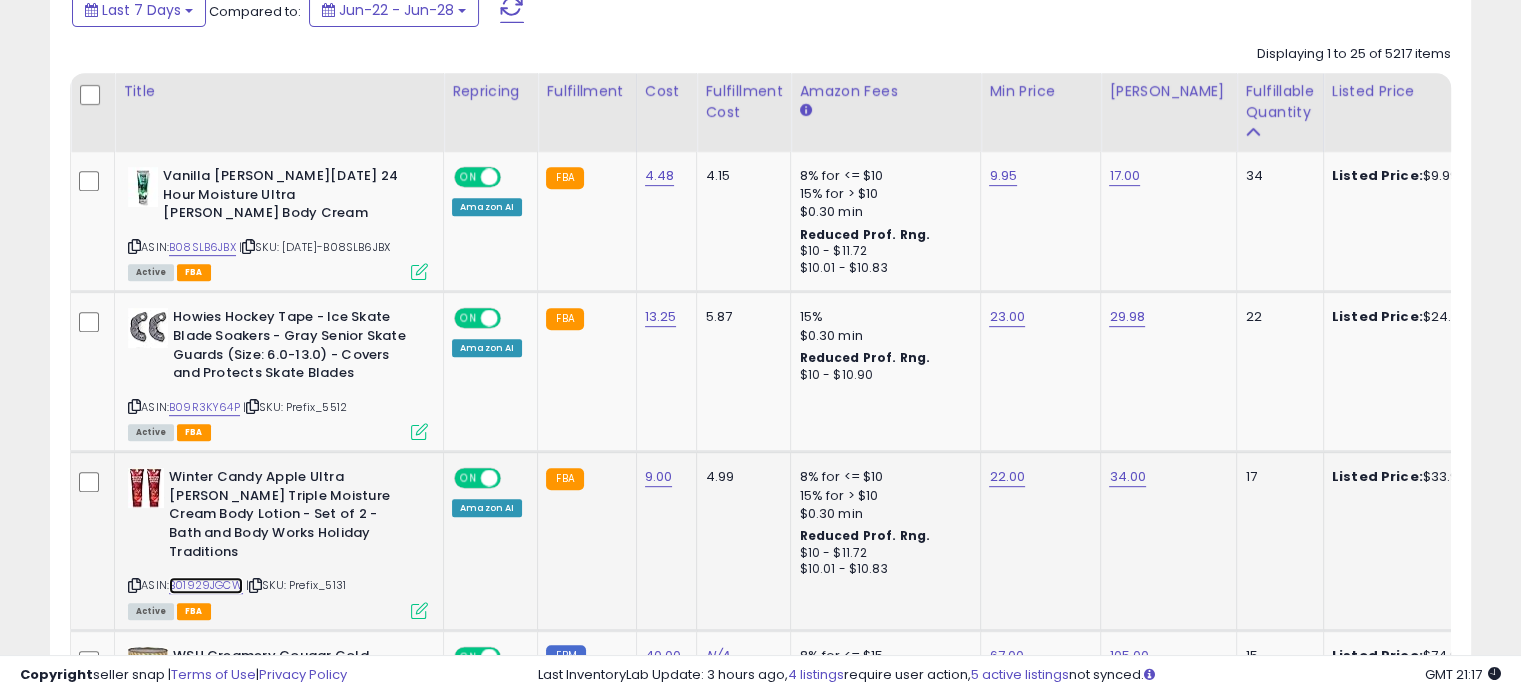 click on "B01929JGCW" at bounding box center [206, 585] 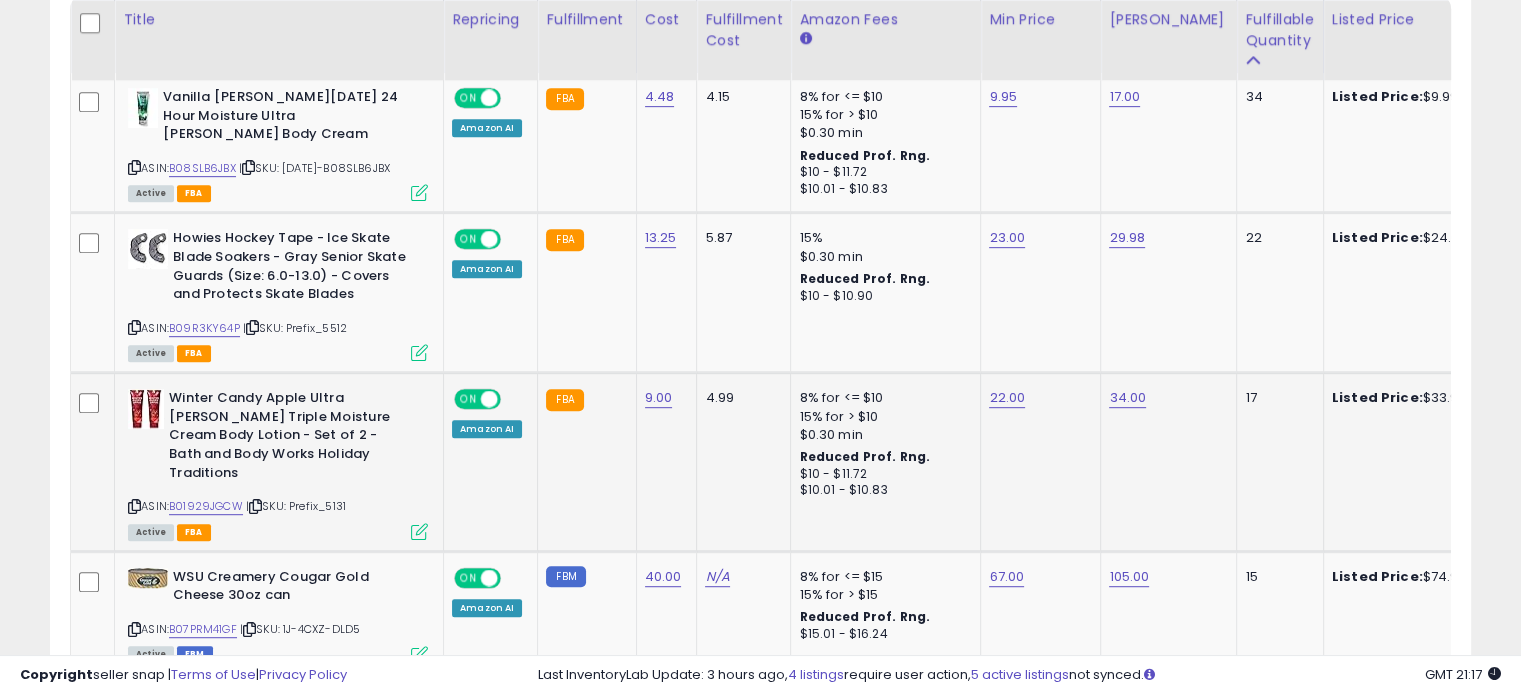 click at bounding box center [419, 531] 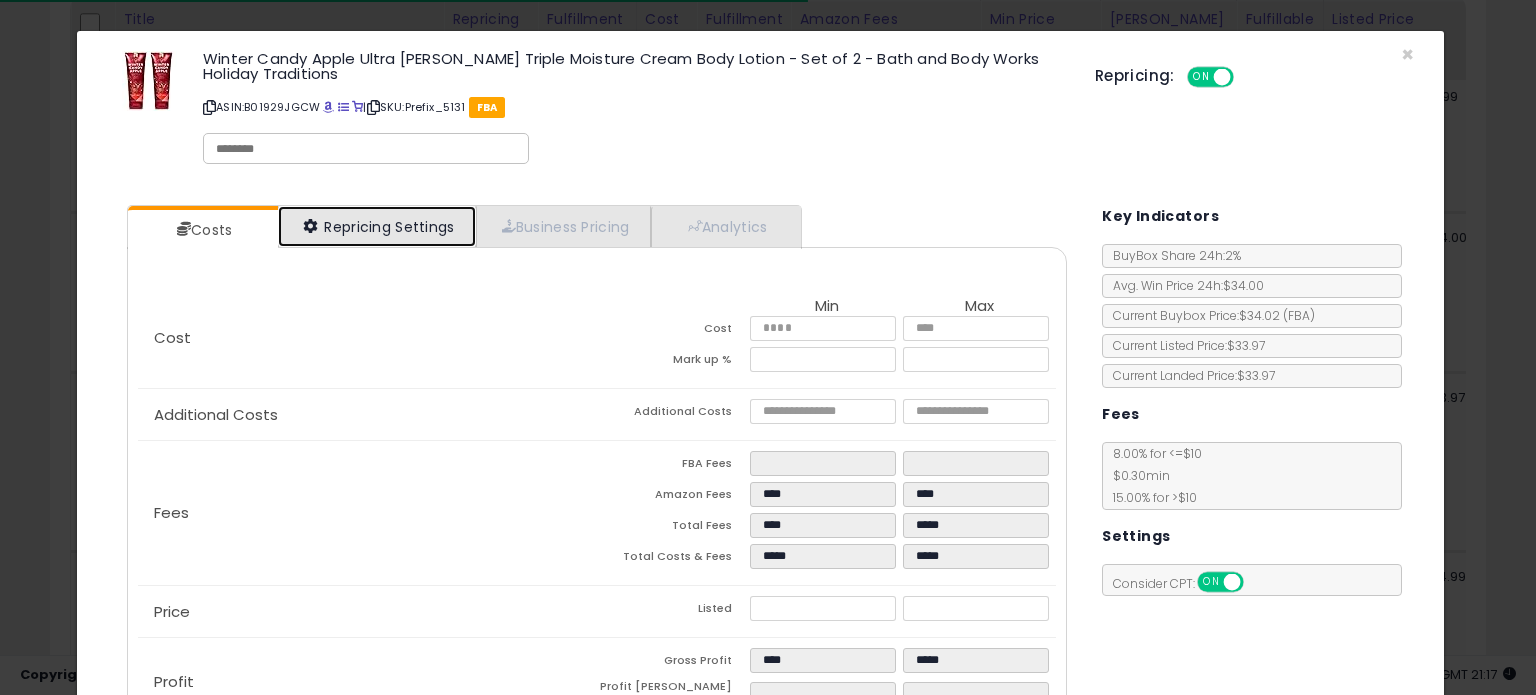 click on "Repricing Settings" at bounding box center [377, 226] 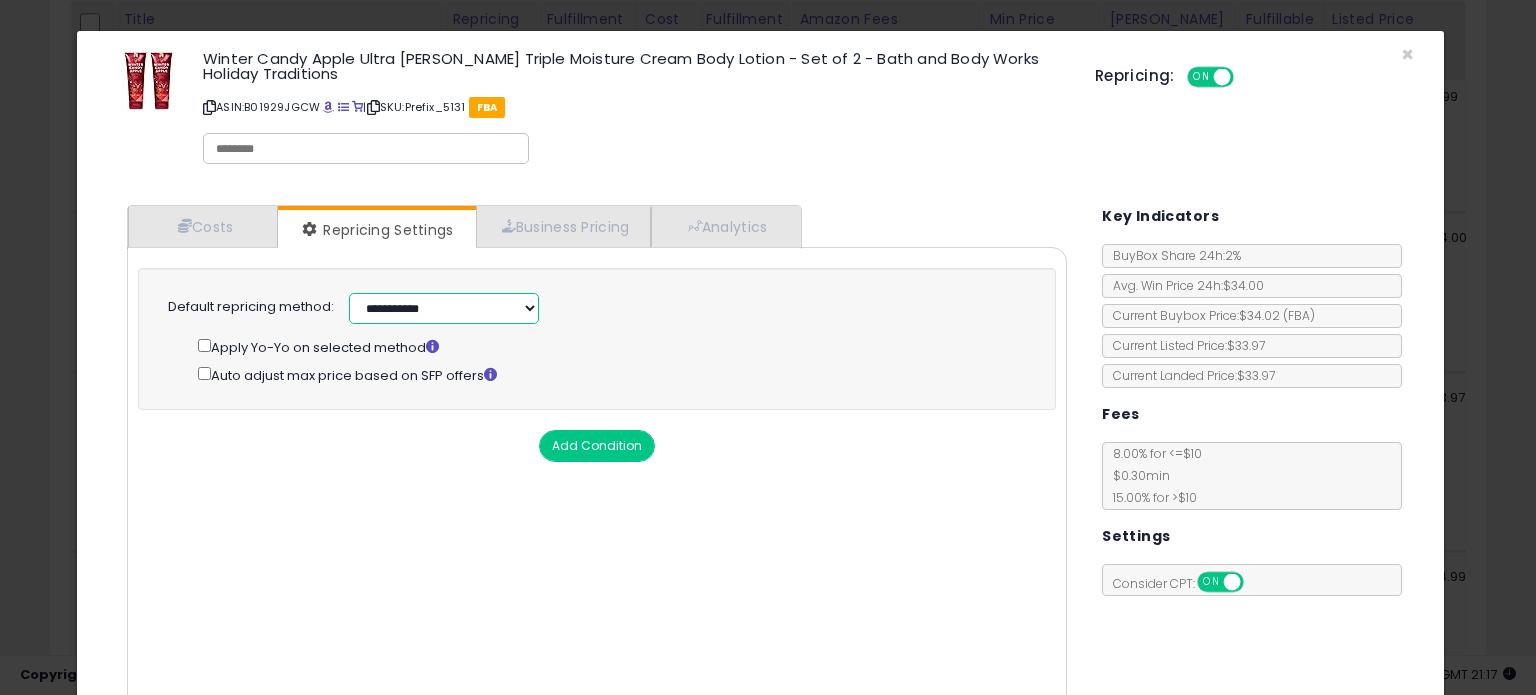 click on "**********" at bounding box center [444, 308] 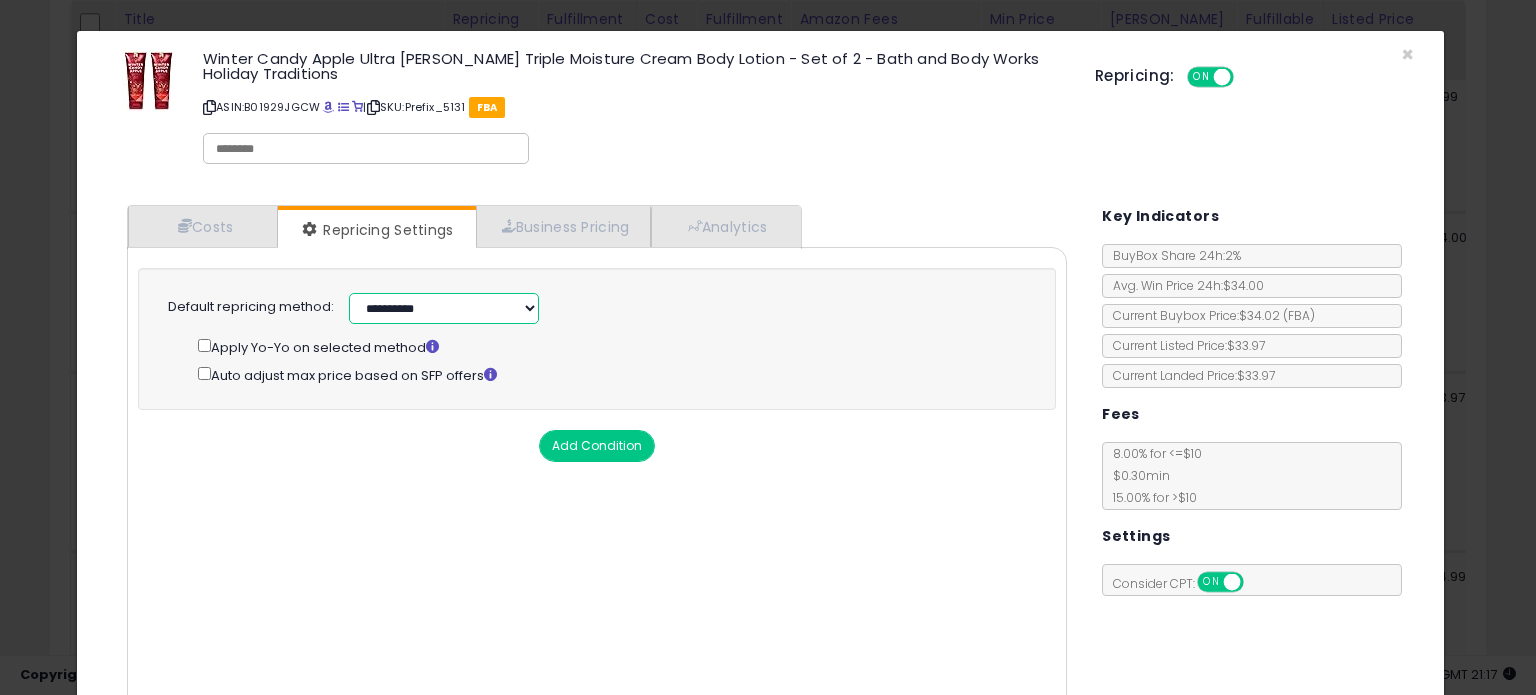 click on "**********" at bounding box center [444, 308] 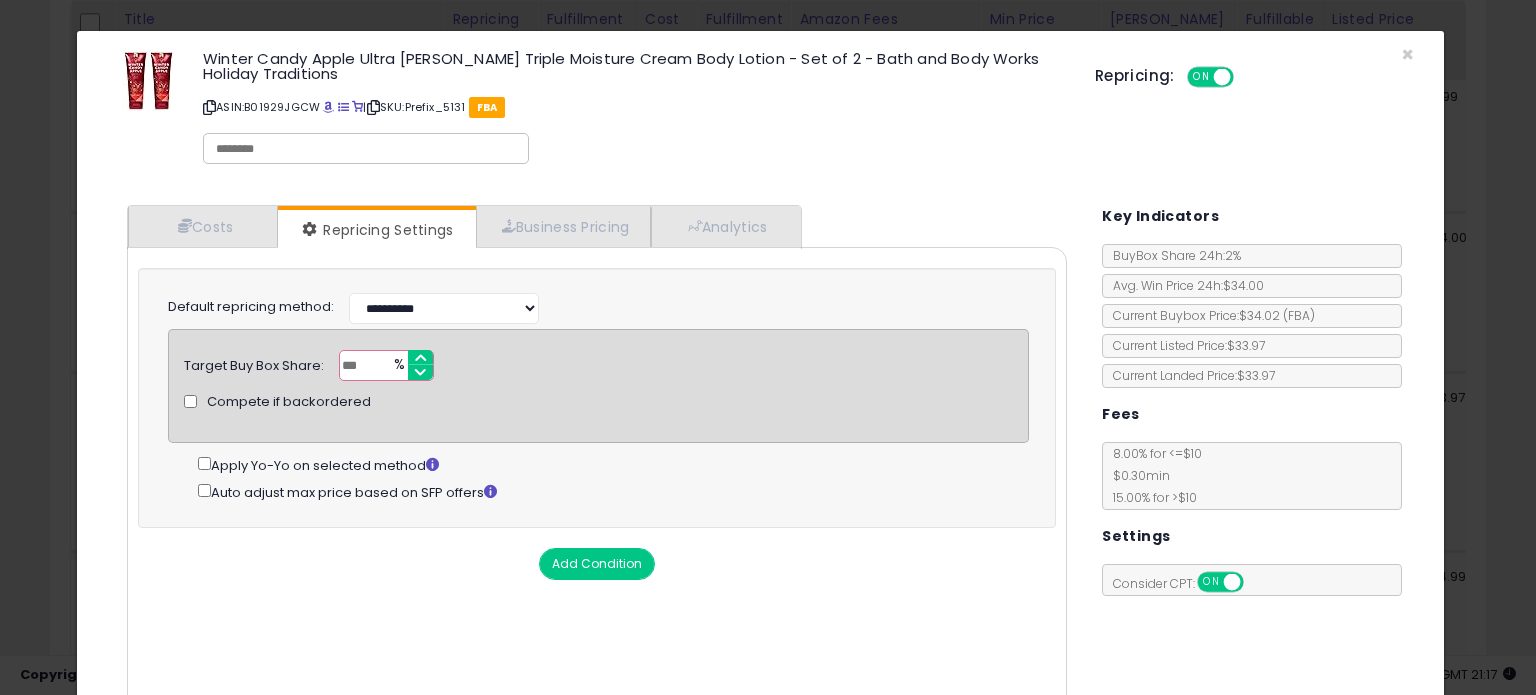 drag, startPoint x: 374, startPoint y: 366, endPoint x: 268, endPoint y: 364, distance: 106.01887 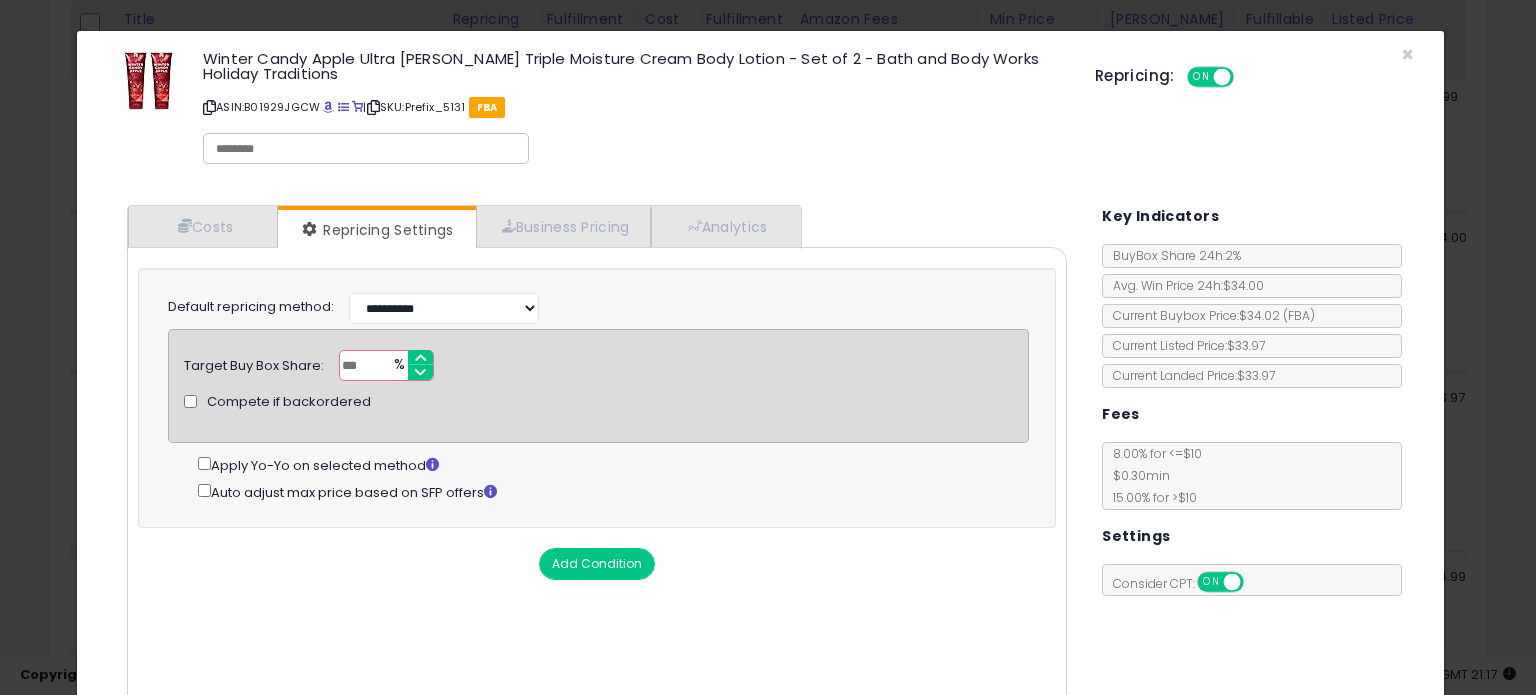 type on "**" 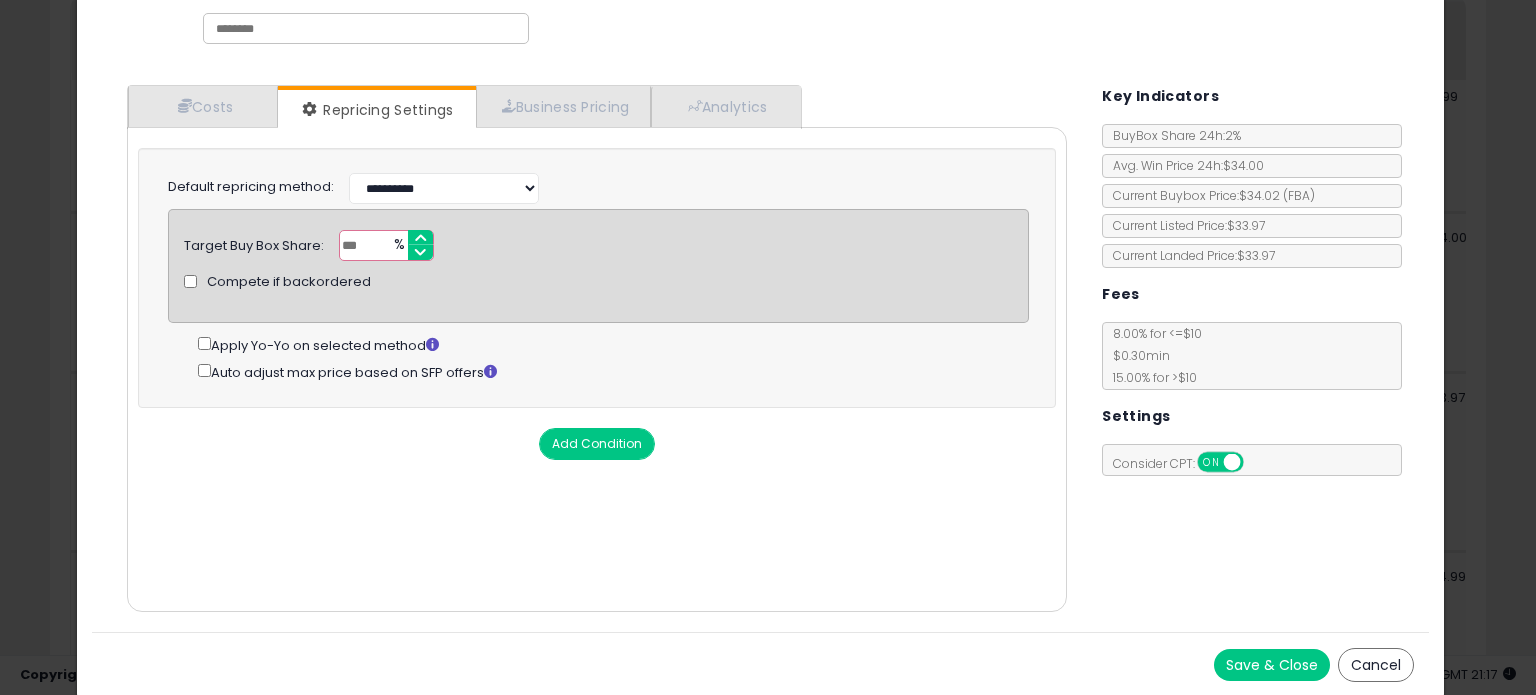 click on "Save & Close" at bounding box center (1272, 665) 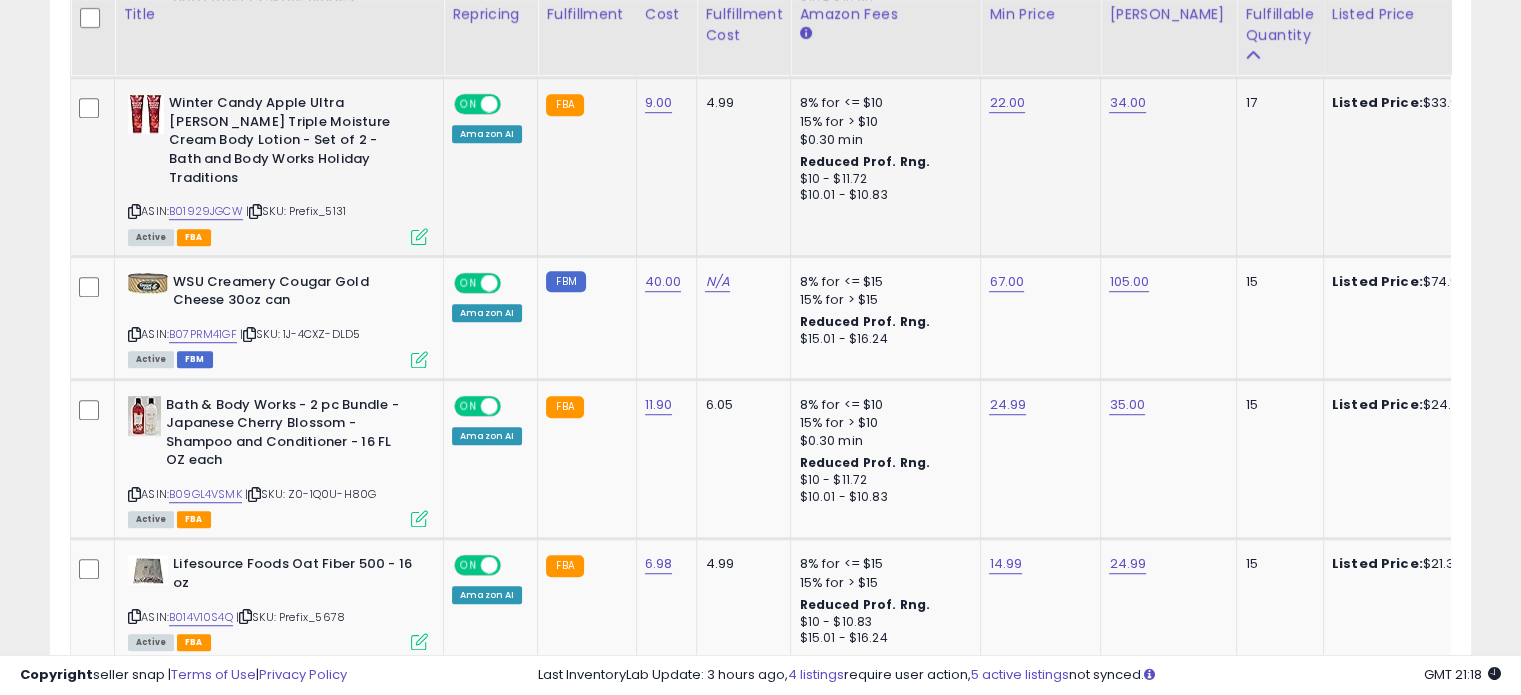 scroll, scrollTop: 1276, scrollLeft: 0, axis: vertical 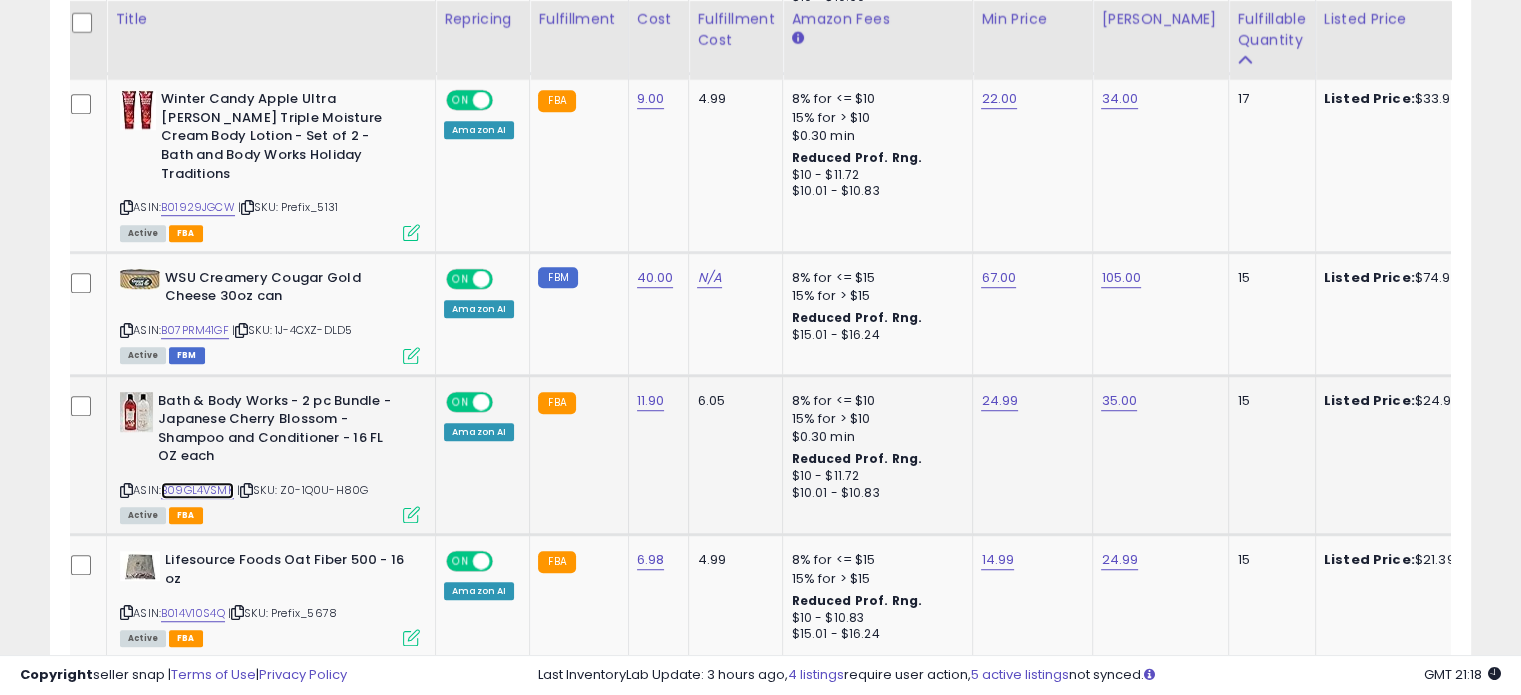 click on "B09GL4VSMK" at bounding box center (197, 490) 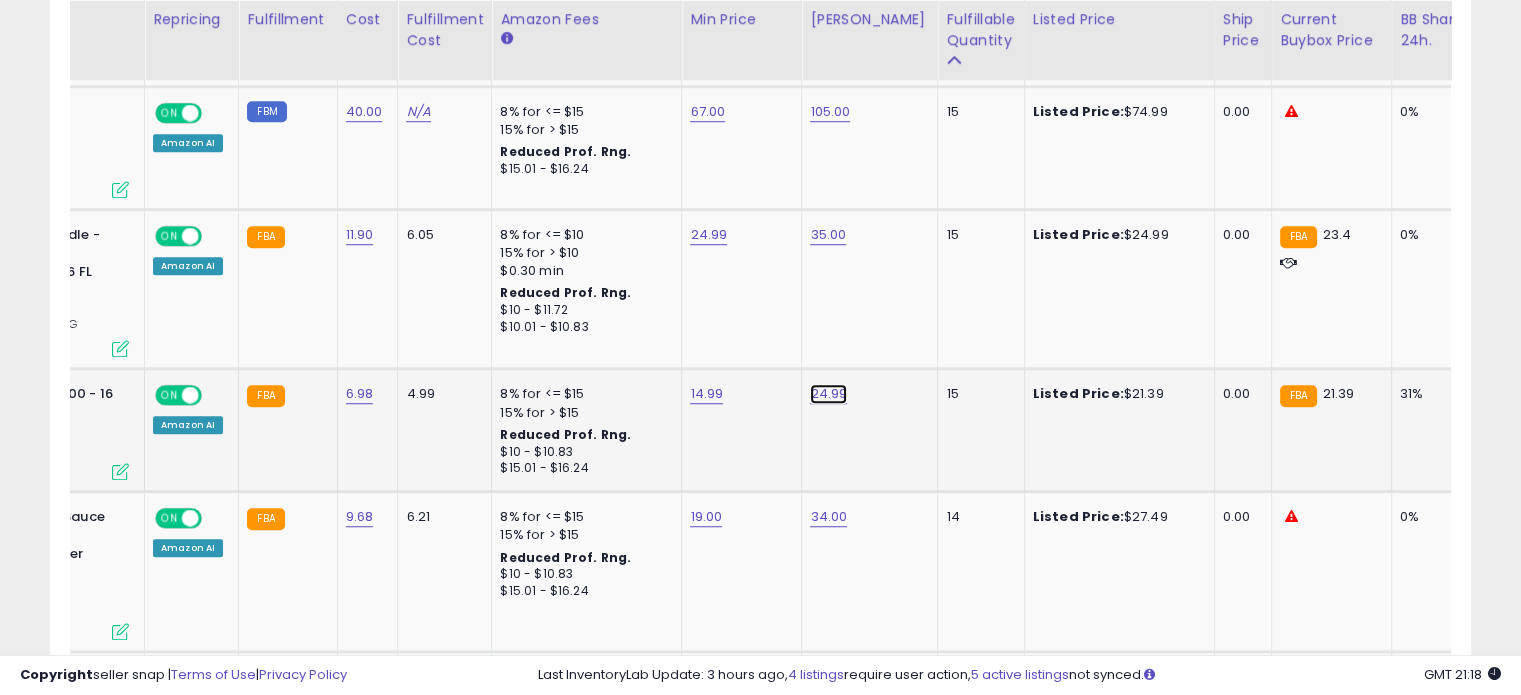 click on "24.99" at bounding box center (825, -368) 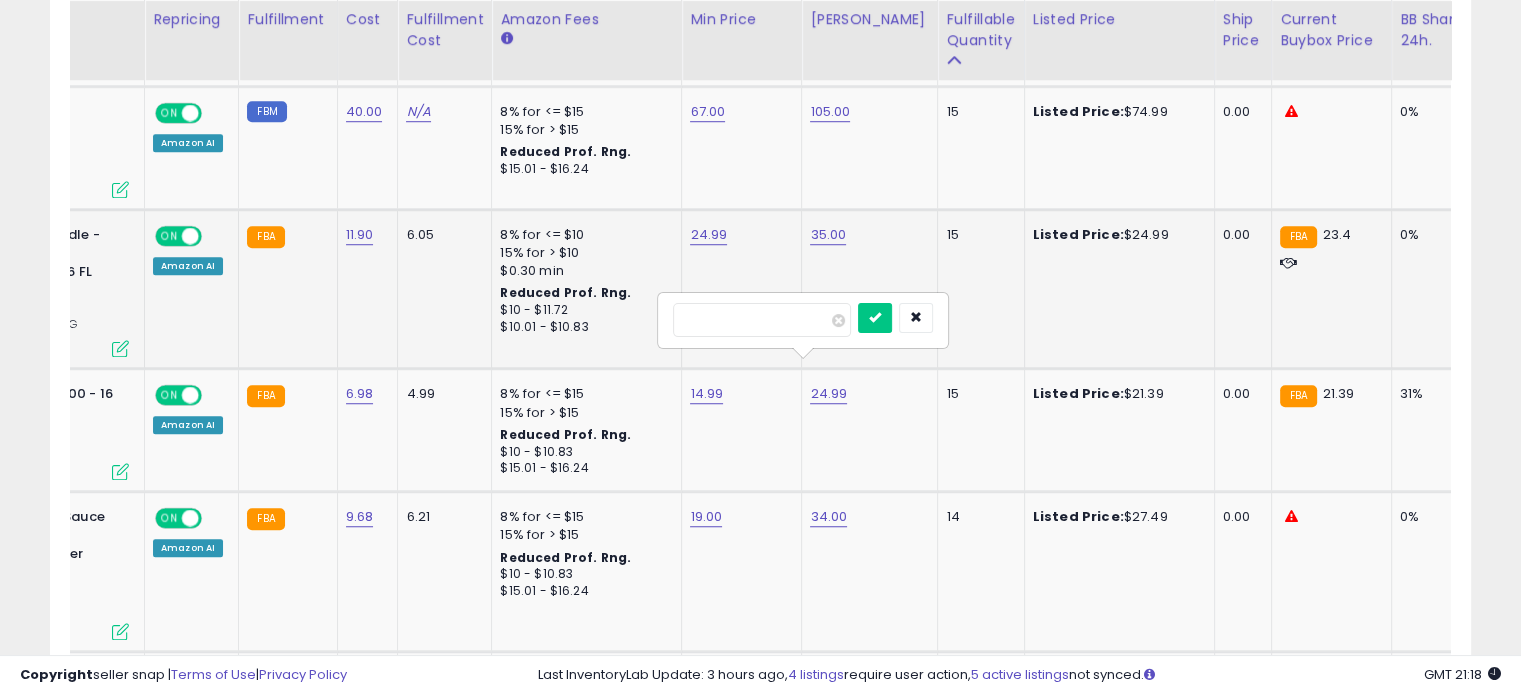 drag, startPoint x: 740, startPoint y: 321, endPoint x: 412, endPoint y: 323, distance: 328.0061 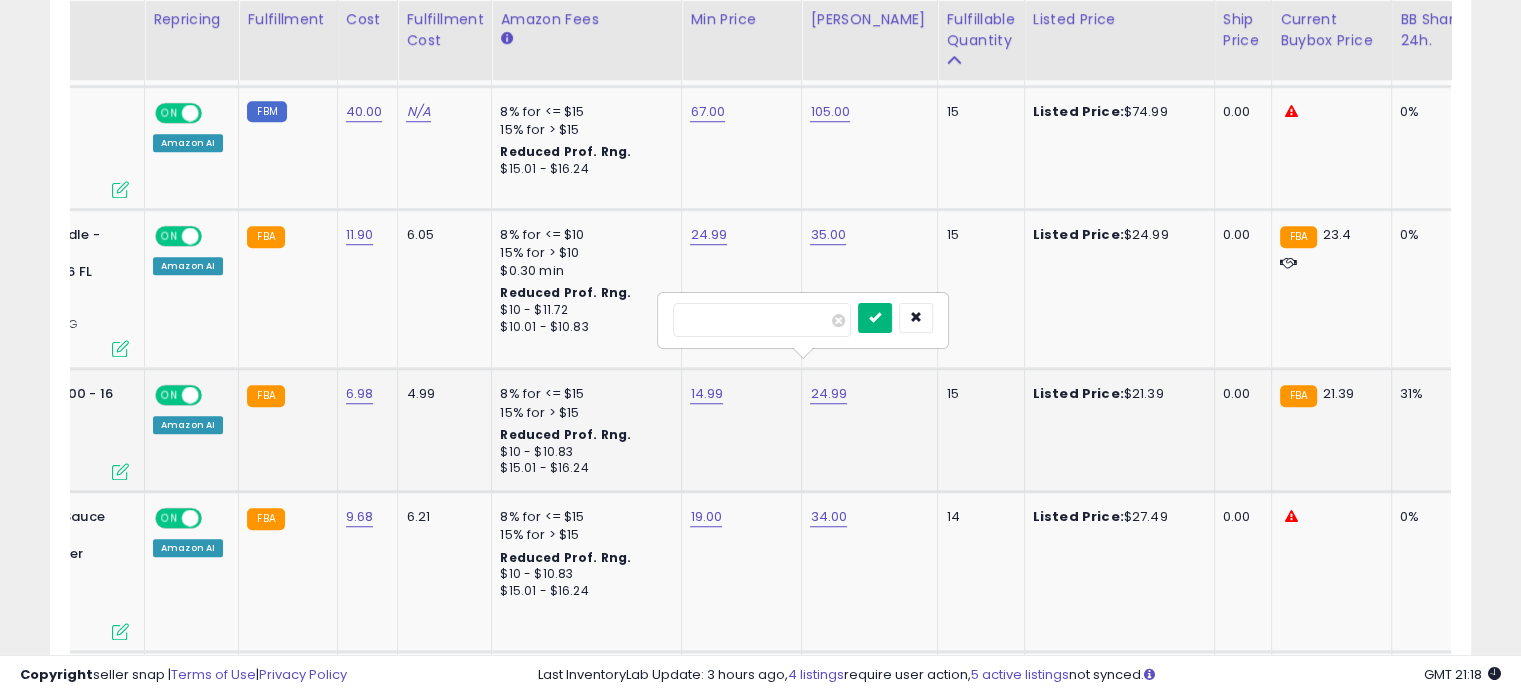 click at bounding box center [875, 317] 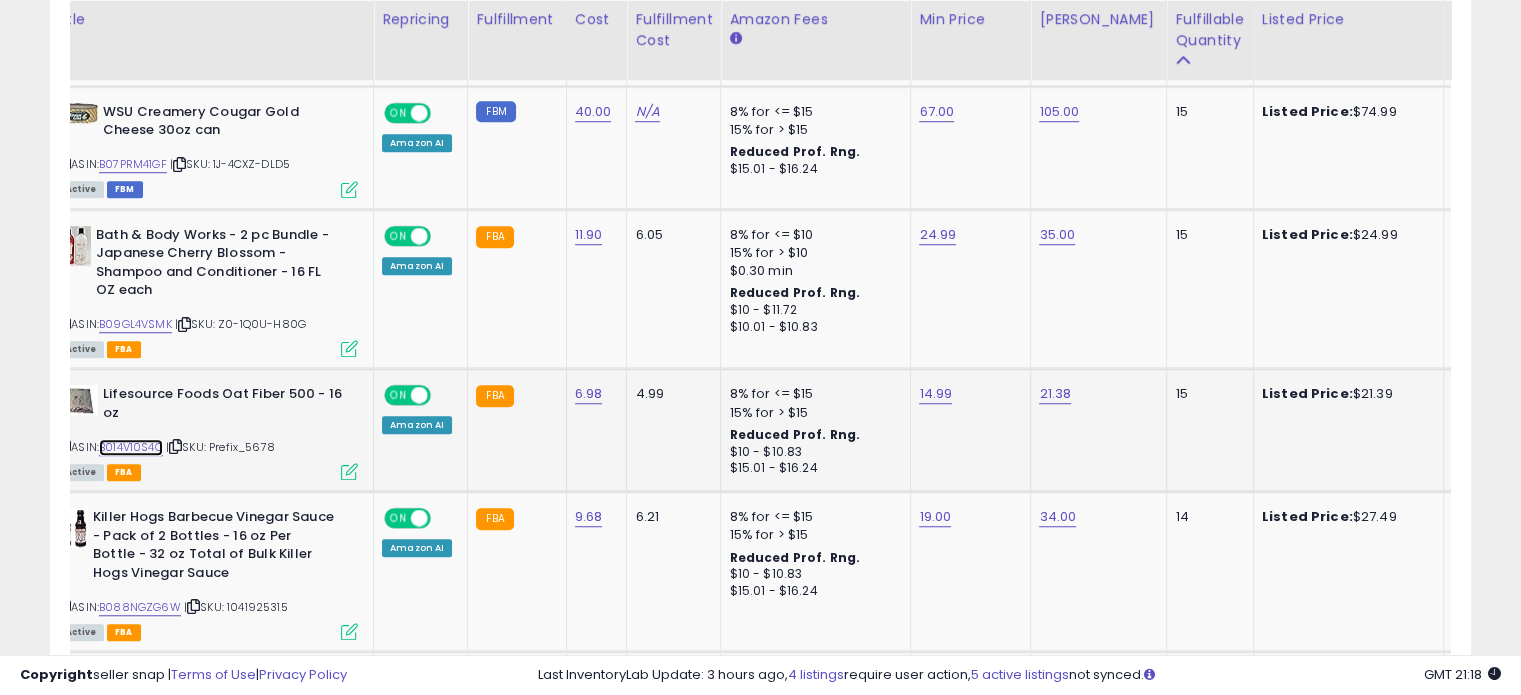 click on "B014V10S4Q" at bounding box center (131, 447) 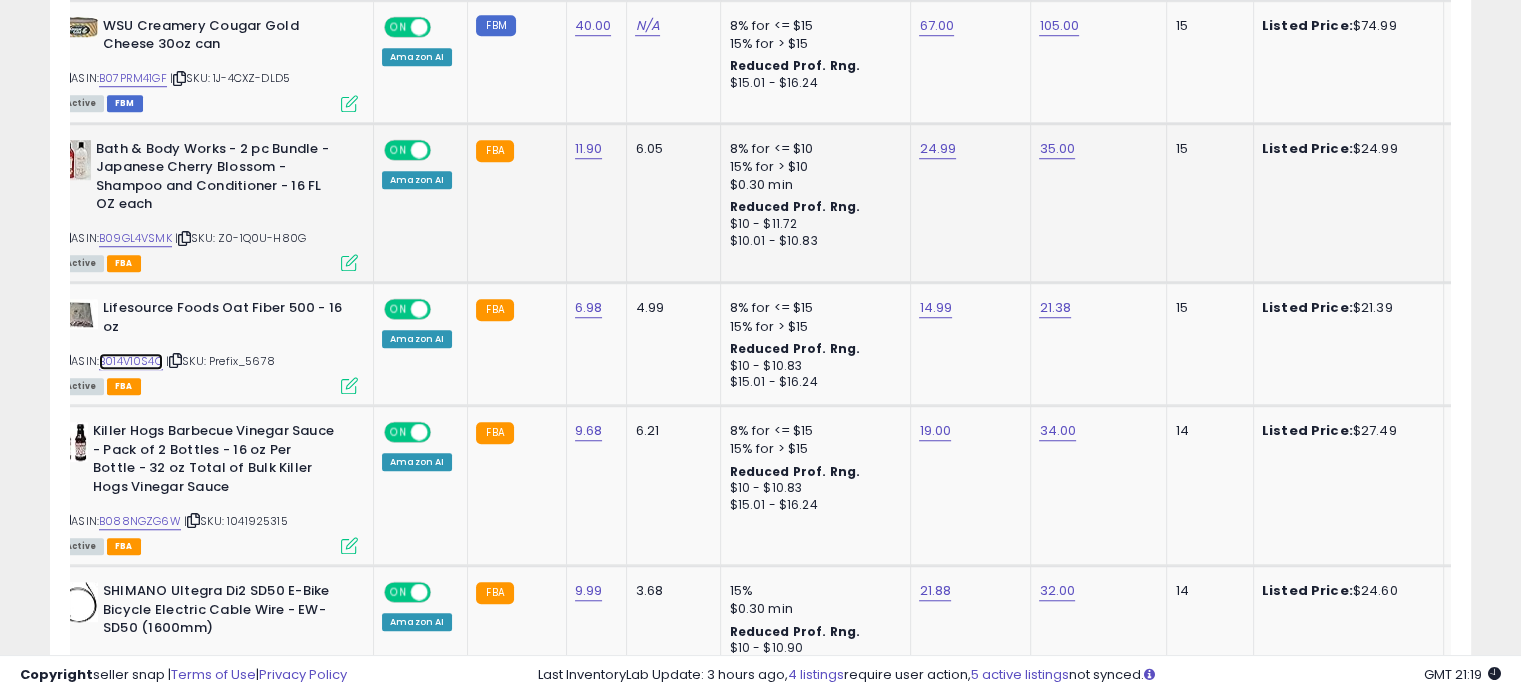 scroll, scrollTop: 1534, scrollLeft: 0, axis: vertical 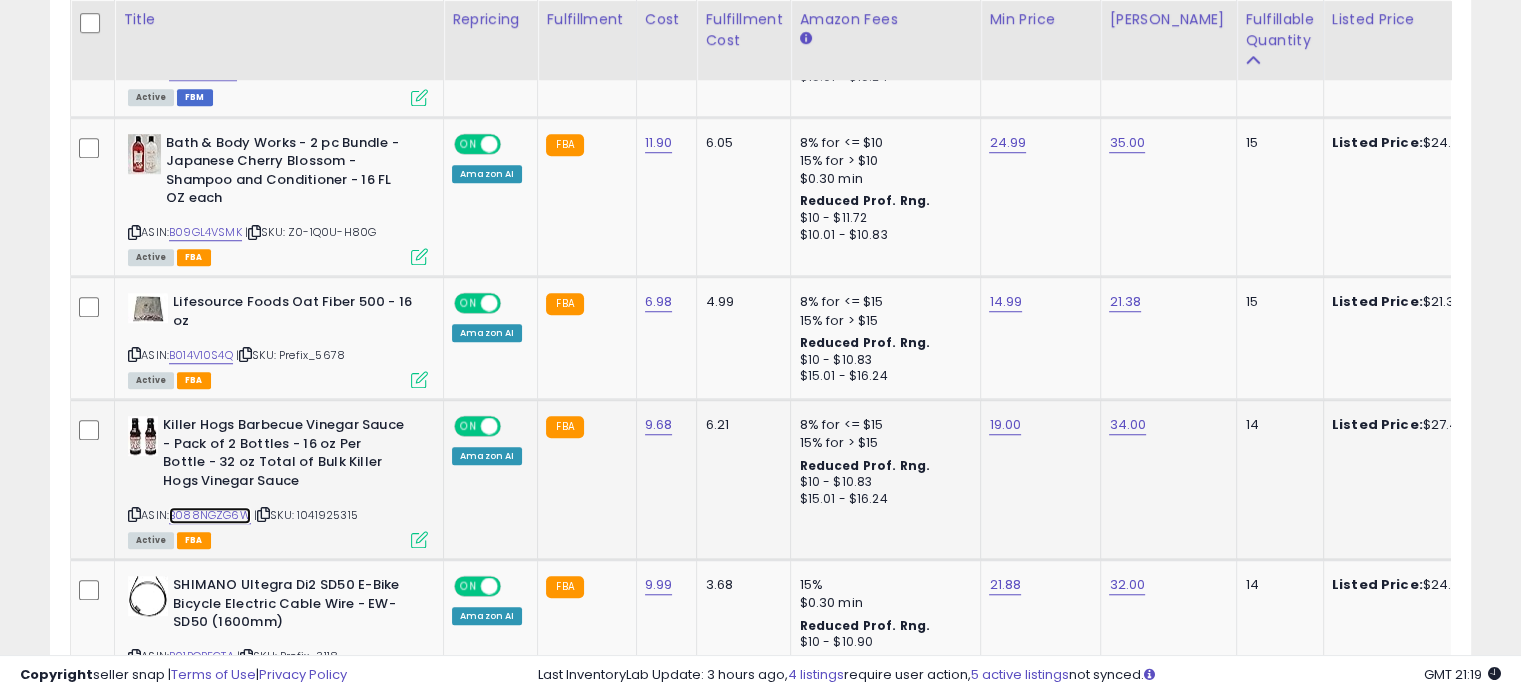 click on "B088NGZG6W" at bounding box center (210, 515) 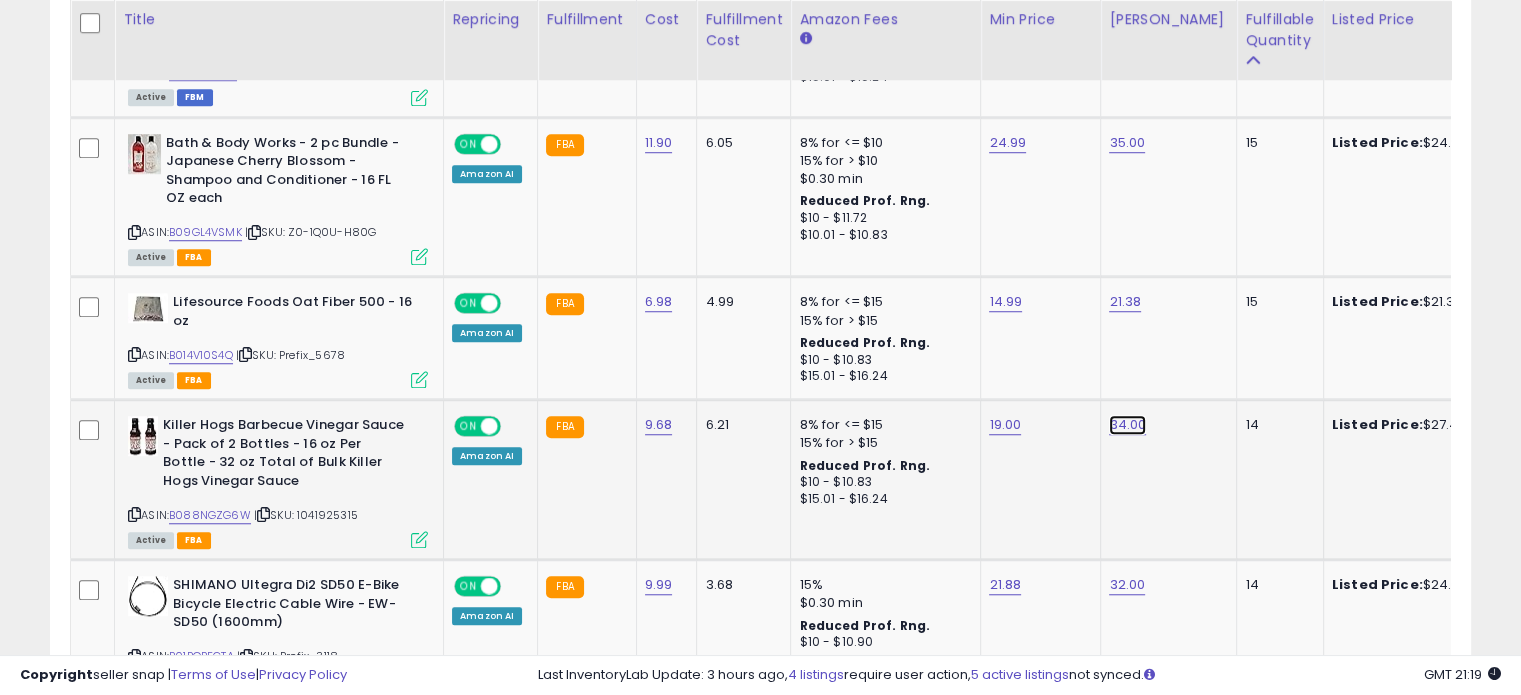 click on "34.00" at bounding box center (1124, -460) 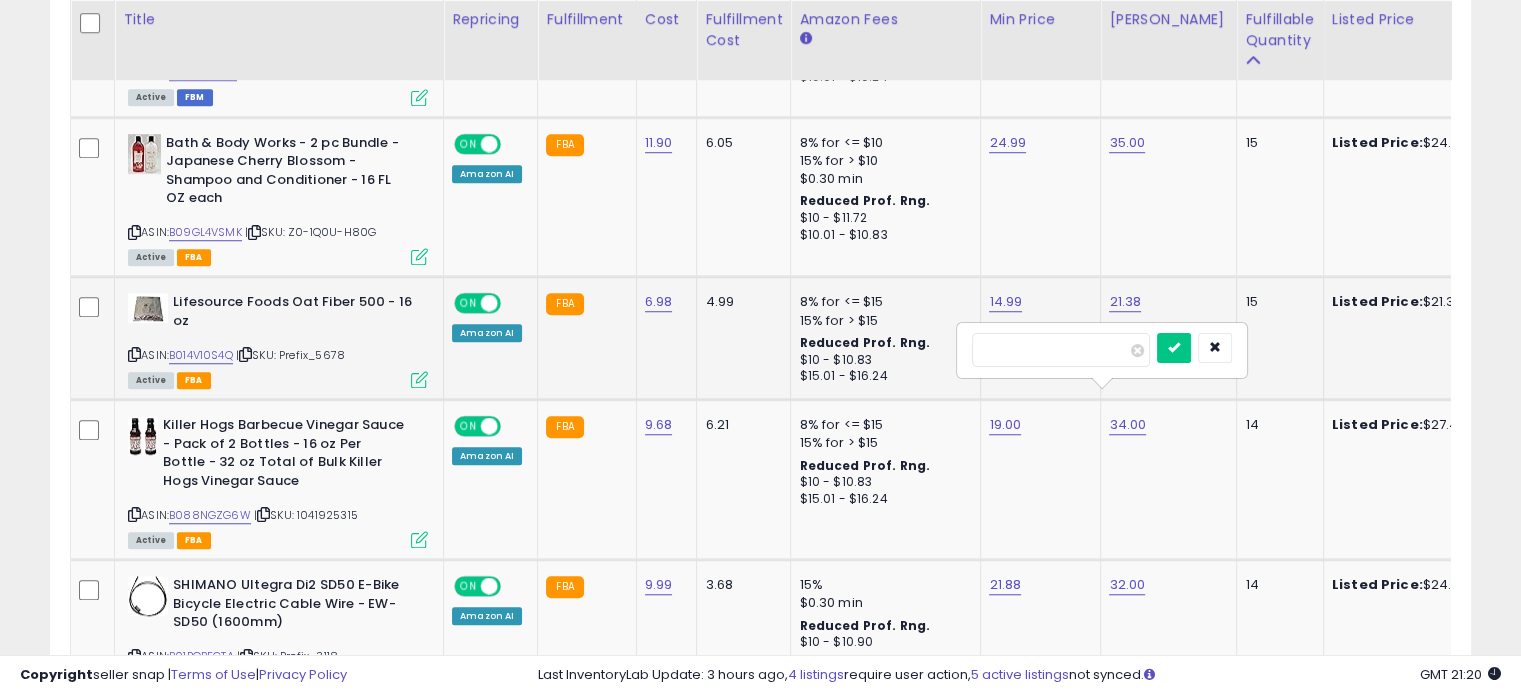 drag, startPoint x: 1028, startPoint y: 349, endPoint x: 752, endPoint y: 322, distance: 277.3175 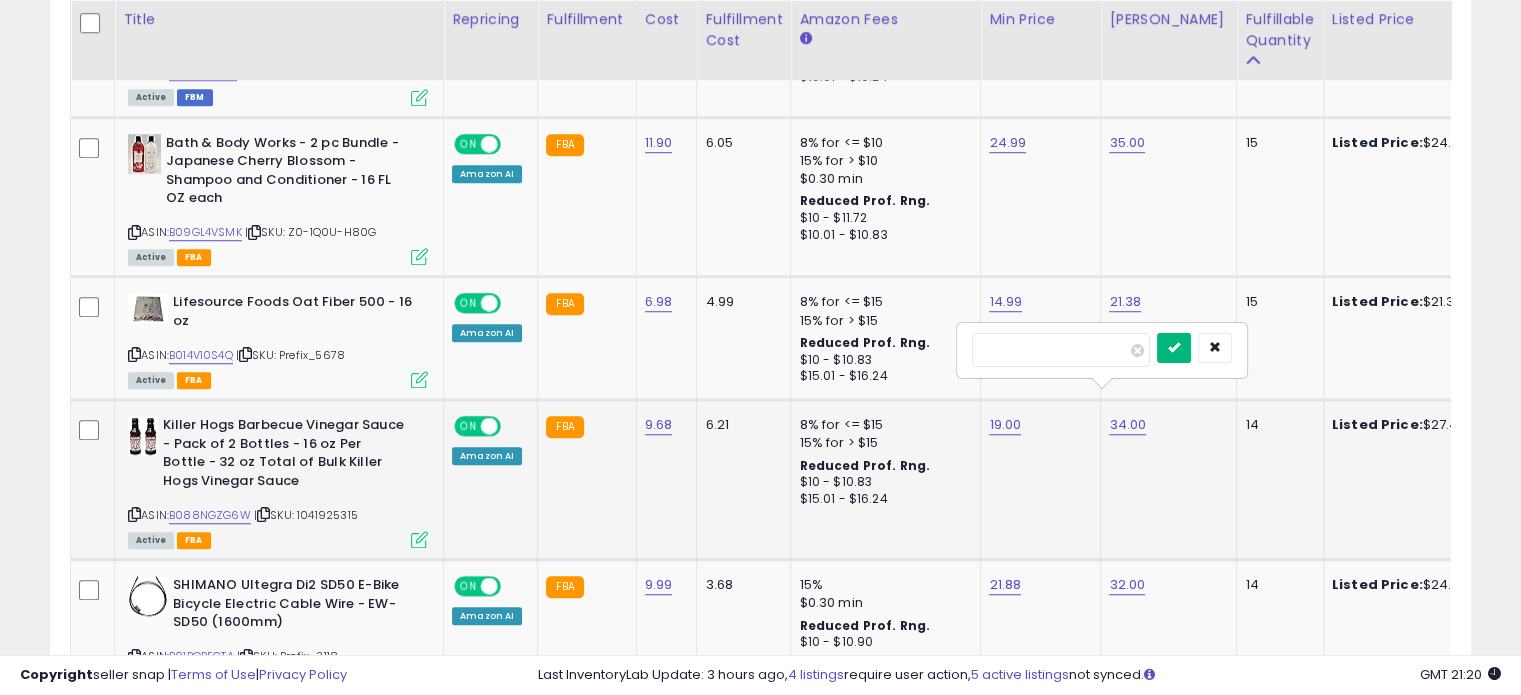 click at bounding box center (1174, 347) 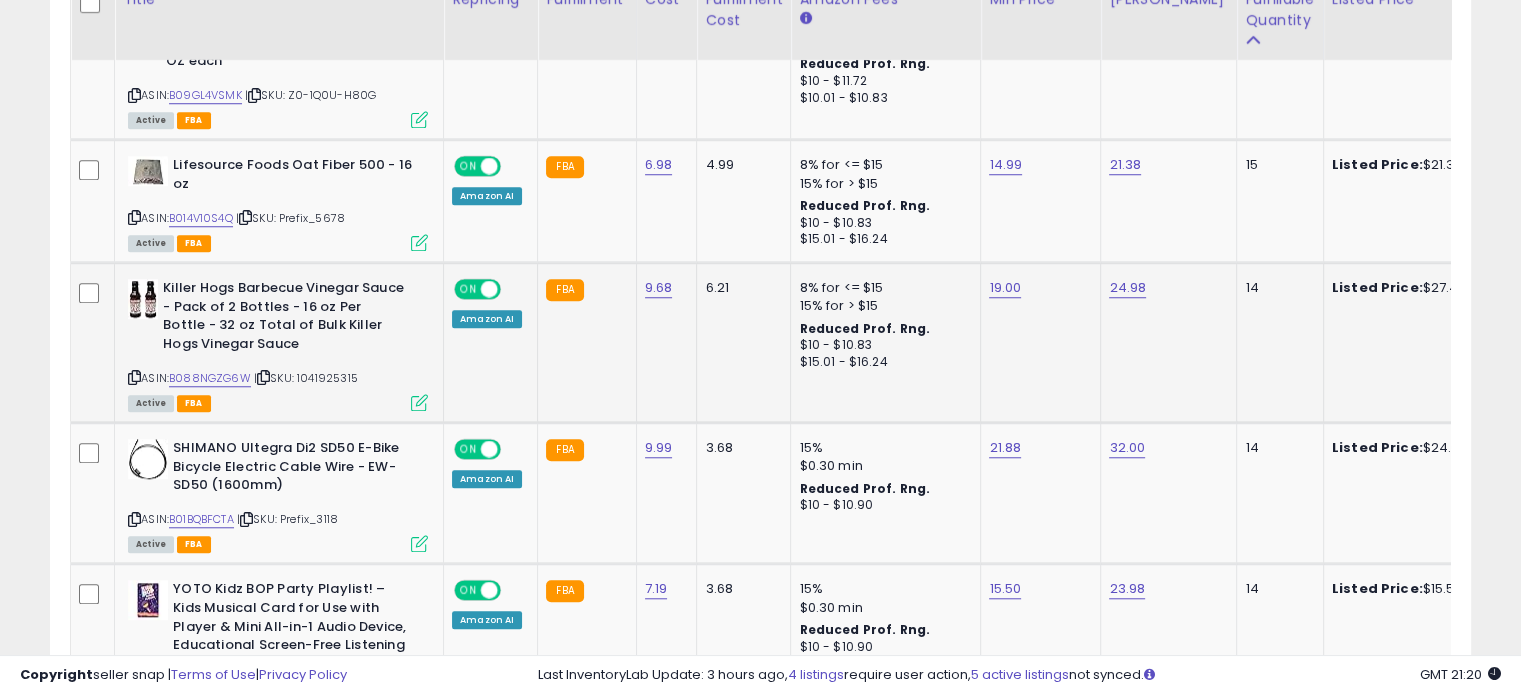 scroll, scrollTop: 1676, scrollLeft: 0, axis: vertical 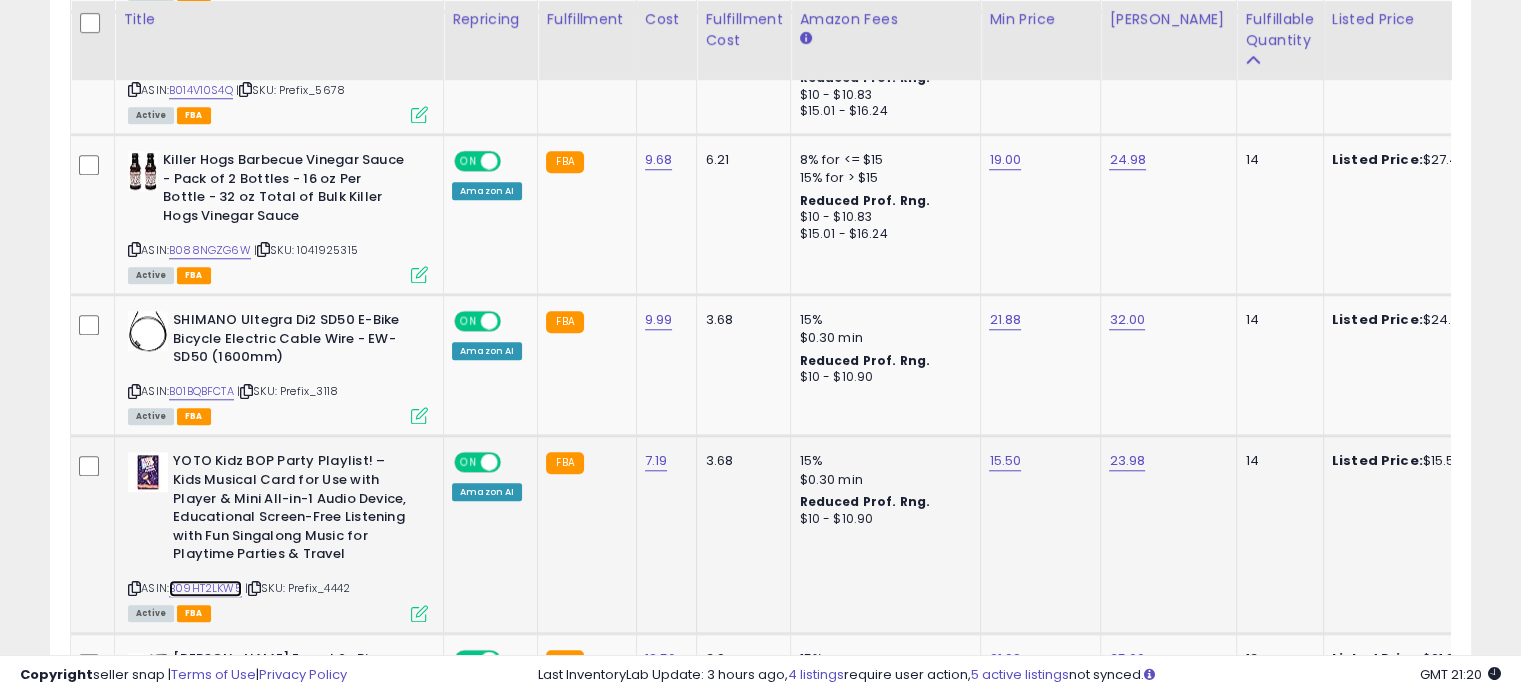 click on "B09HT2LKW5" at bounding box center [205, 588] 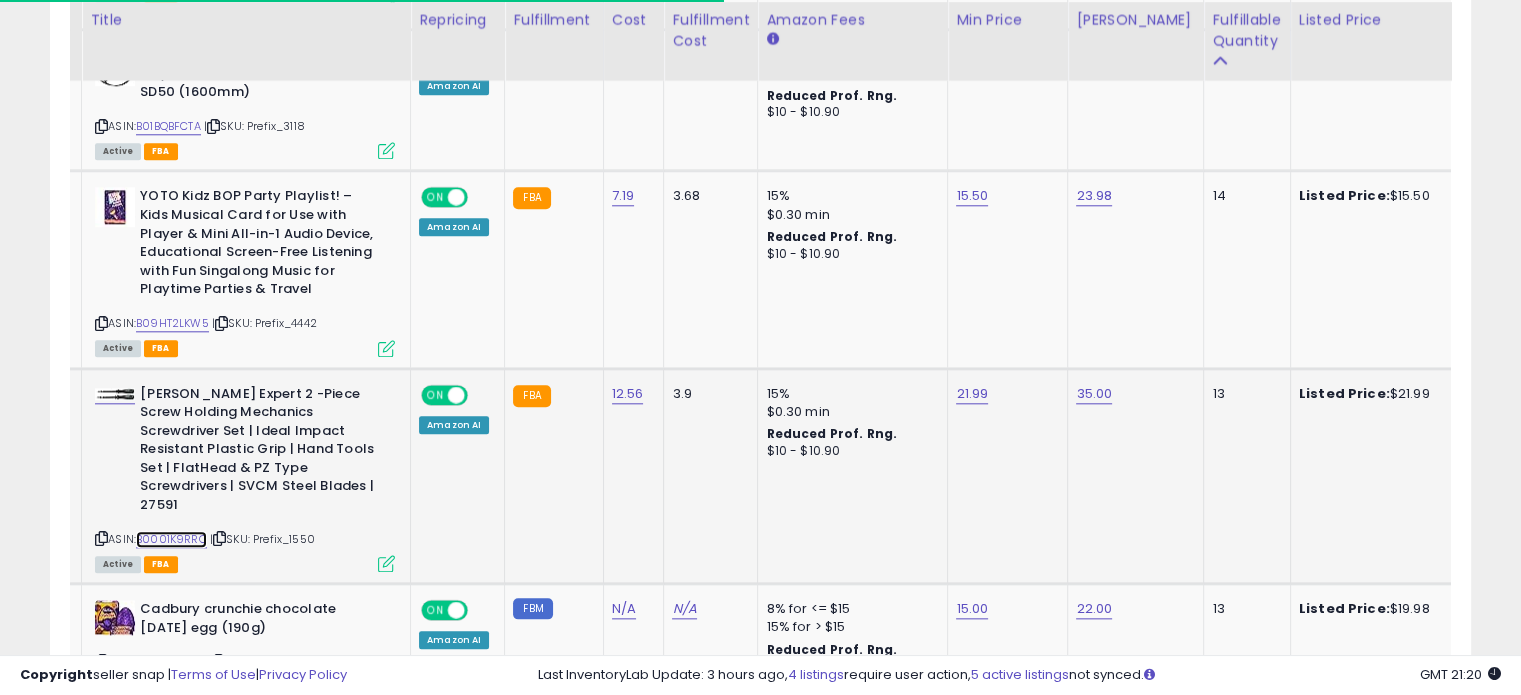 click on "B0001K9RRQ" at bounding box center [171, 539] 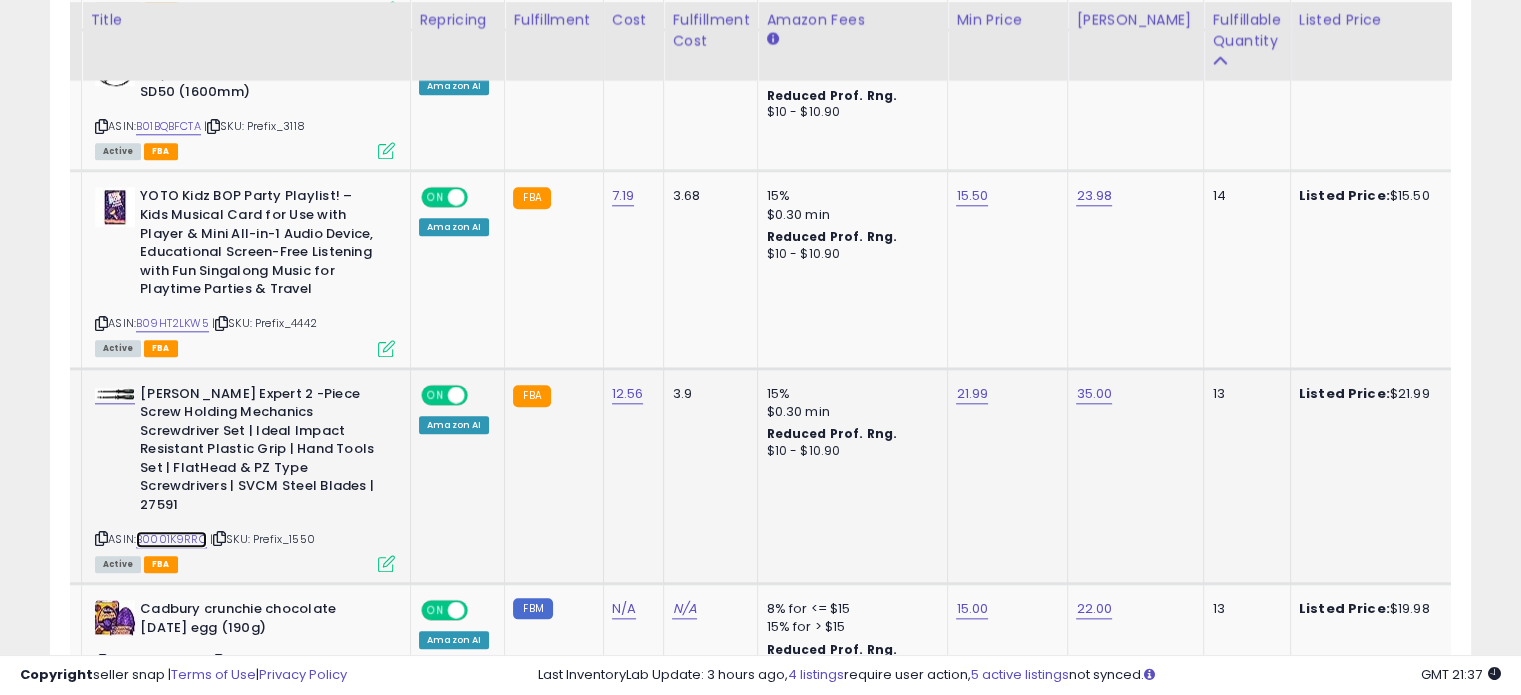 scroll, scrollTop: 0, scrollLeft: 178, axis: horizontal 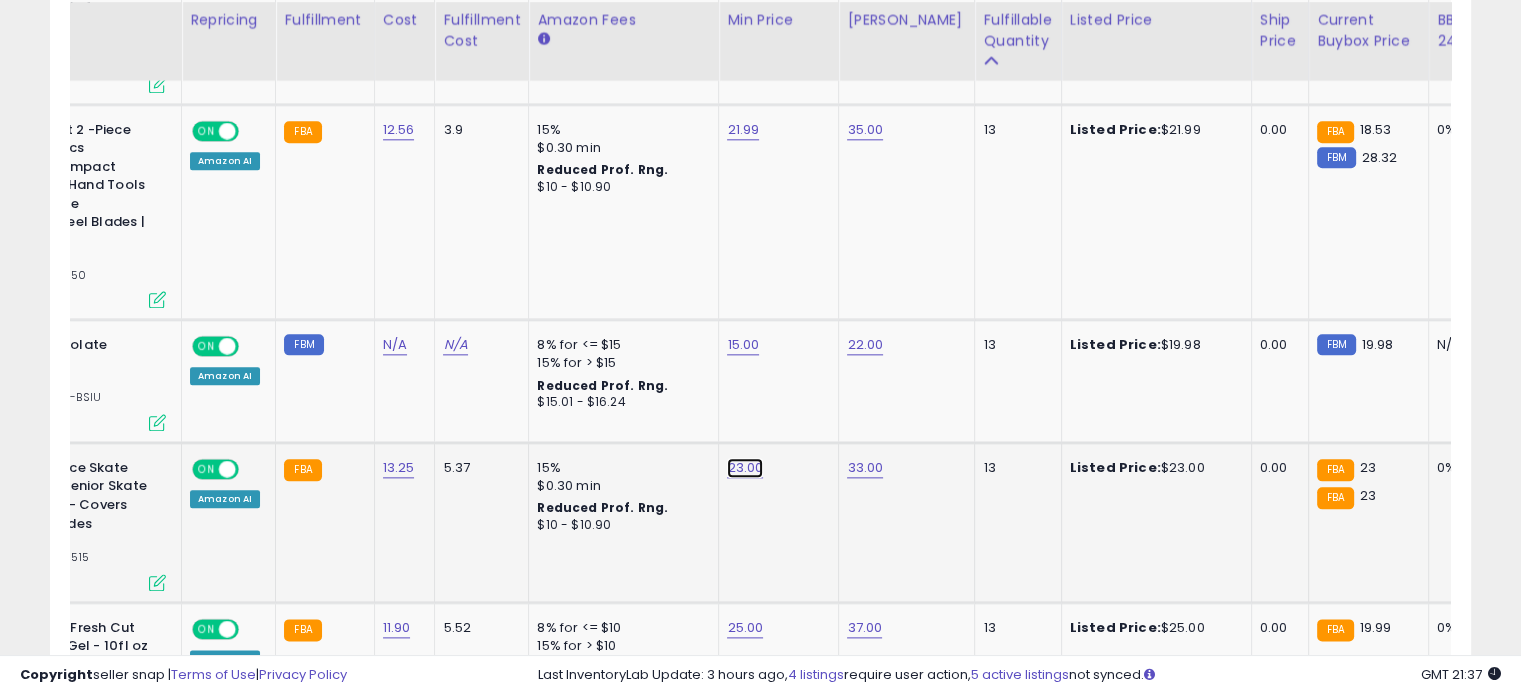 click on "23.00" at bounding box center [741, -1254] 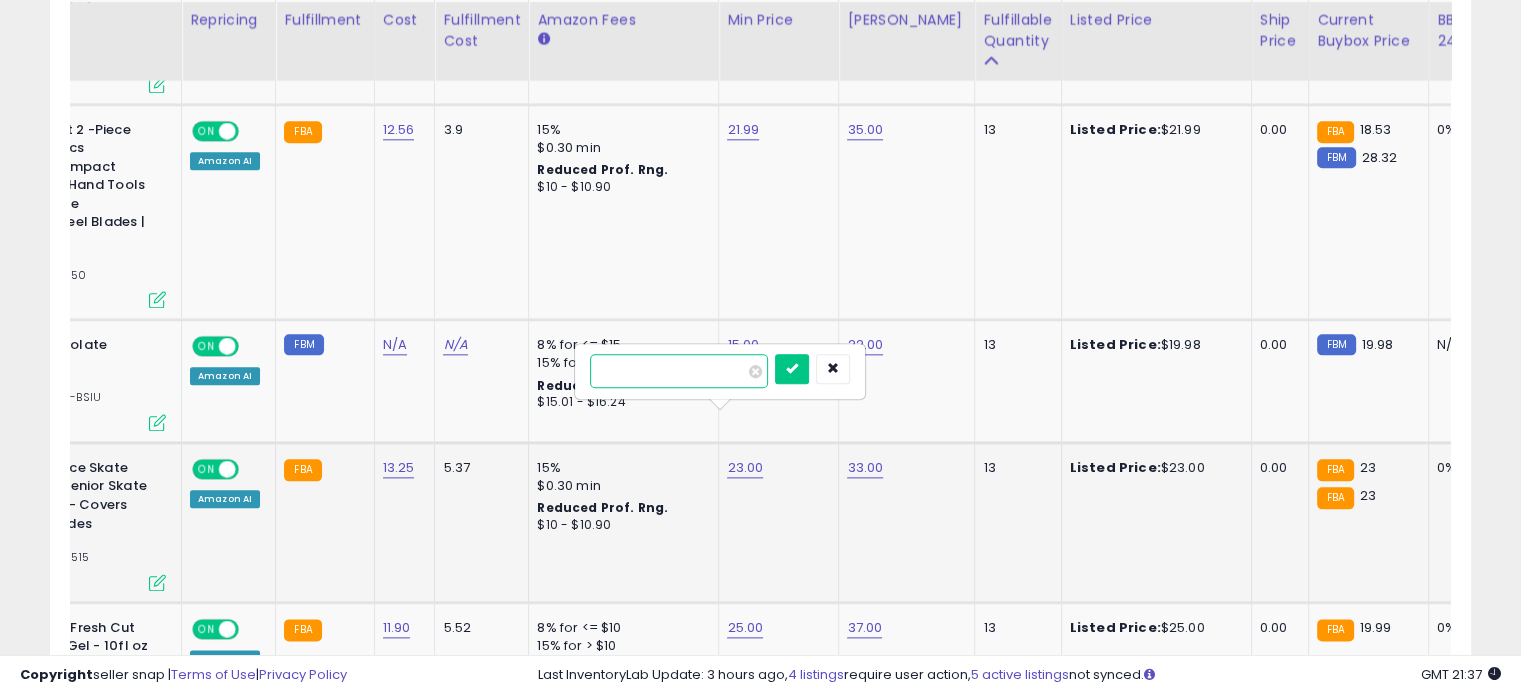 type on "*" 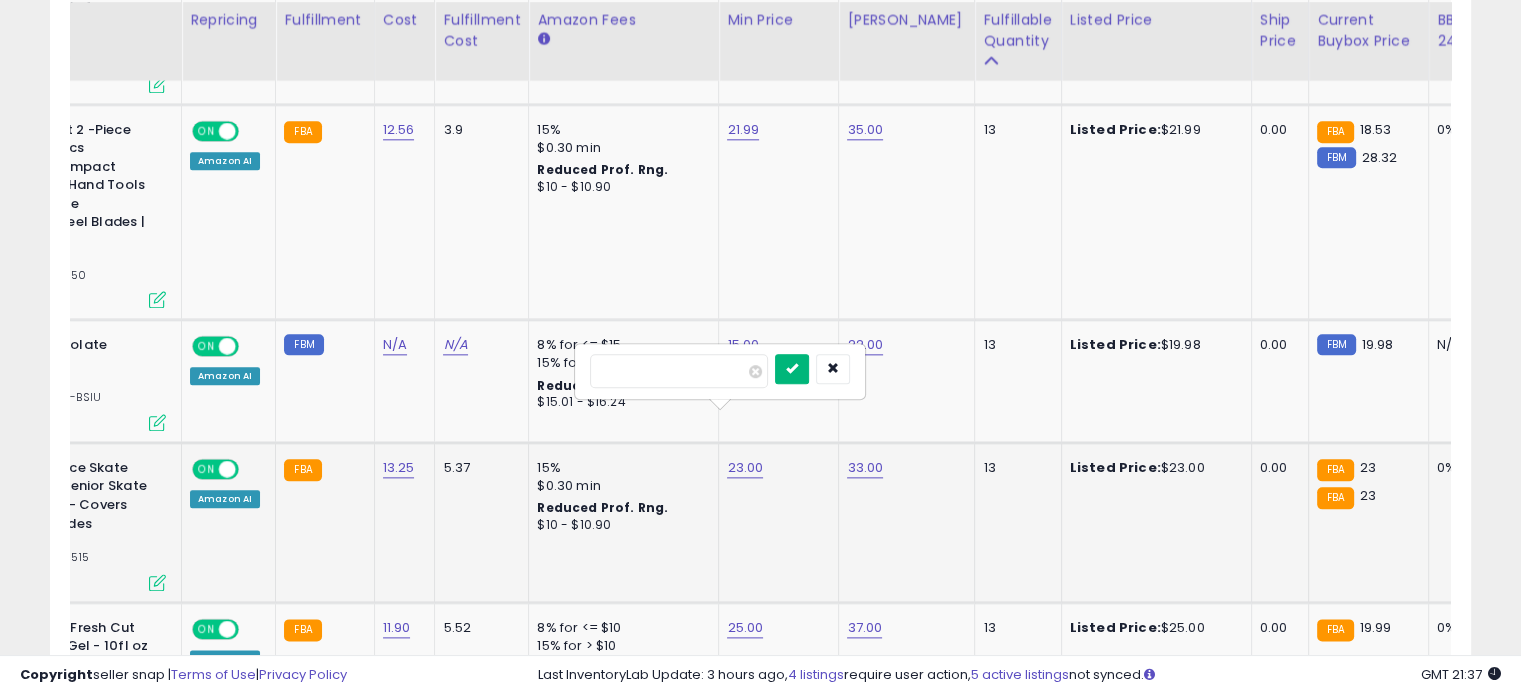 click at bounding box center (792, 369) 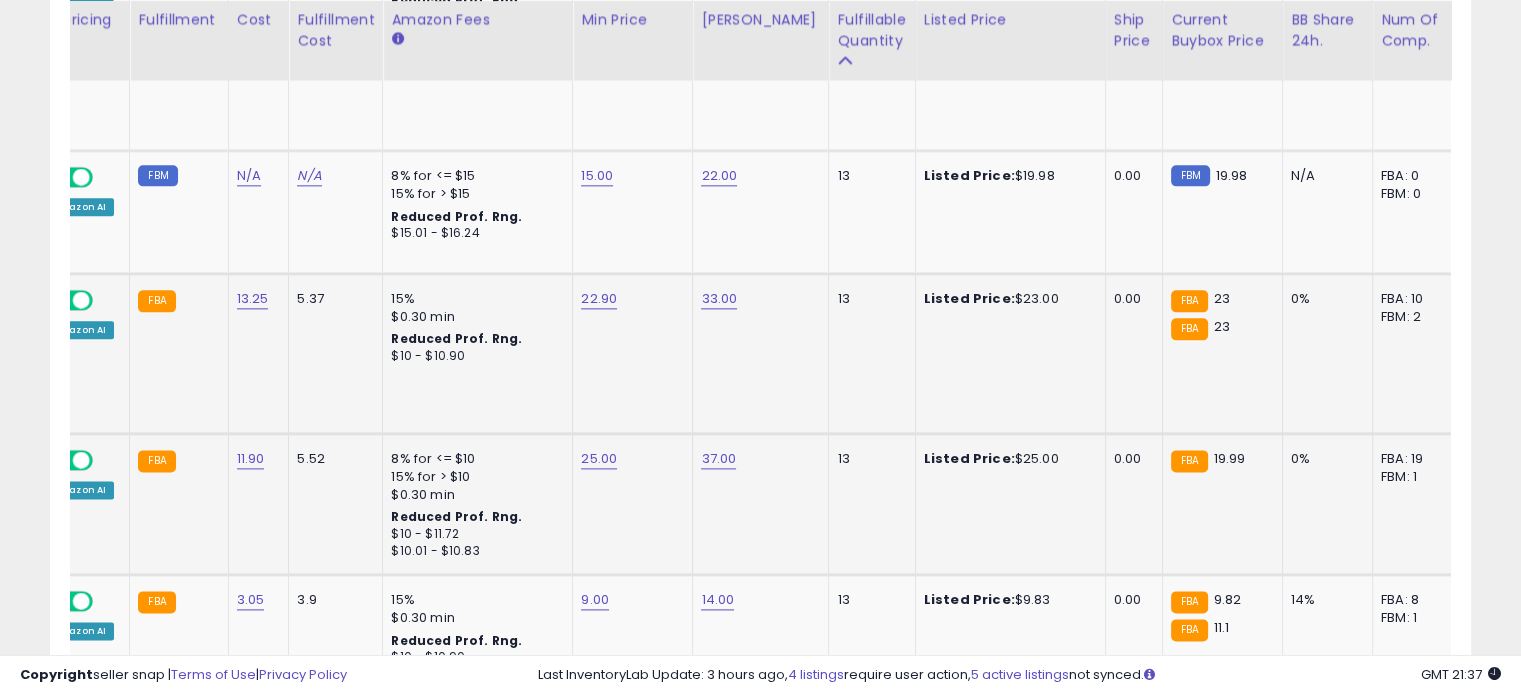 click on "25.00" 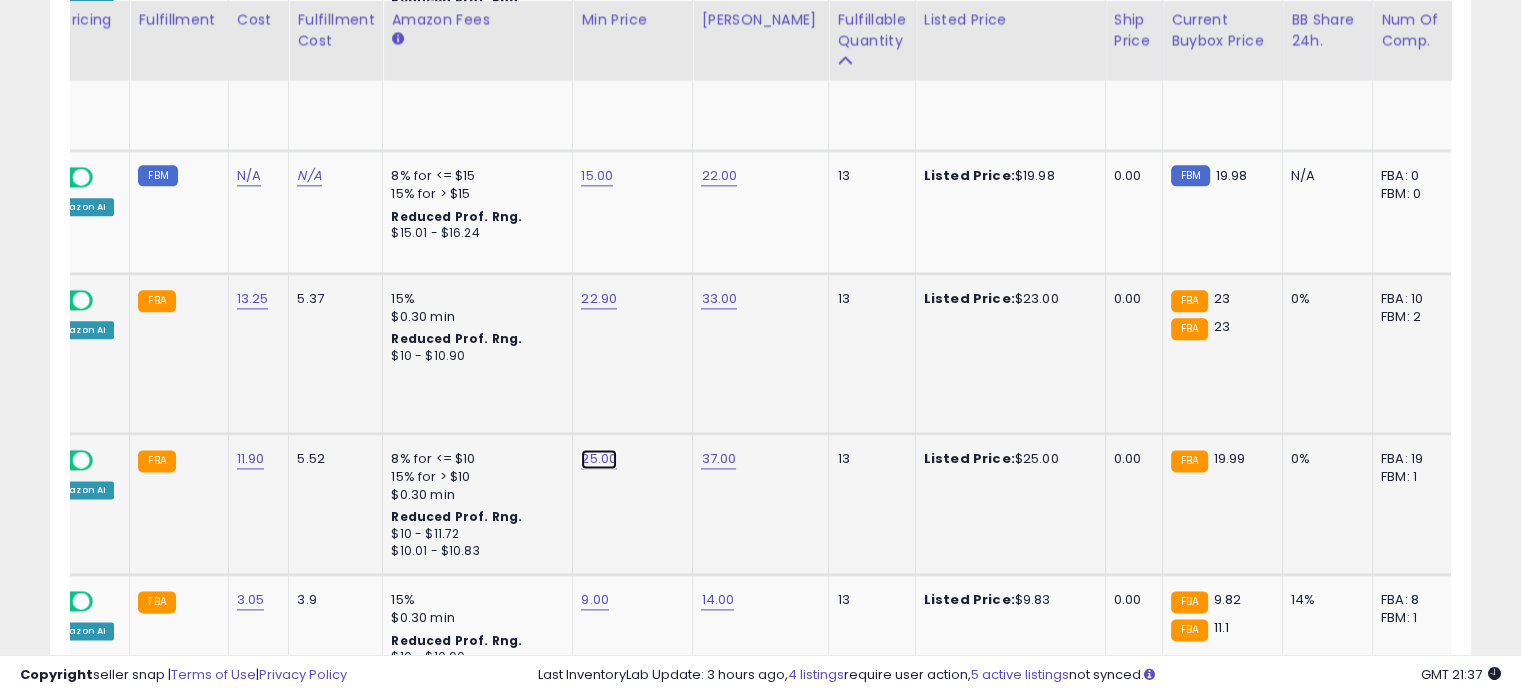 click on "25.00" at bounding box center (595, -1423) 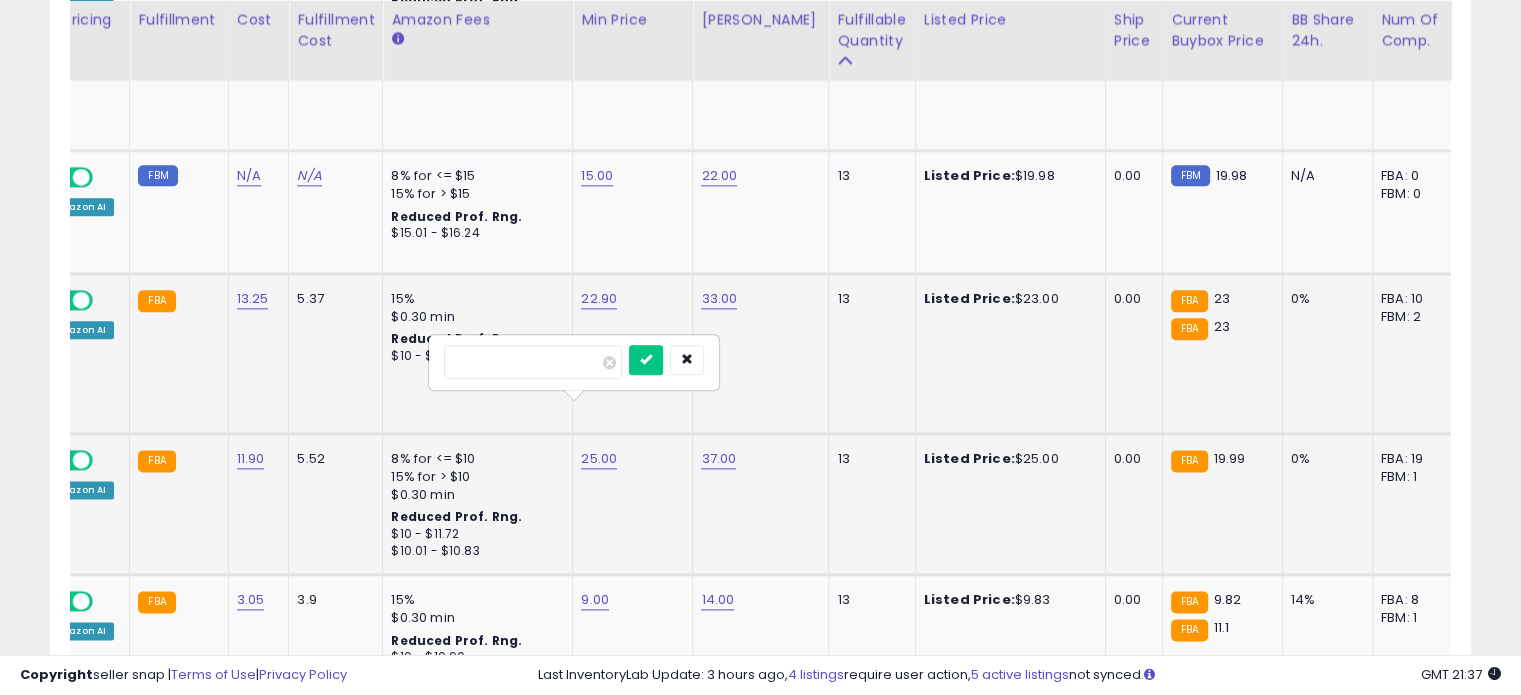 type on "*****" 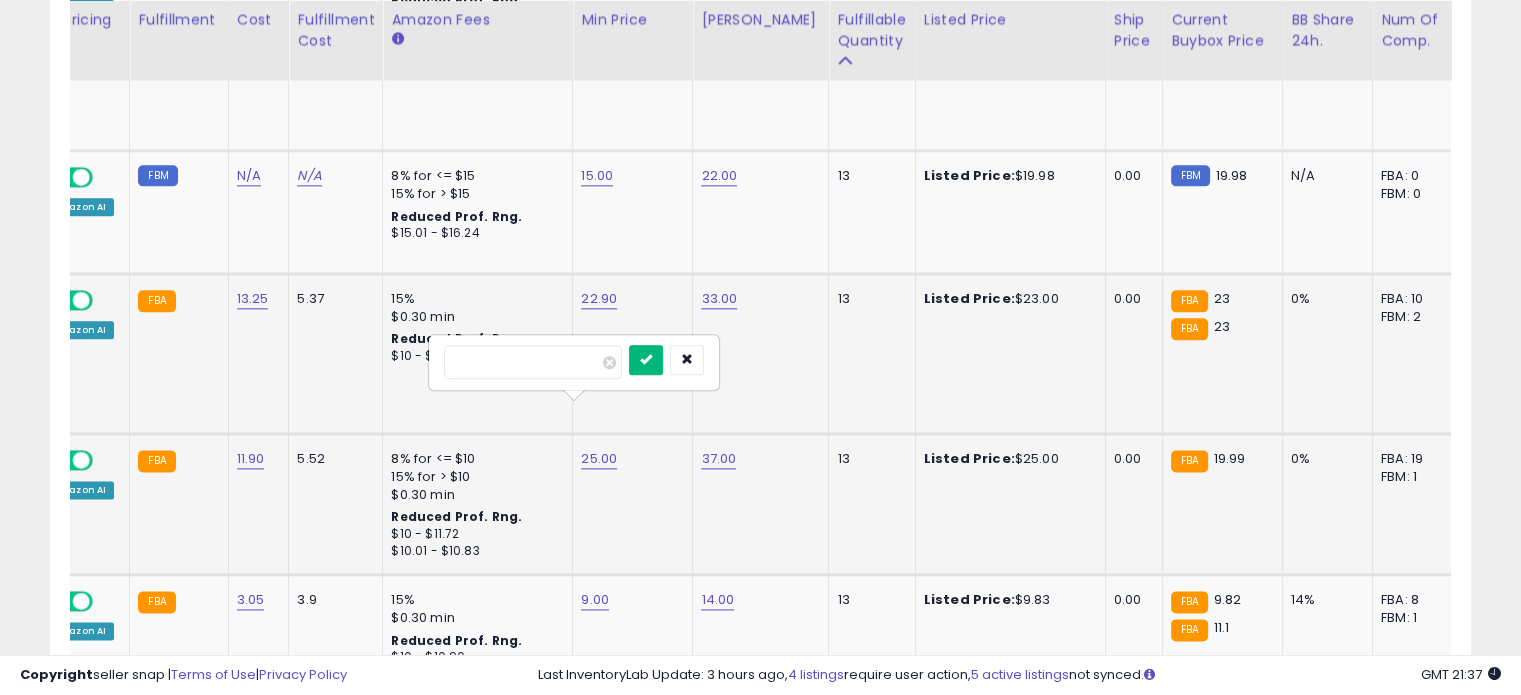 click at bounding box center [646, 359] 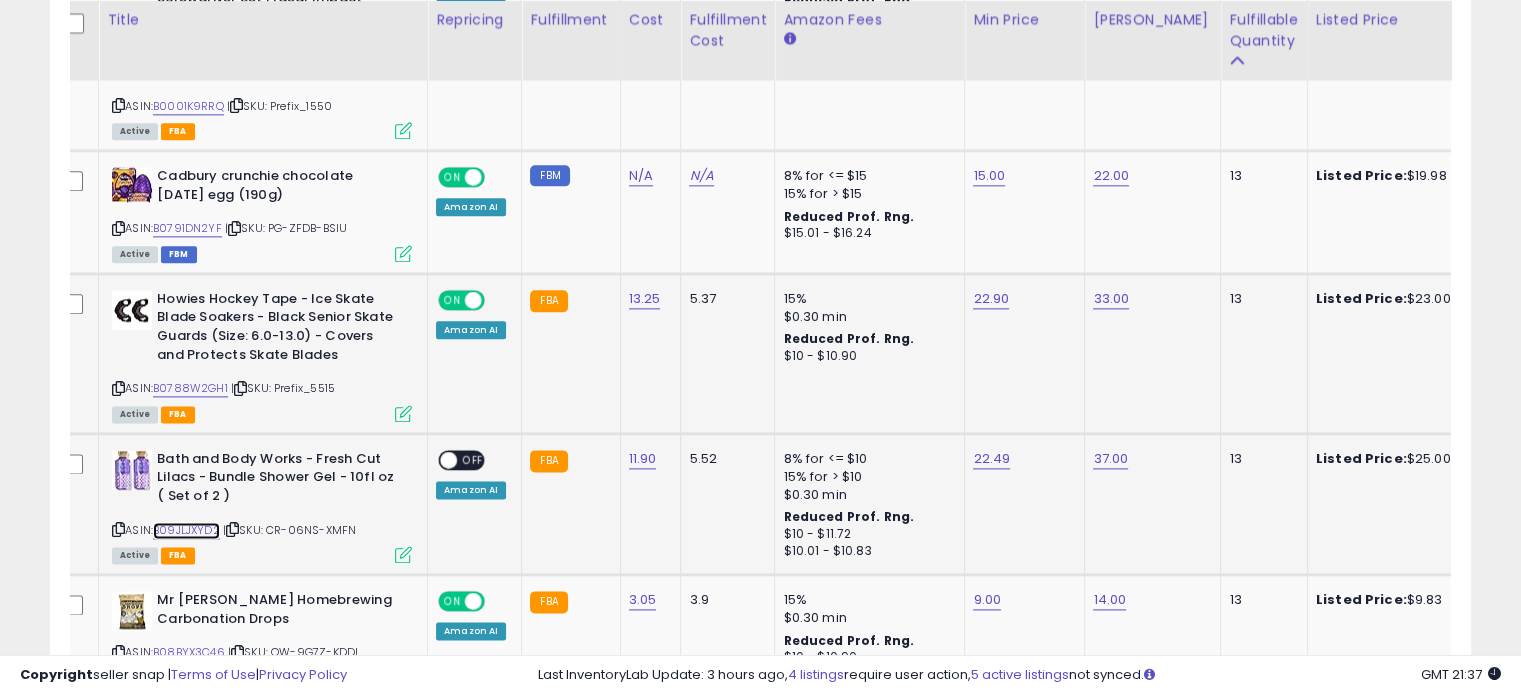 click on "B09JLJXYD2" at bounding box center (186, 530) 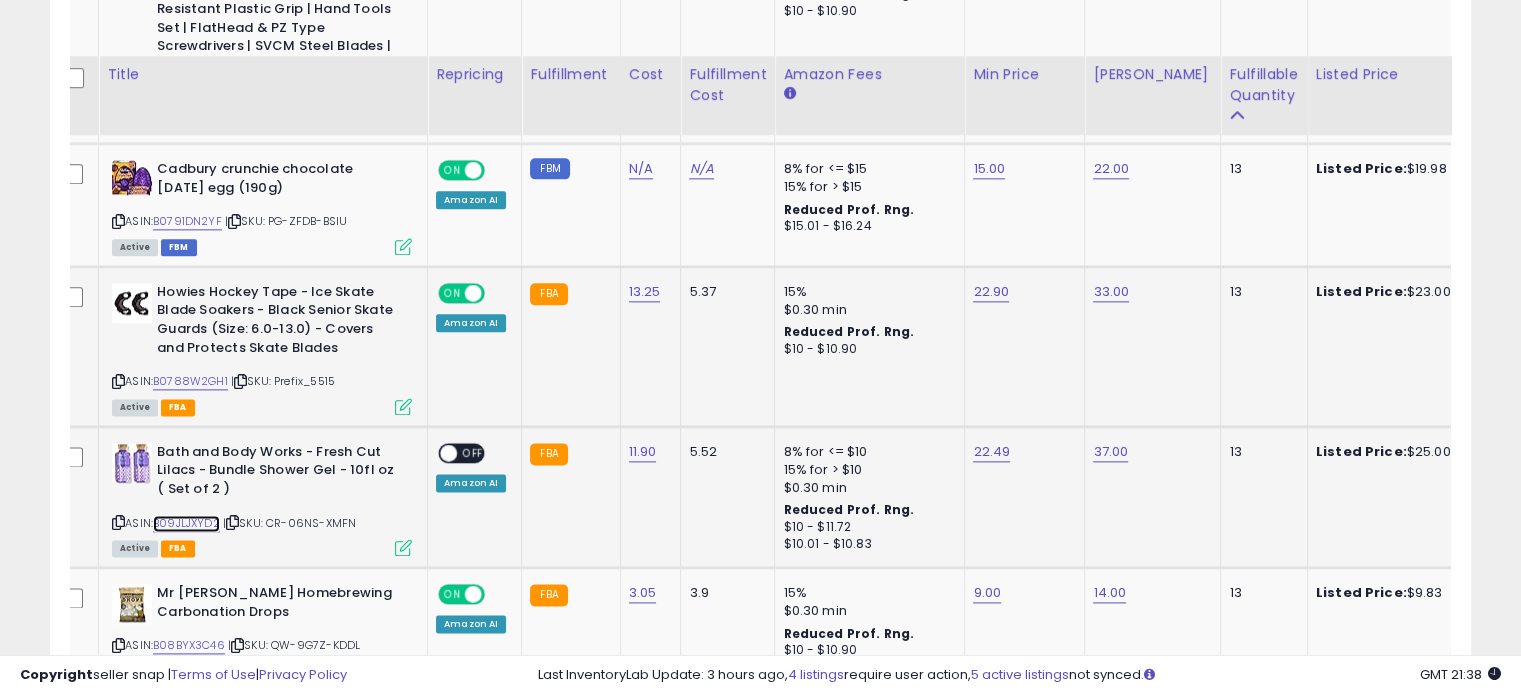 scroll, scrollTop: 2565, scrollLeft: 0, axis: vertical 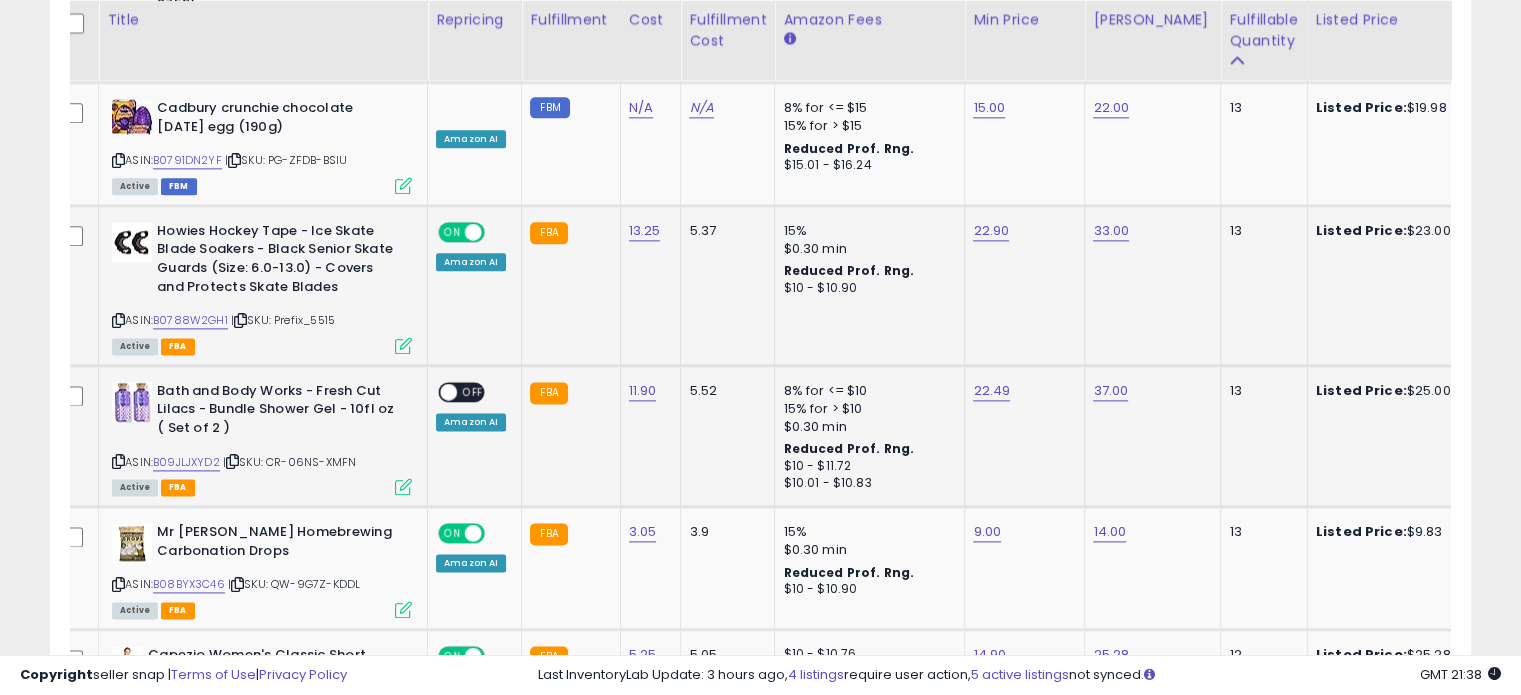 click on "OFF" at bounding box center [473, 391] 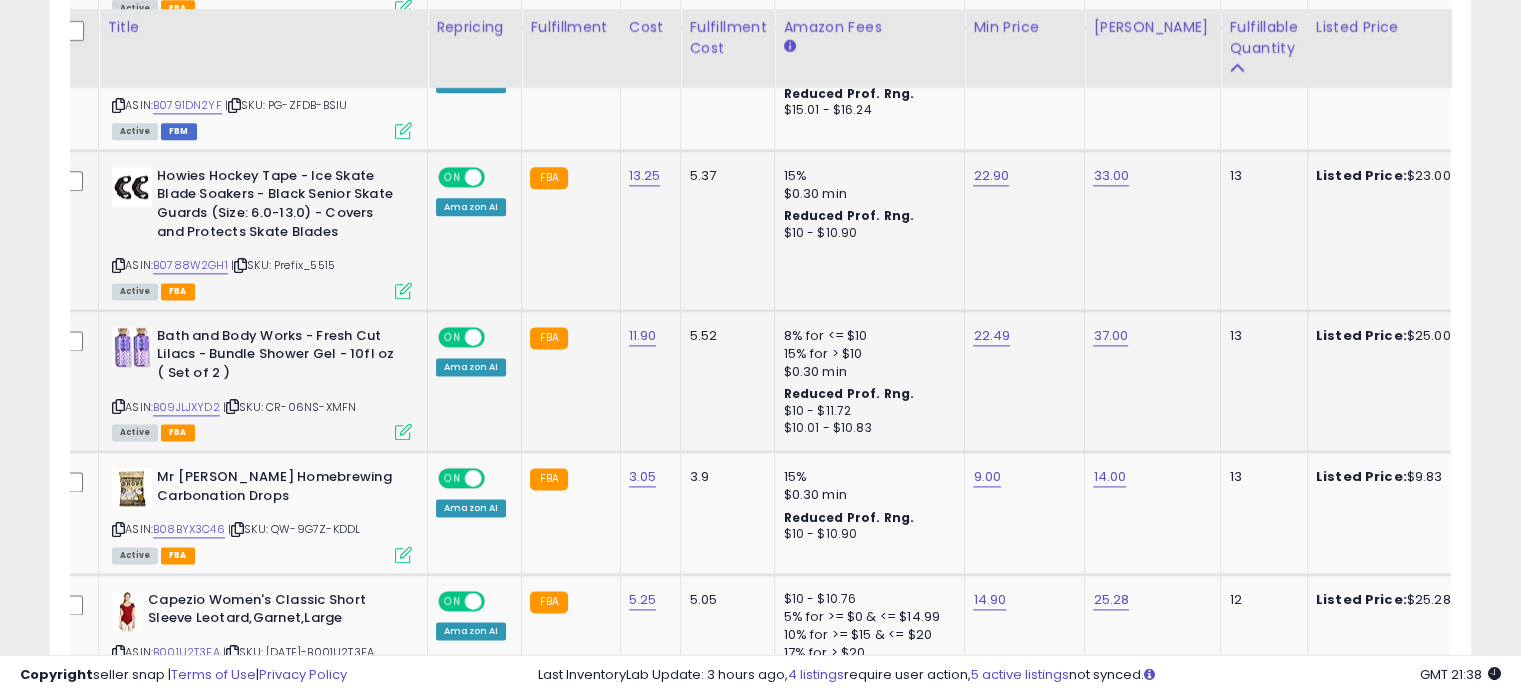 scroll, scrollTop: 2628, scrollLeft: 0, axis: vertical 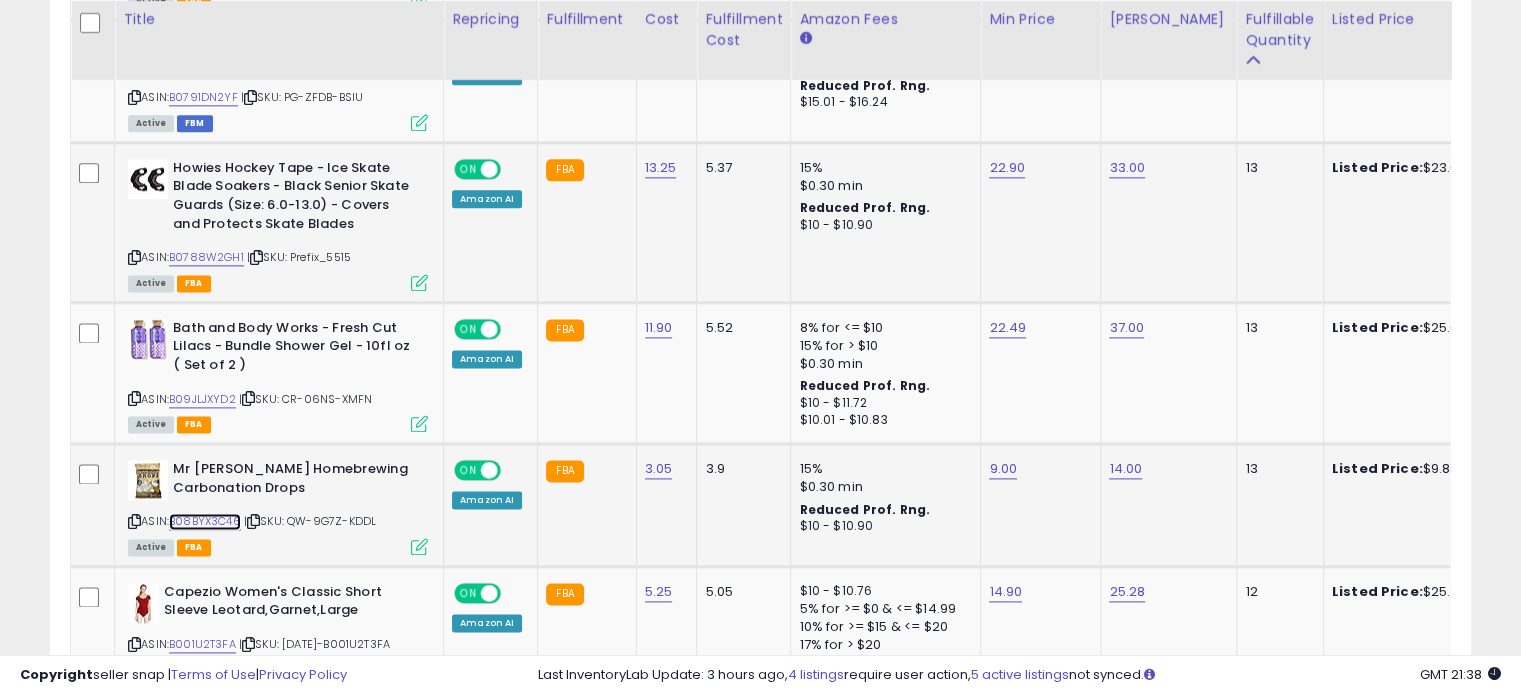 click on "B08BYX3C46" at bounding box center (205, 521) 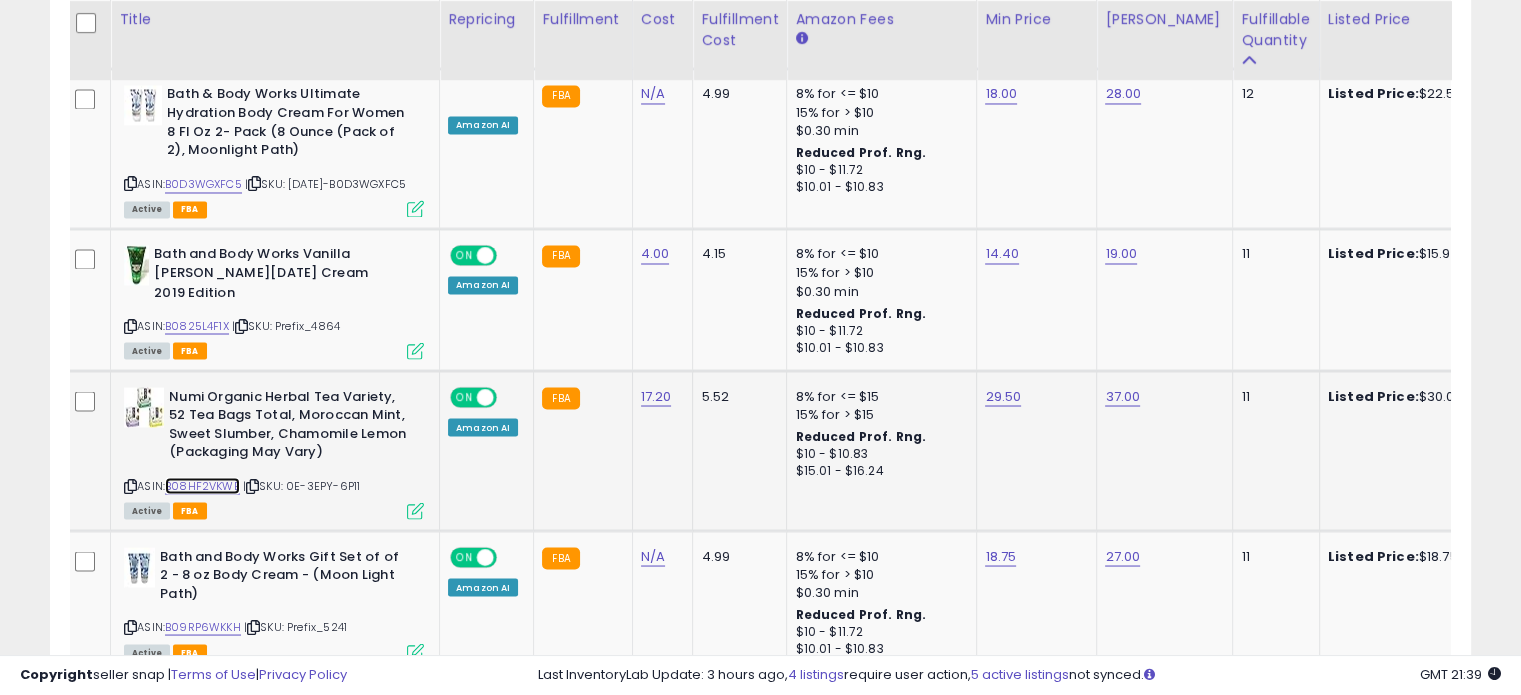 click on "B08HF2VKWB" at bounding box center (202, 485) 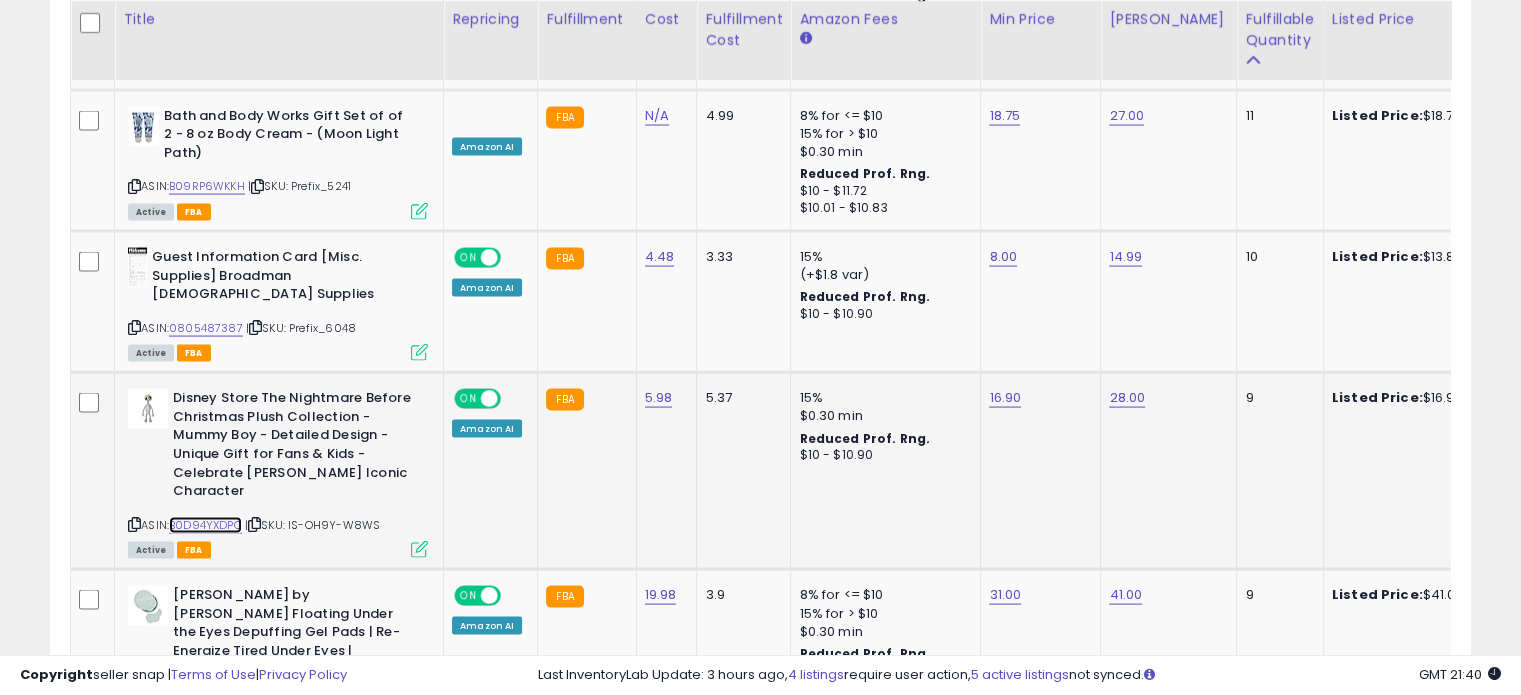 click on "B0D94YXDPQ" at bounding box center [205, 525] 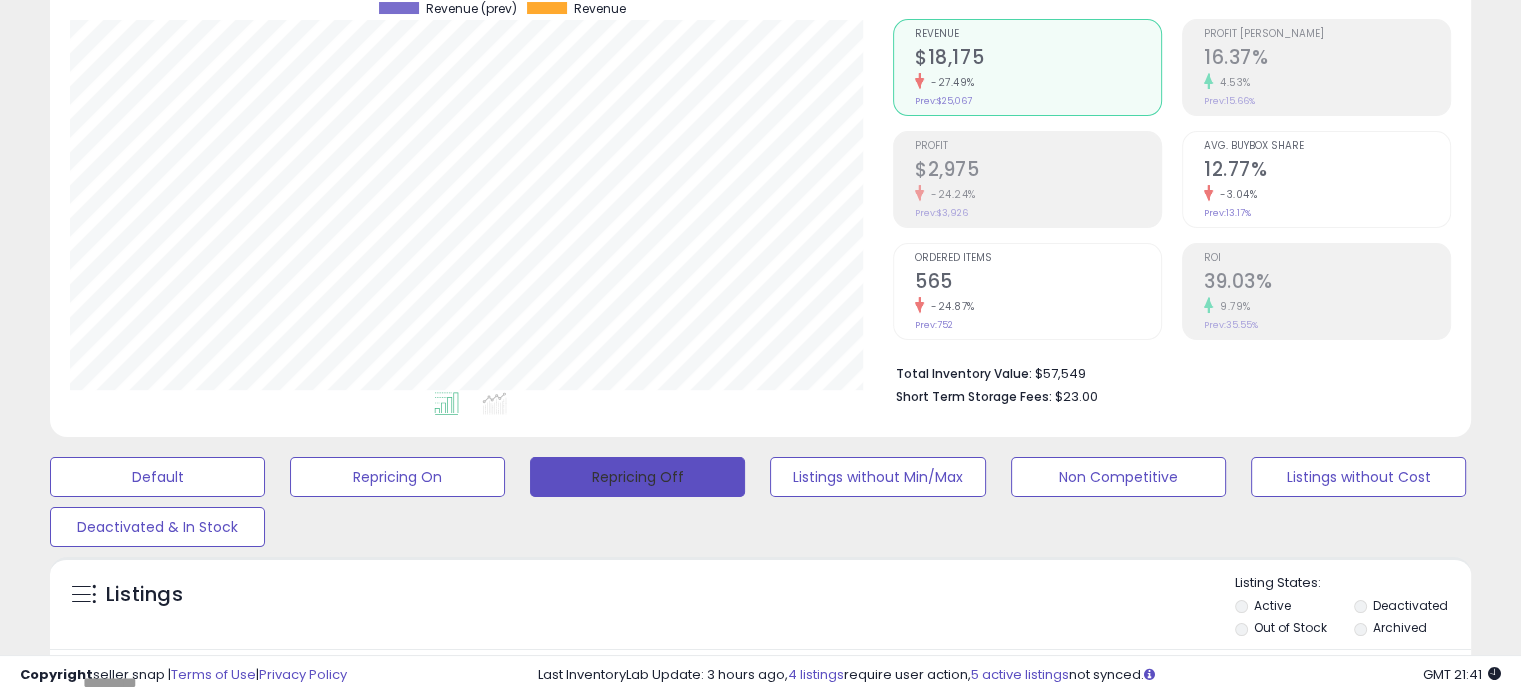 click on "Repricing Off" at bounding box center (637, 477) 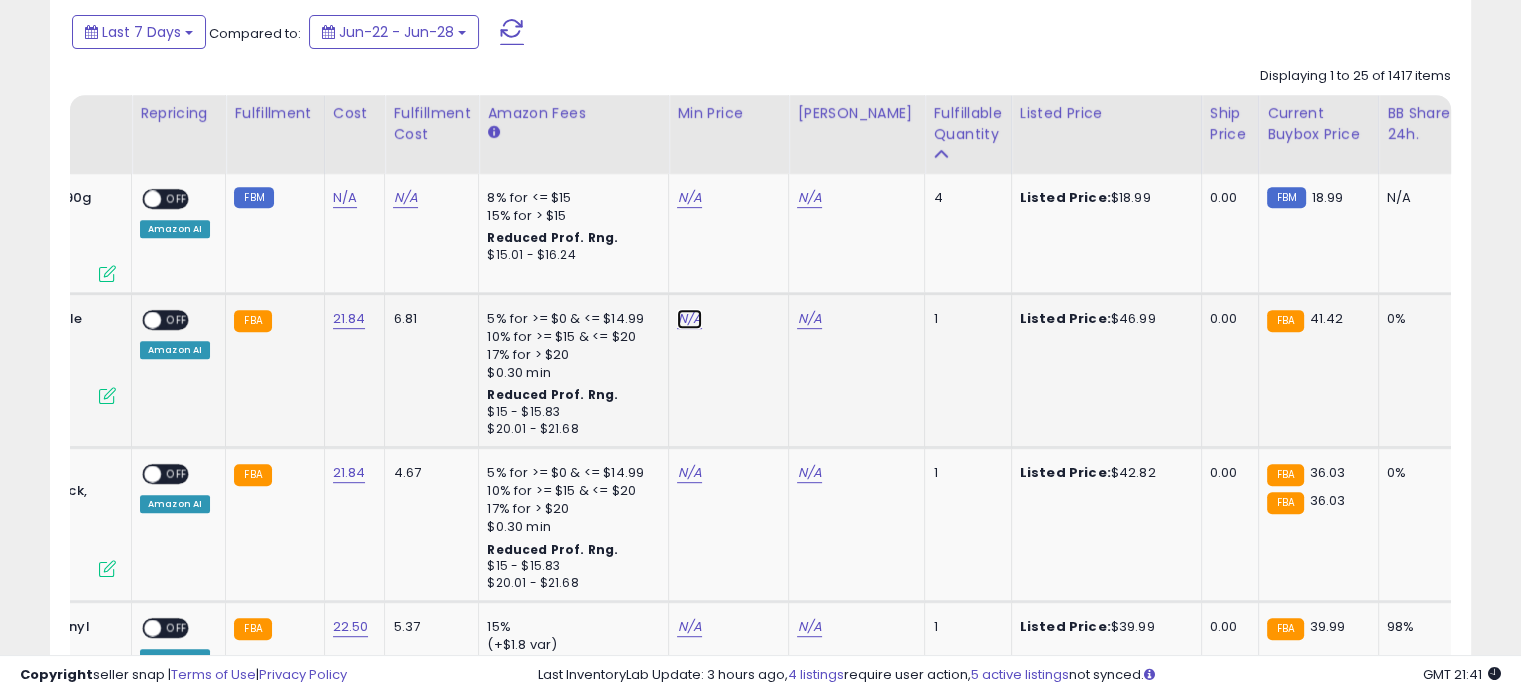 click on "N/A" at bounding box center (689, 198) 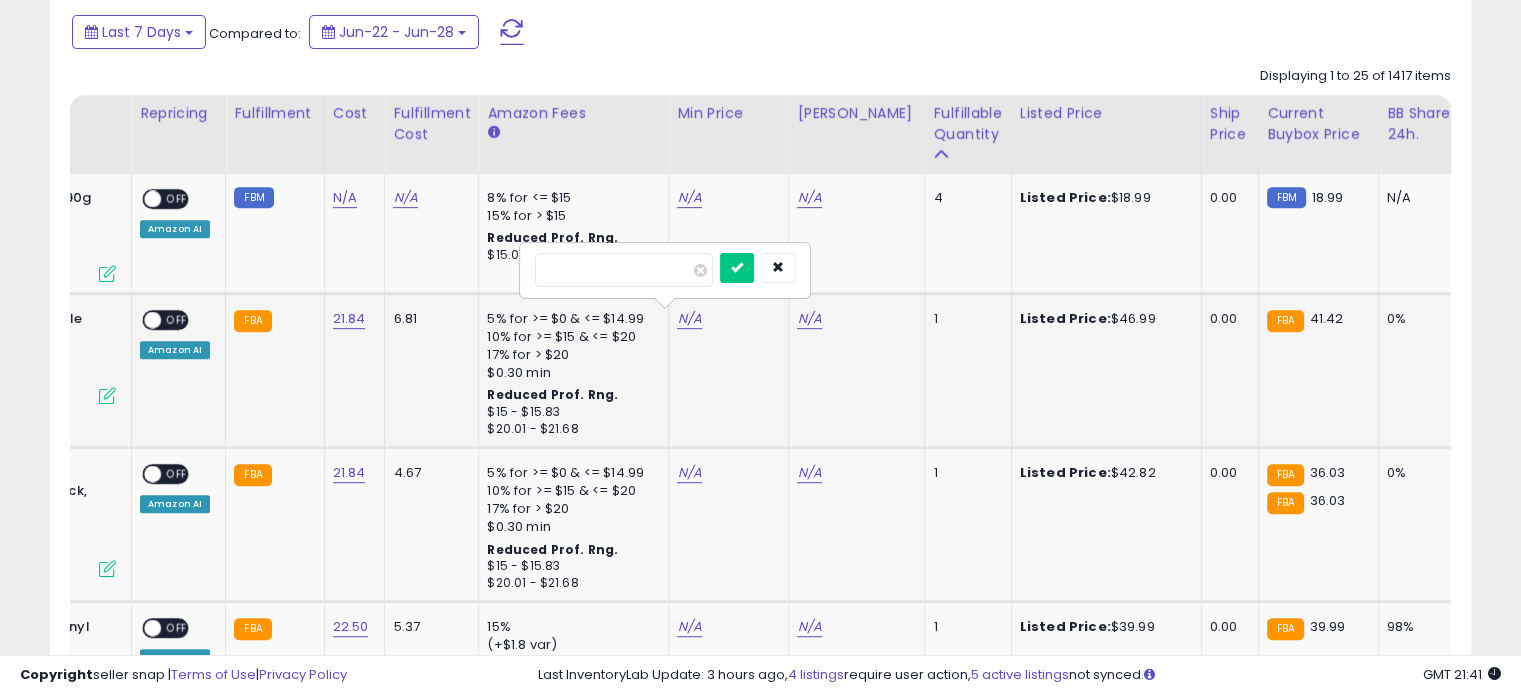 type on "**" 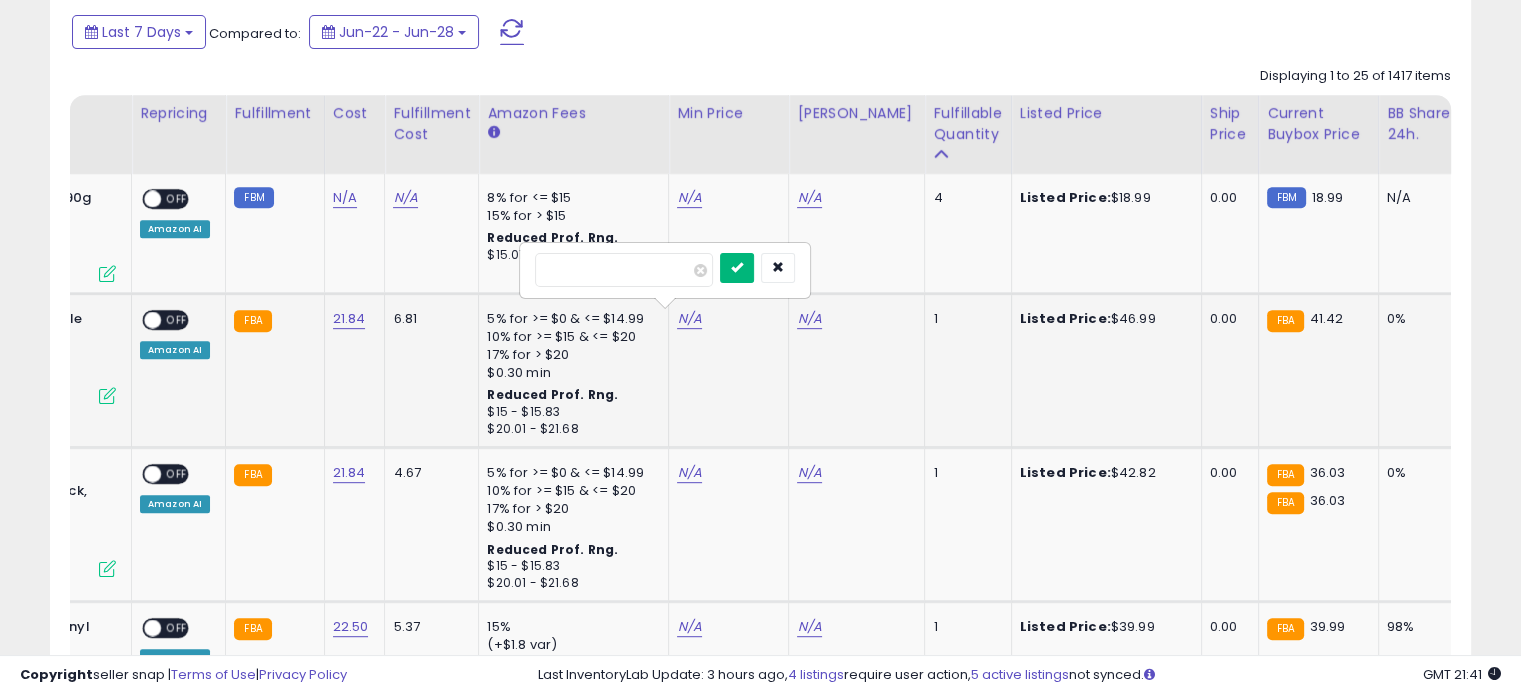click at bounding box center [737, 268] 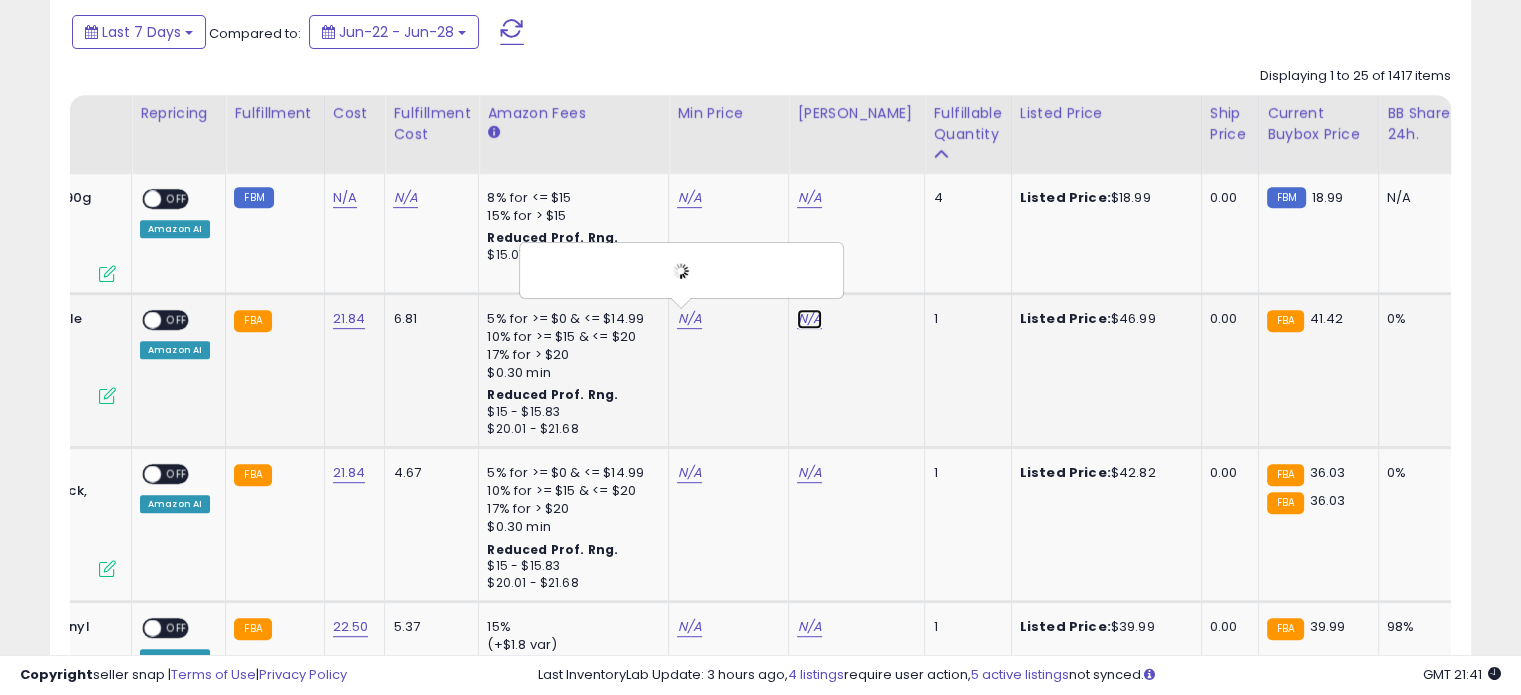 click on "N/A" at bounding box center [809, 198] 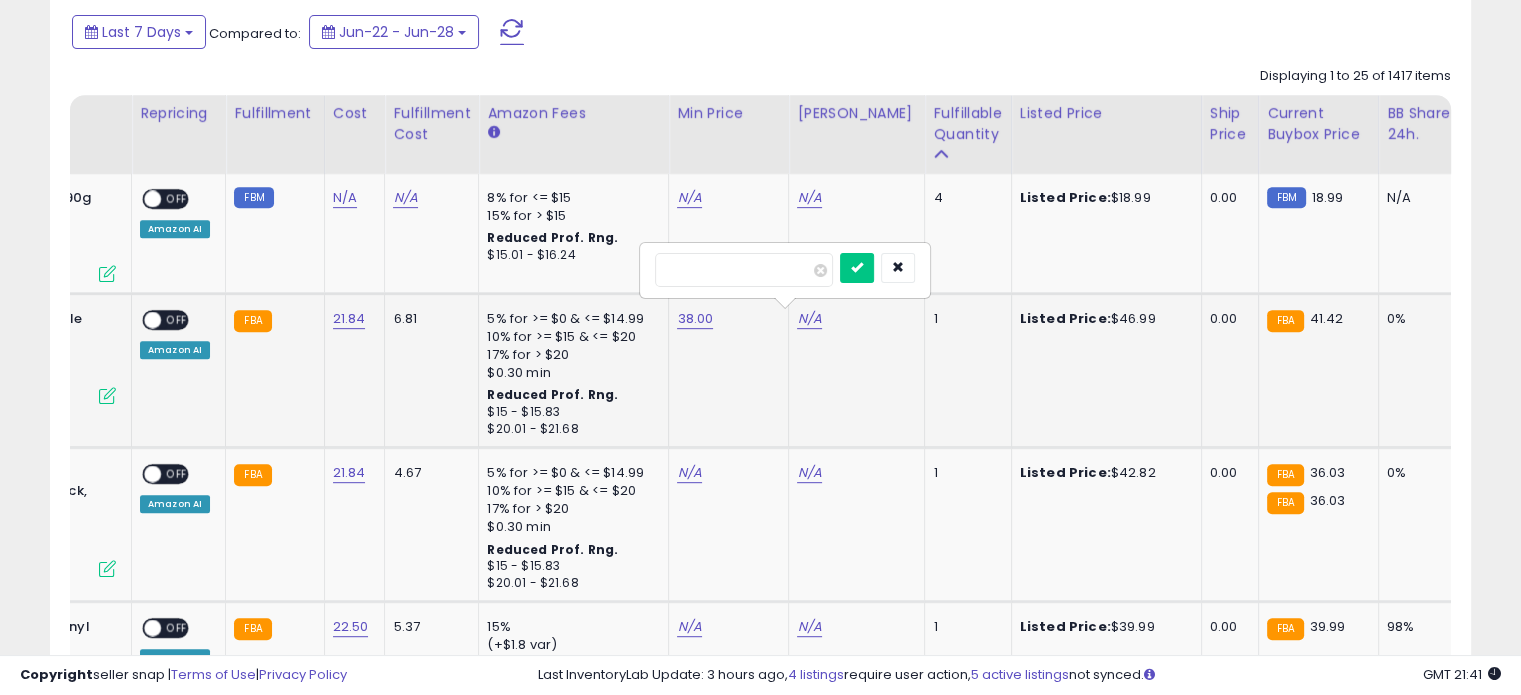 type on "**" 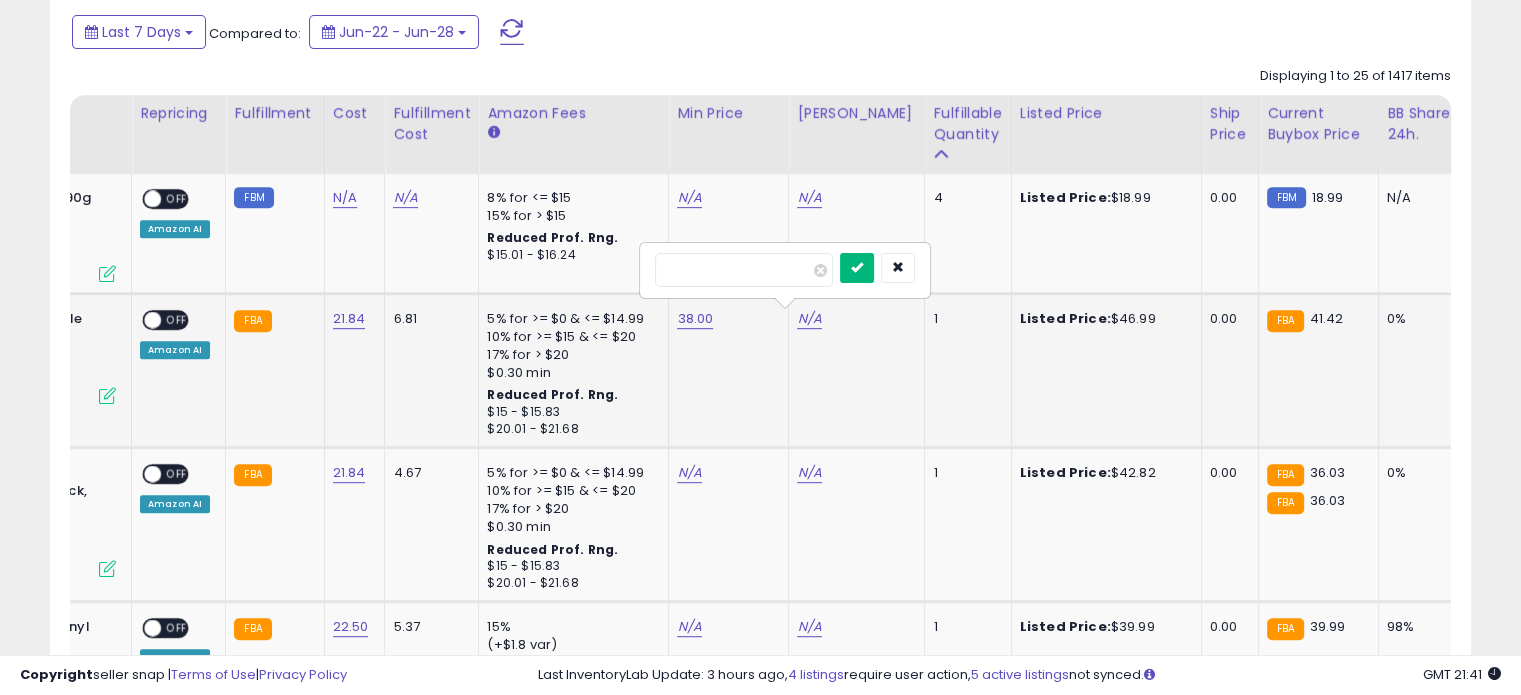 click at bounding box center [857, 268] 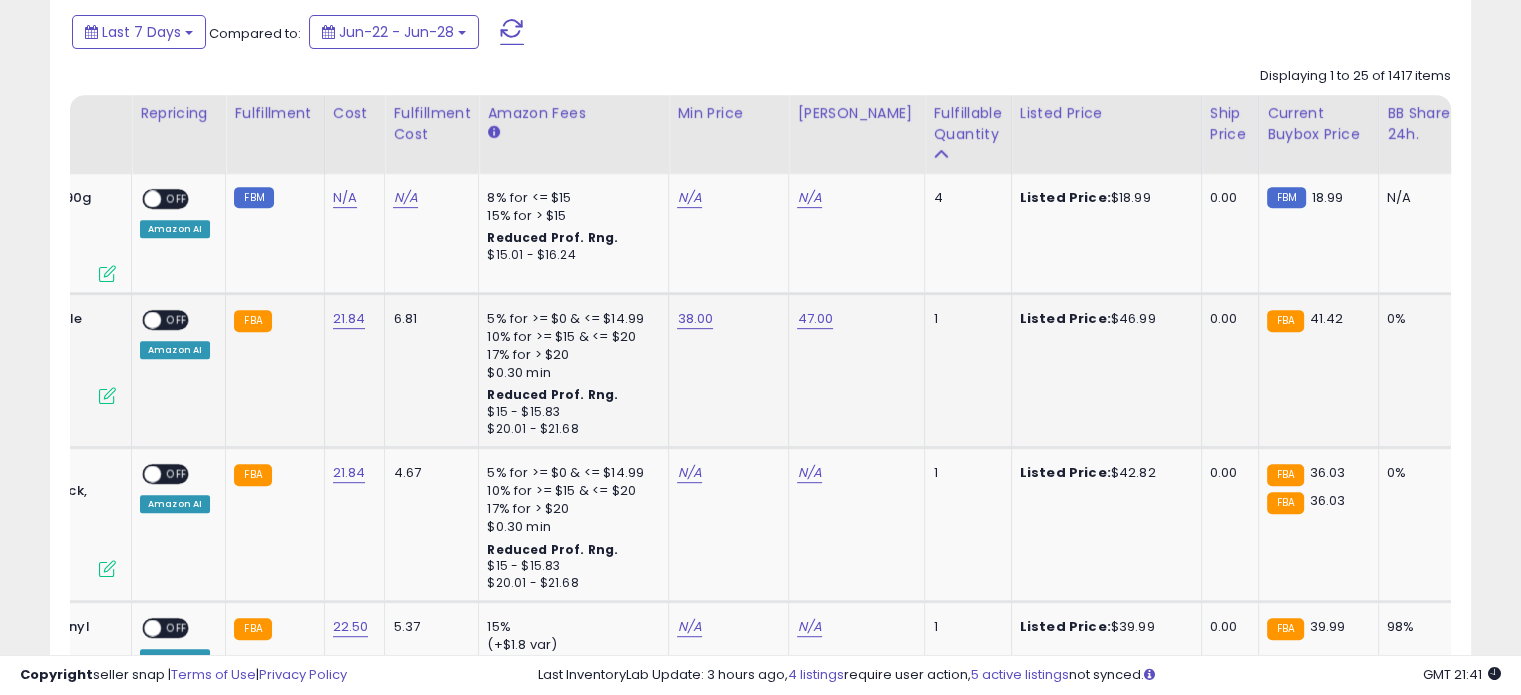 click on "OFF" at bounding box center [177, 319] 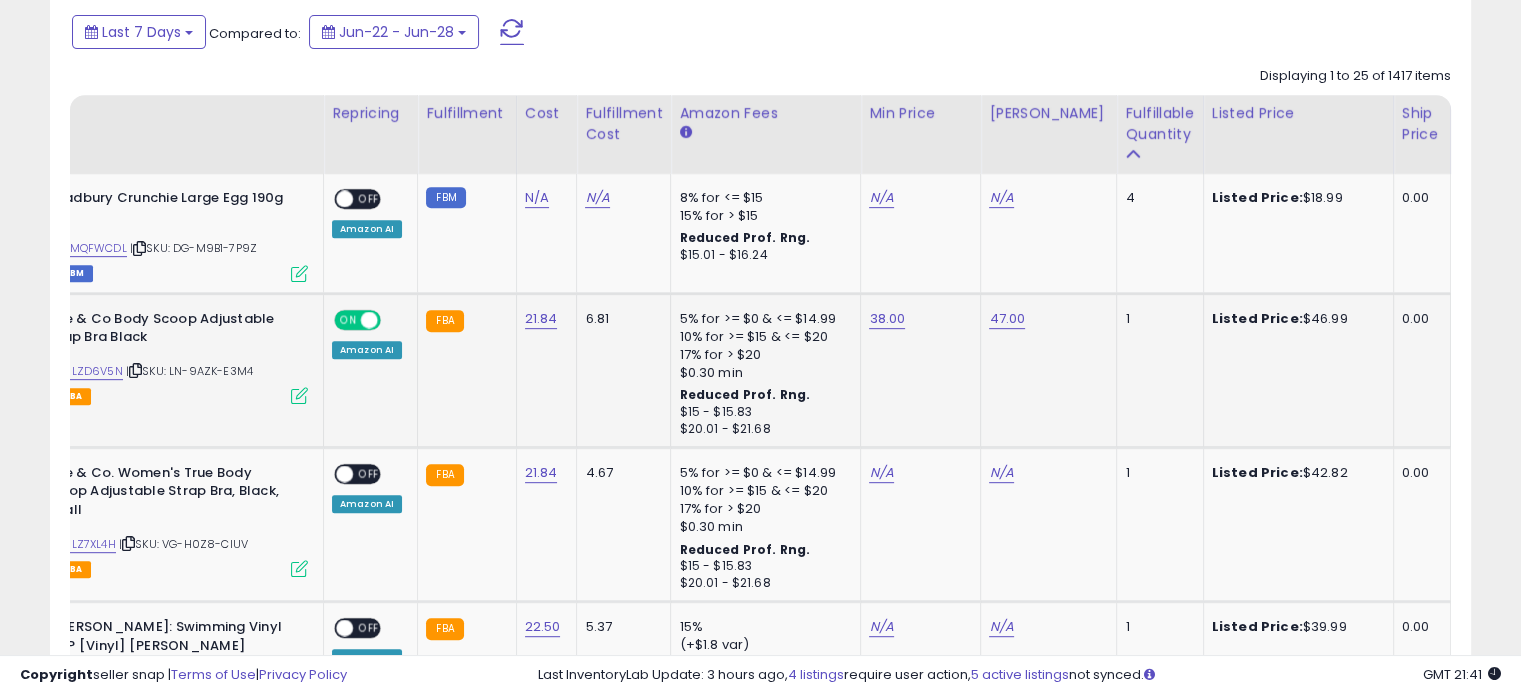 scroll, scrollTop: 0, scrollLeft: 0, axis: both 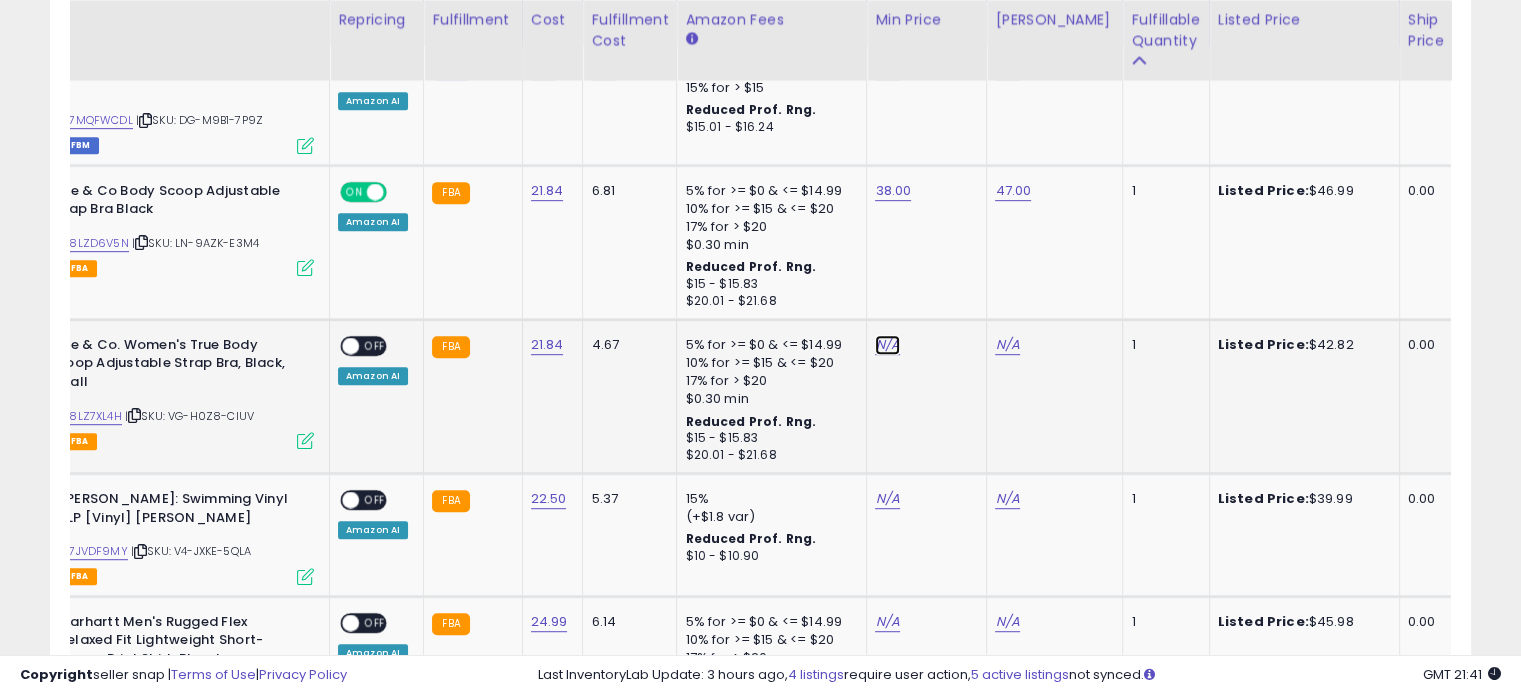 click on "N/A" at bounding box center [887, 70] 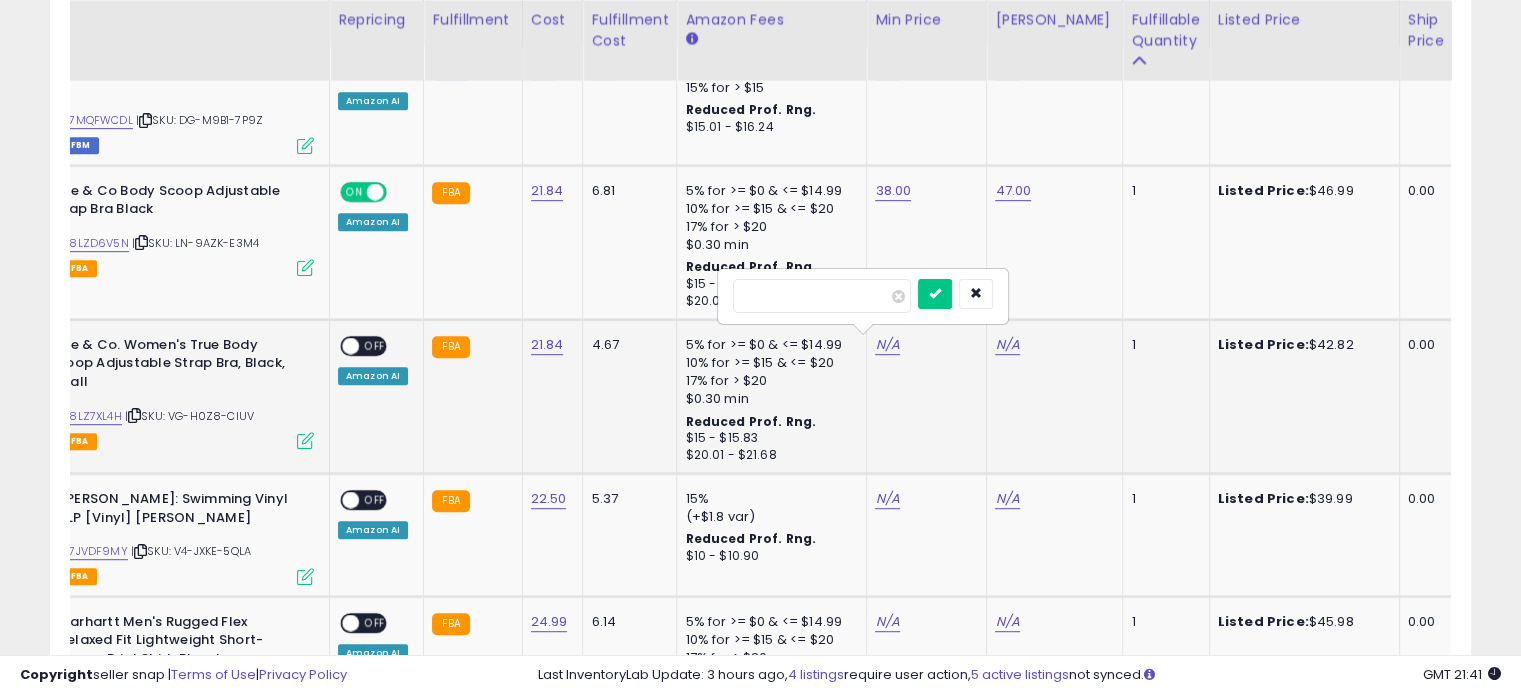 type on "**" 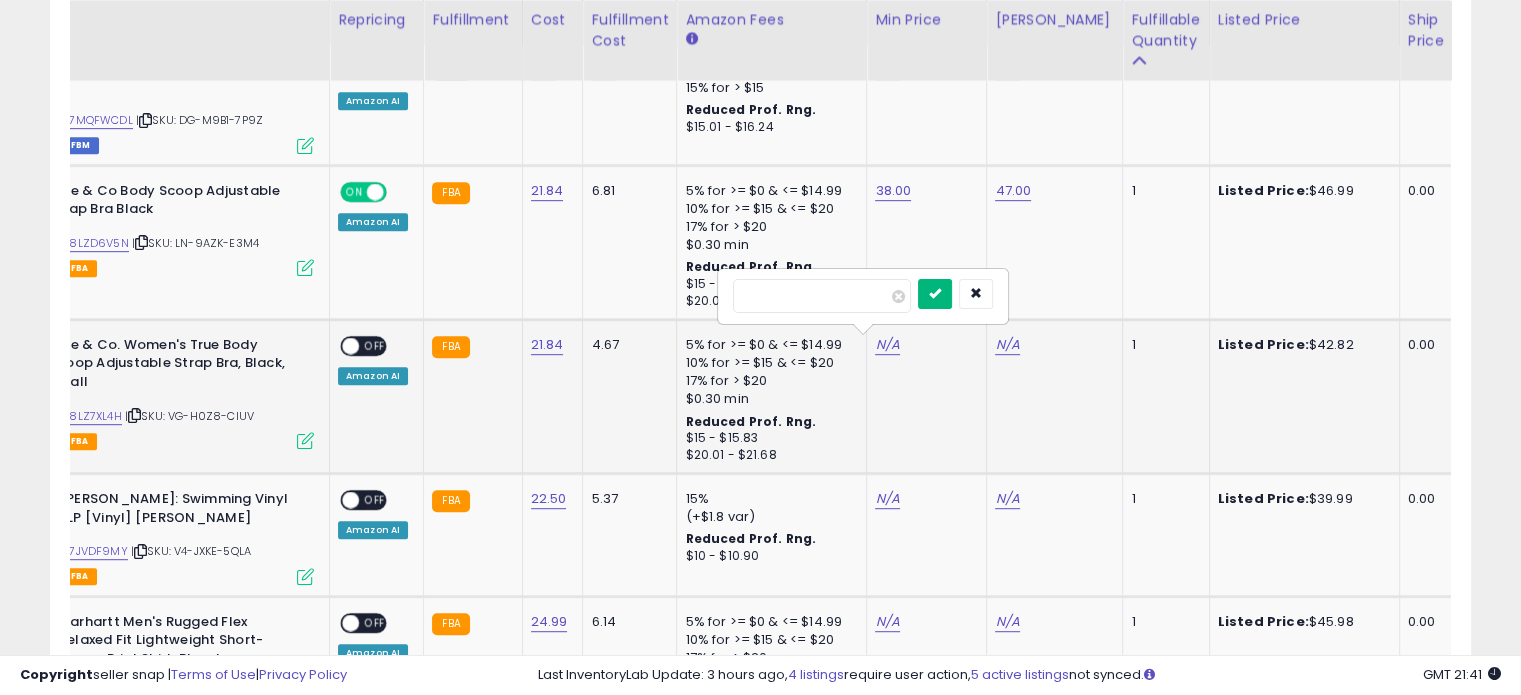click at bounding box center (935, 293) 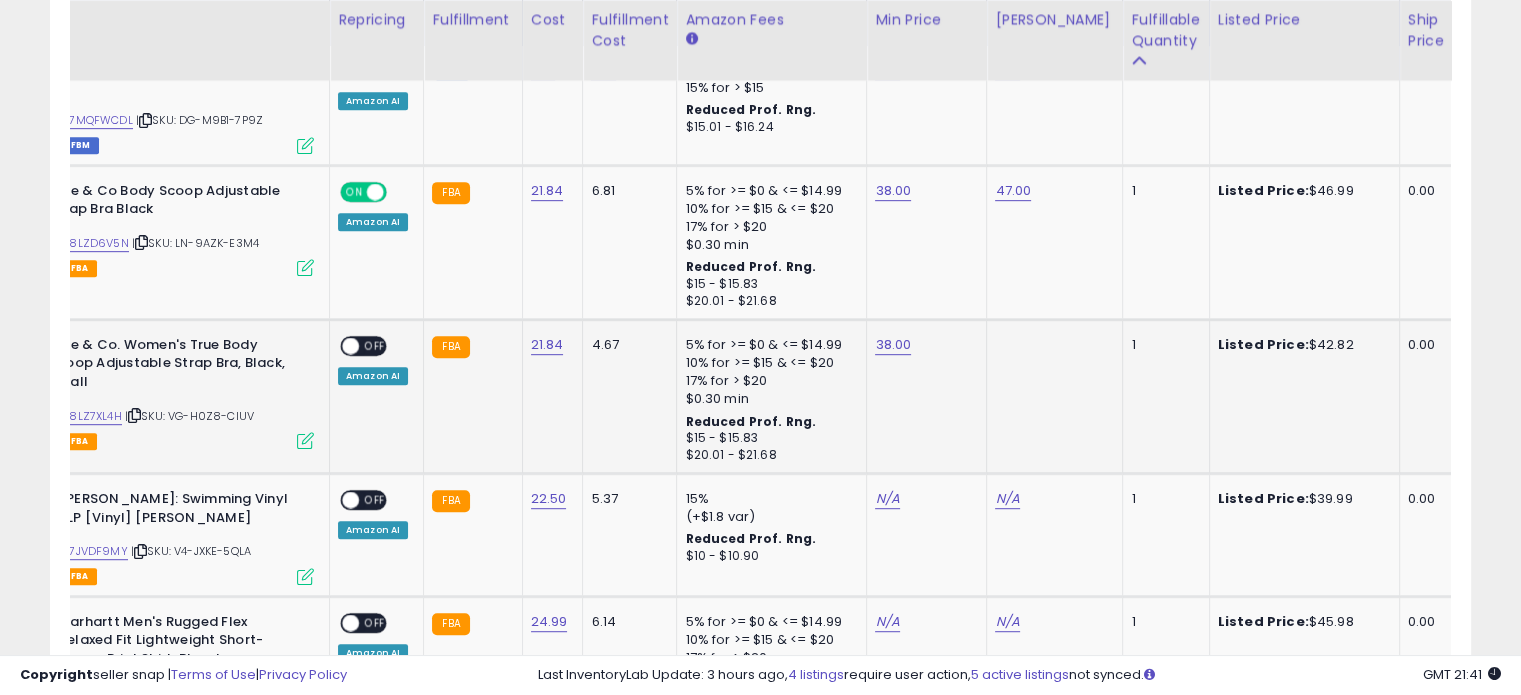 click at bounding box center [1007, 70] 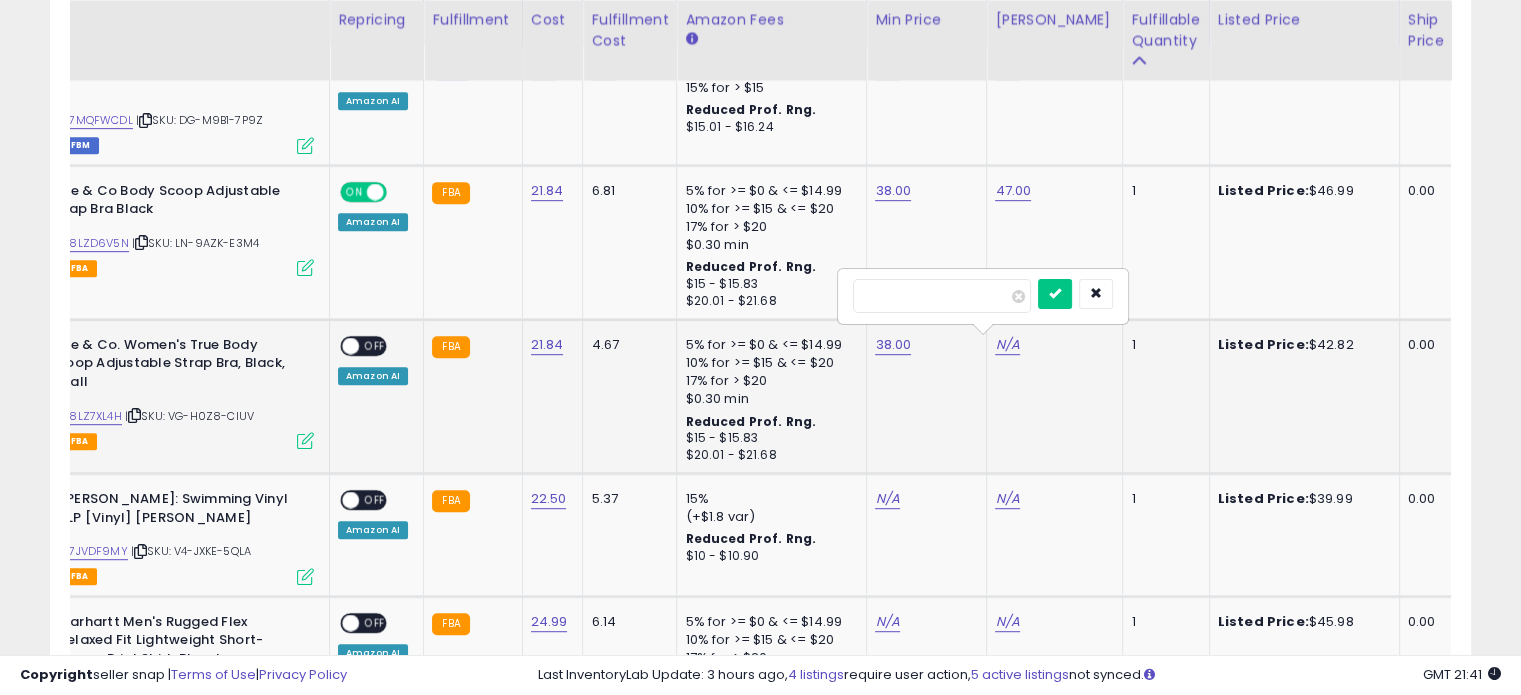 type on "**" 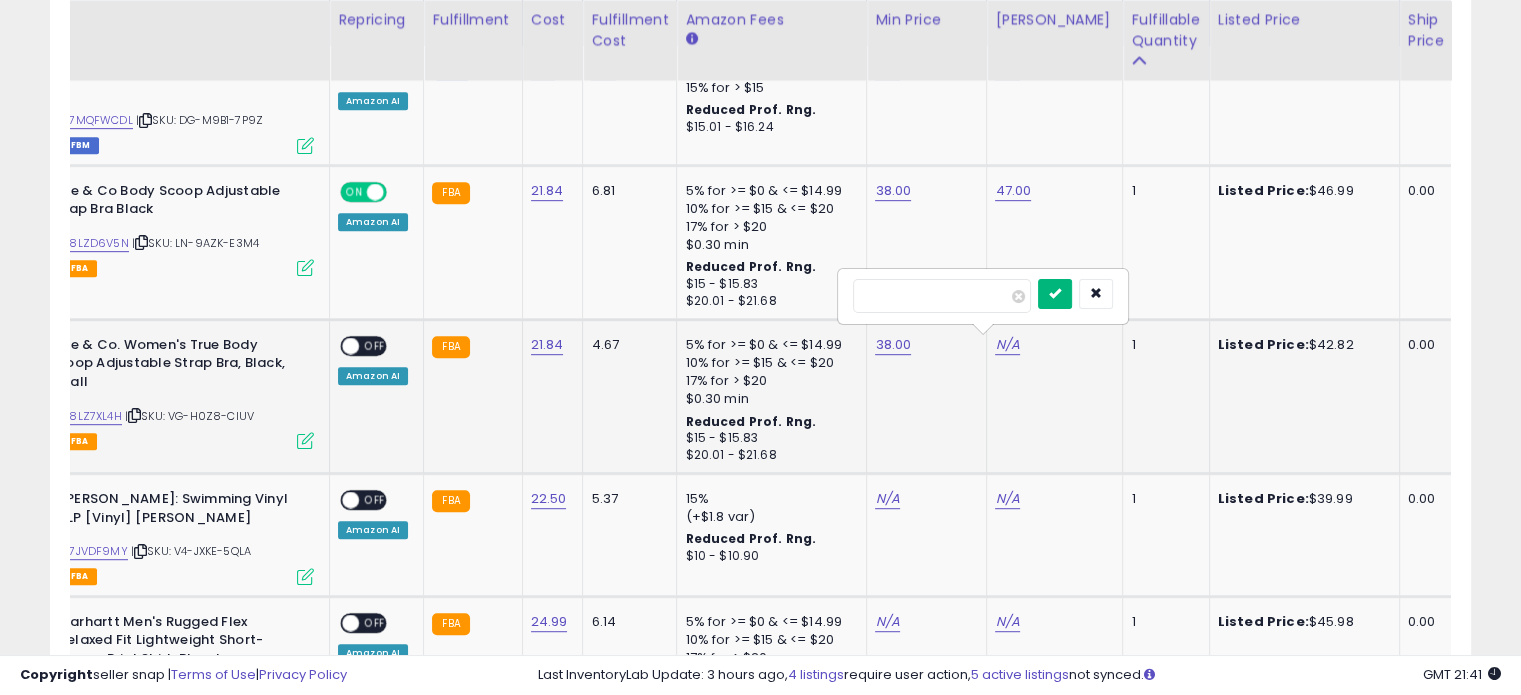 click at bounding box center [1055, 293] 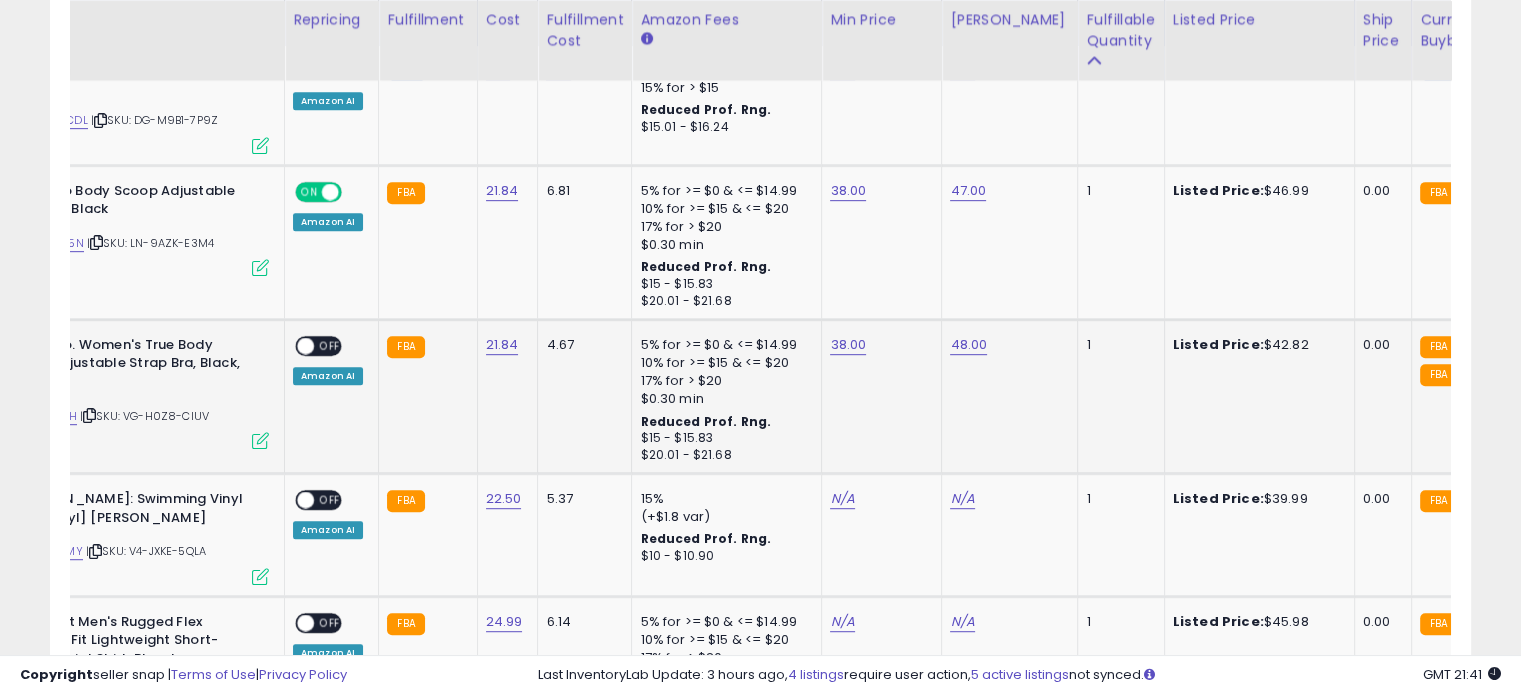 click on "OFF" at bounding box center (330, 345) 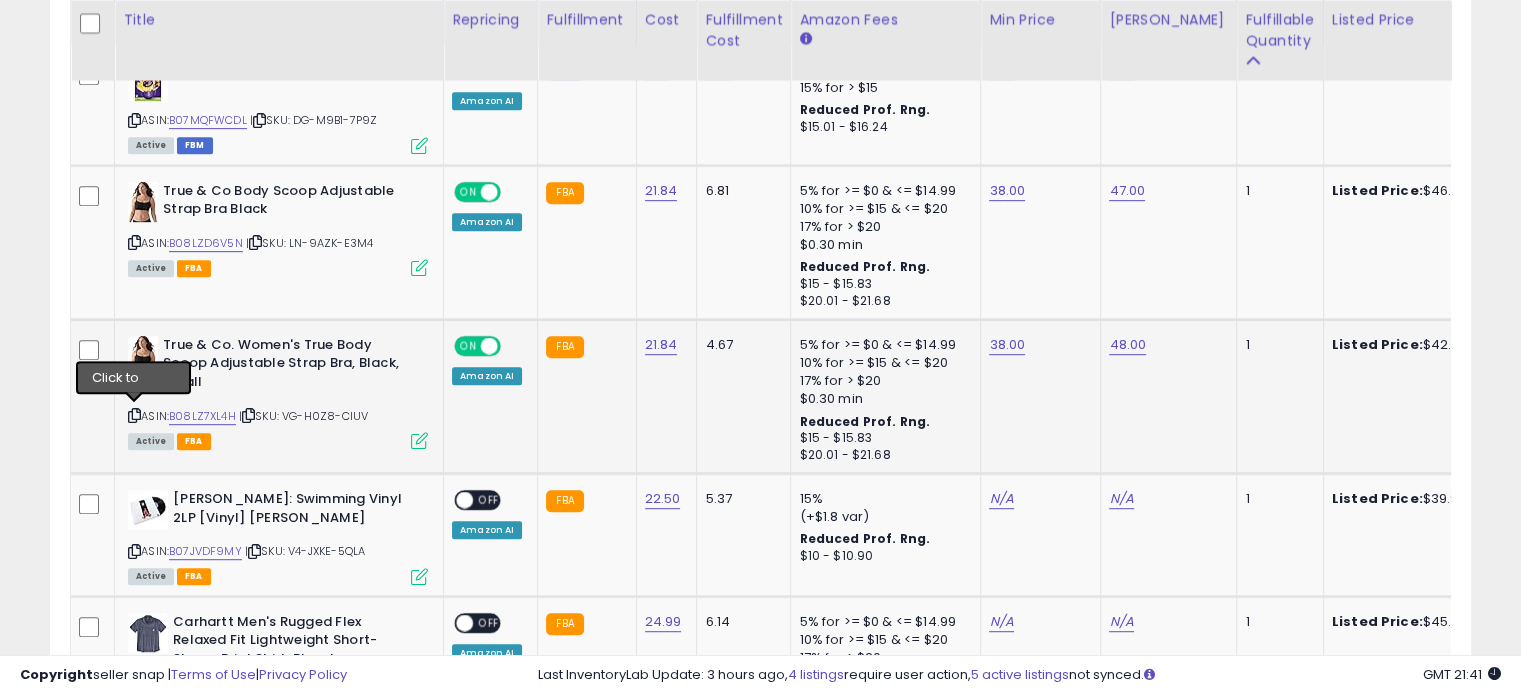 click at bounding box center (134, 415) 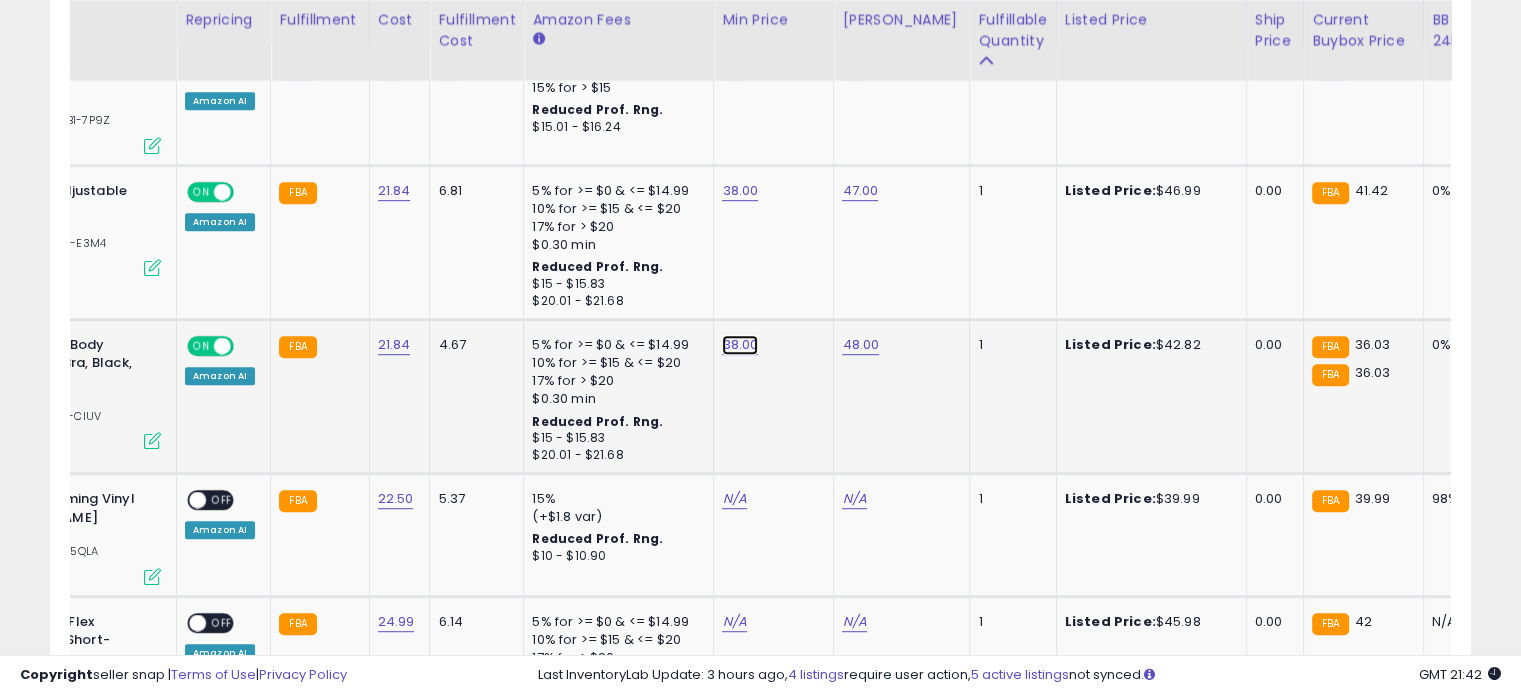 click on "38.00" at bounding box center (734, 70) 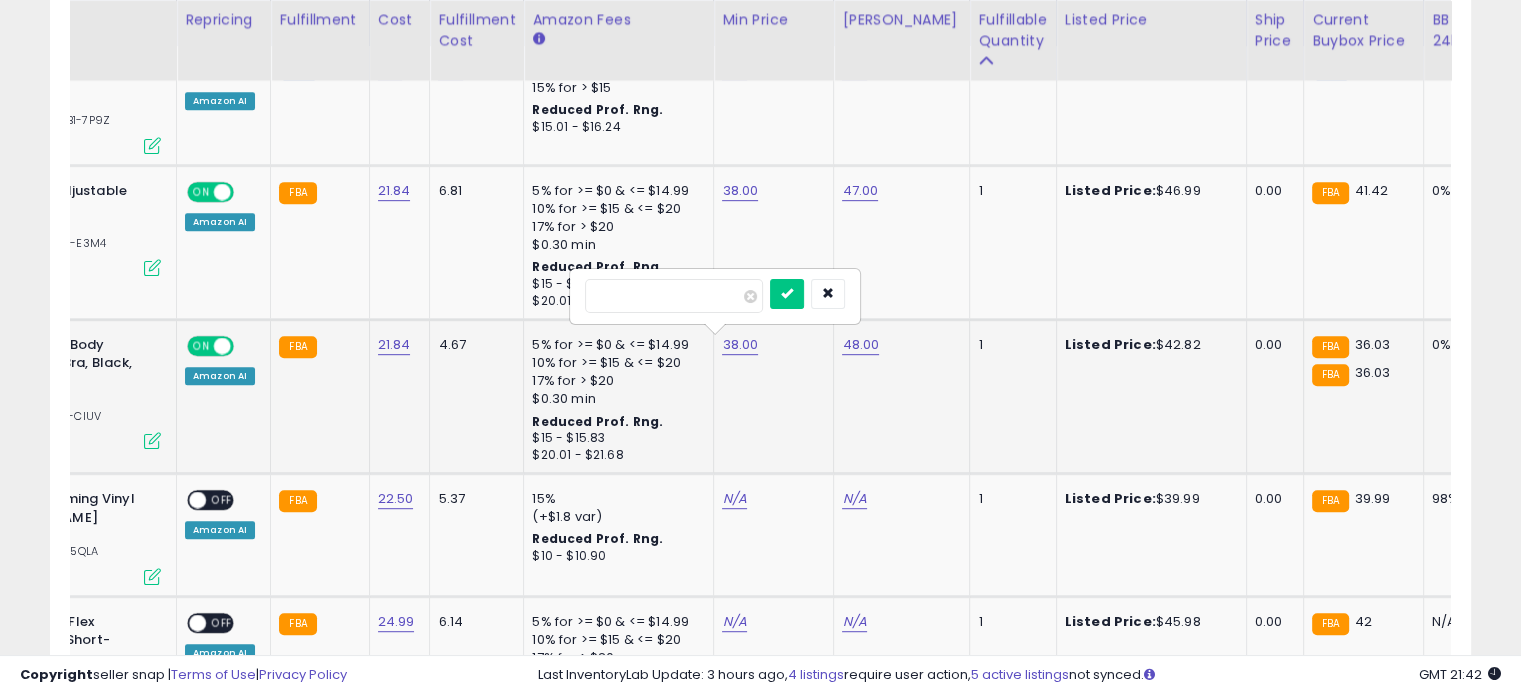 type on "*" 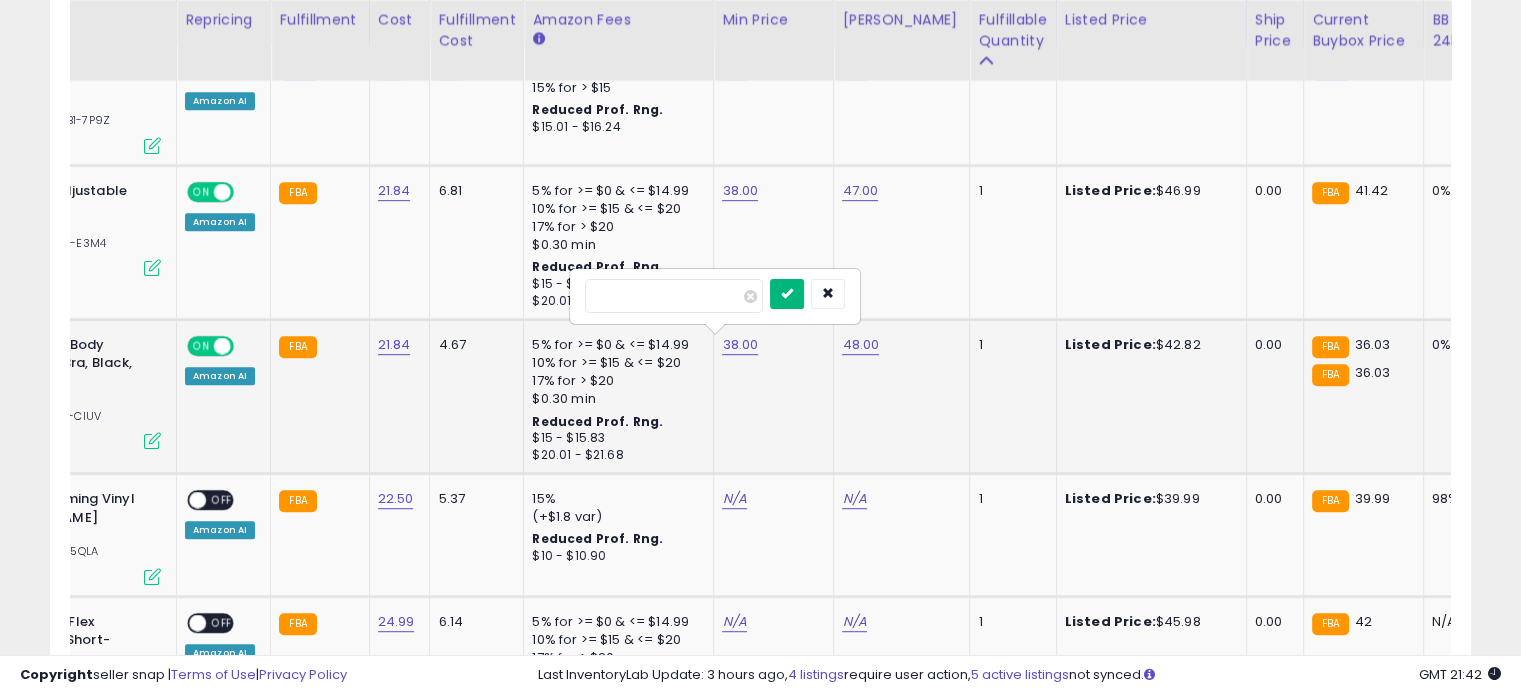 click at bounding box center [787, 294] 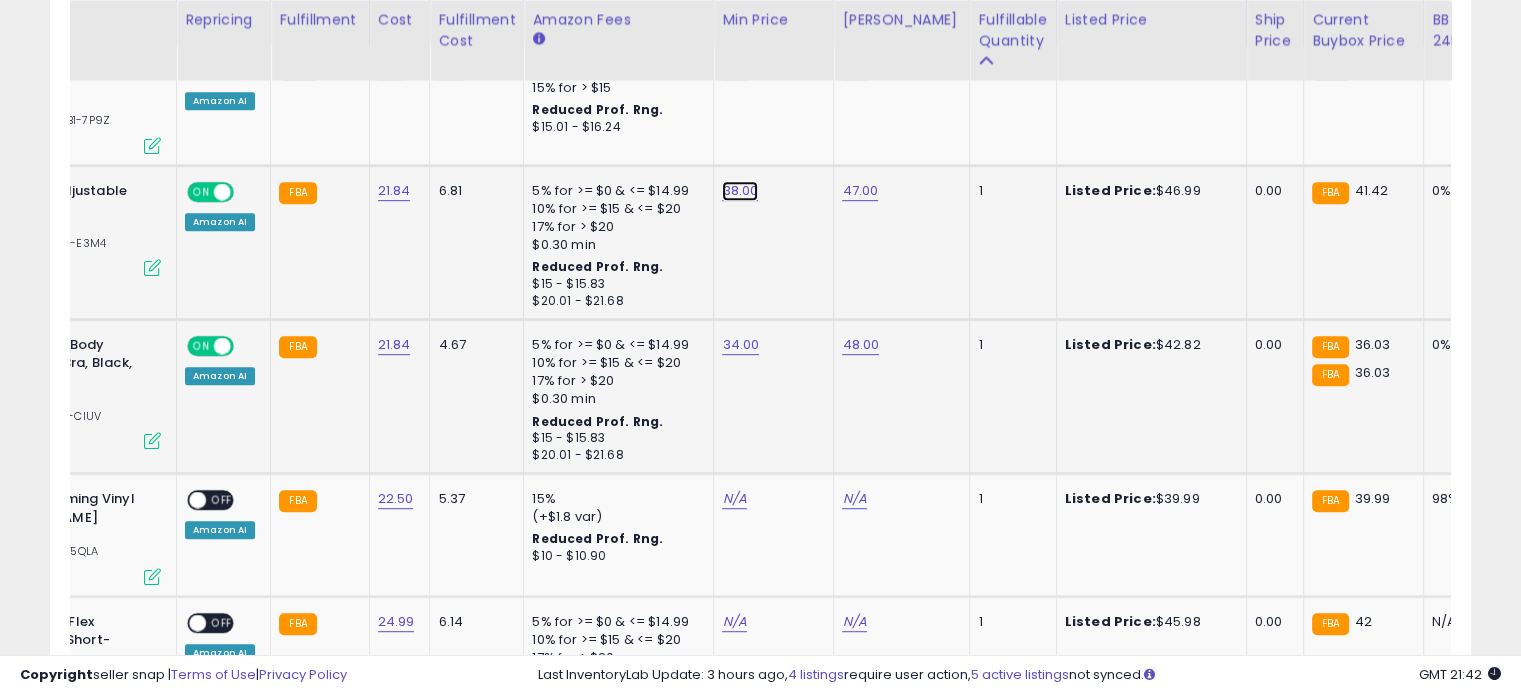 click on "38.00" at bounding box center (734, 70) 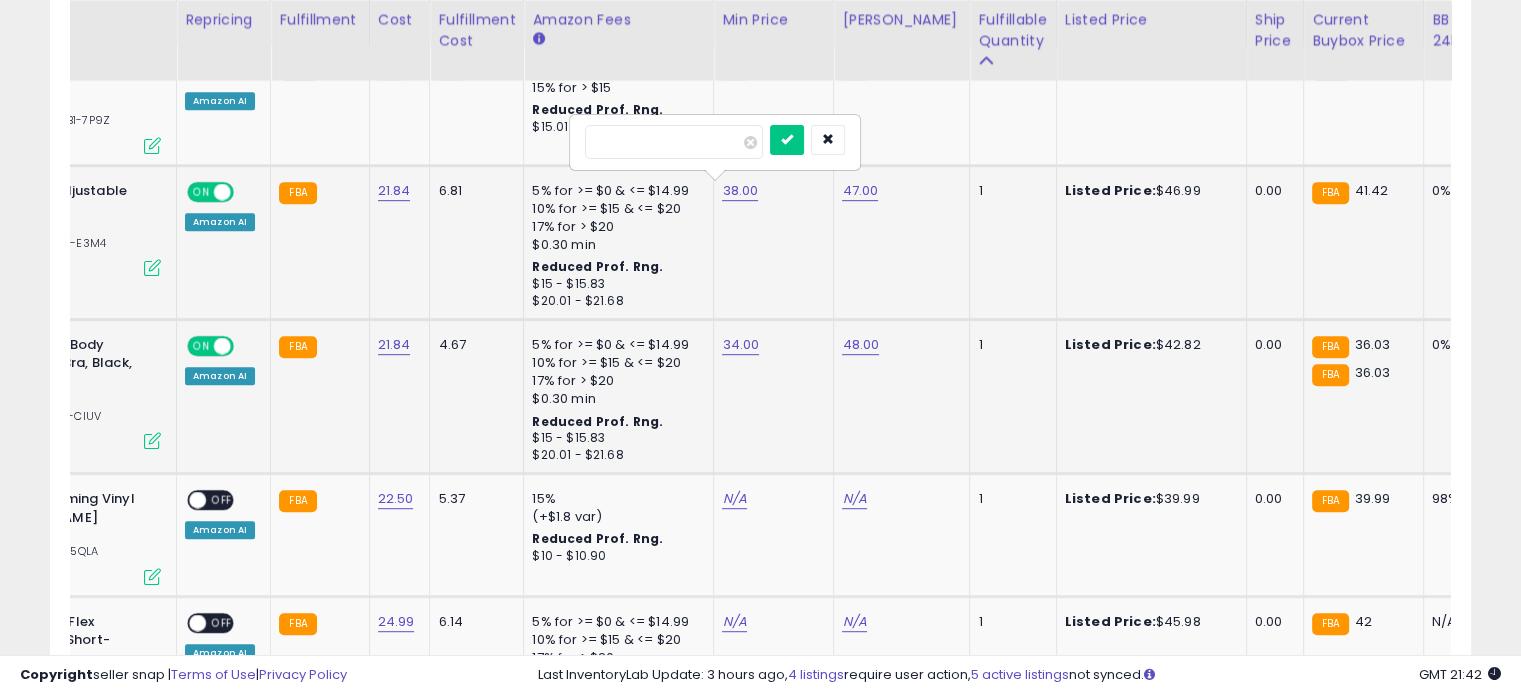 type on "*" 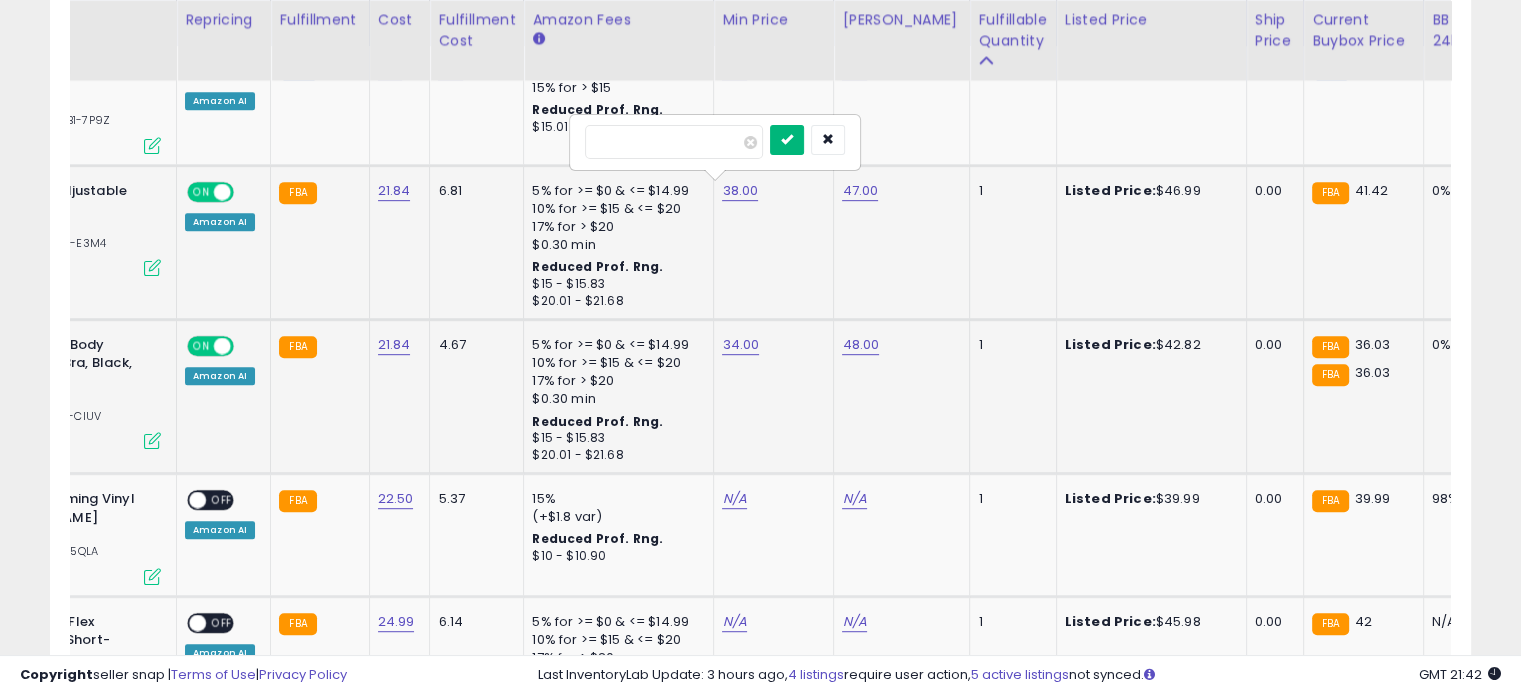 click at bounding box center (787, 140) 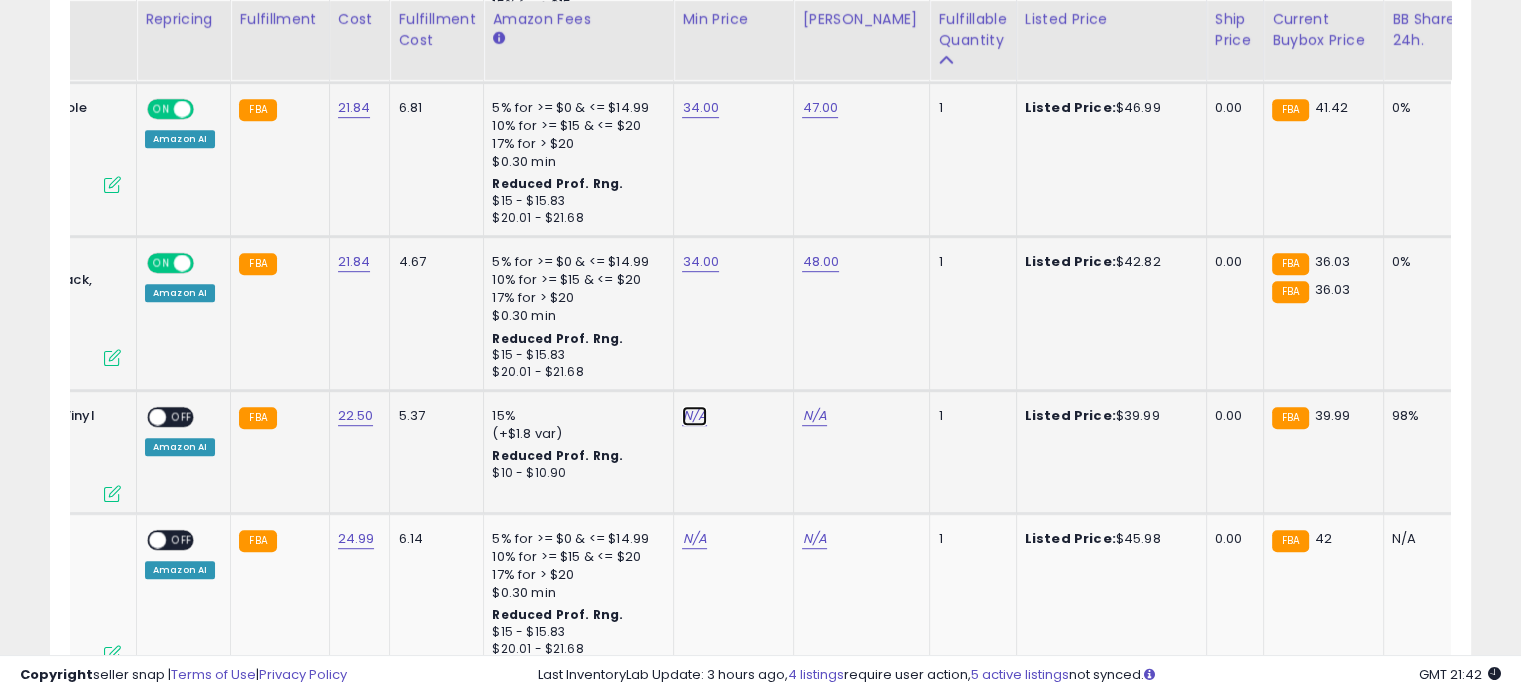 click on "N/A" at bounding box center [694, -13] 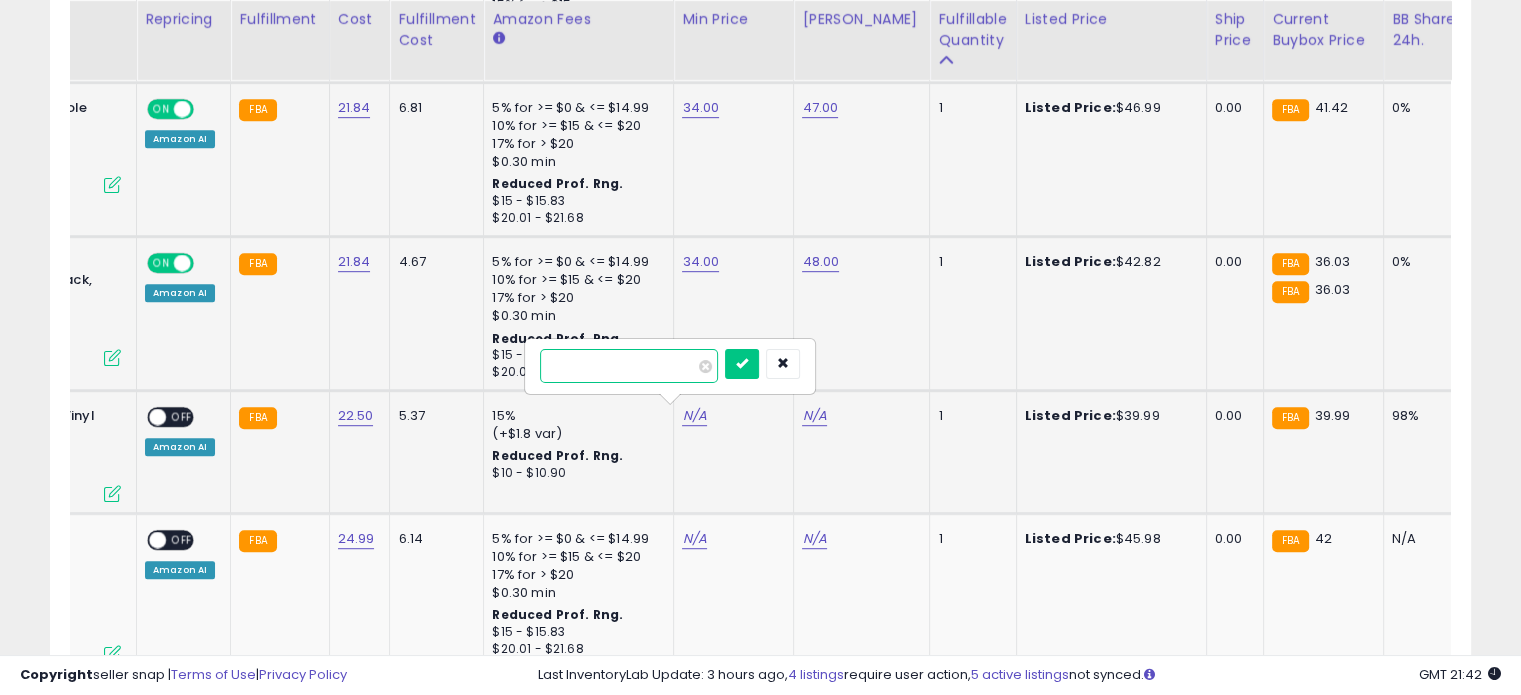 type on "**" 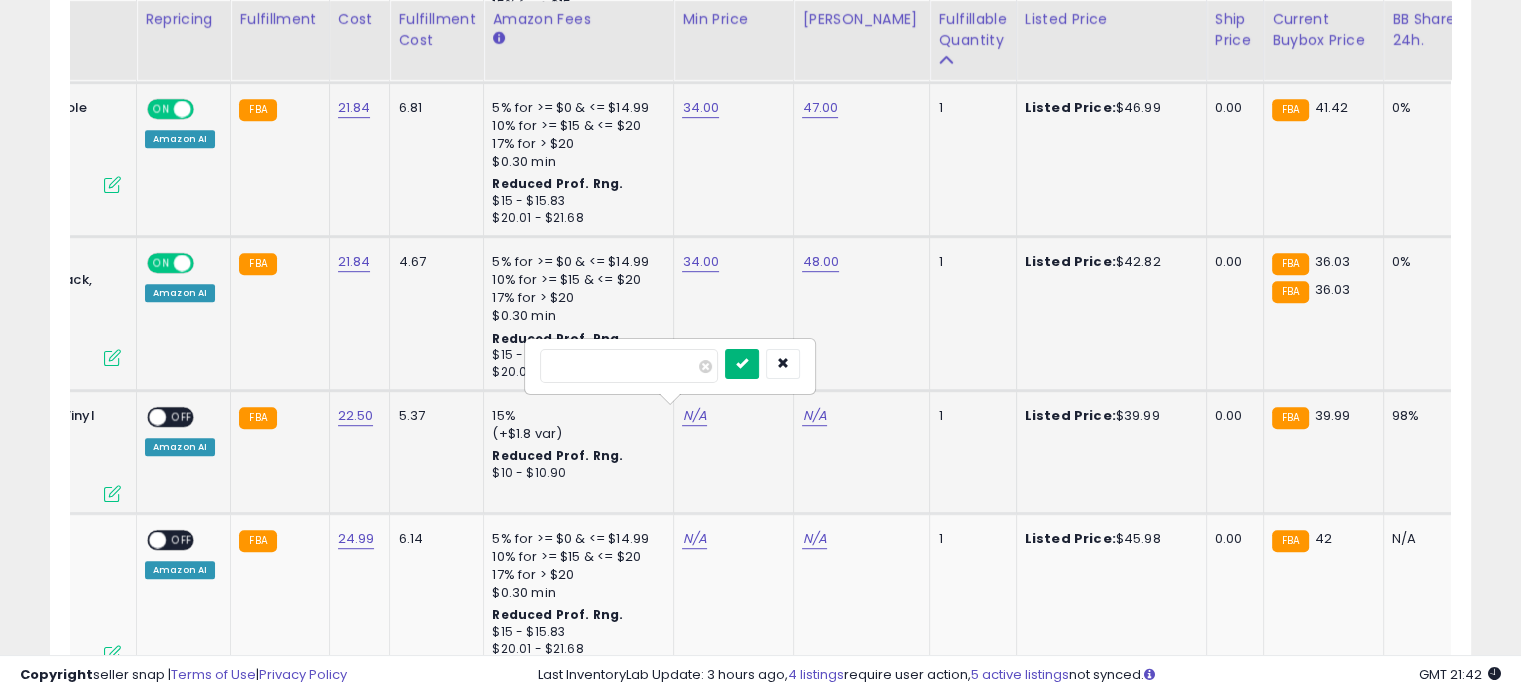 click at bounding box center (742, 363) 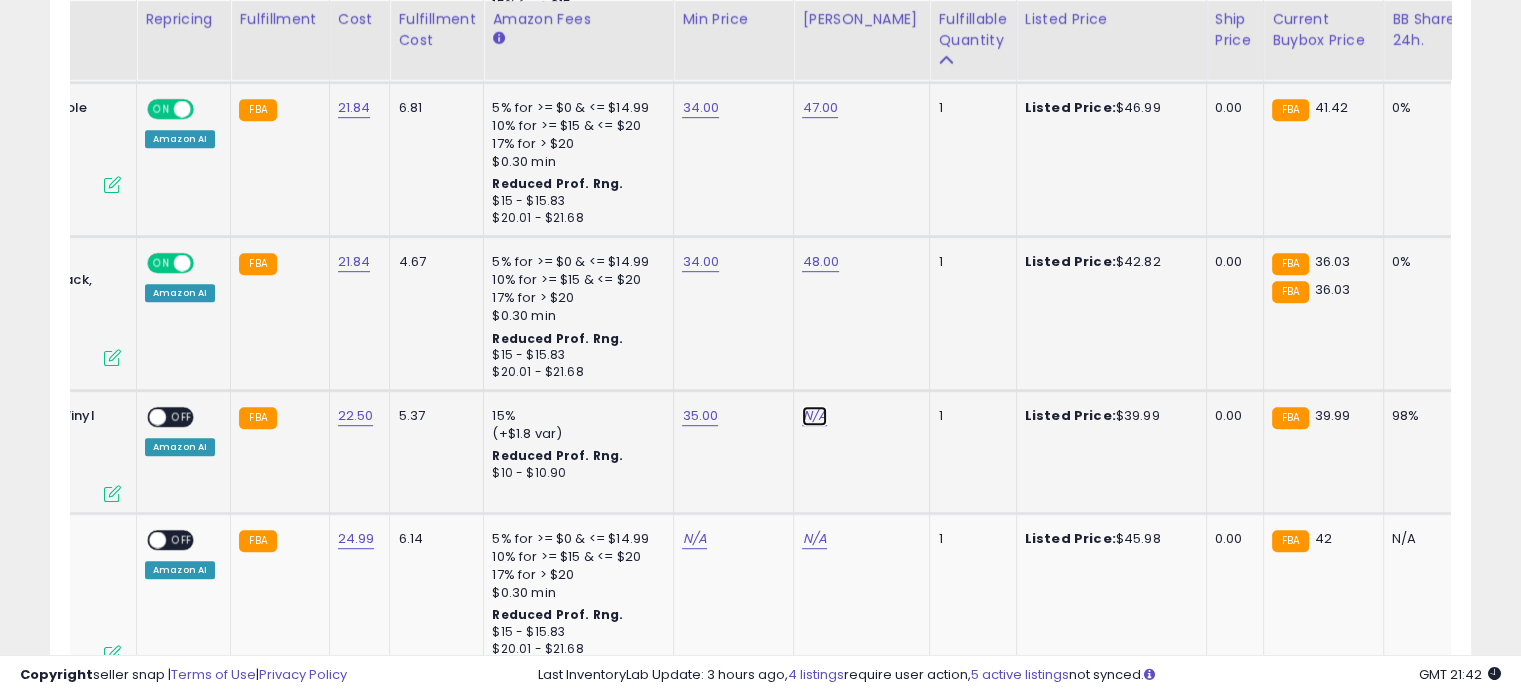 click on "N/A" at bounding box center (814, -13) 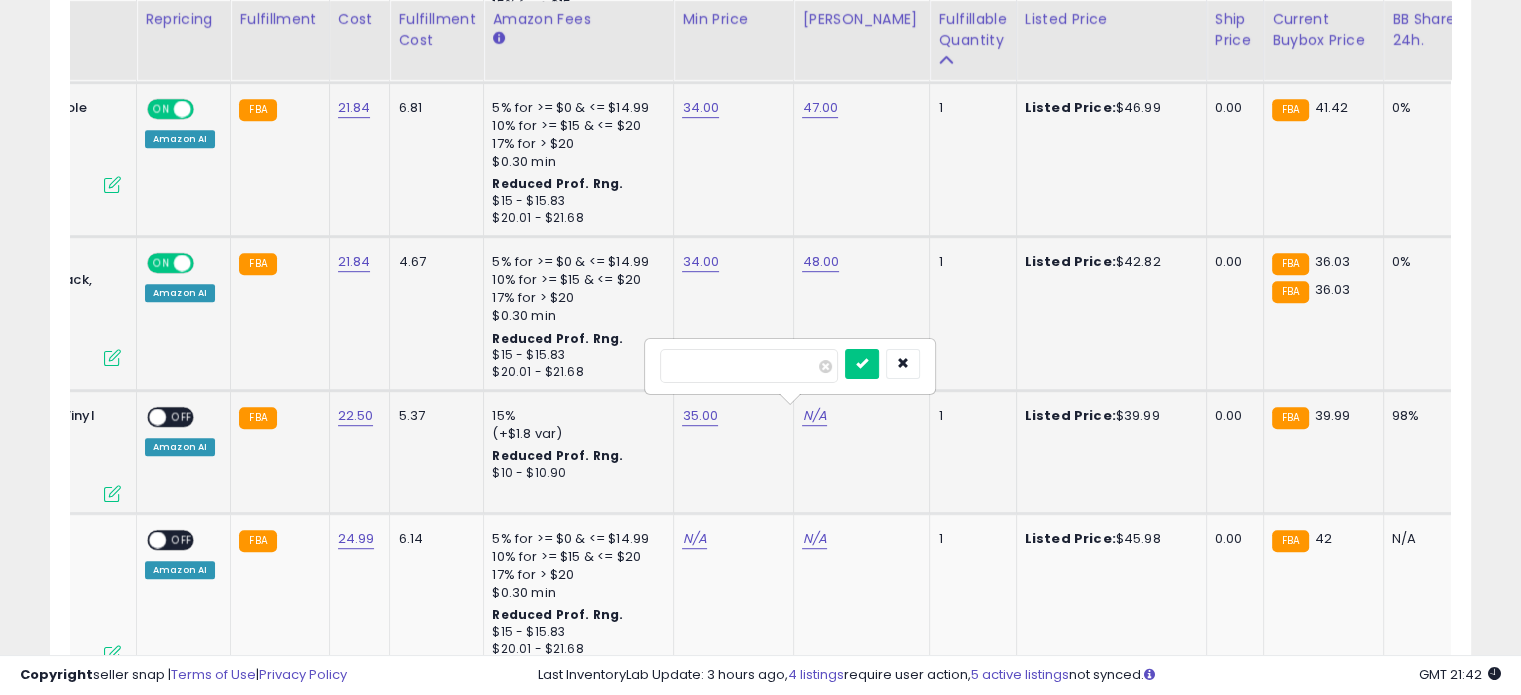 type on "**" 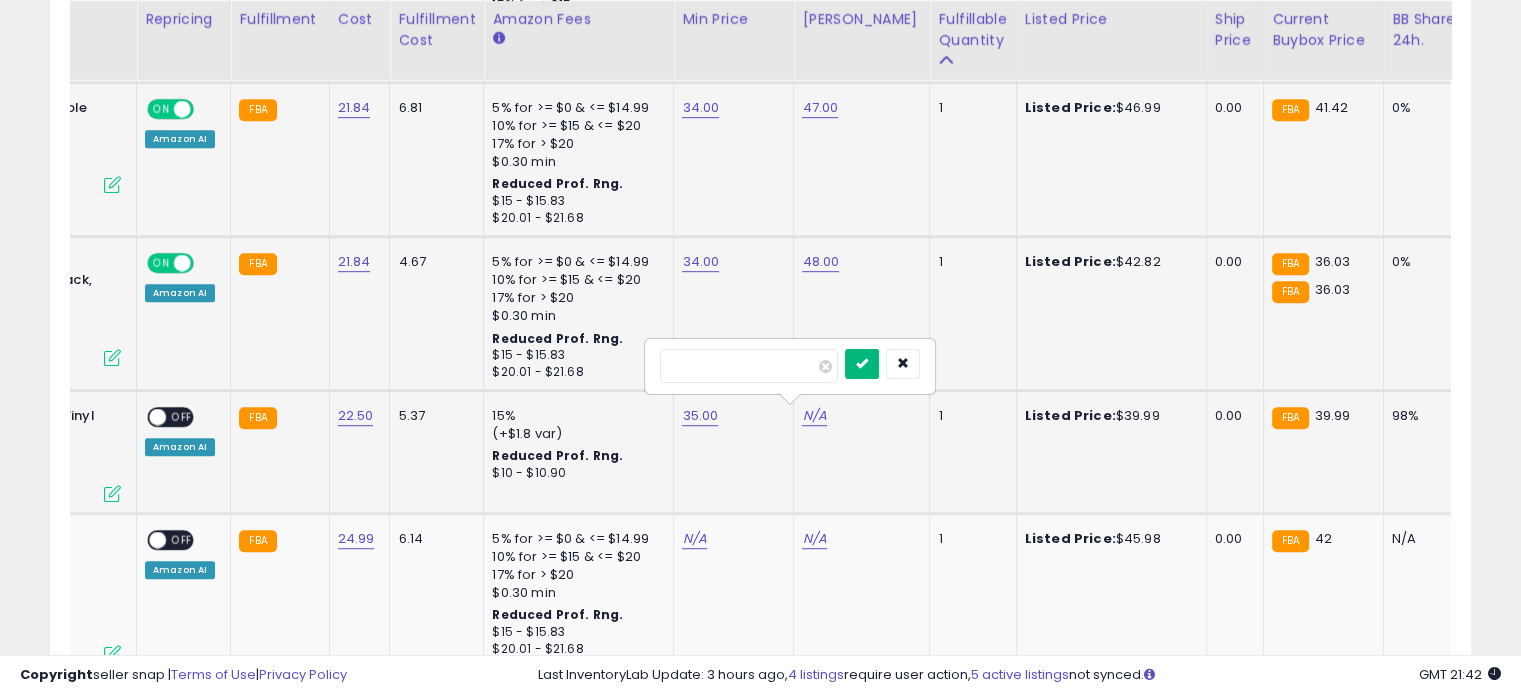 click at bounding box center [862, 364] 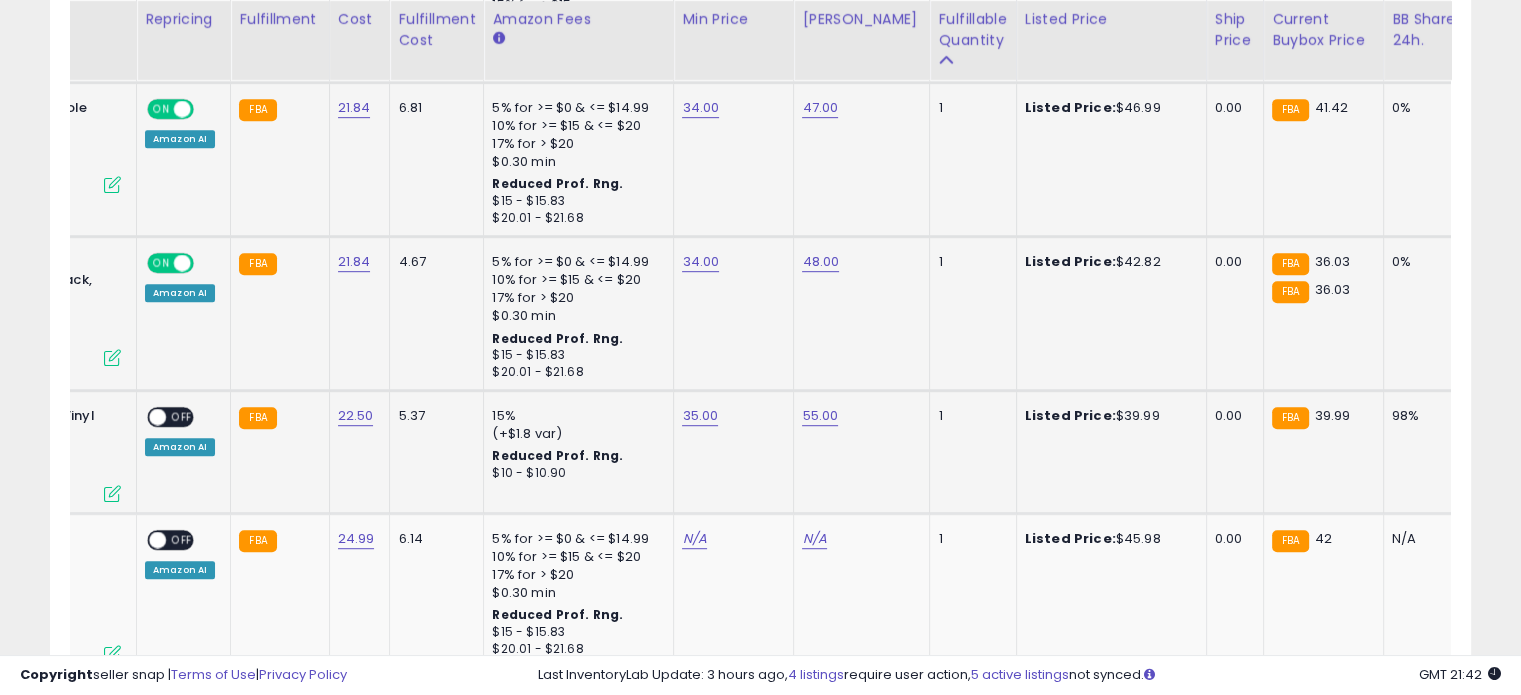 click on "OFF" at bounding box center (182, 417) 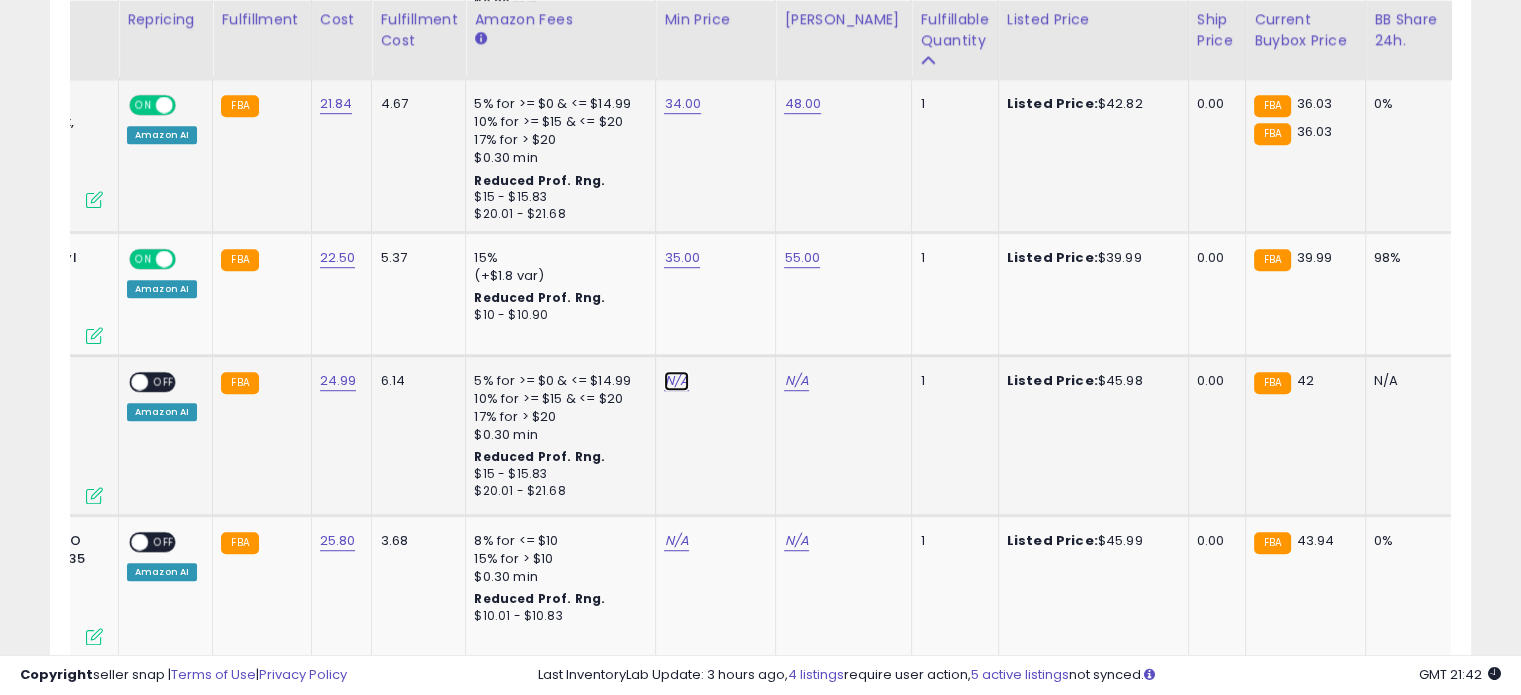 click on "N/A" at bounding box center (676, -171) 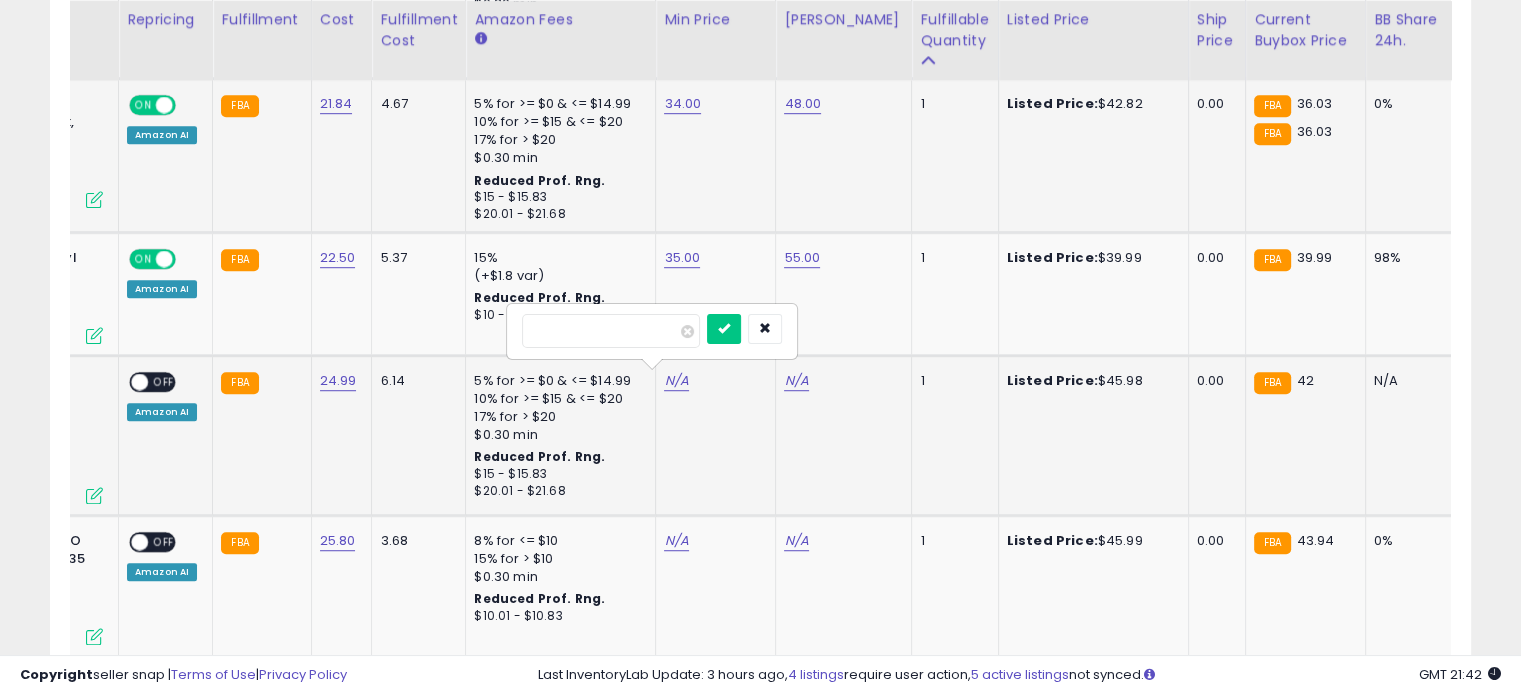 type on "**" 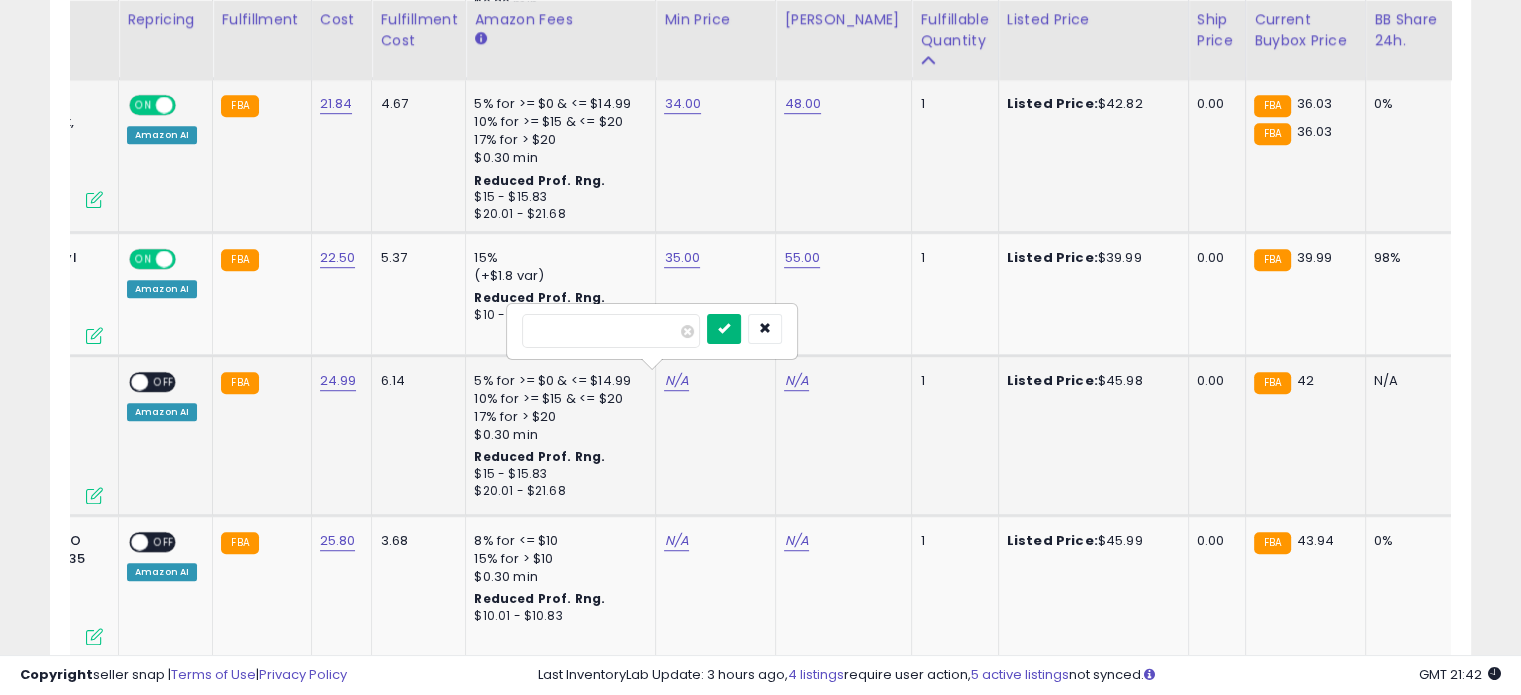 click at bounding box center [724, 328] 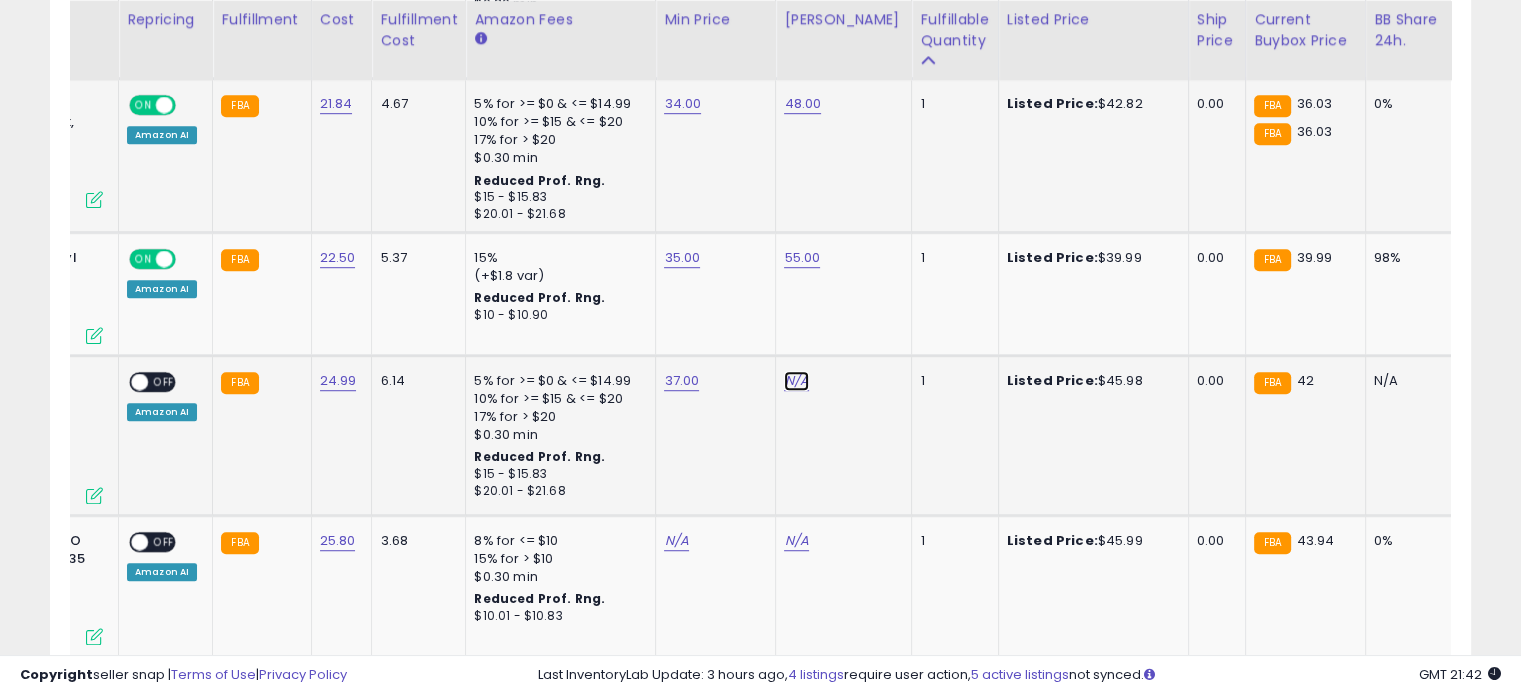 click on "N/A" at bounding box center [796, -171] 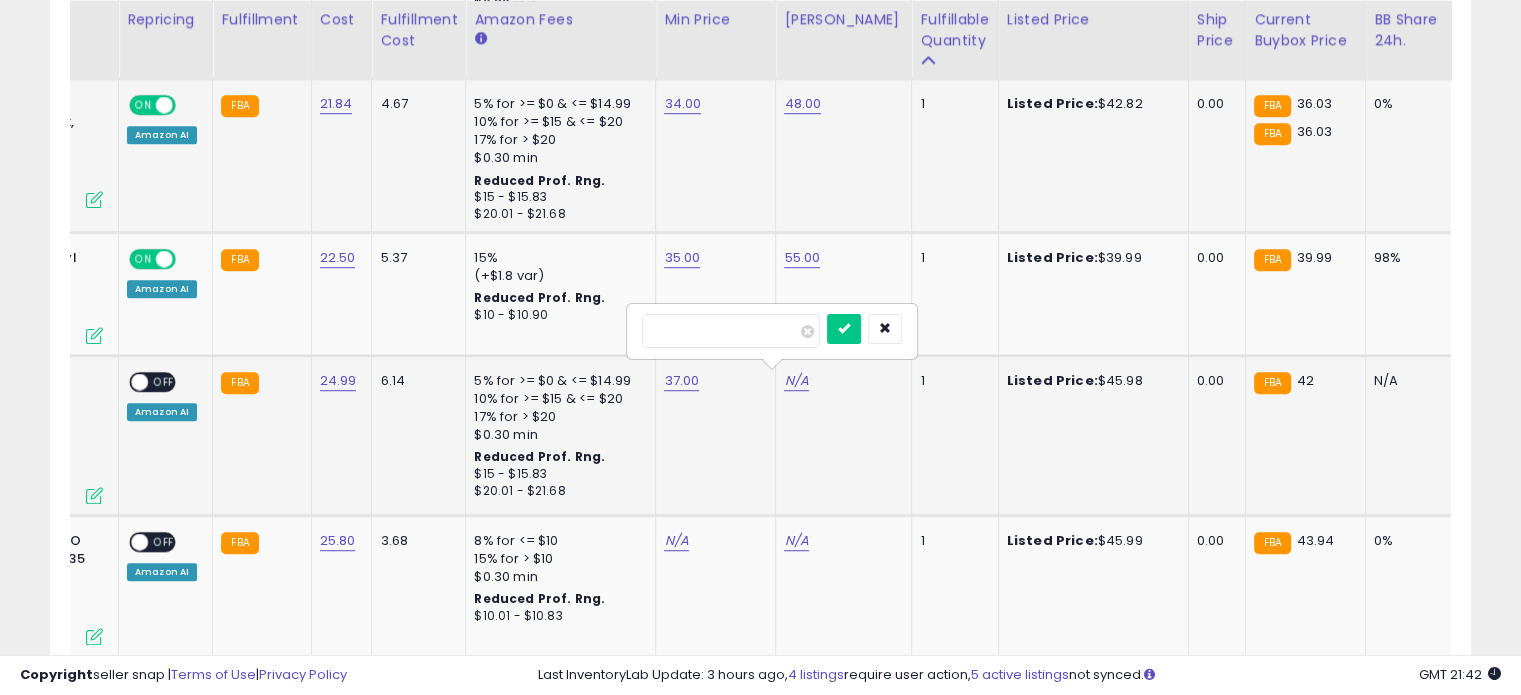 type on "**" 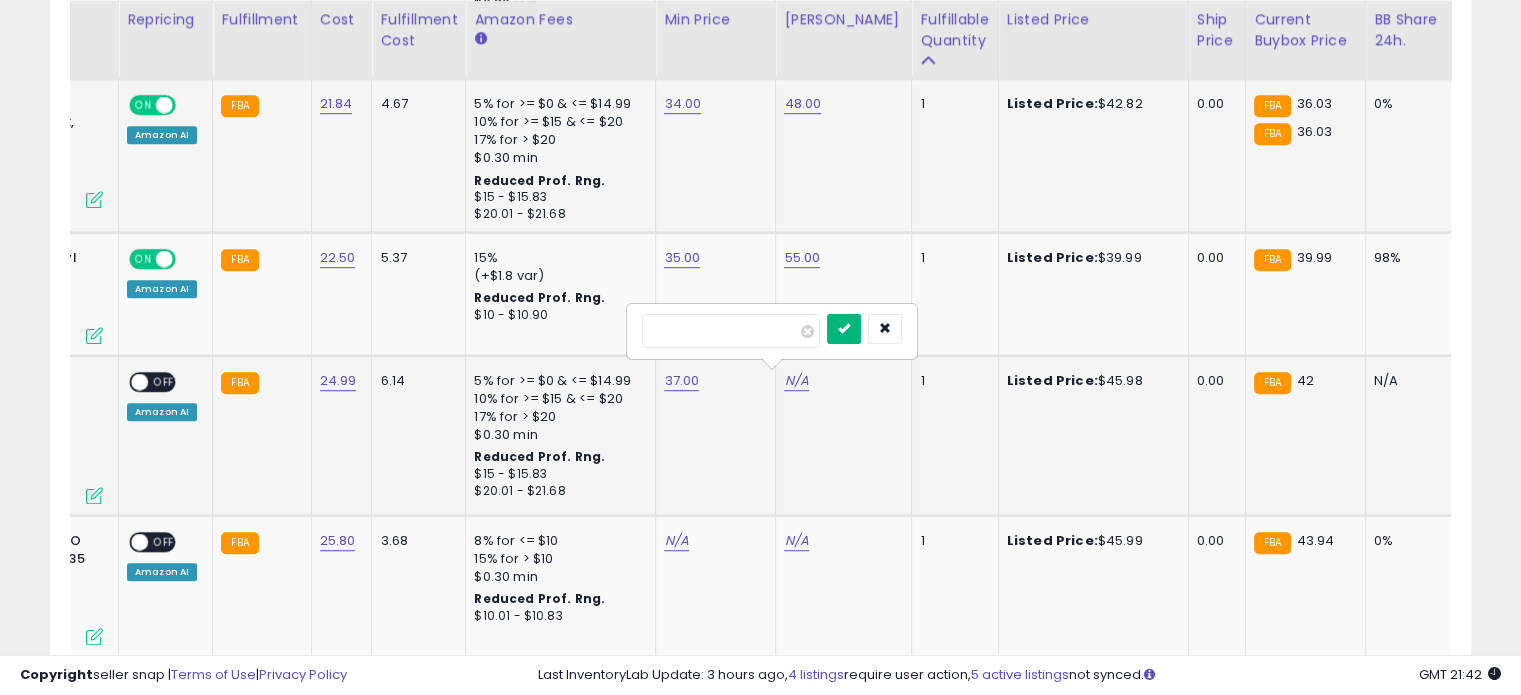 click at bounding box center (844, 328) 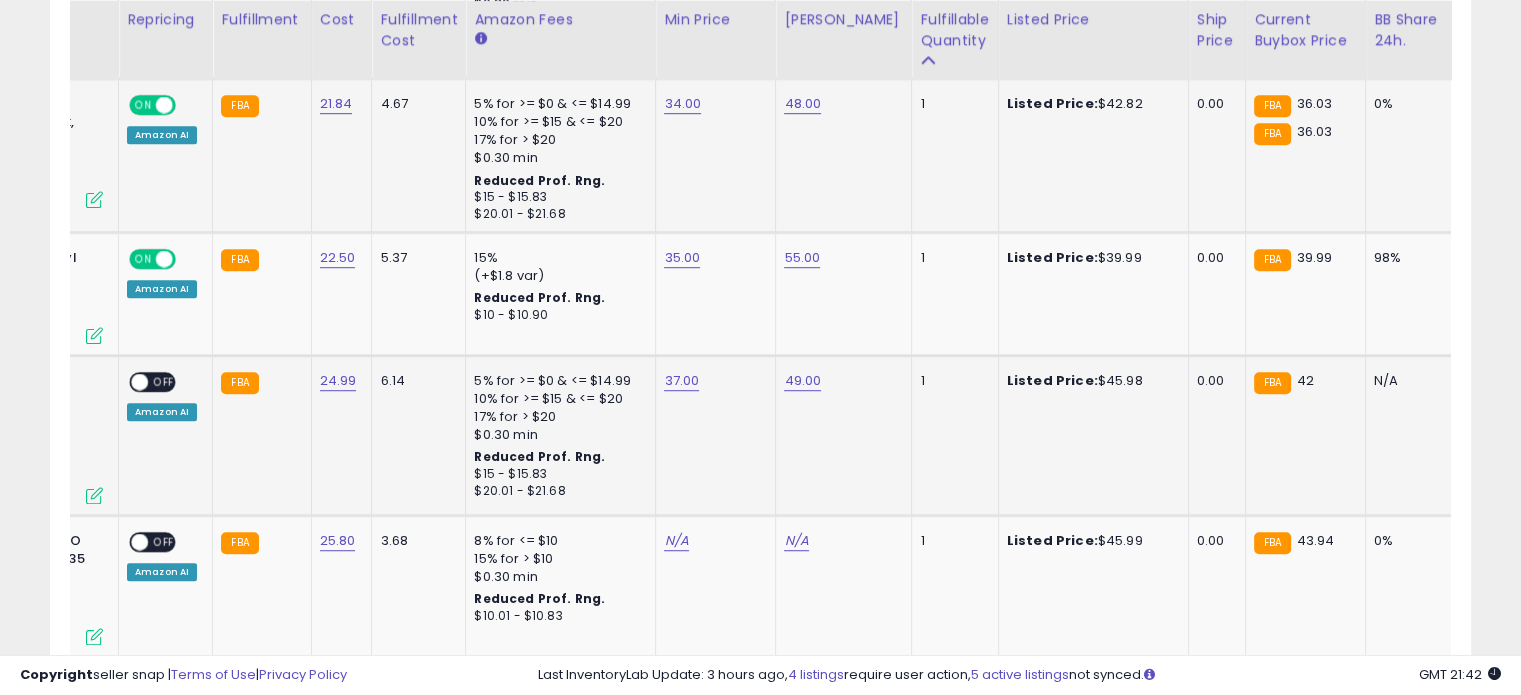 click on "OFF" at bounding box center (164, 381) 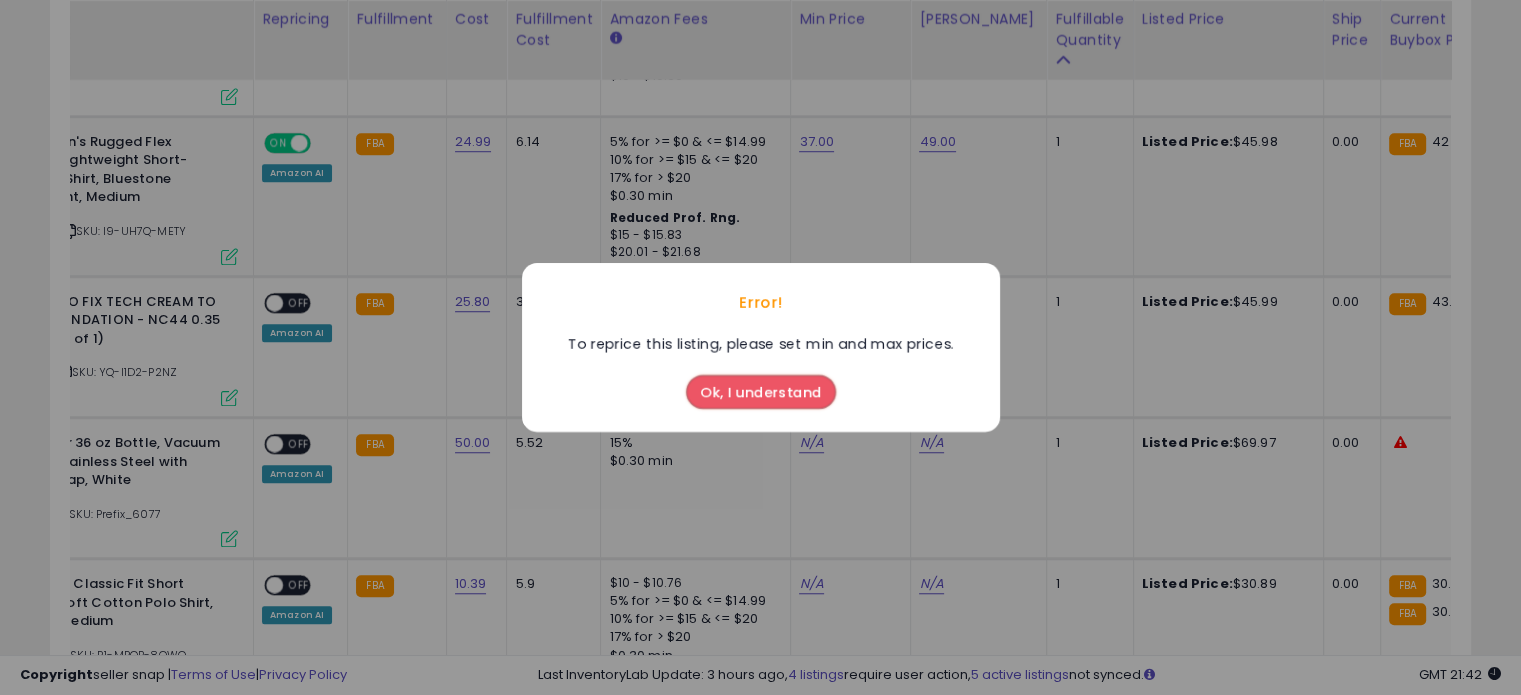 click on "Ok, I understand" at bounding box center [761, 392] 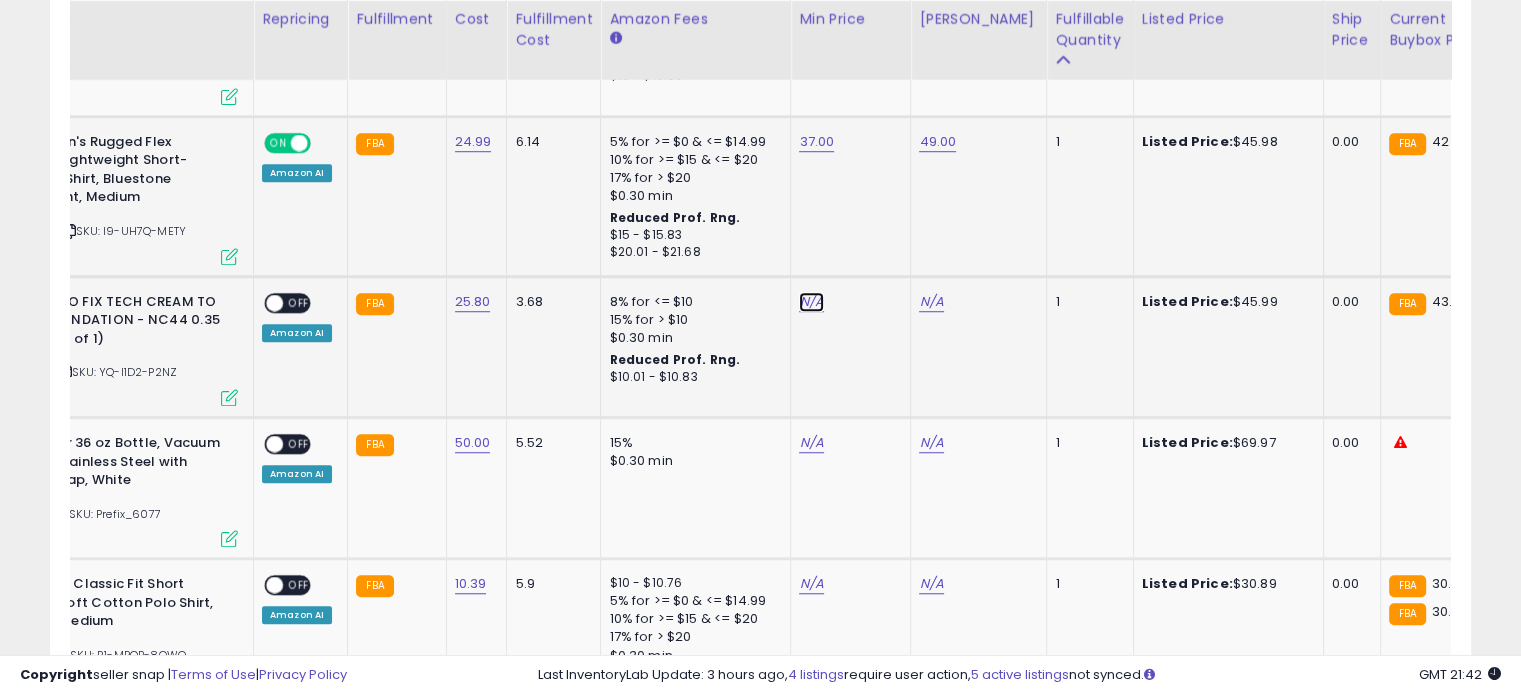 click on "N/A" at bounding box center [811, -410] 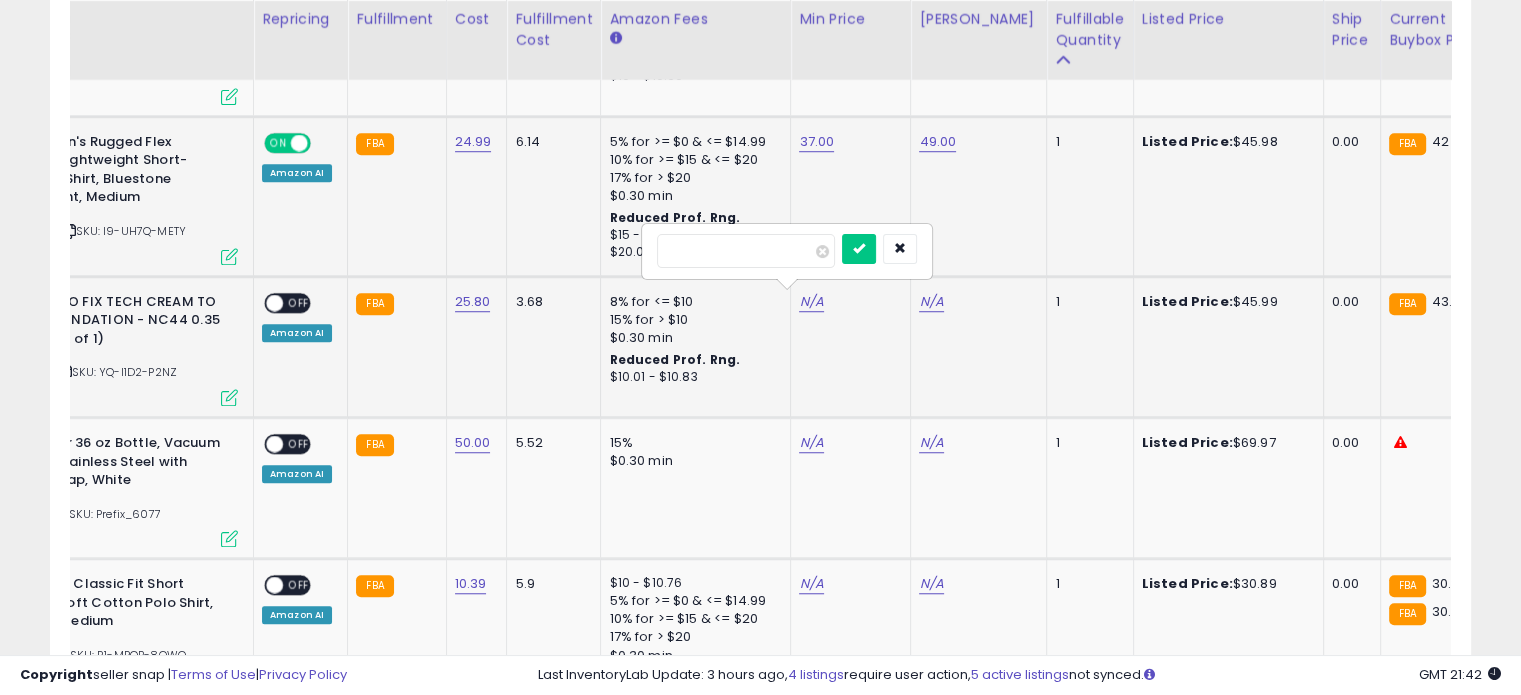 type on "**" 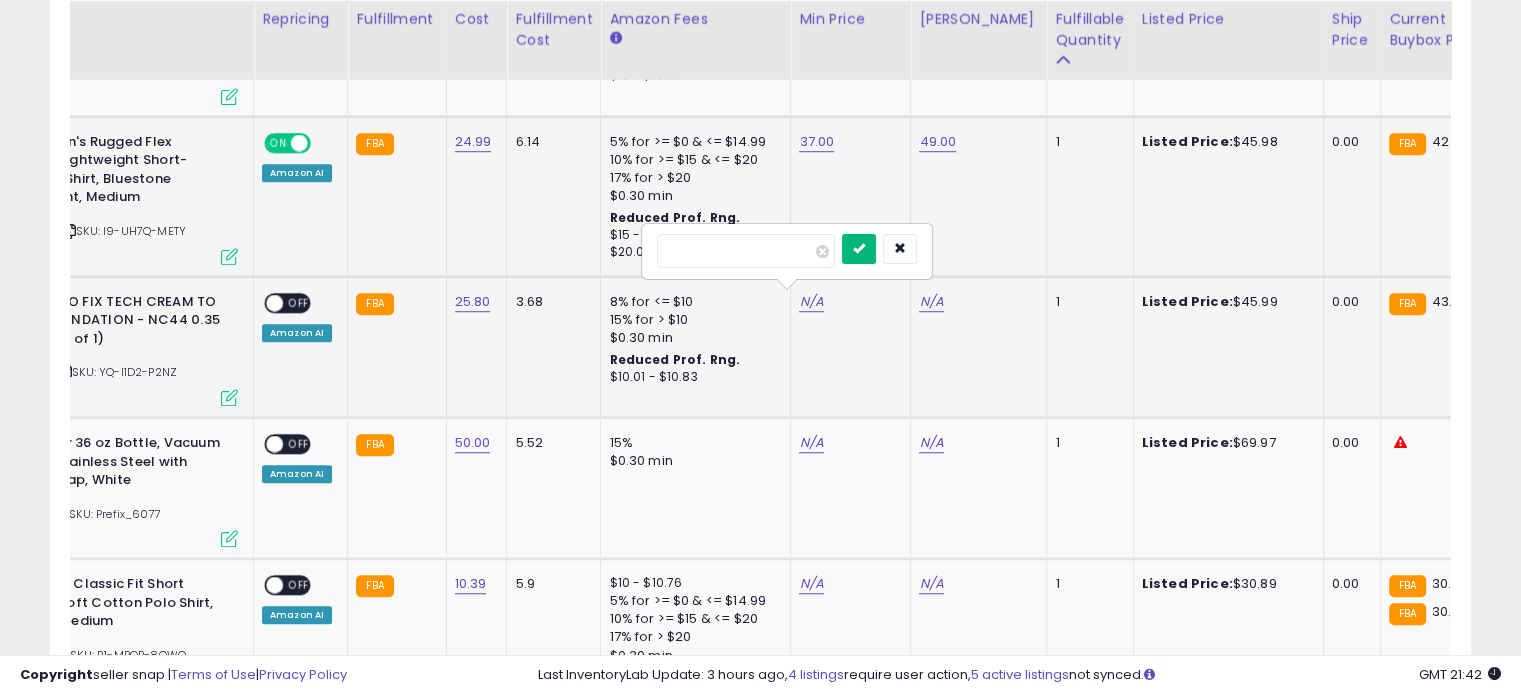click at bounding box center [859, 248] 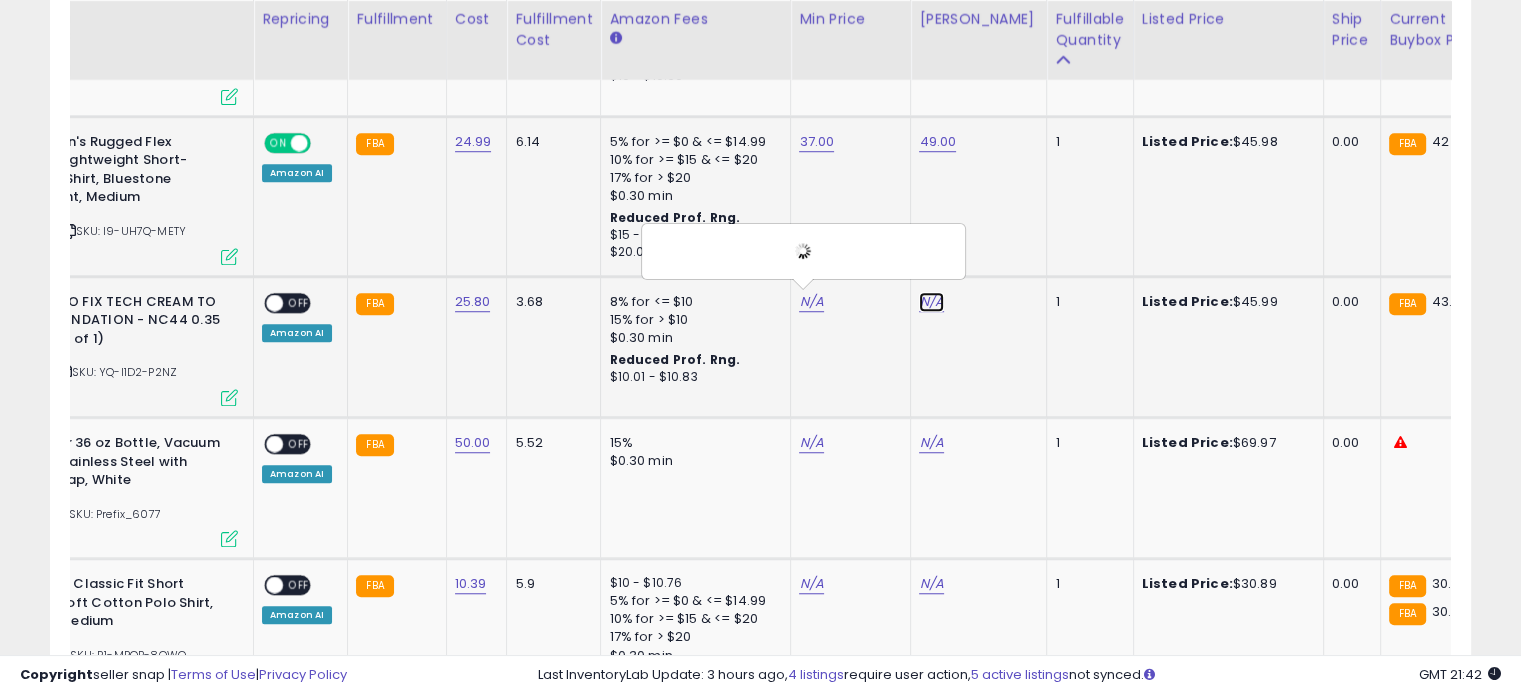 click on "N/A" at bounding box center (931, -410) 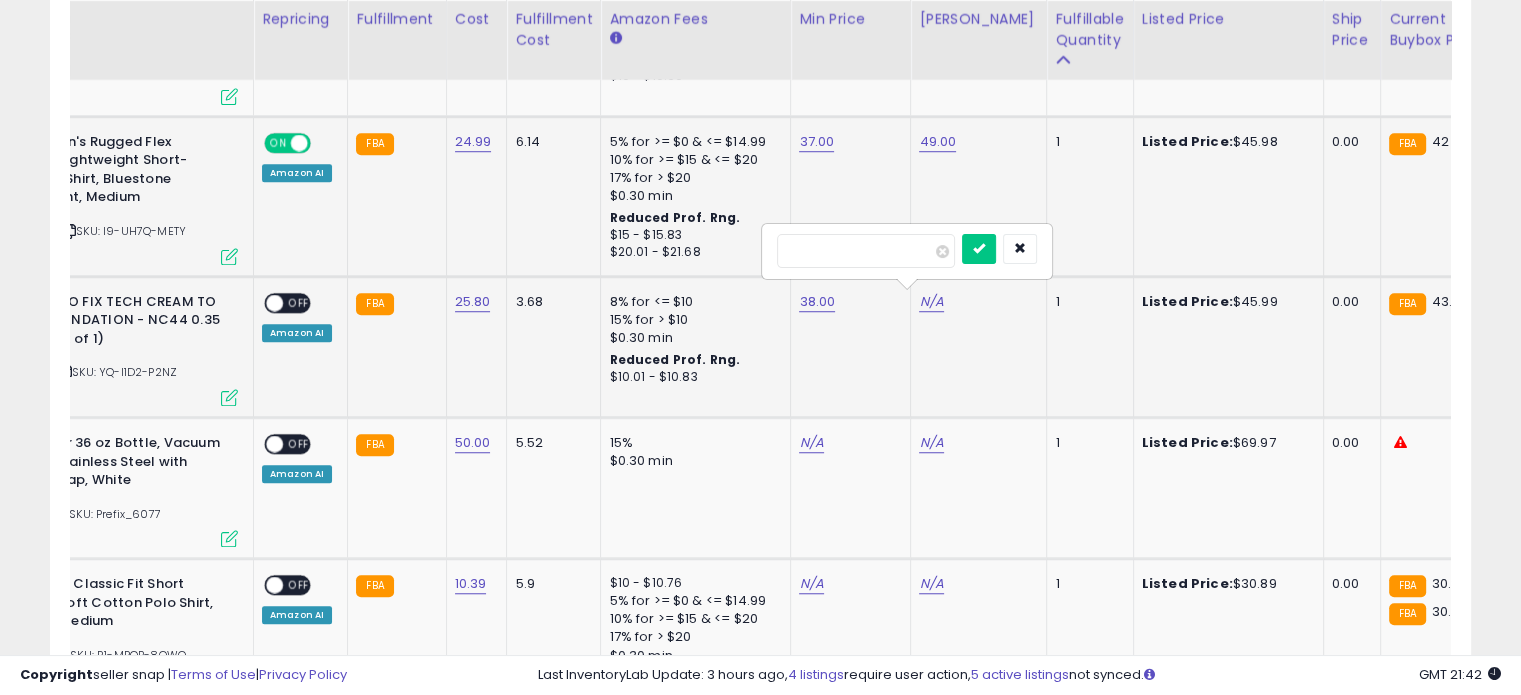 type on "**" 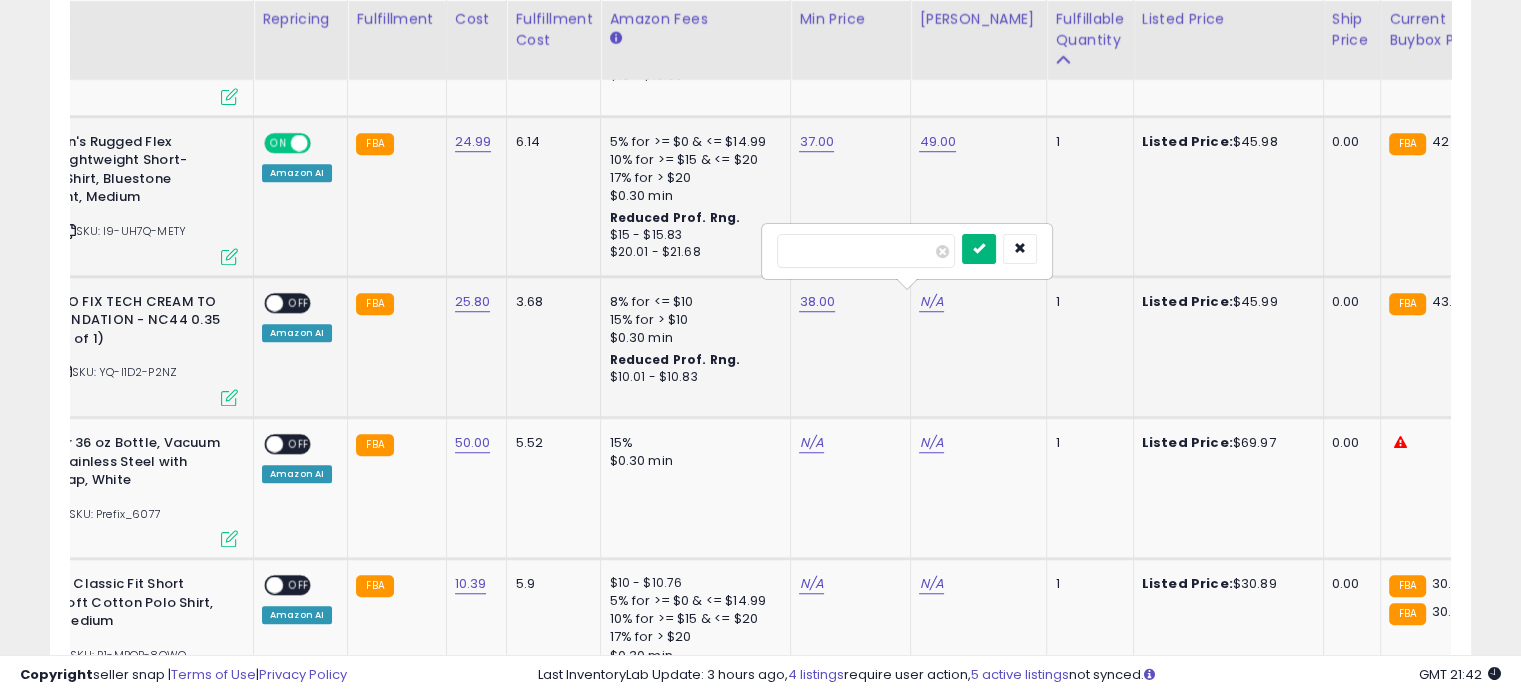 click at bounding box center [979, 249] 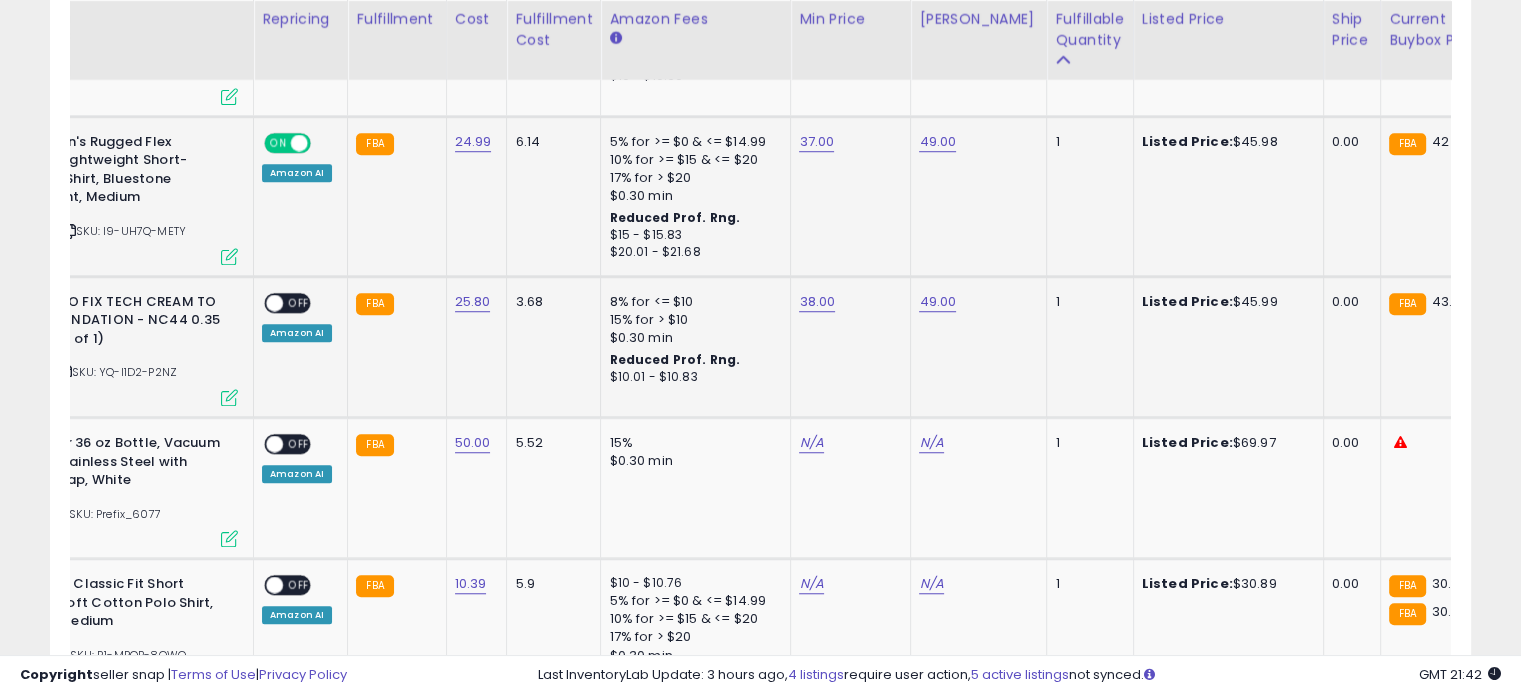 click on "OFF" at bounding box center [299, 302] 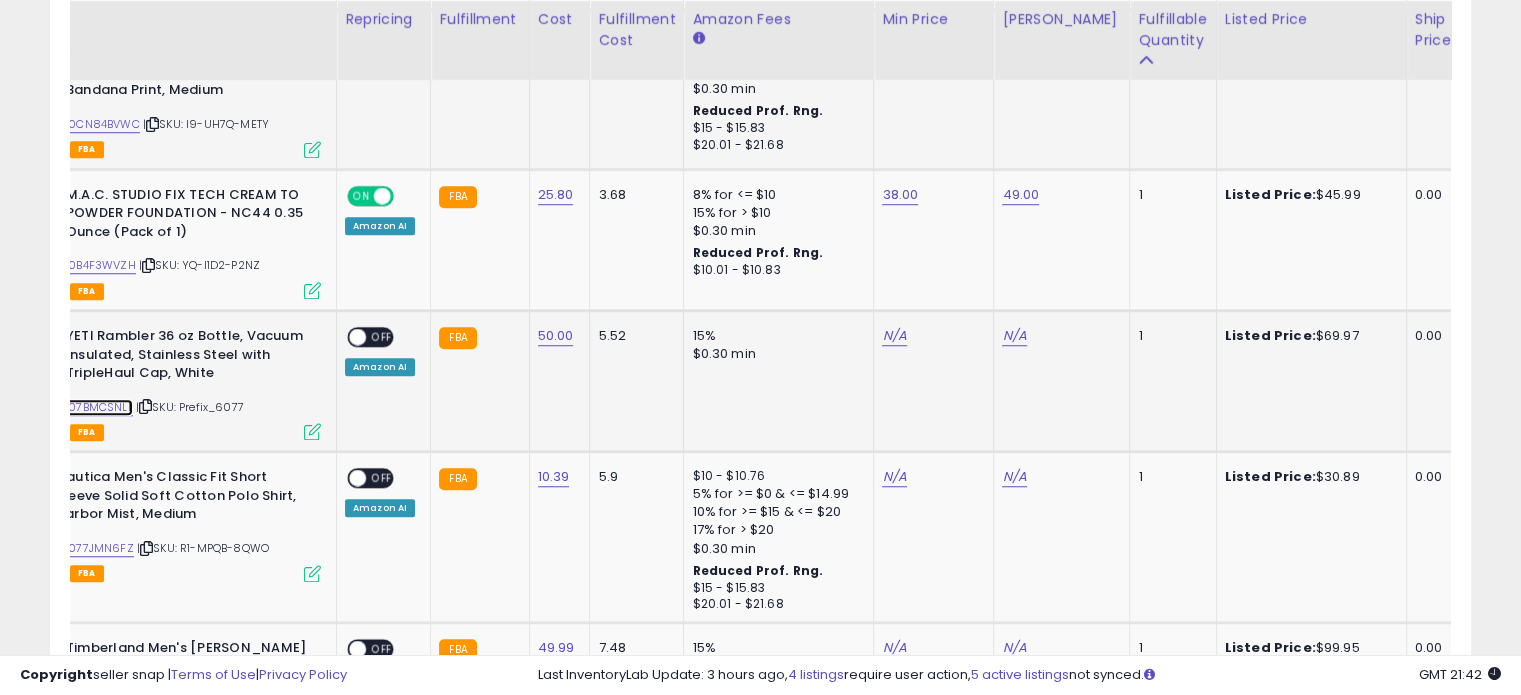 click on "B07BMCSNLL" at bounding box center (97, 407) 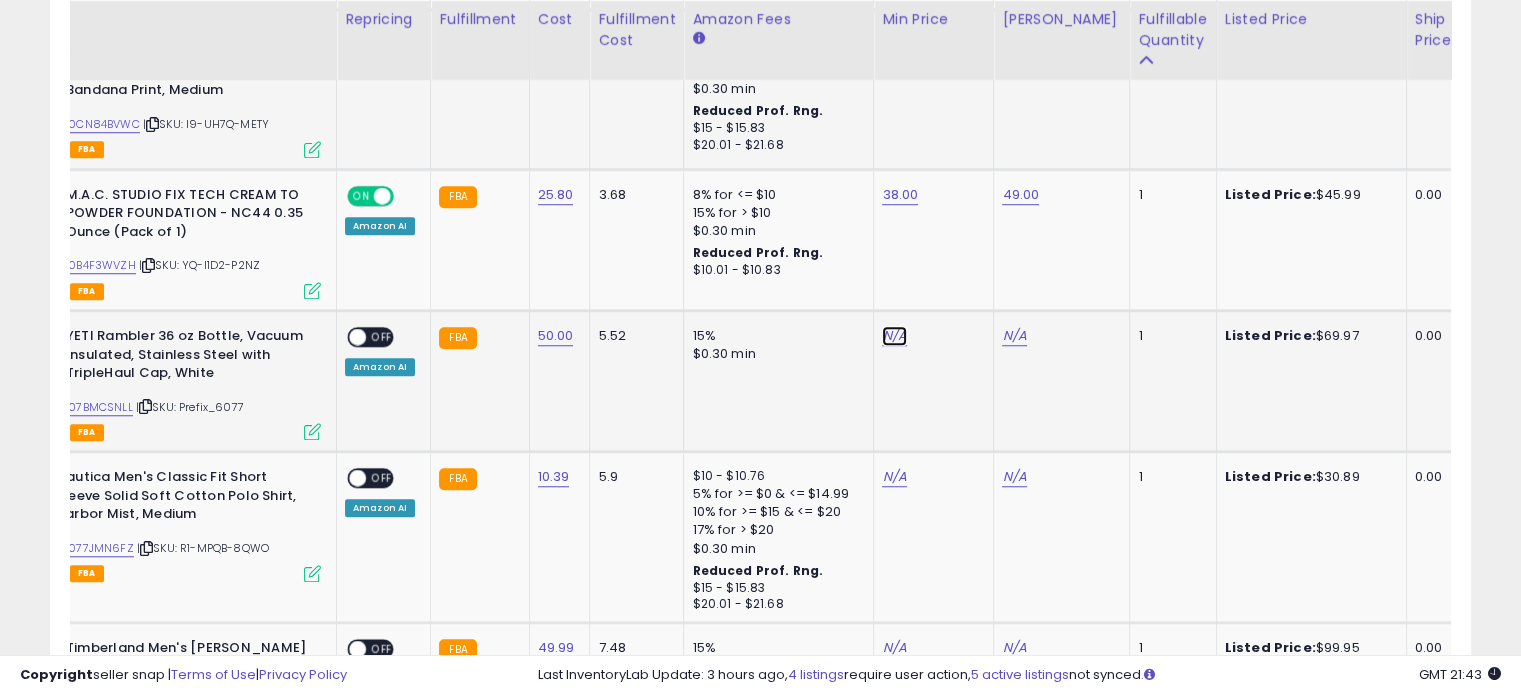 click on "N/A" at bounding box center (894, -517) 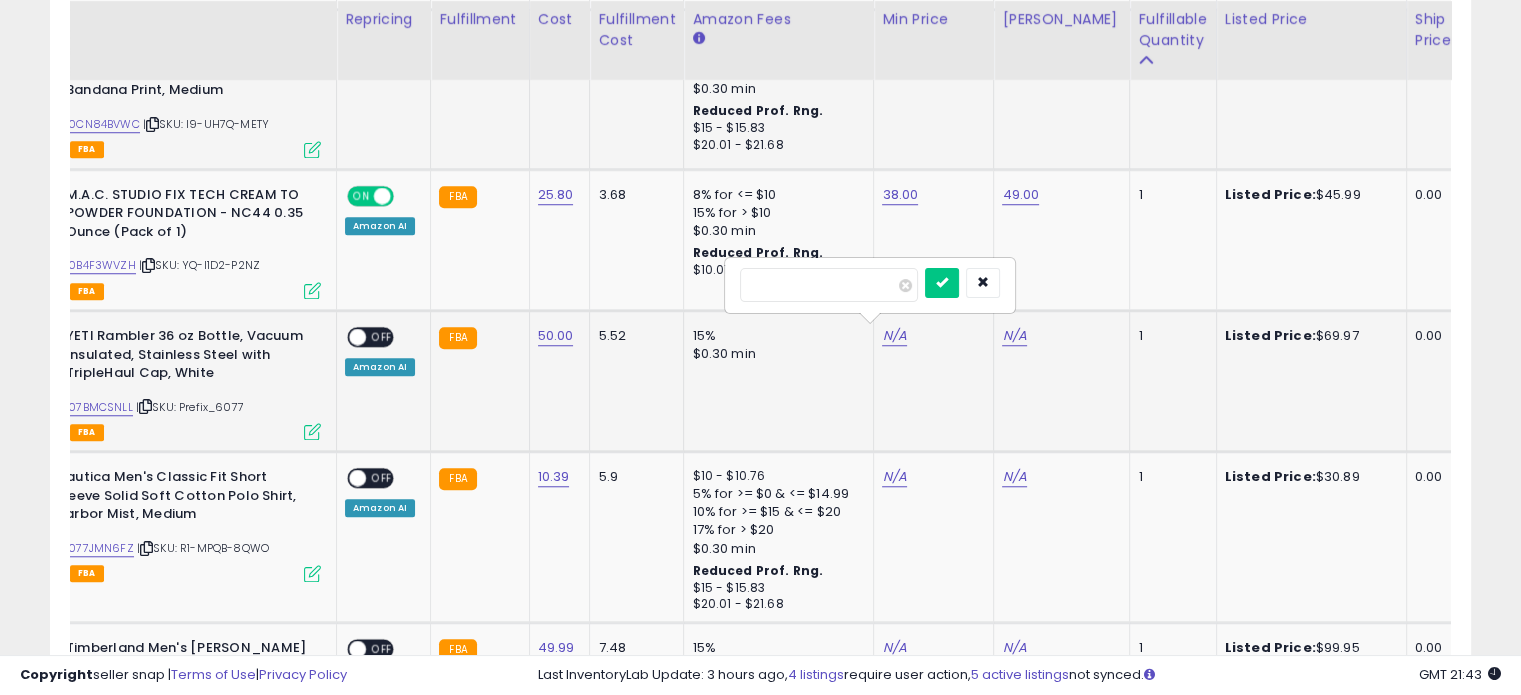 type on "**" 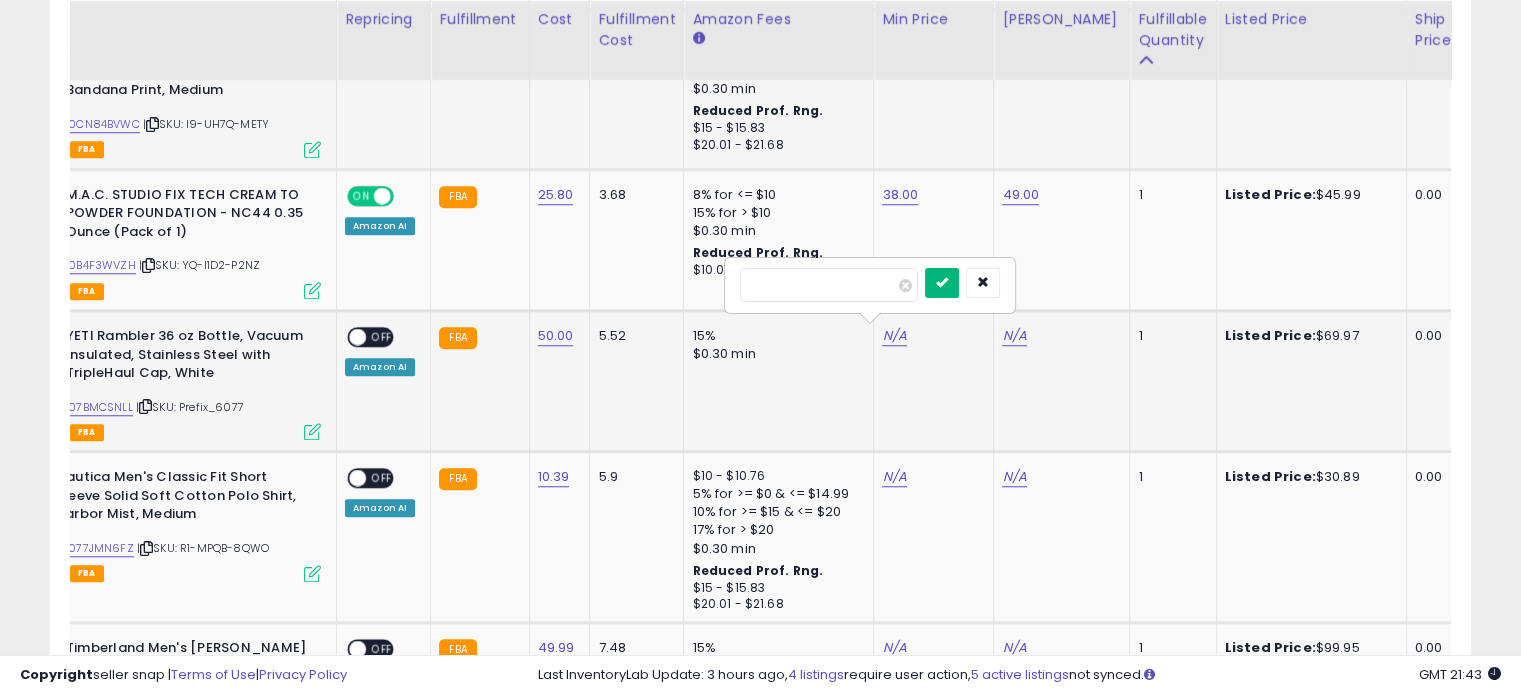 click at bounding box center [942, 282] 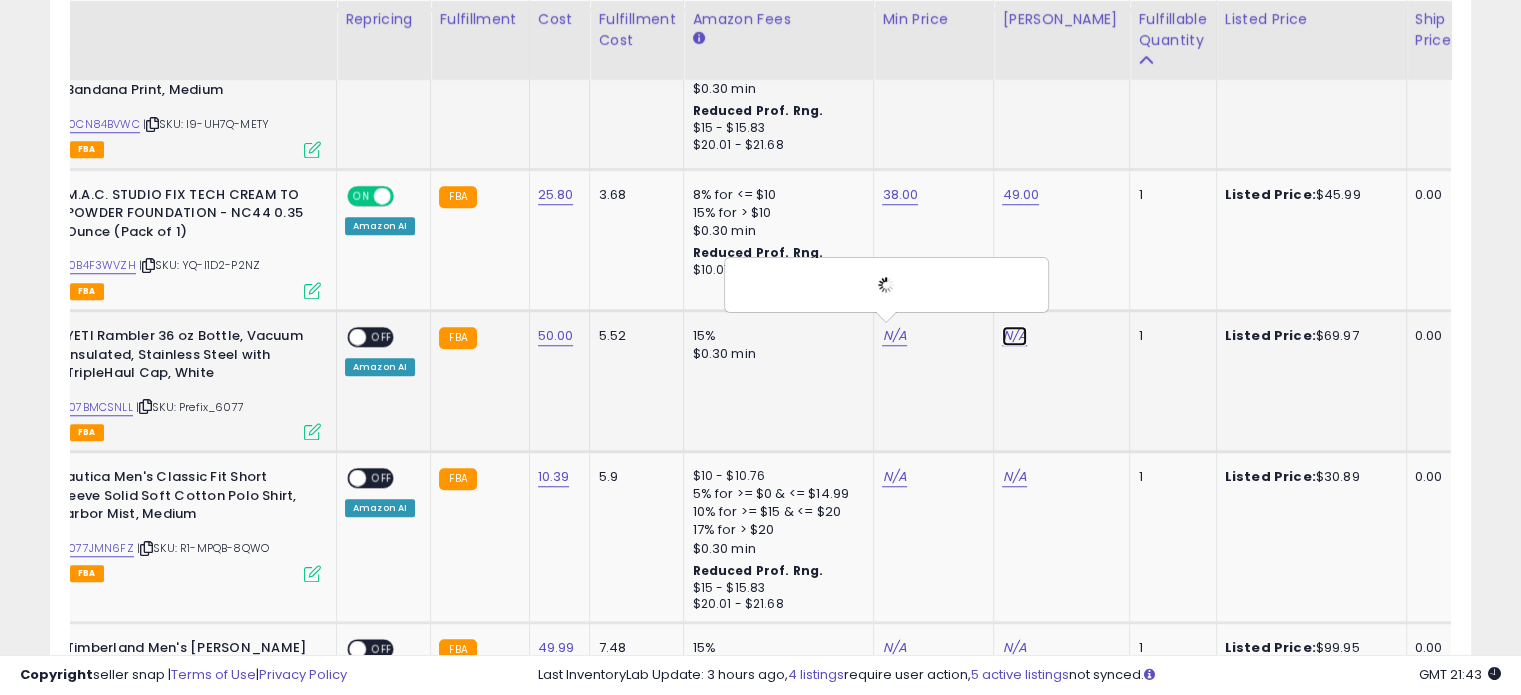 click on "N/A" at bounding box center (1014, -517) 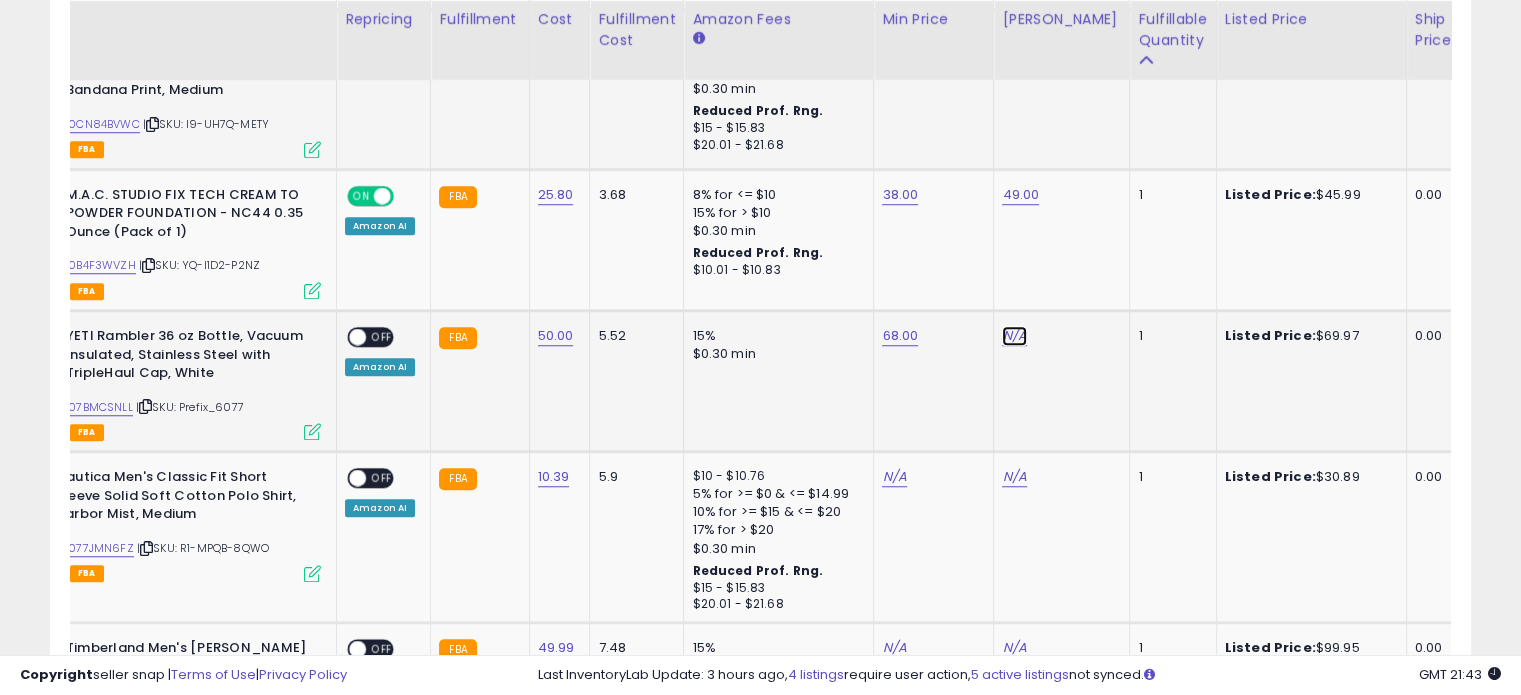 click on "N/A" at bounding box center [1014, -517] 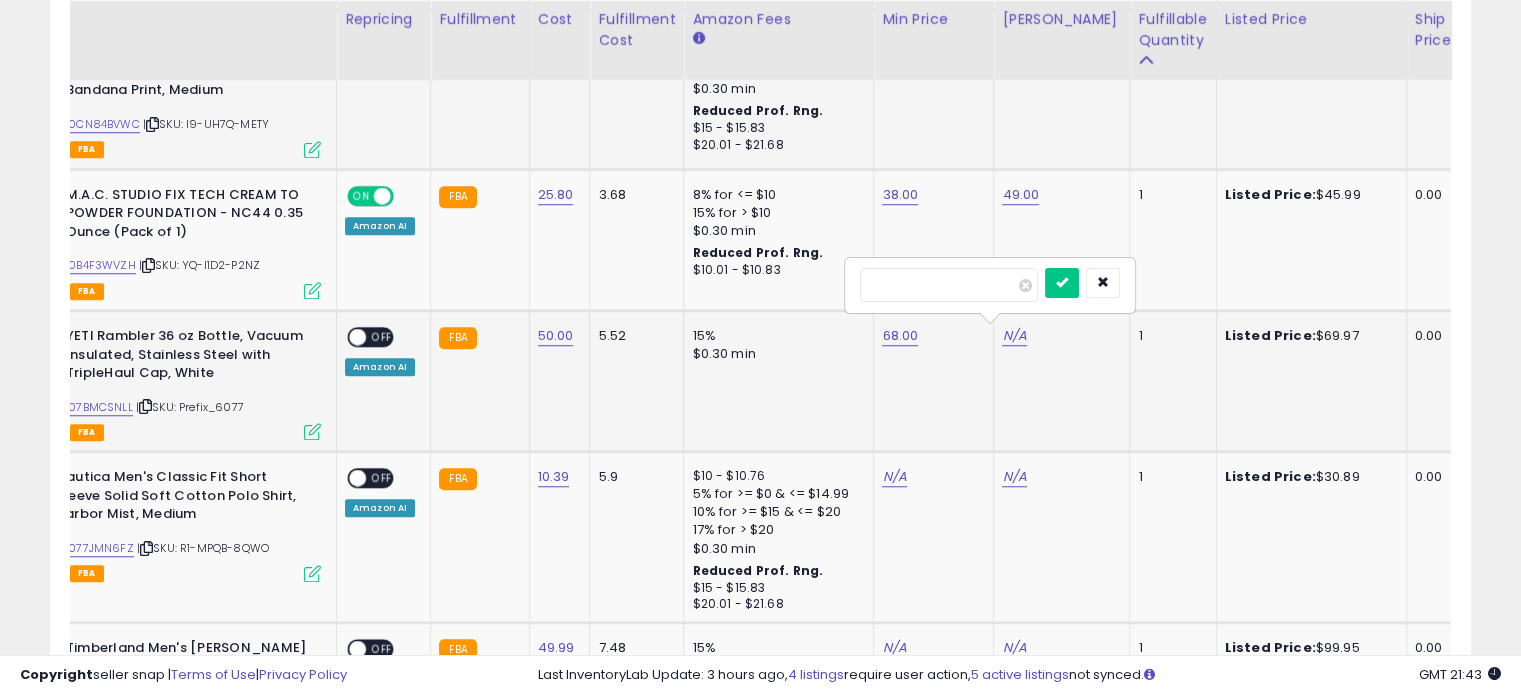 type on "**" 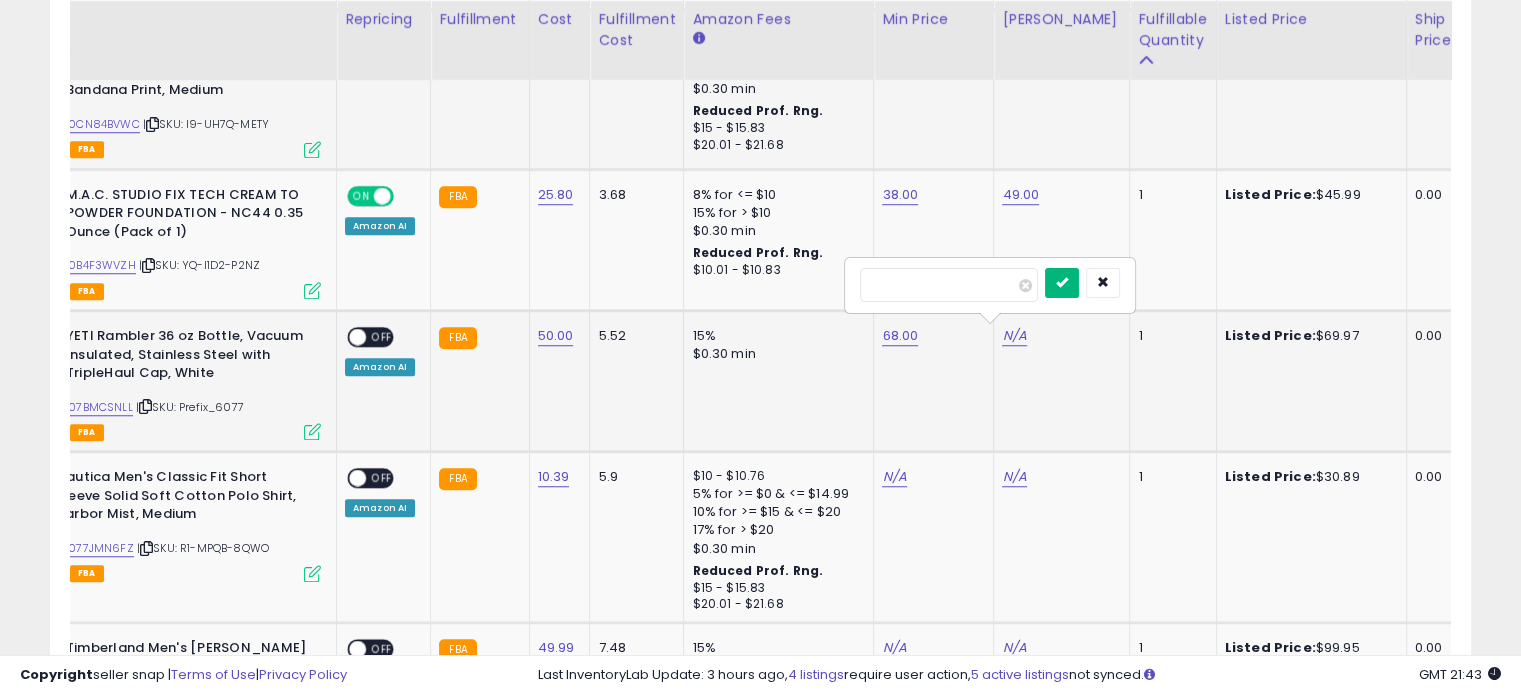 click at bounding box center [1062, 282] 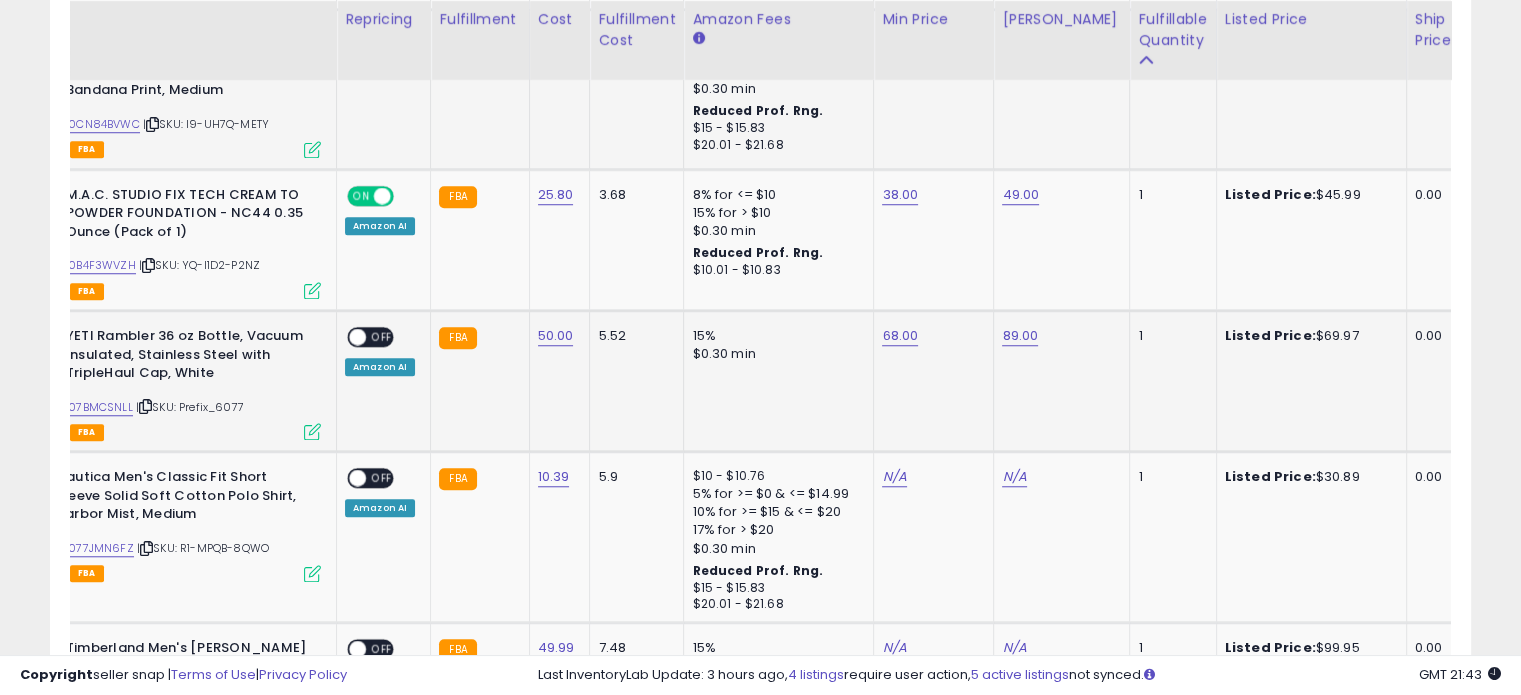 click on "OFF" at bounding box center (382, 337) 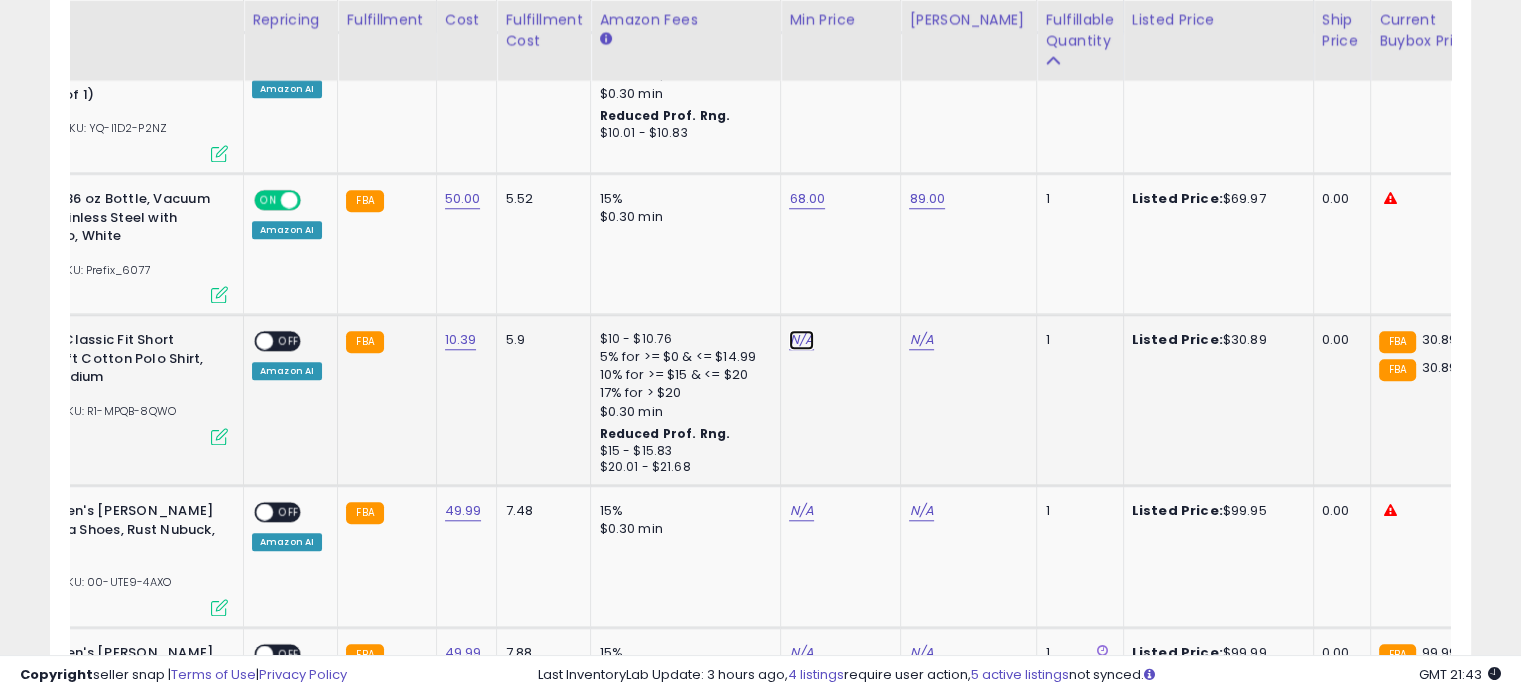 click on "N/A" at bounding box center [801, -654] 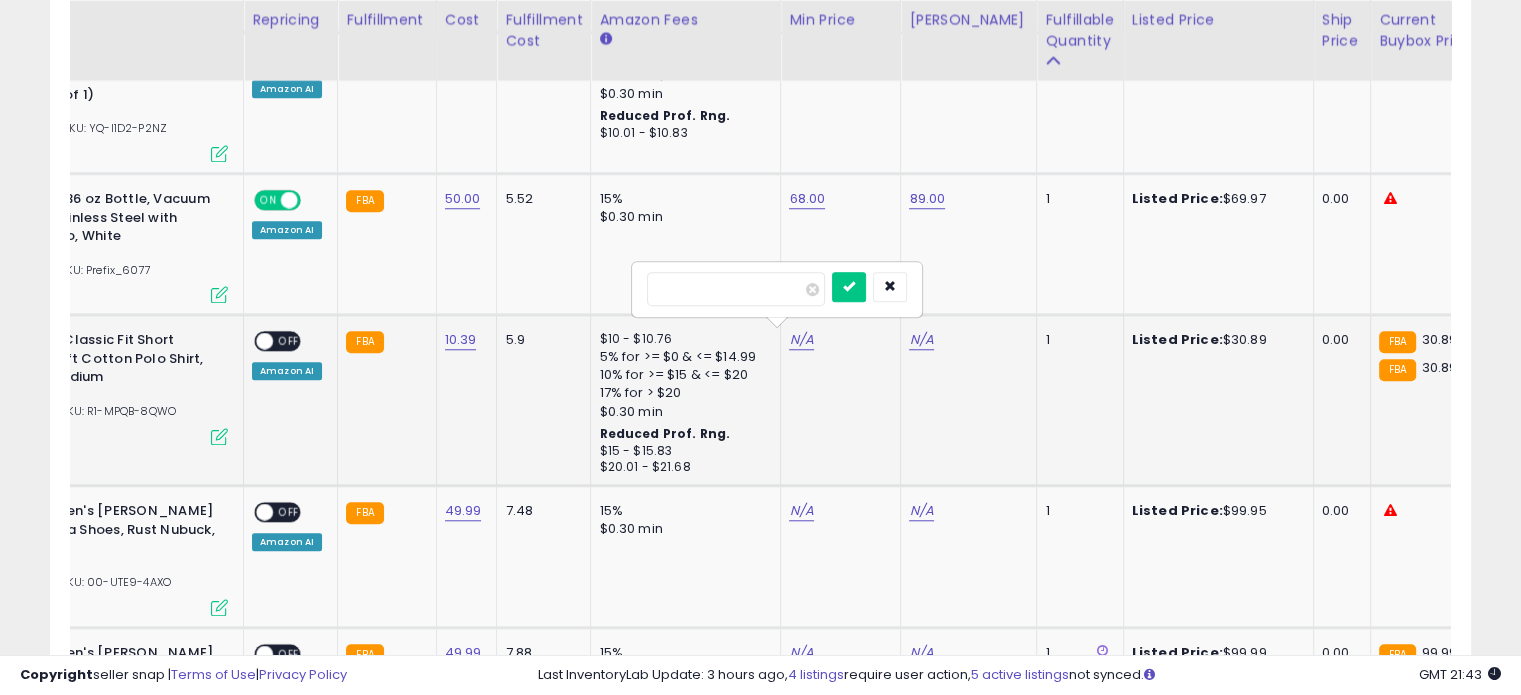 type on "**" 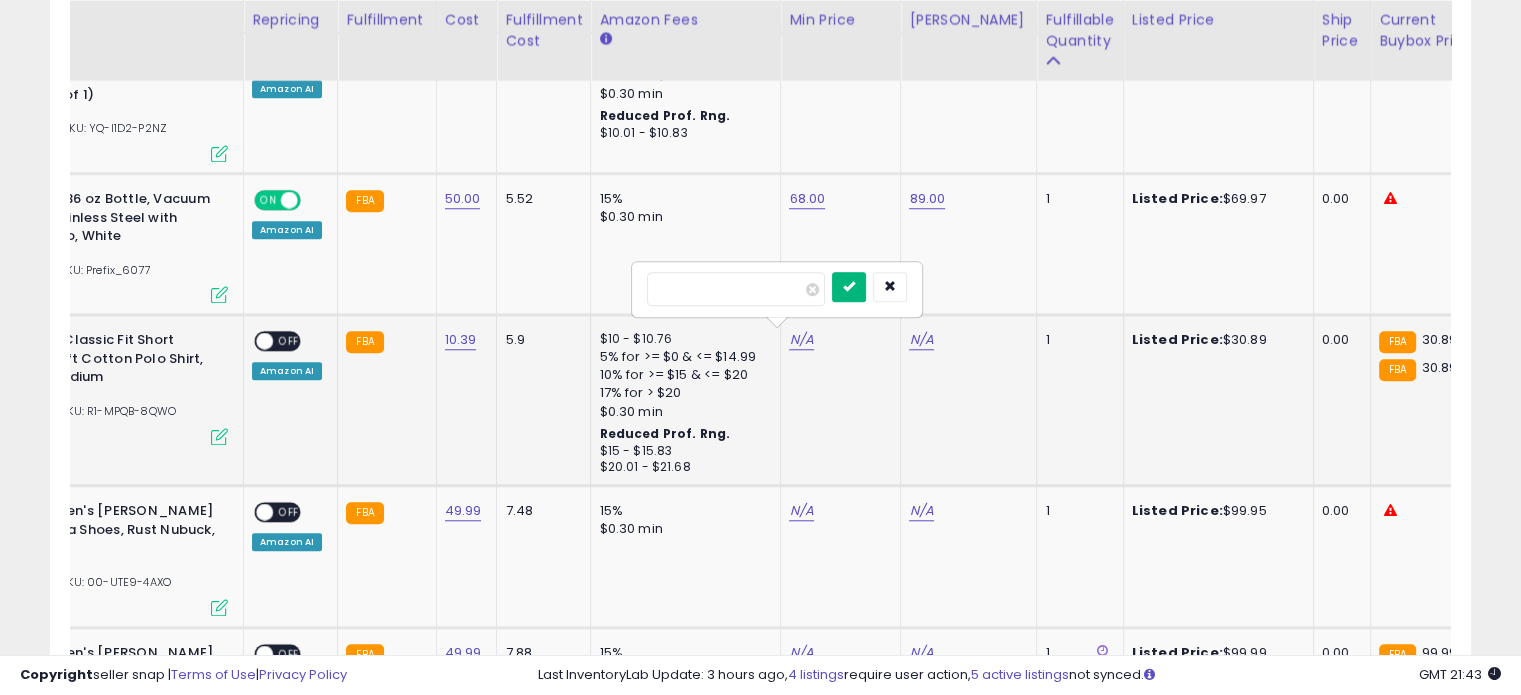 click at bounding box center (849, 287) 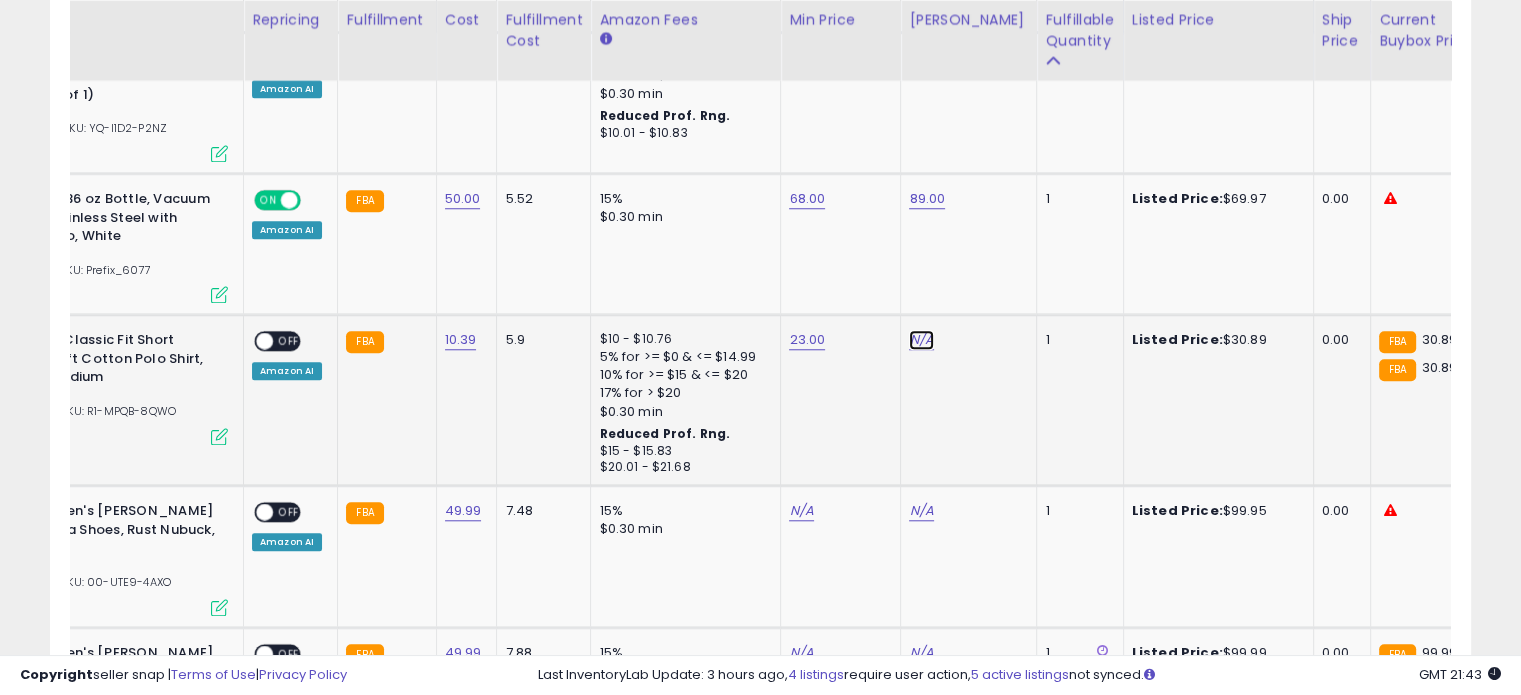 click on "N/A" at bounding box center (921, -654) 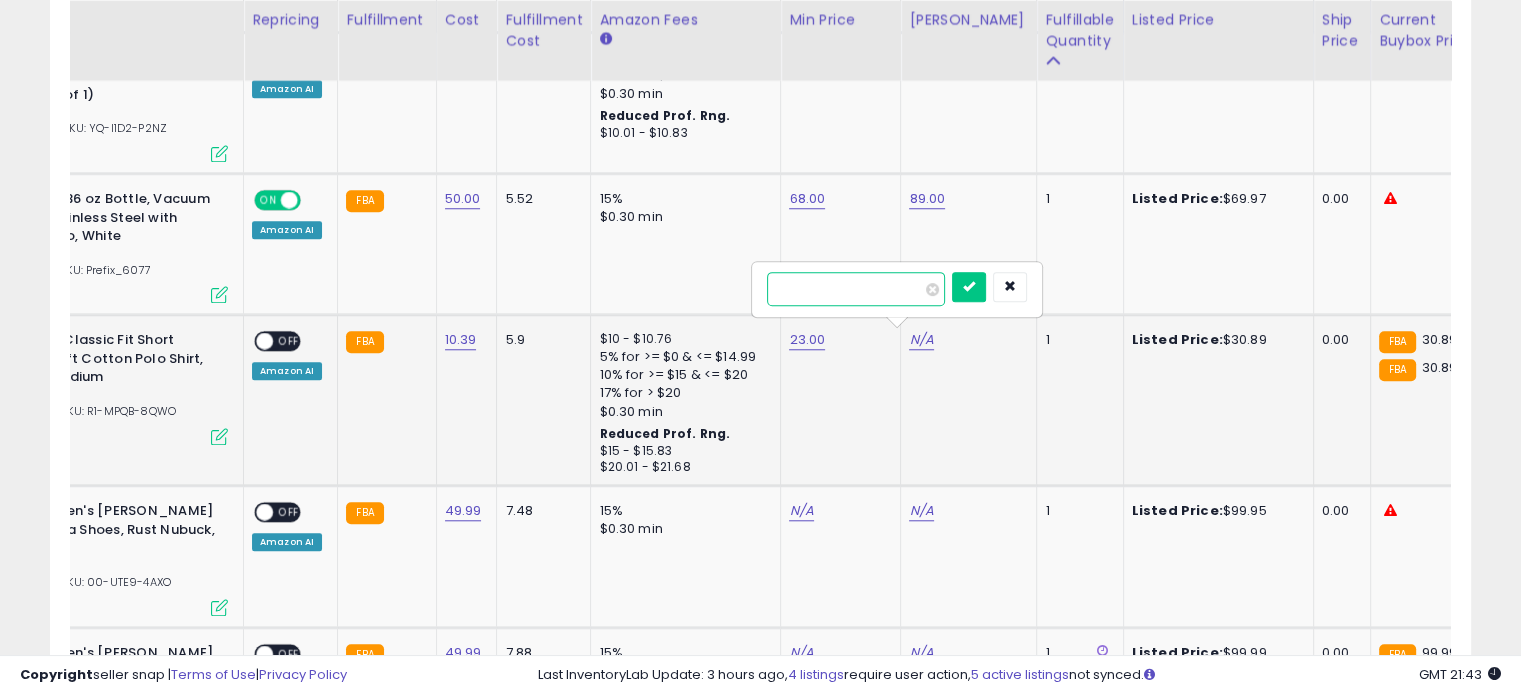 type on "**" 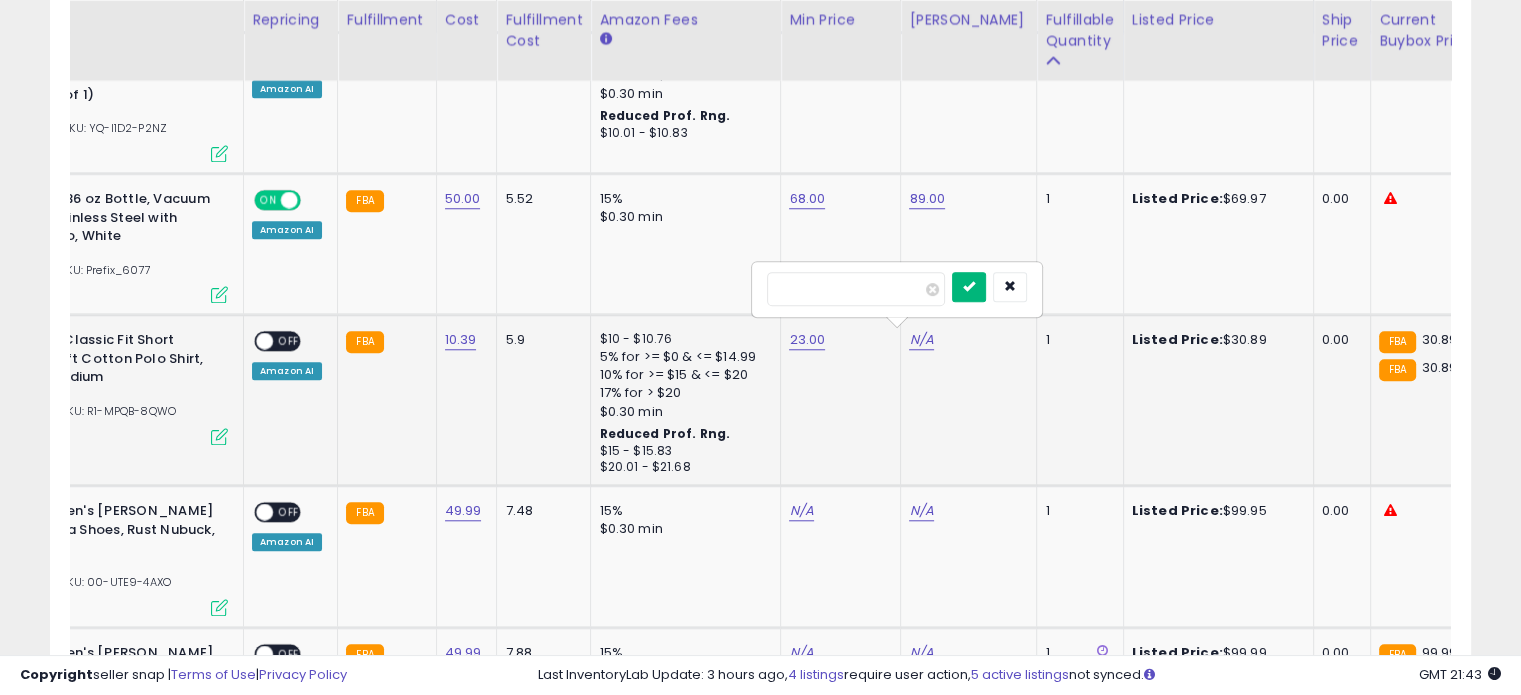click at bounding box center (969, 287) 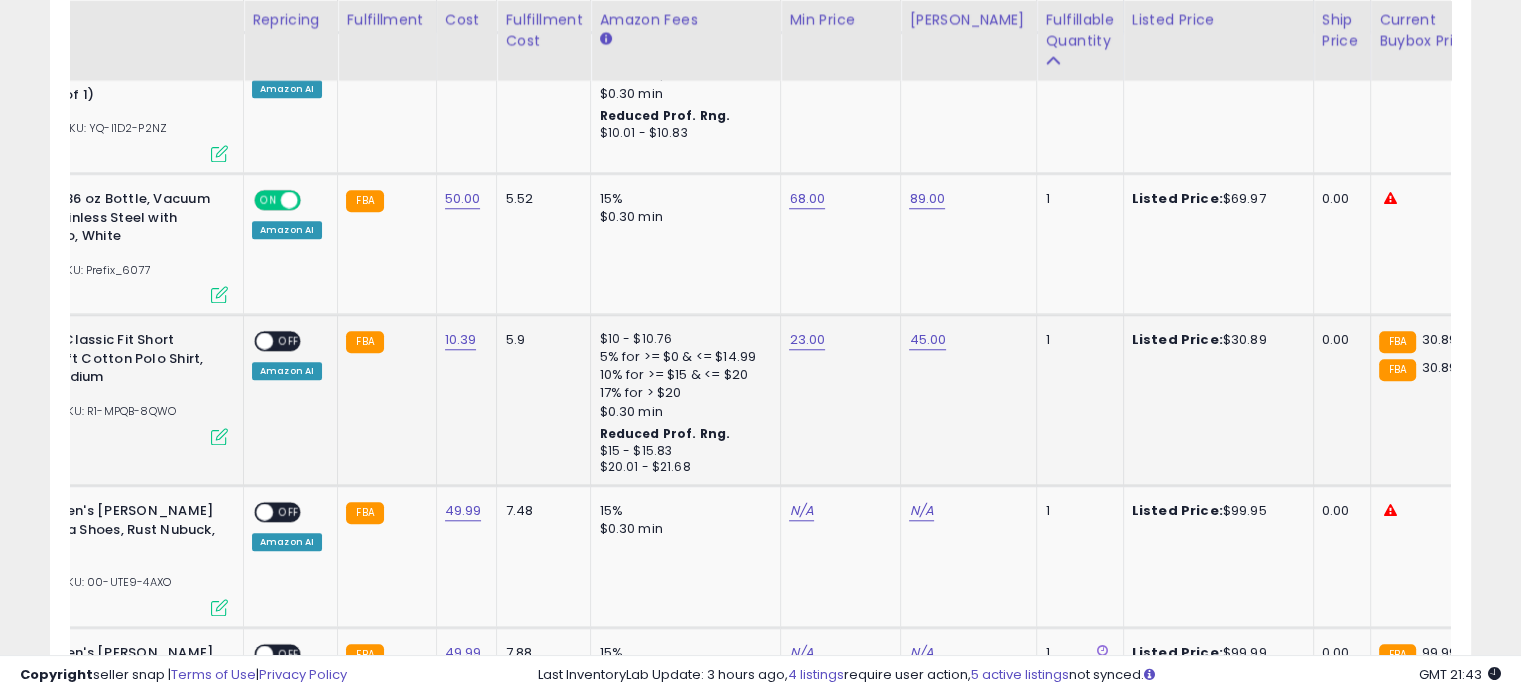 click on "OFF" at bounding box center [289, 341] 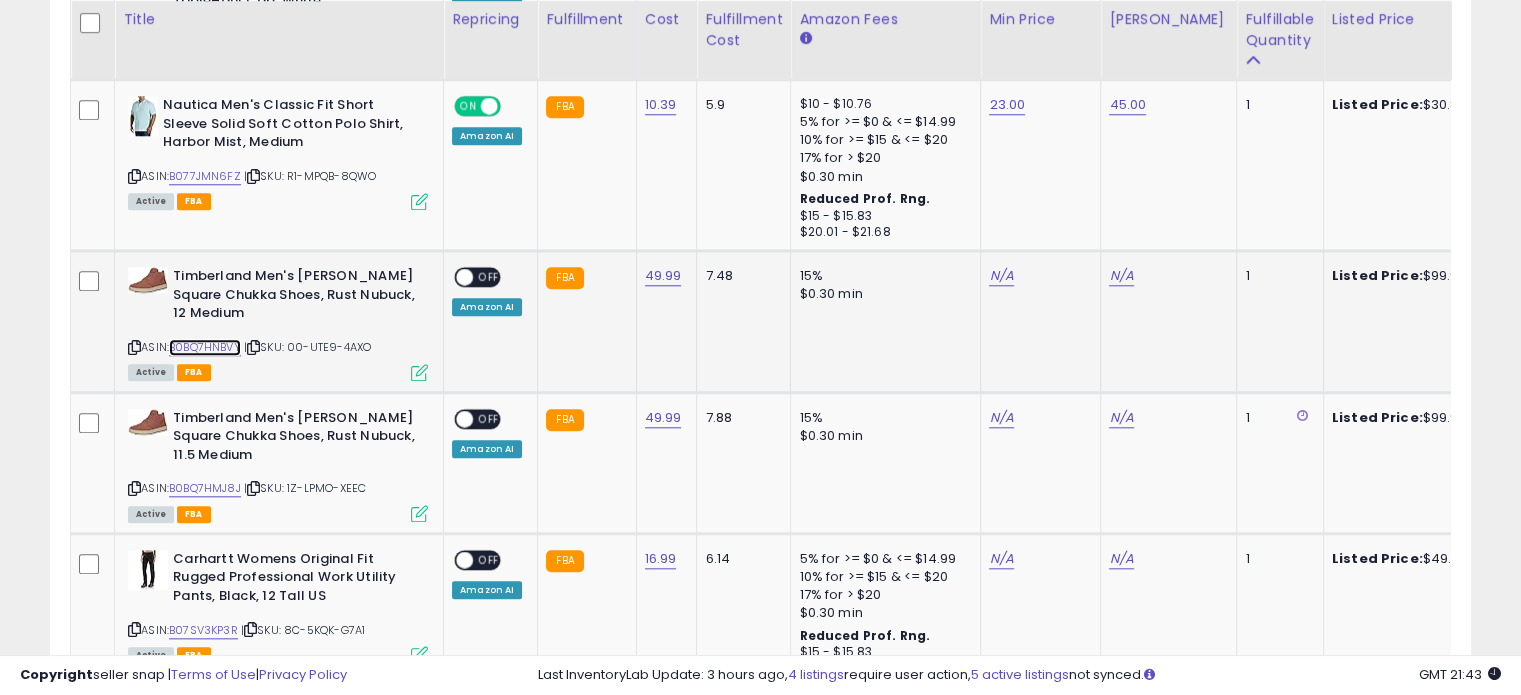 click on "B0BQ7HNBVY" at bounding box center [205, 347] 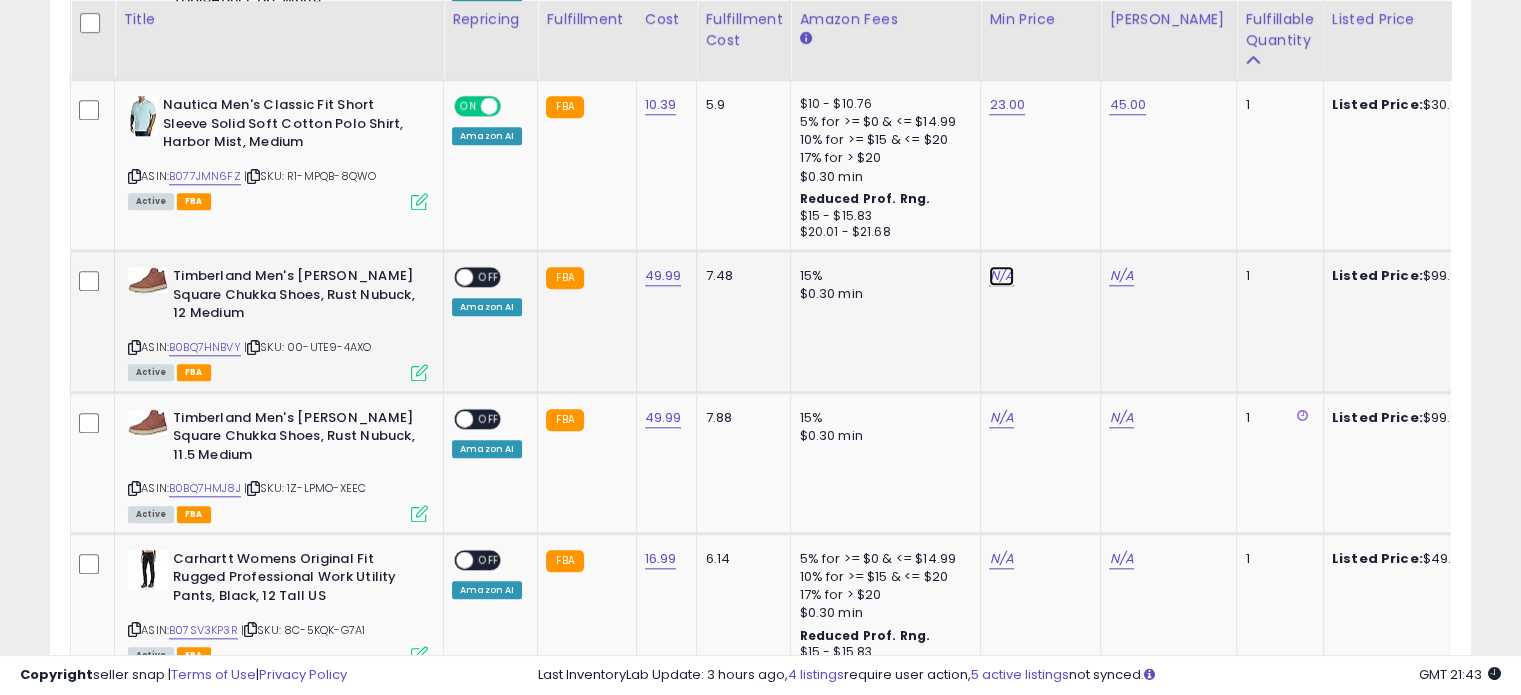 click on "N/A" at bounding box center (1001, -889) 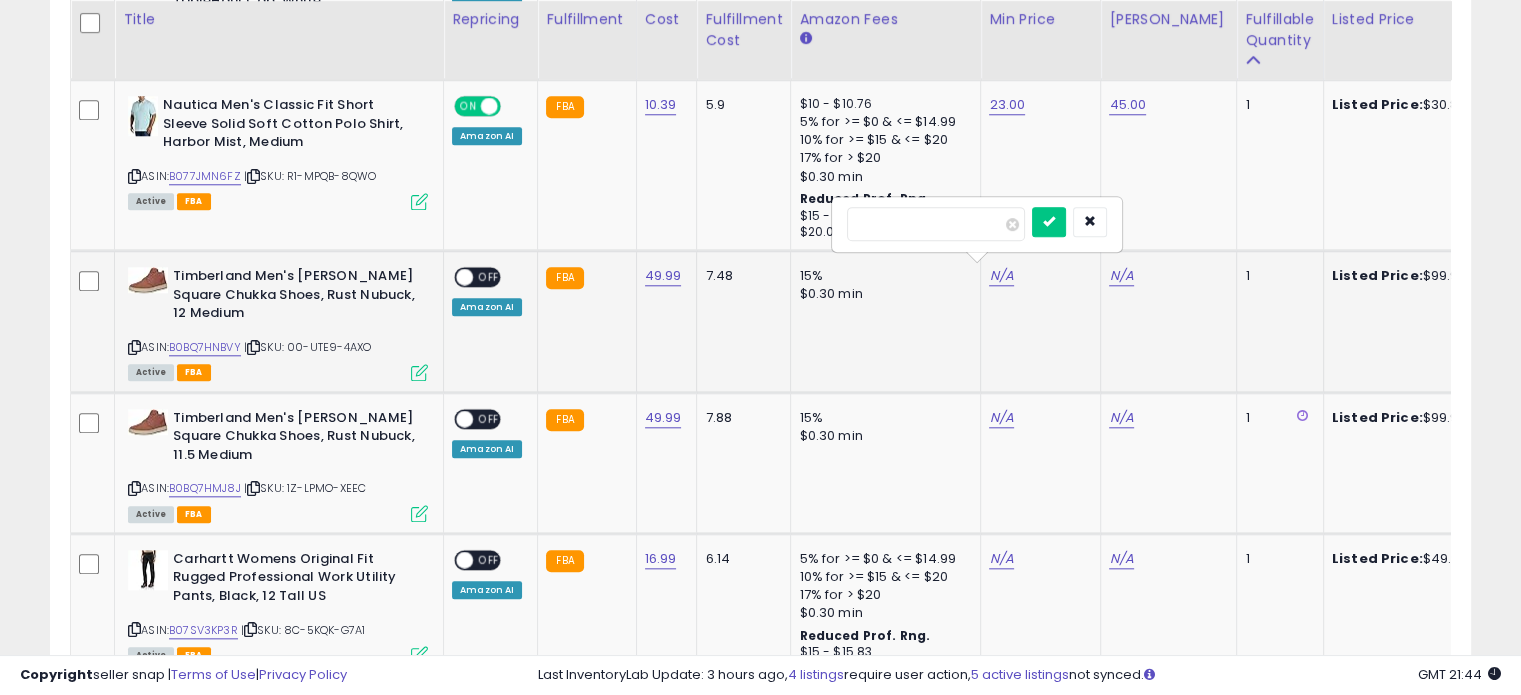 type on "****" 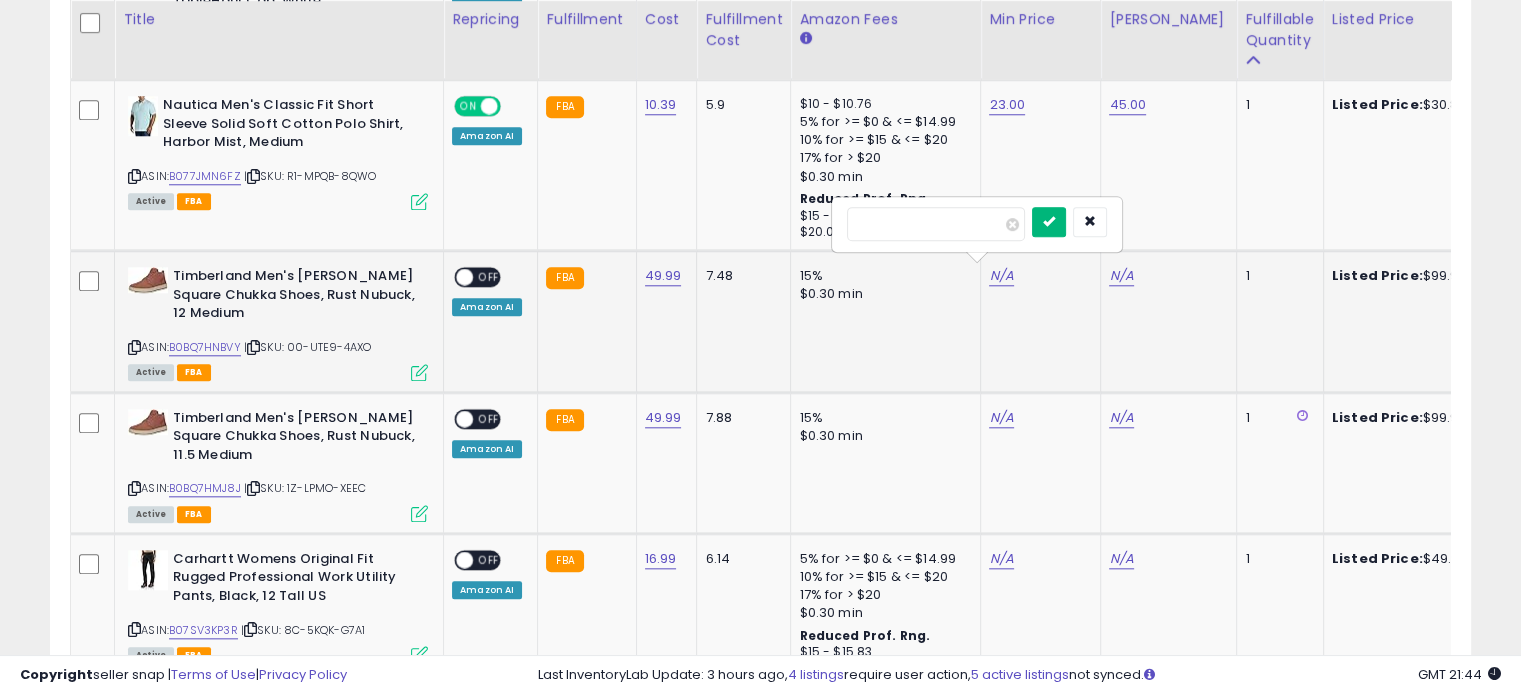 click at bounding box center [1049, 221] 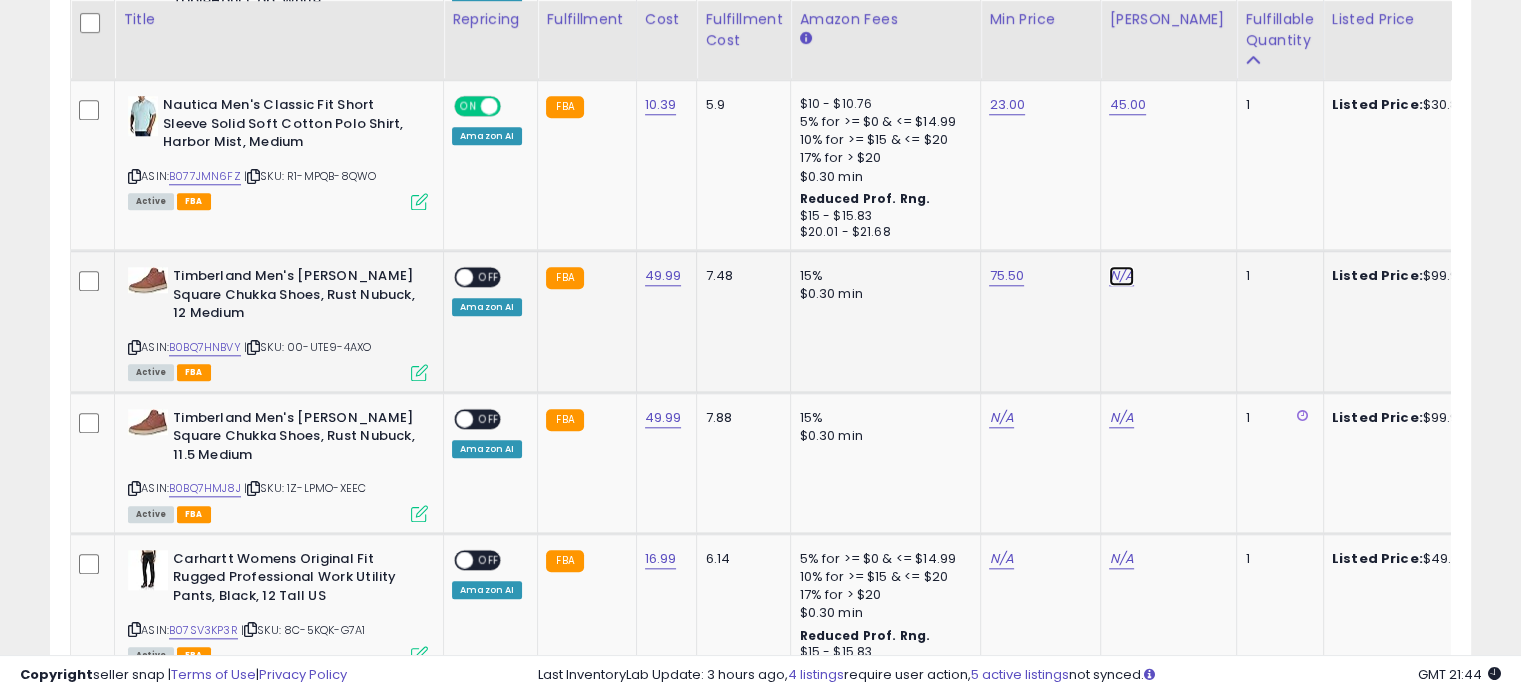 click on "N/A" at bounding box center (1121, -889) 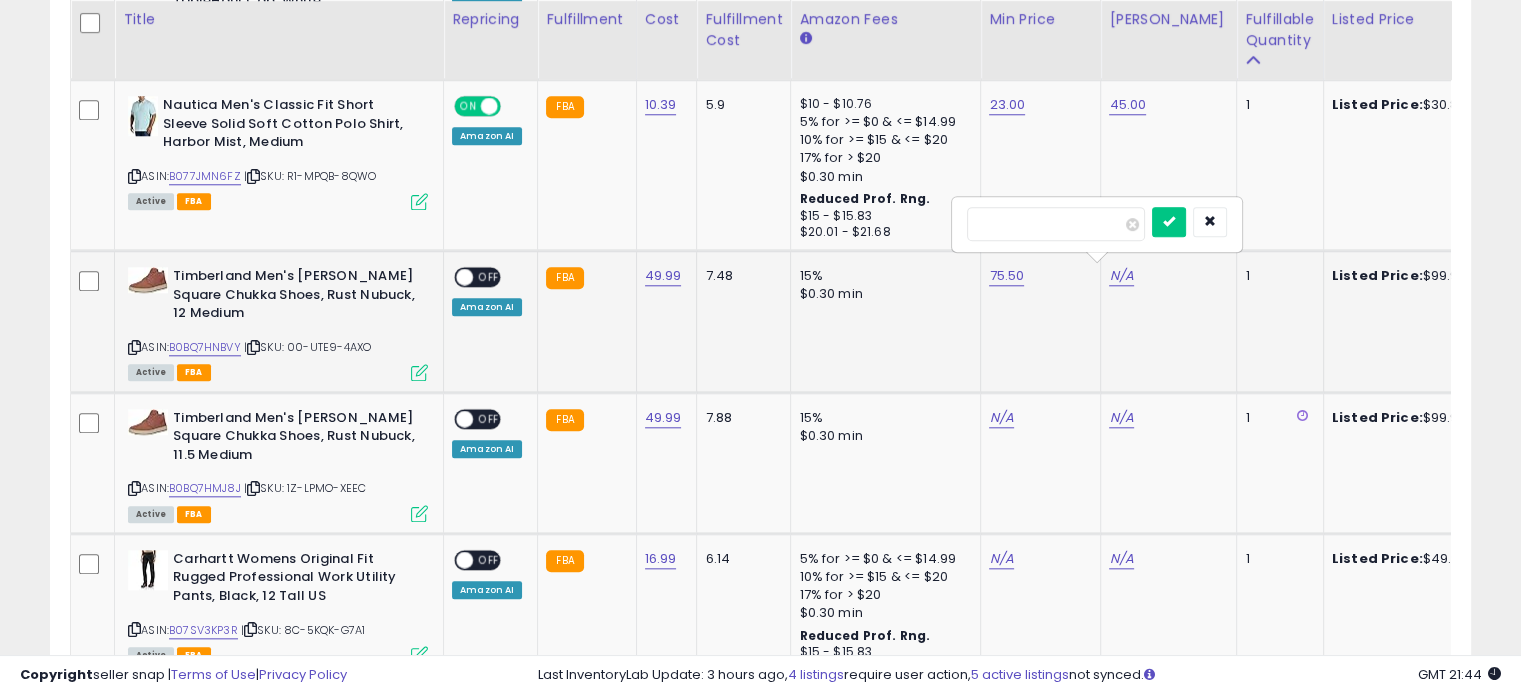 type on "*" 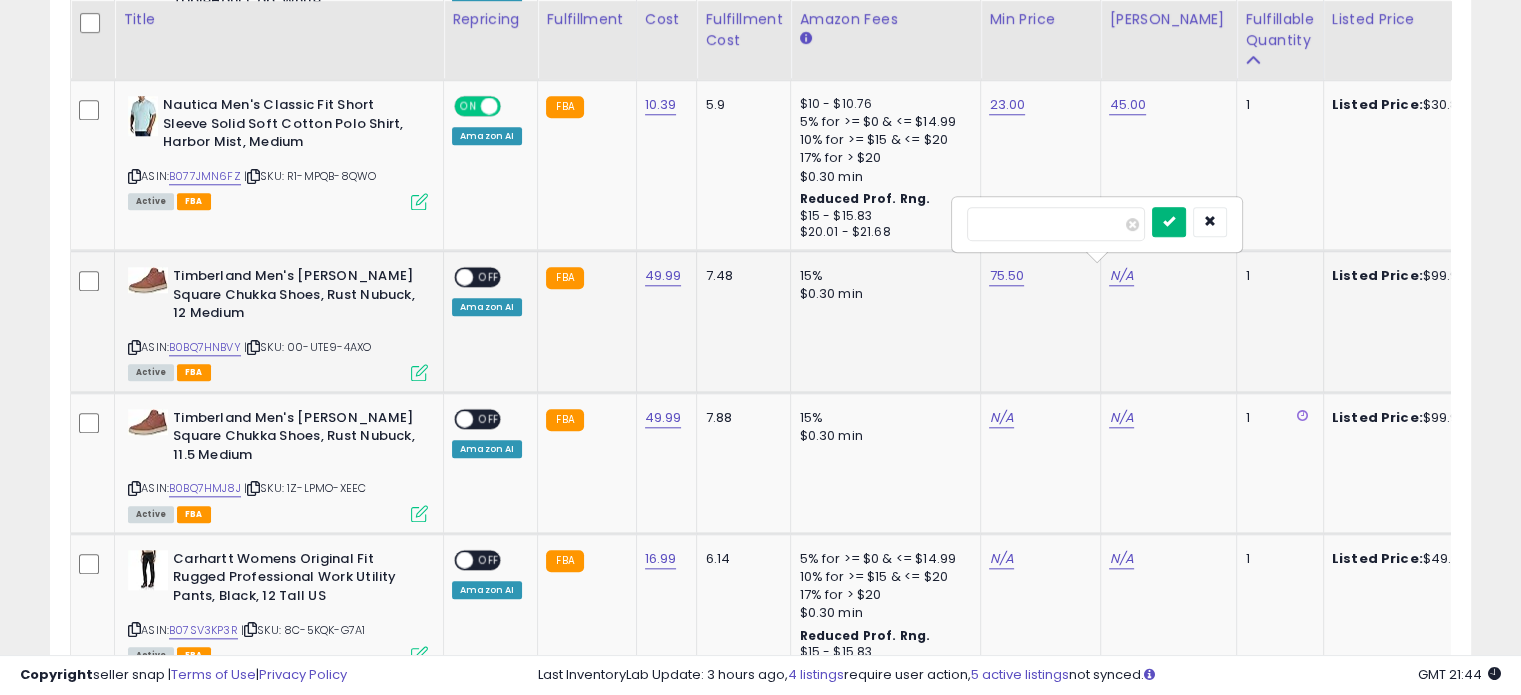 click at bounding box center [1169, 221] 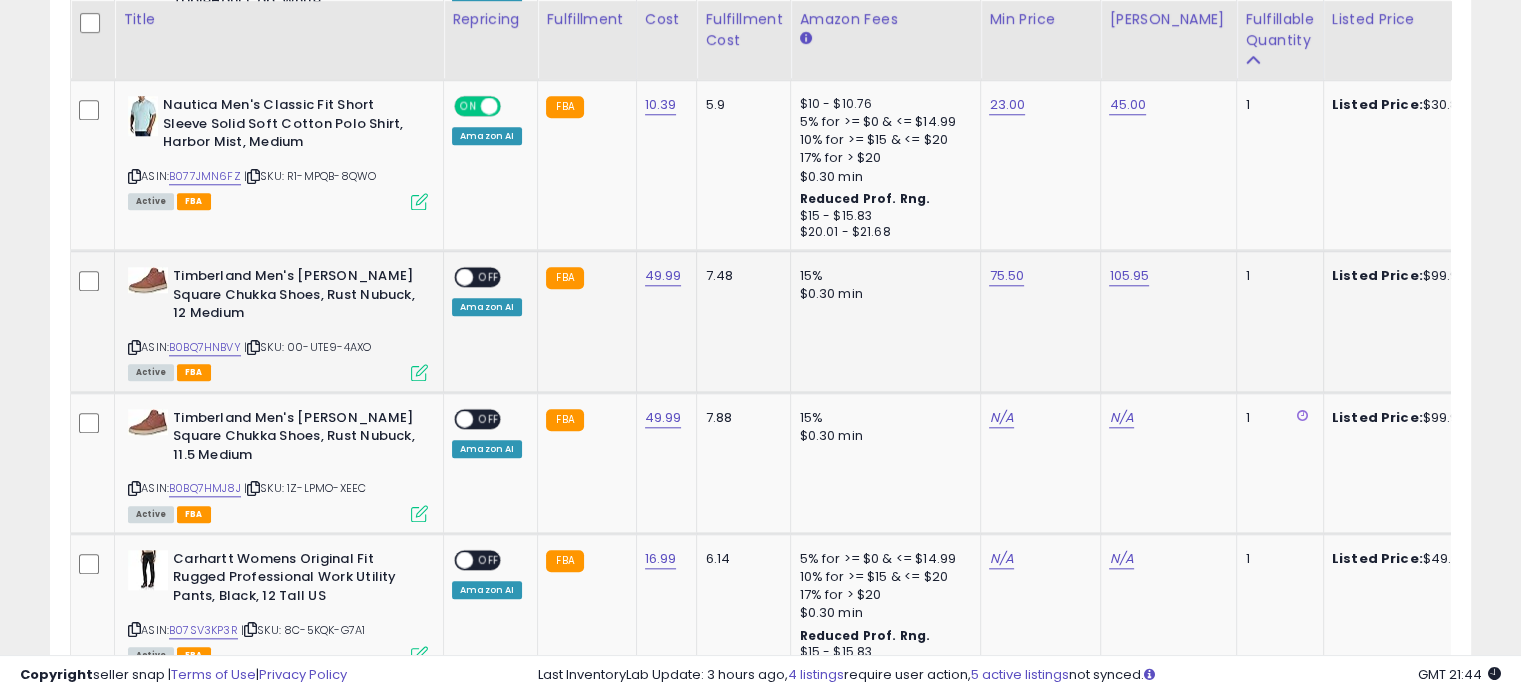 click on "OFF" at bounding box center (489, 277) 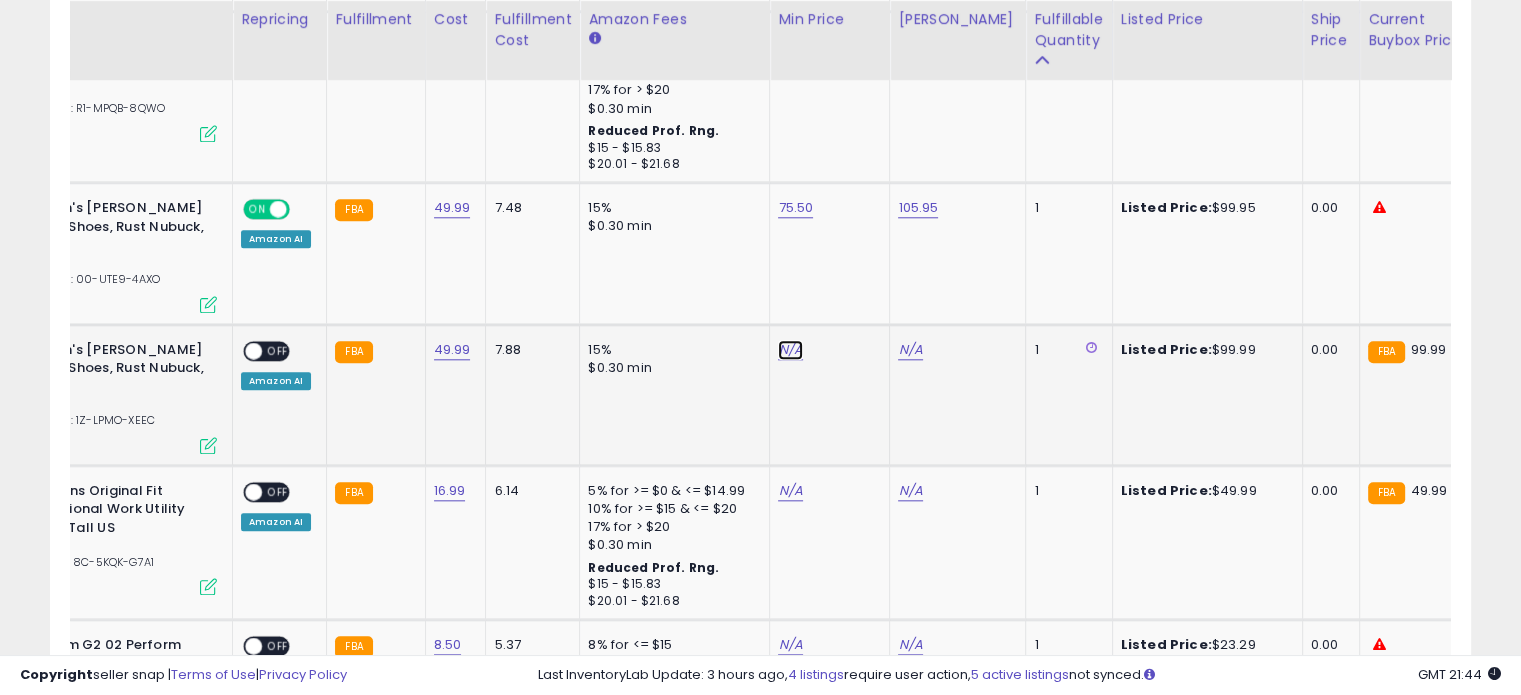 click on "N/A" at bounding box center (790, -957) 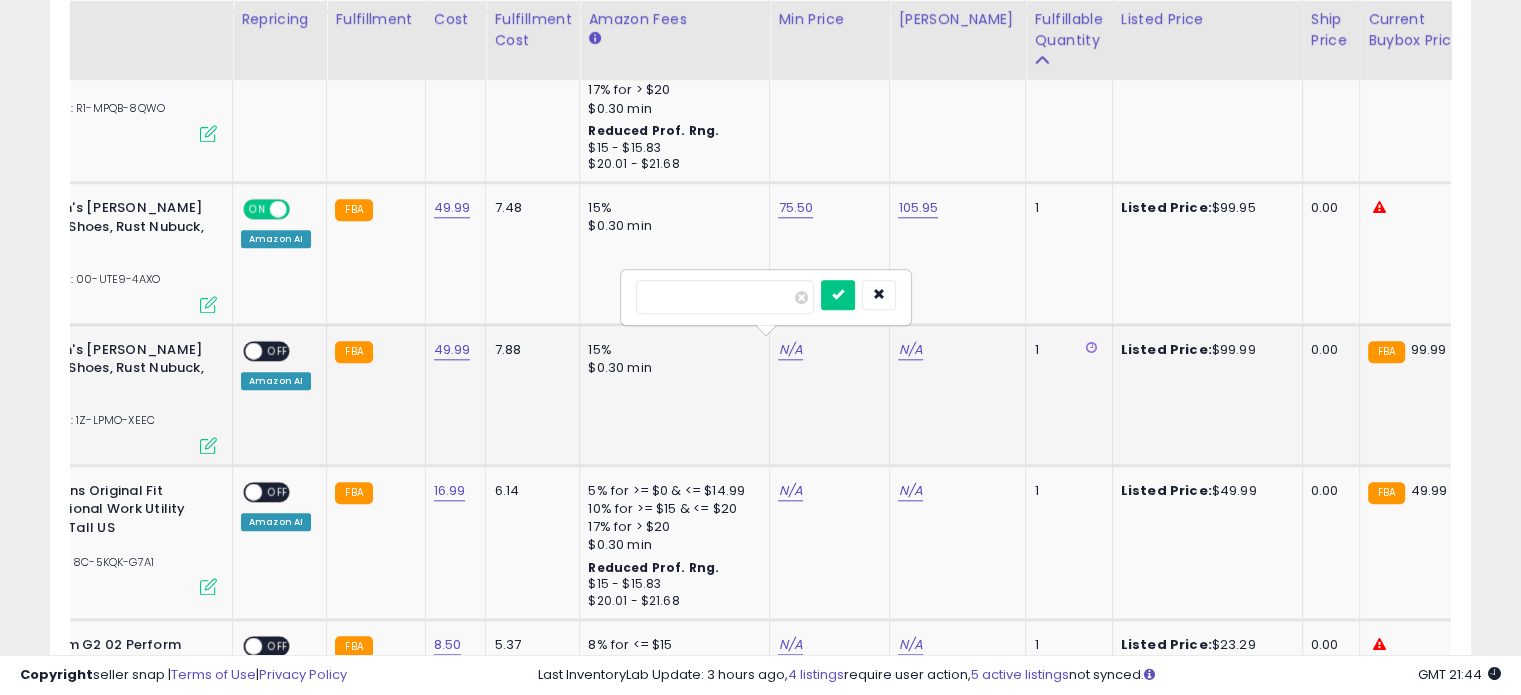 type on "**" 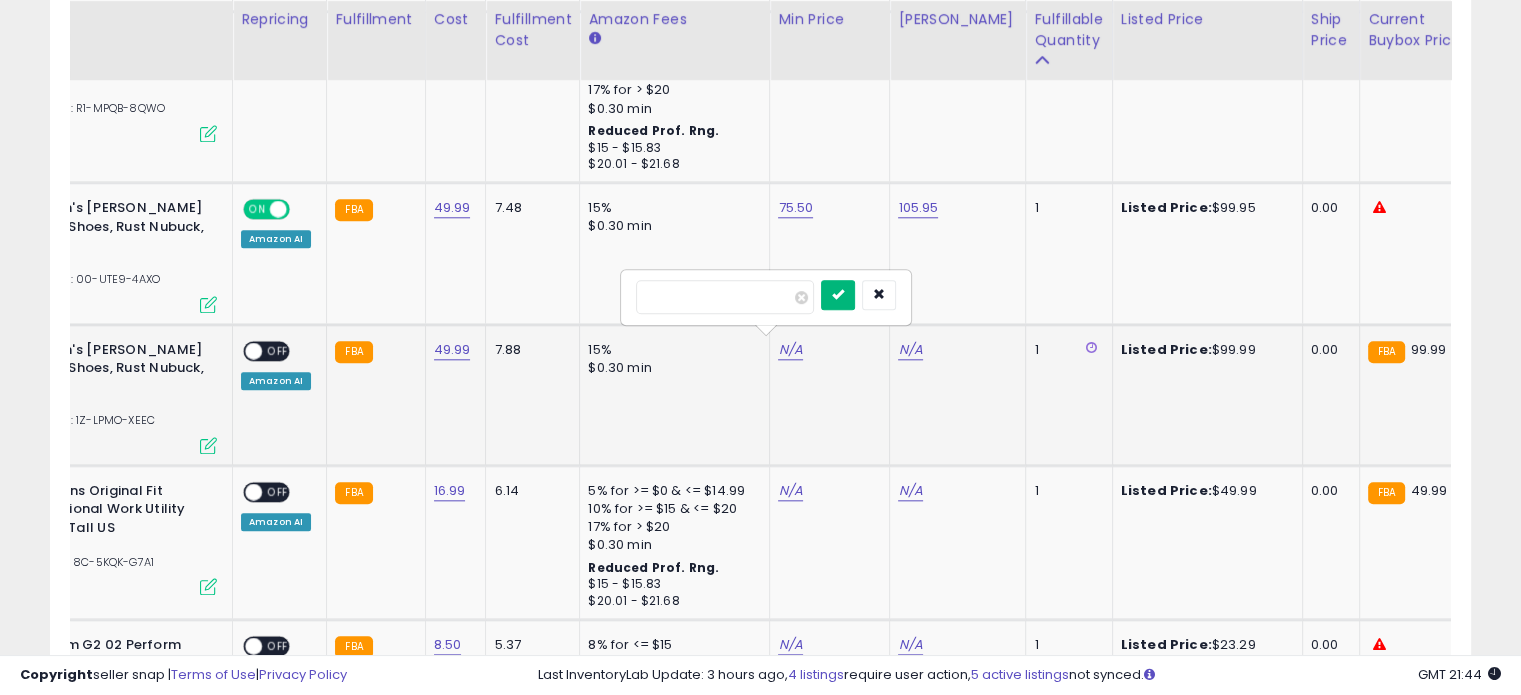click at bounding box center (838, 294) 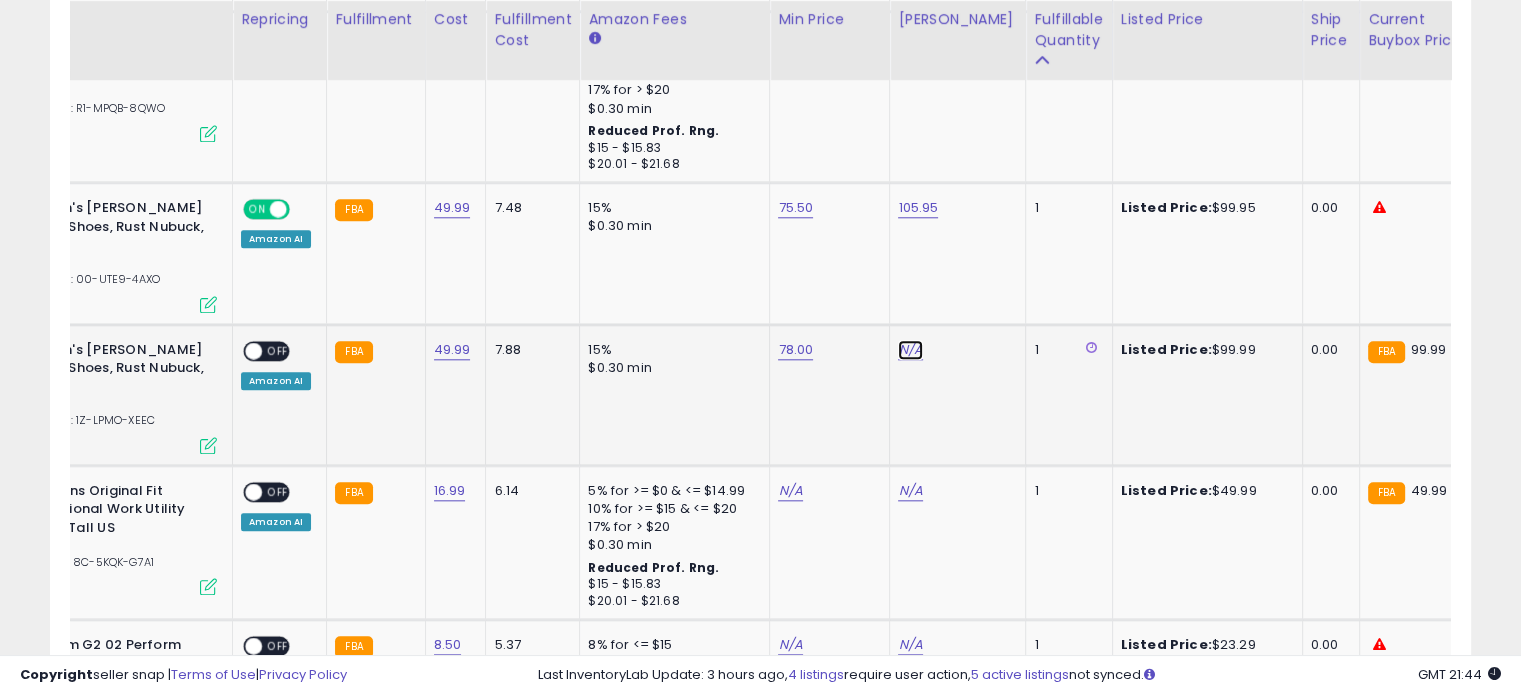click on "N/A" at bounding box center (910, -957) 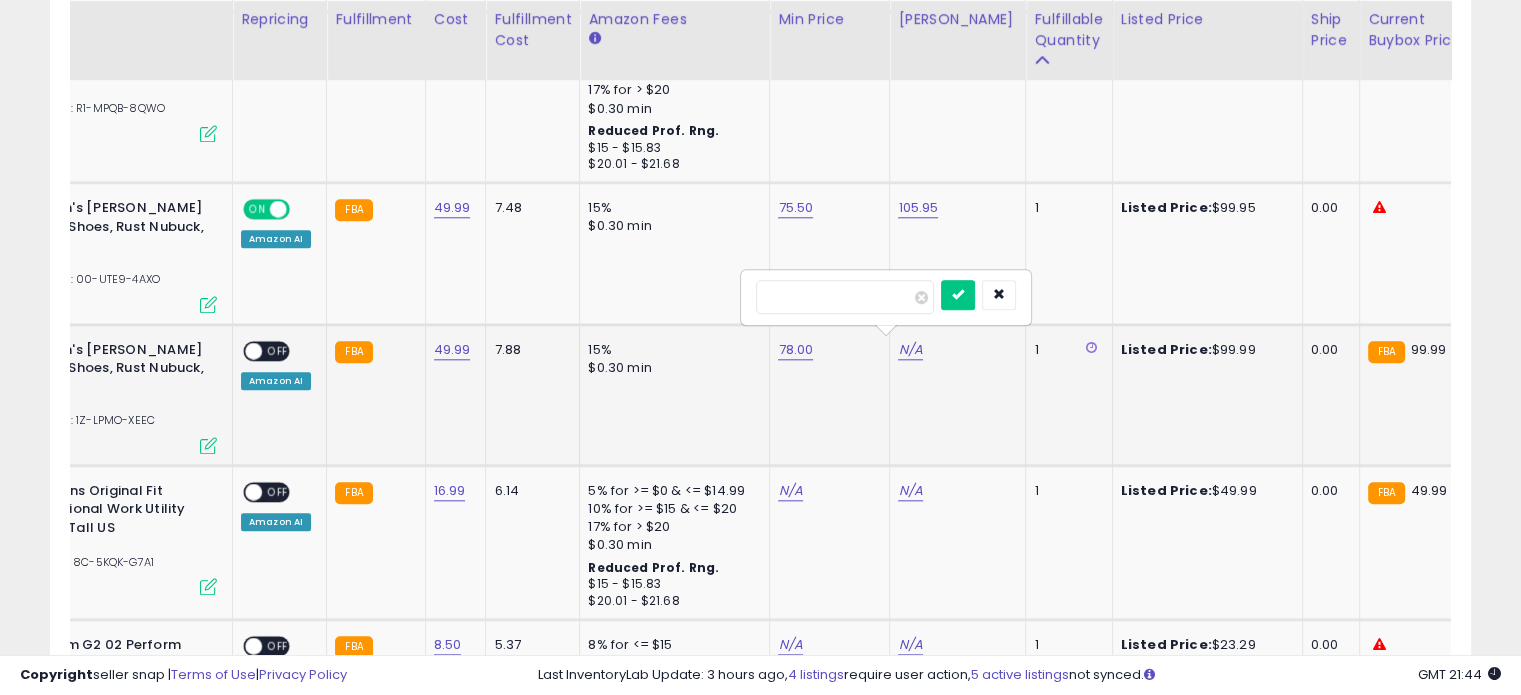 type on "***" 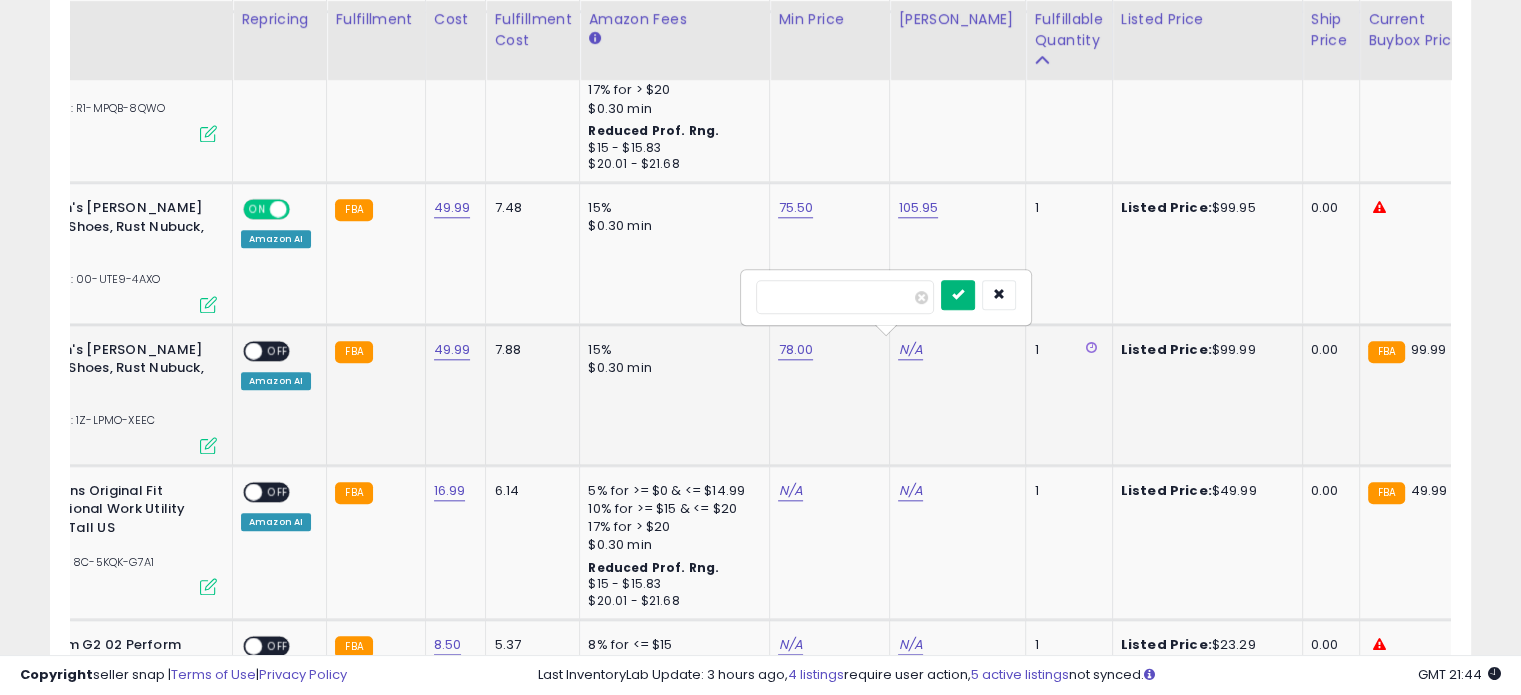 click at bounding box center (958, 295) 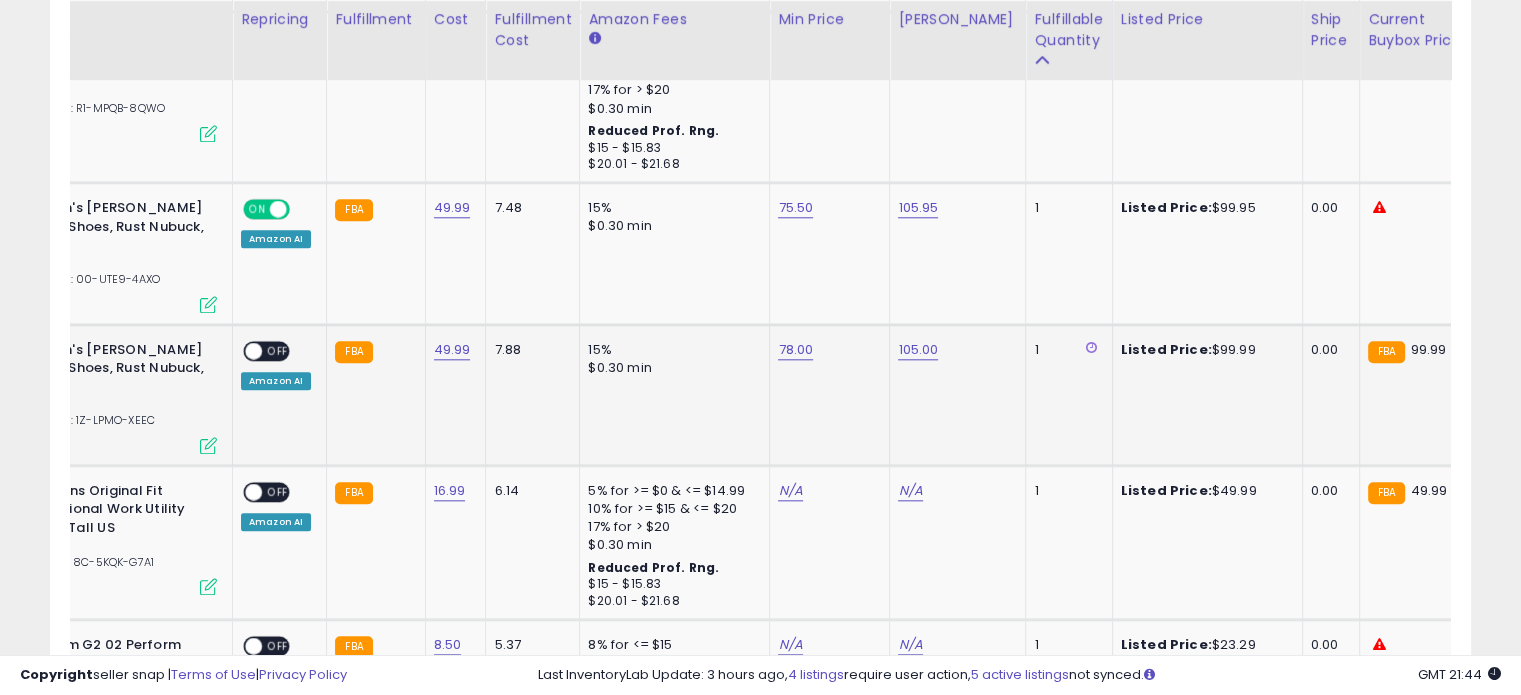 click on "OFF" at bounding box center (278, 350) 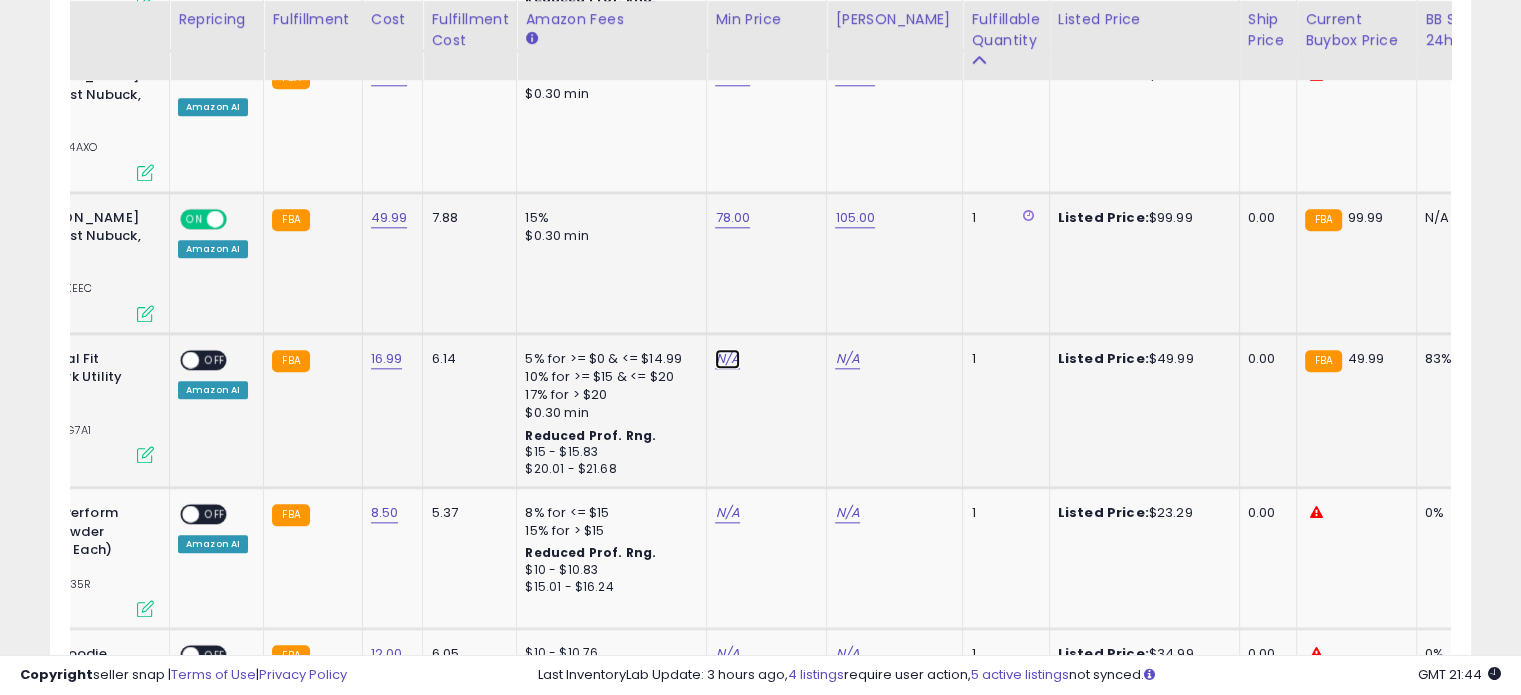 click on "N/A" at bounding box center [727, -1089] 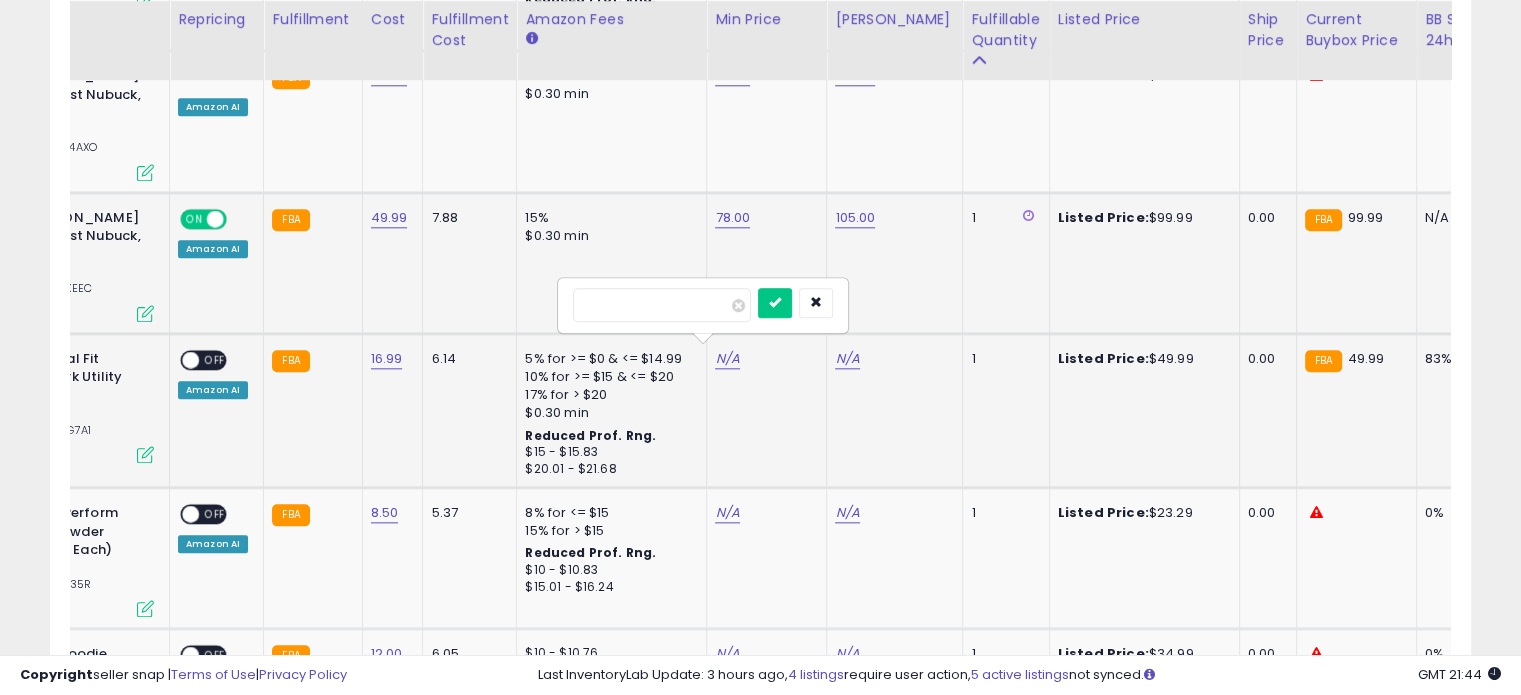 type on "**" 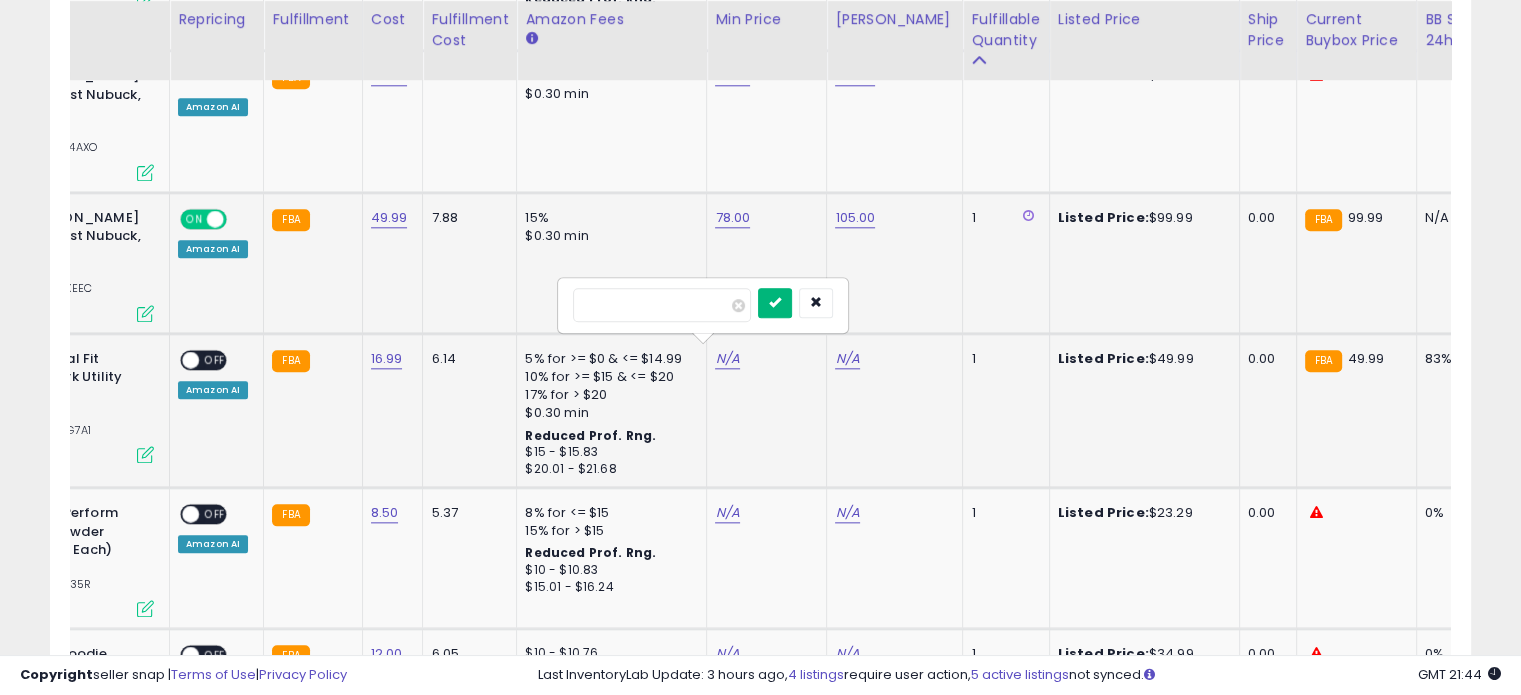 click at bounding box center [775, 302] 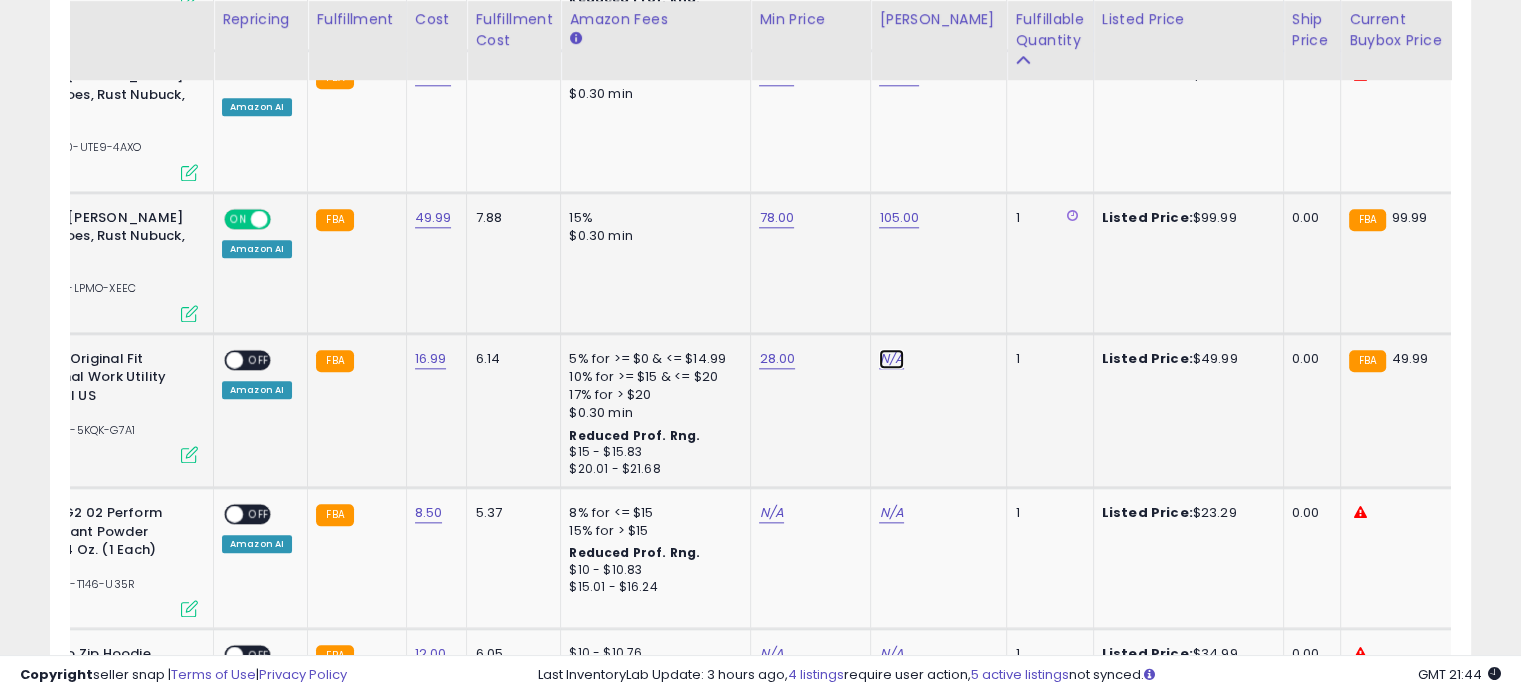 click on "N/A" at bounding box center [891, -1089] 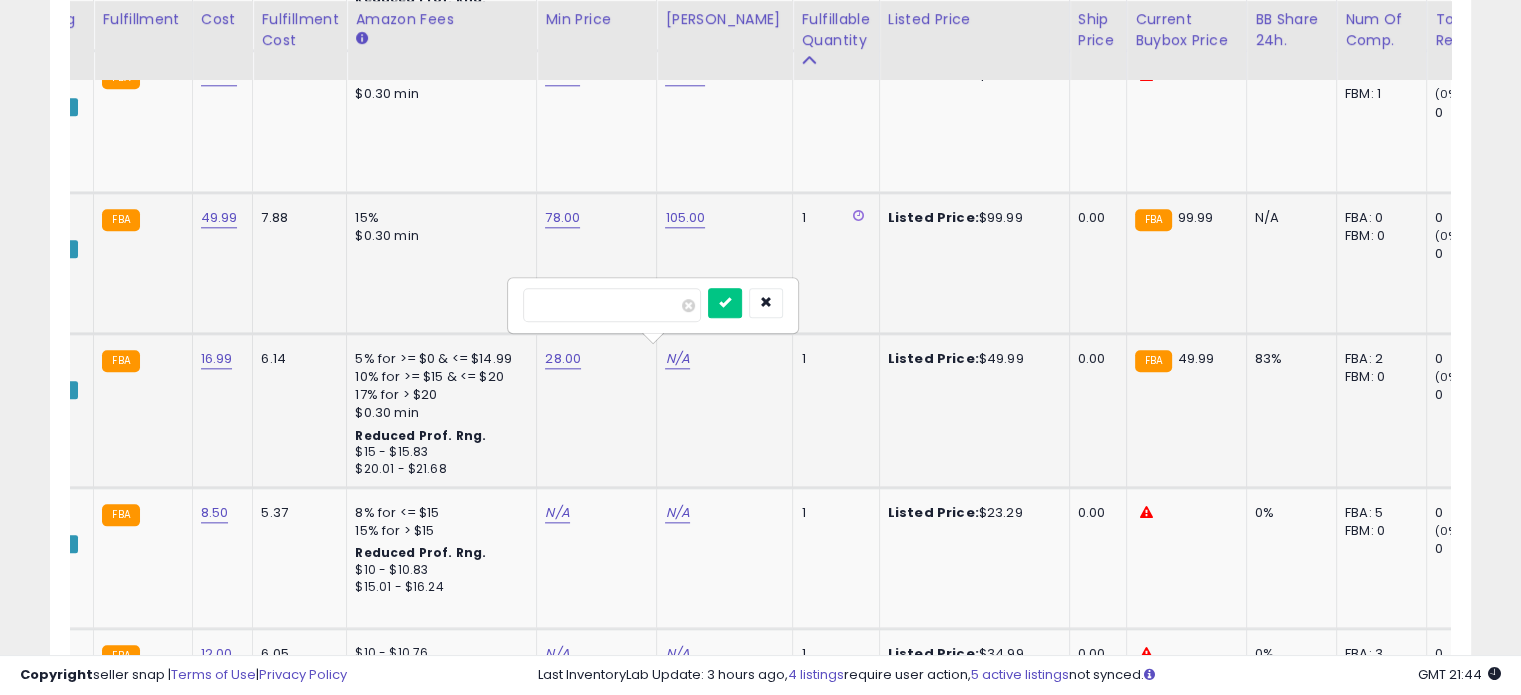 type on "*****" 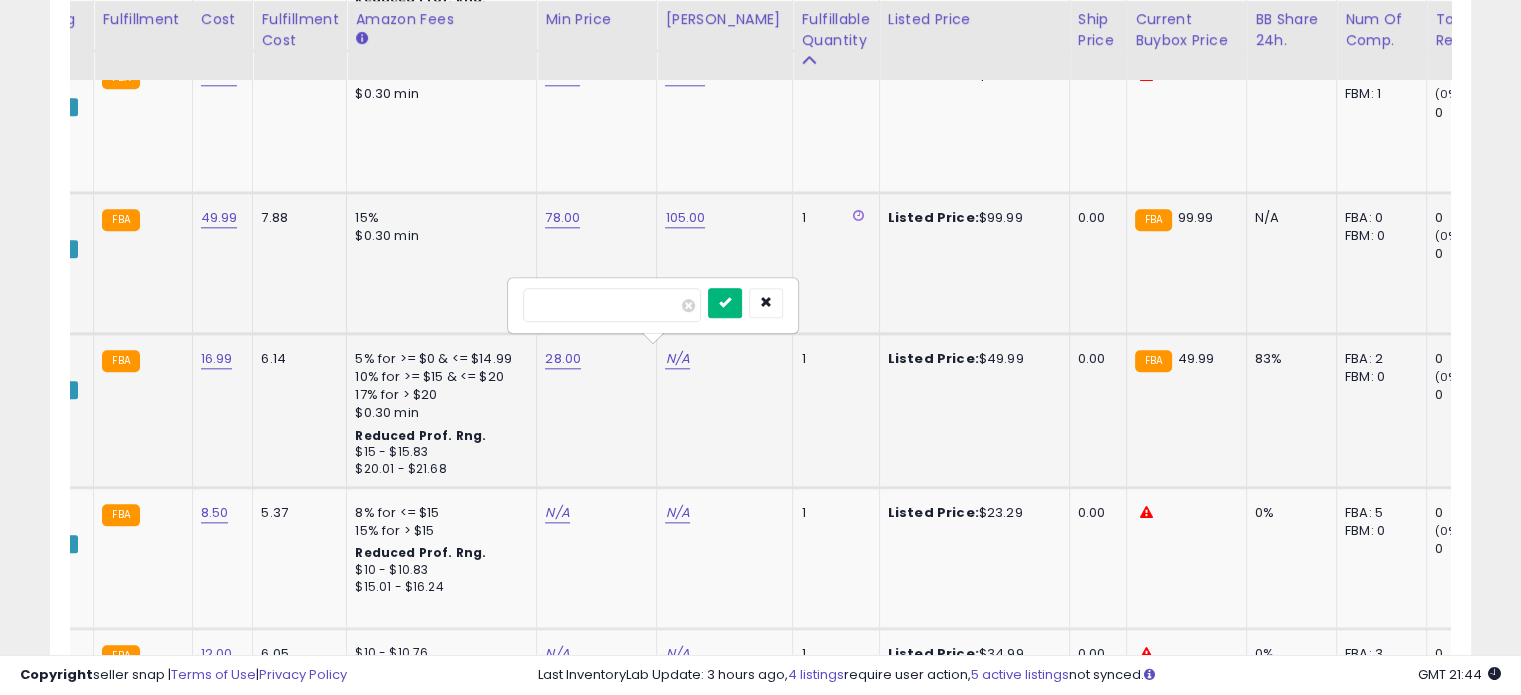 click at bounding box center (725, 302) 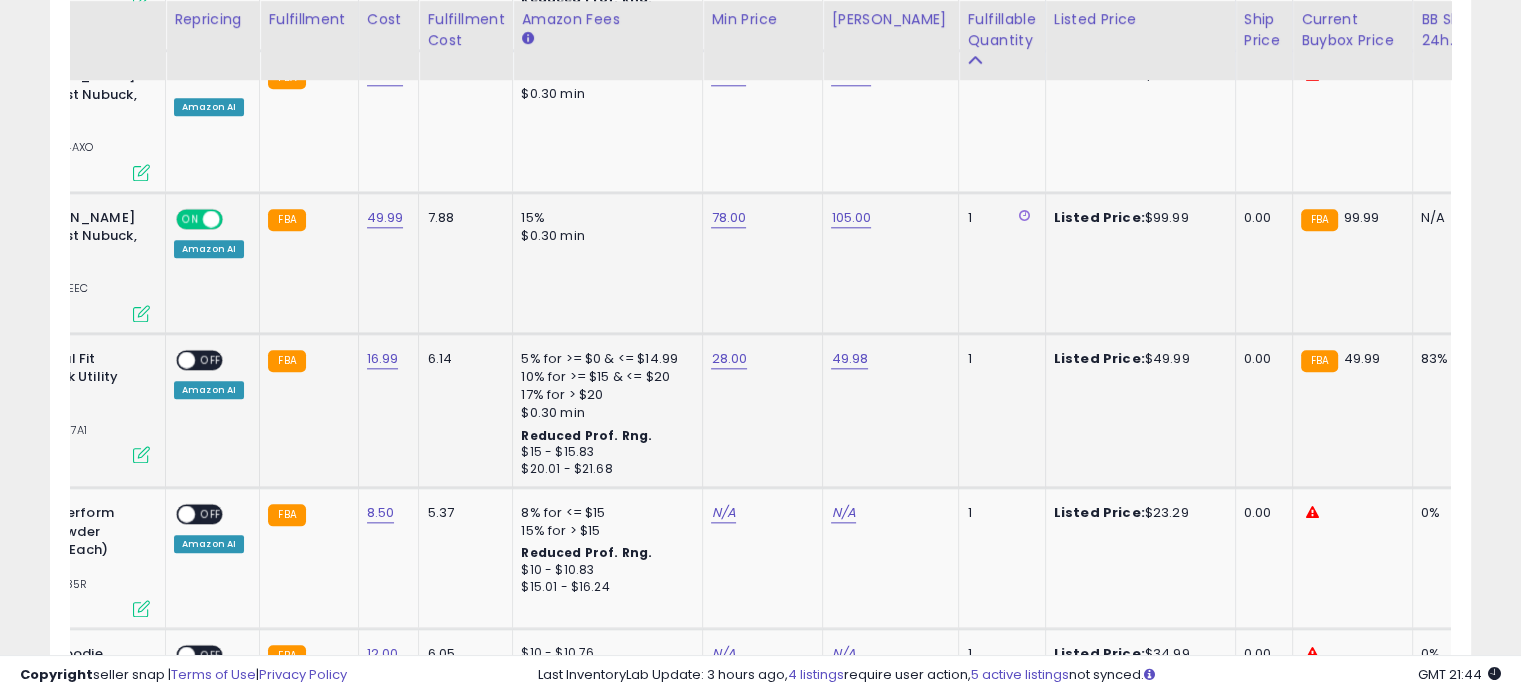 click on "OFF" at bounding box center (211, 359) 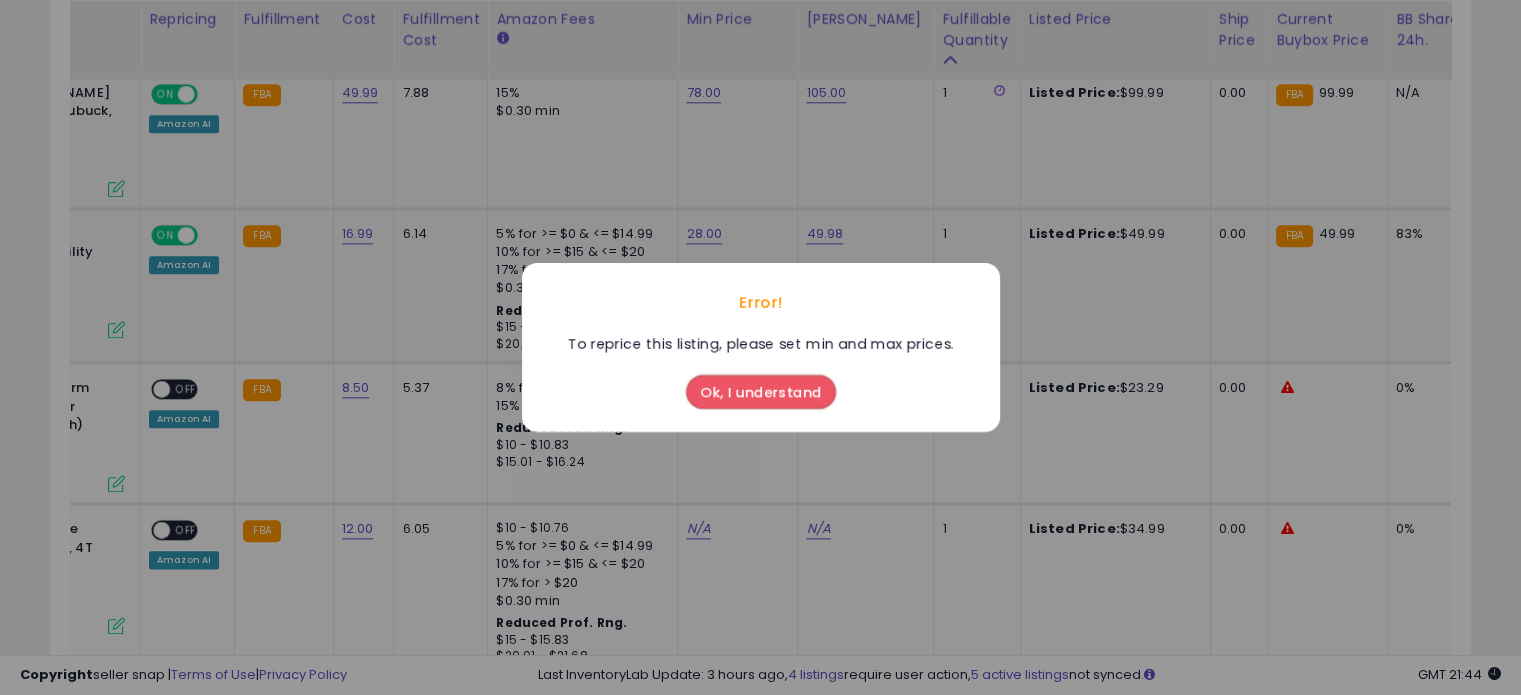 click on "Ok, I understand" at bounding box center (761, 392) 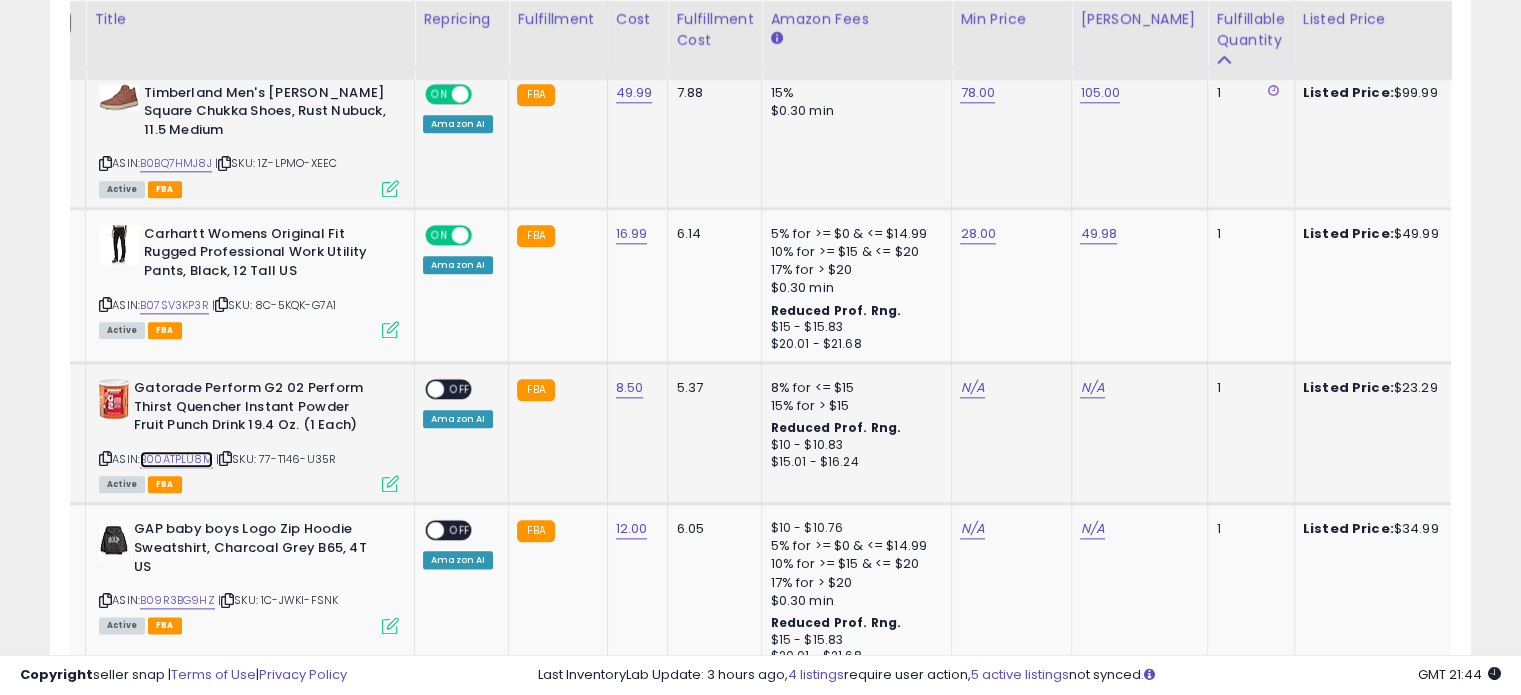 click on "B00ATPLU8M" at bounding box center [176, 459] 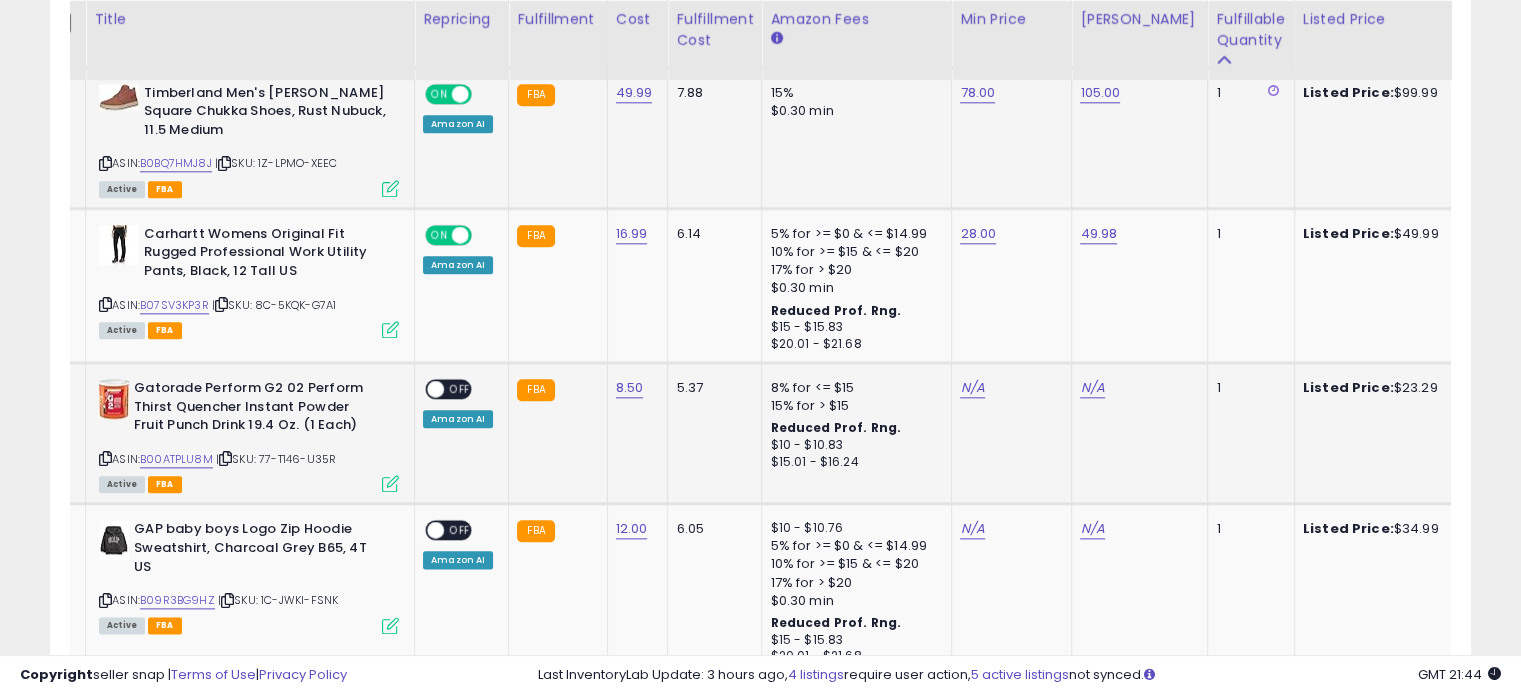 click on "N/A" at bounding box center [1008, 388] 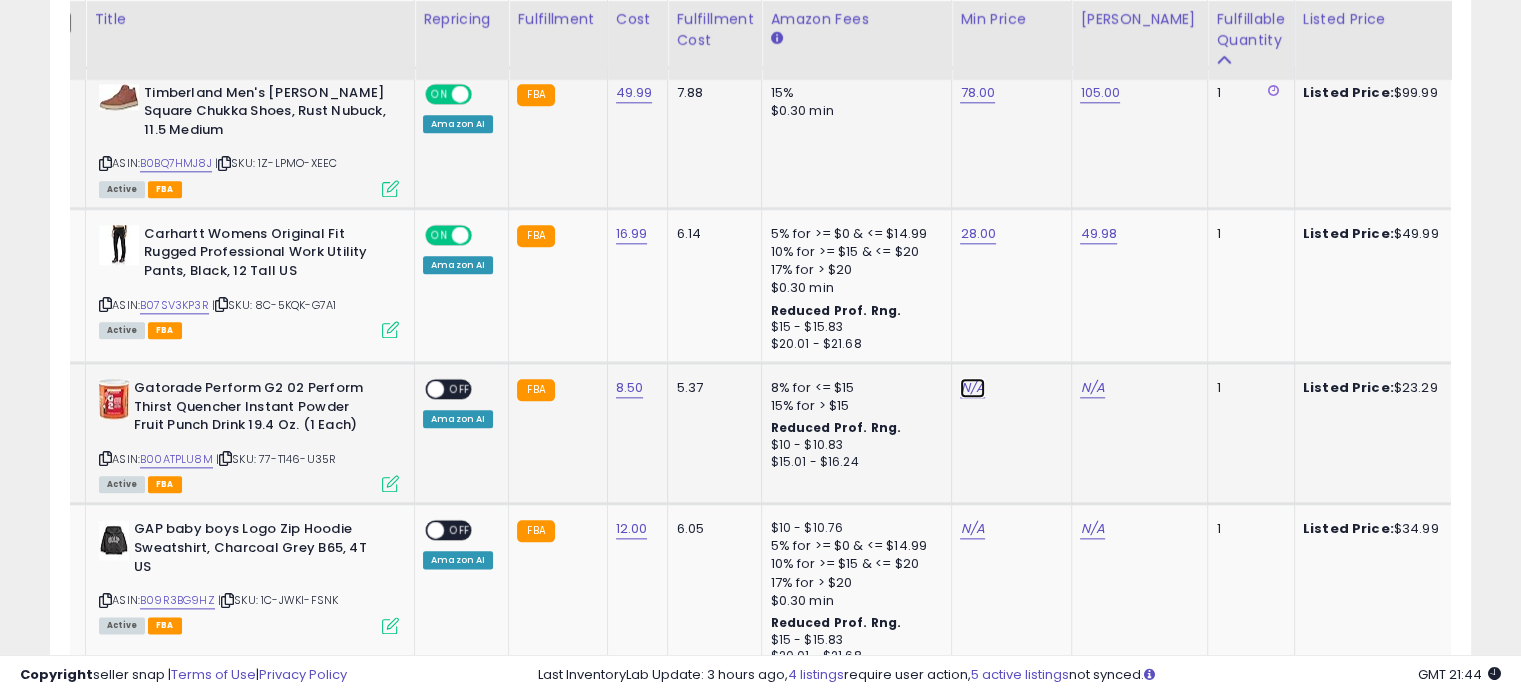 click on "N/A" at bounding box center [972, -1214] 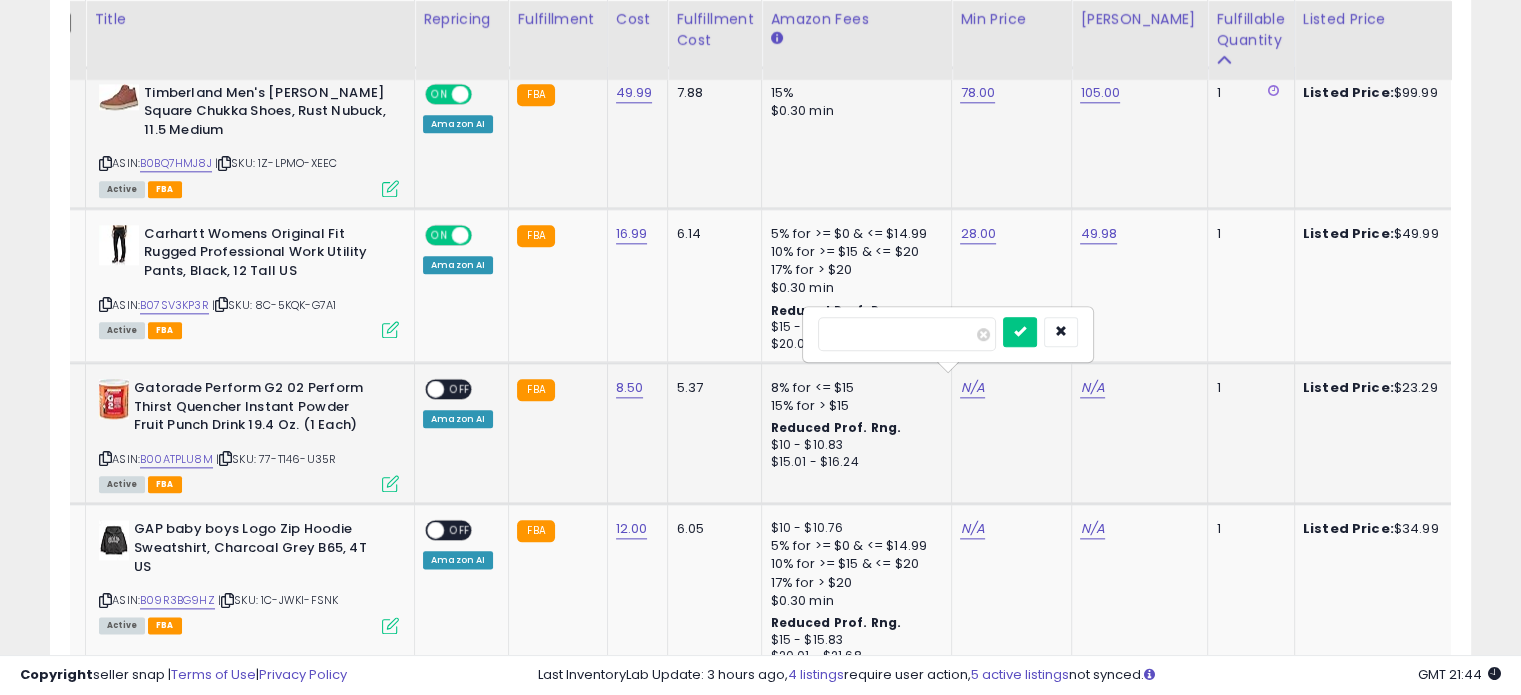 type on "*****" 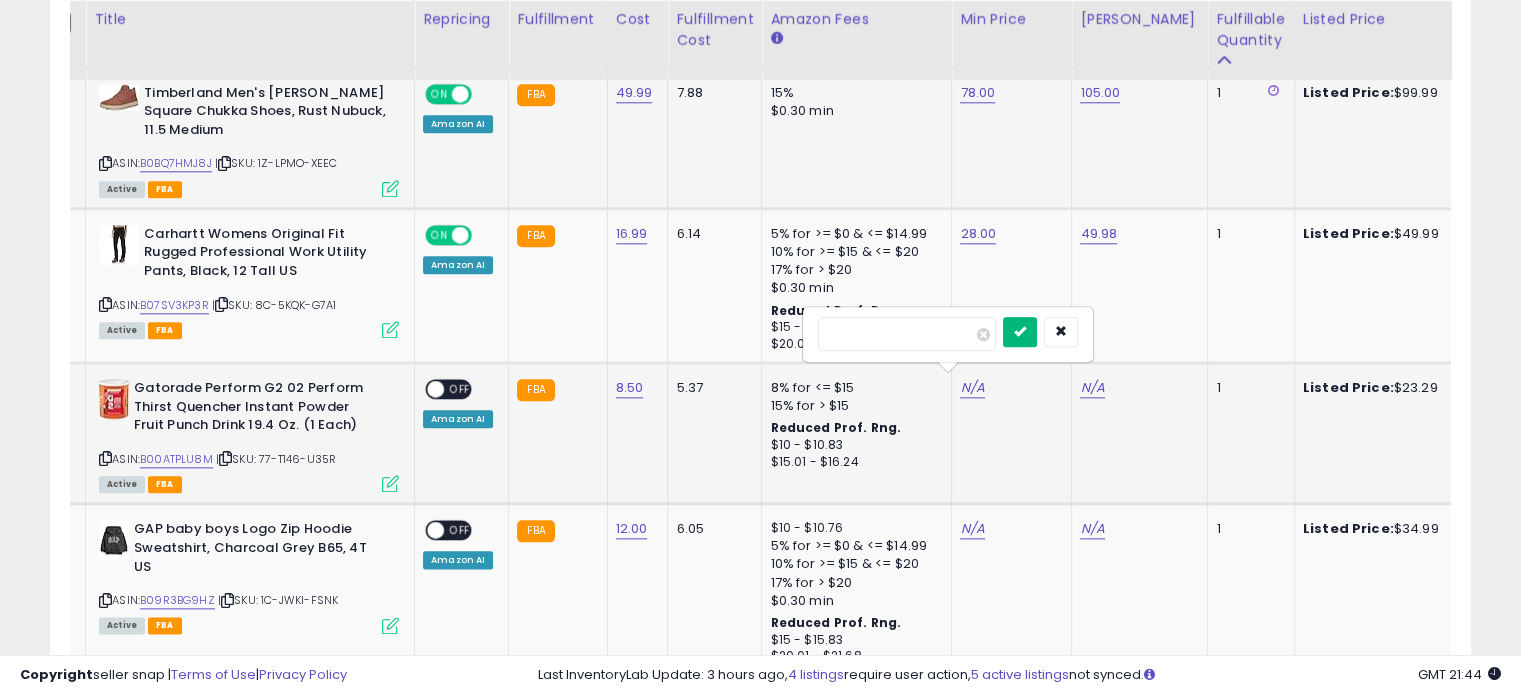 click at bounding box center (1020, 332) 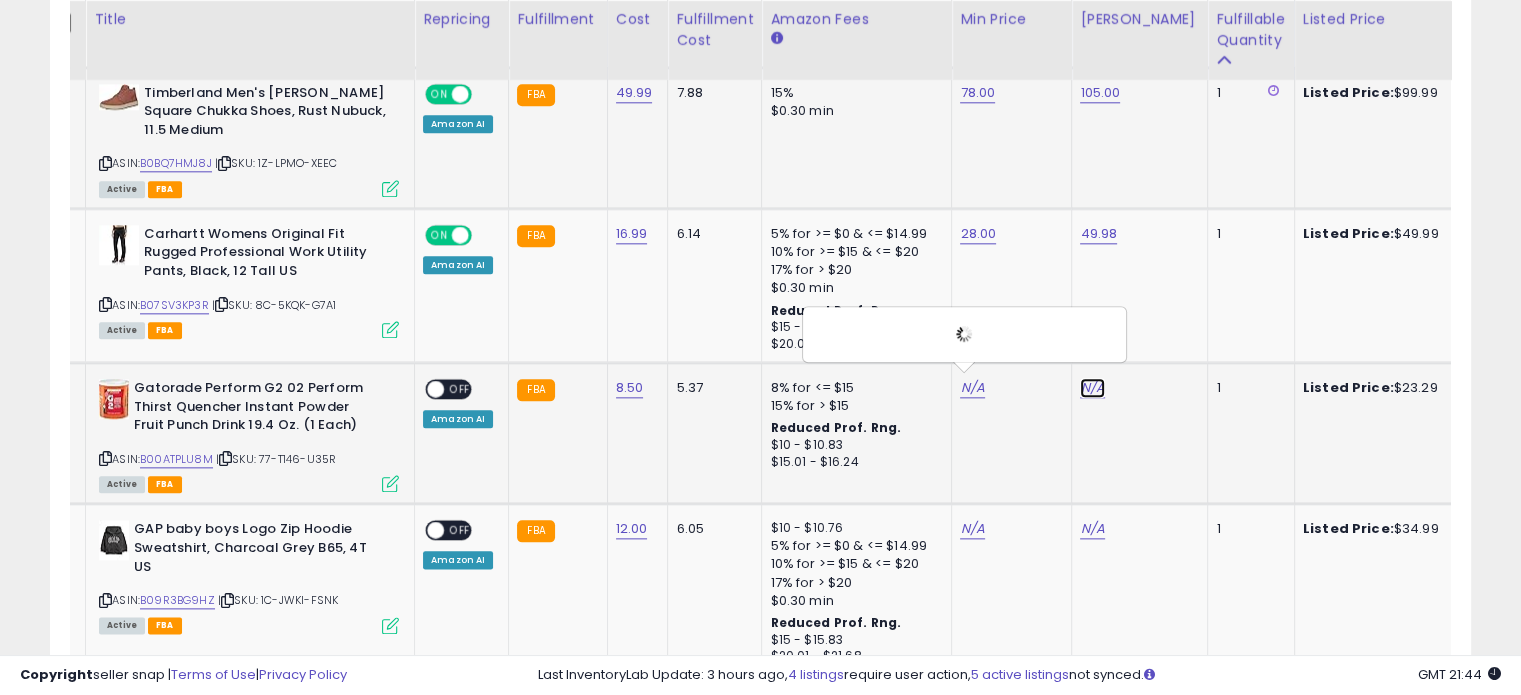 click on "N/A" at bounding box center [1092, -1214] 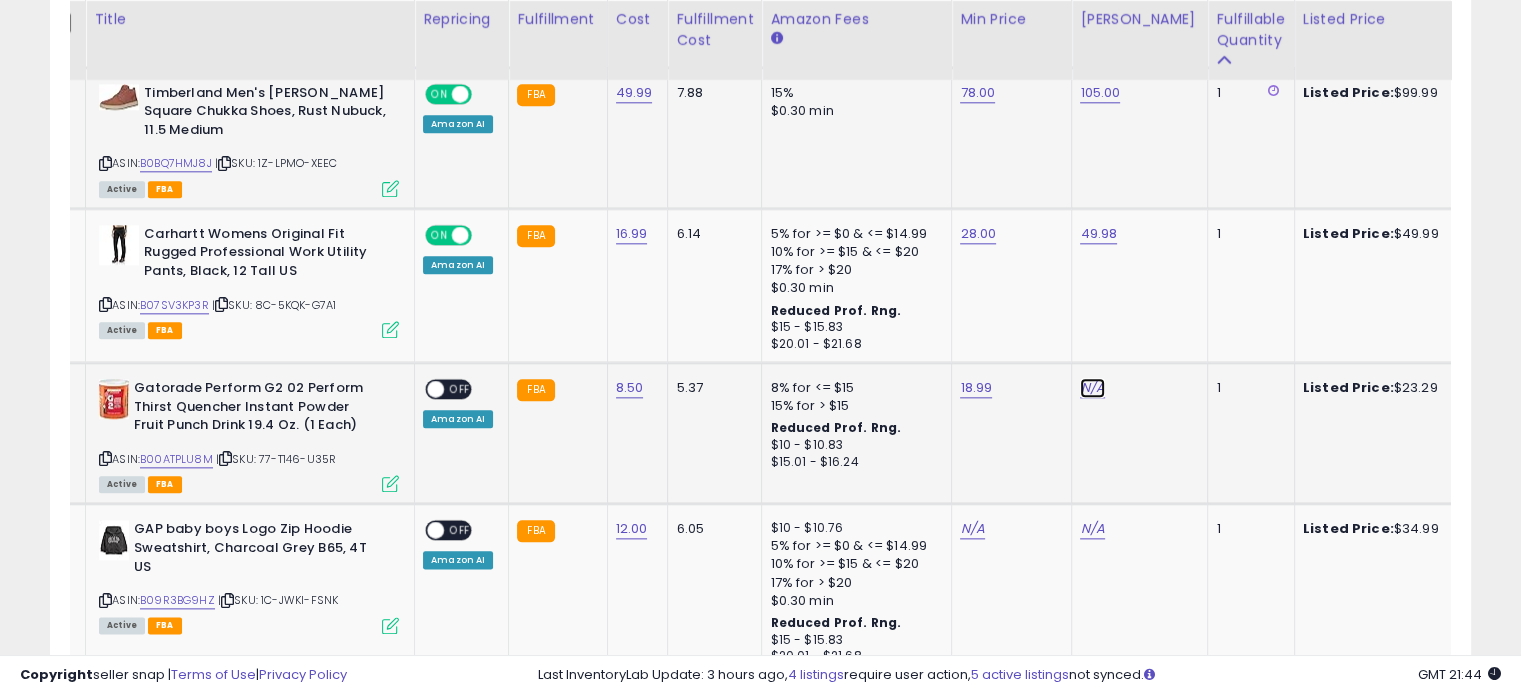 click on "N/A" at bounding box center (1092, -1214) 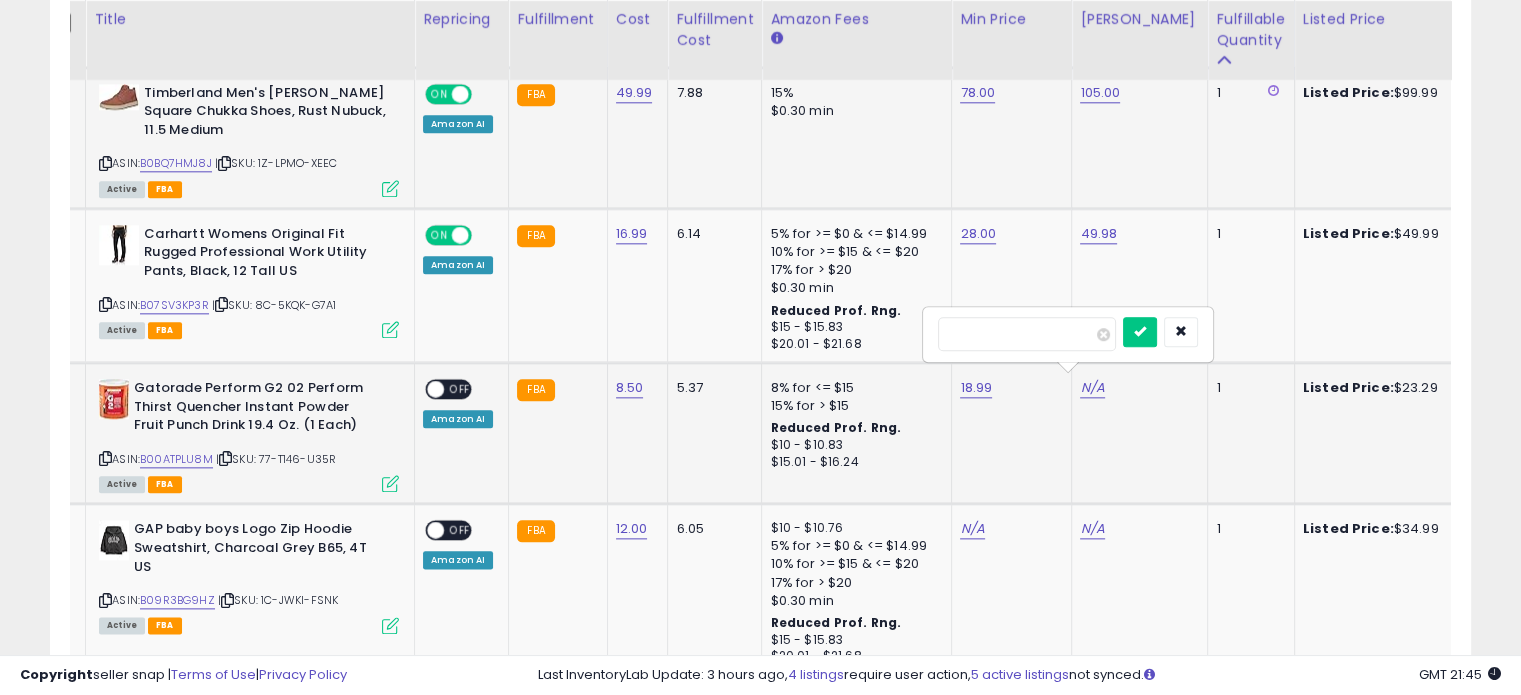 type on "**" 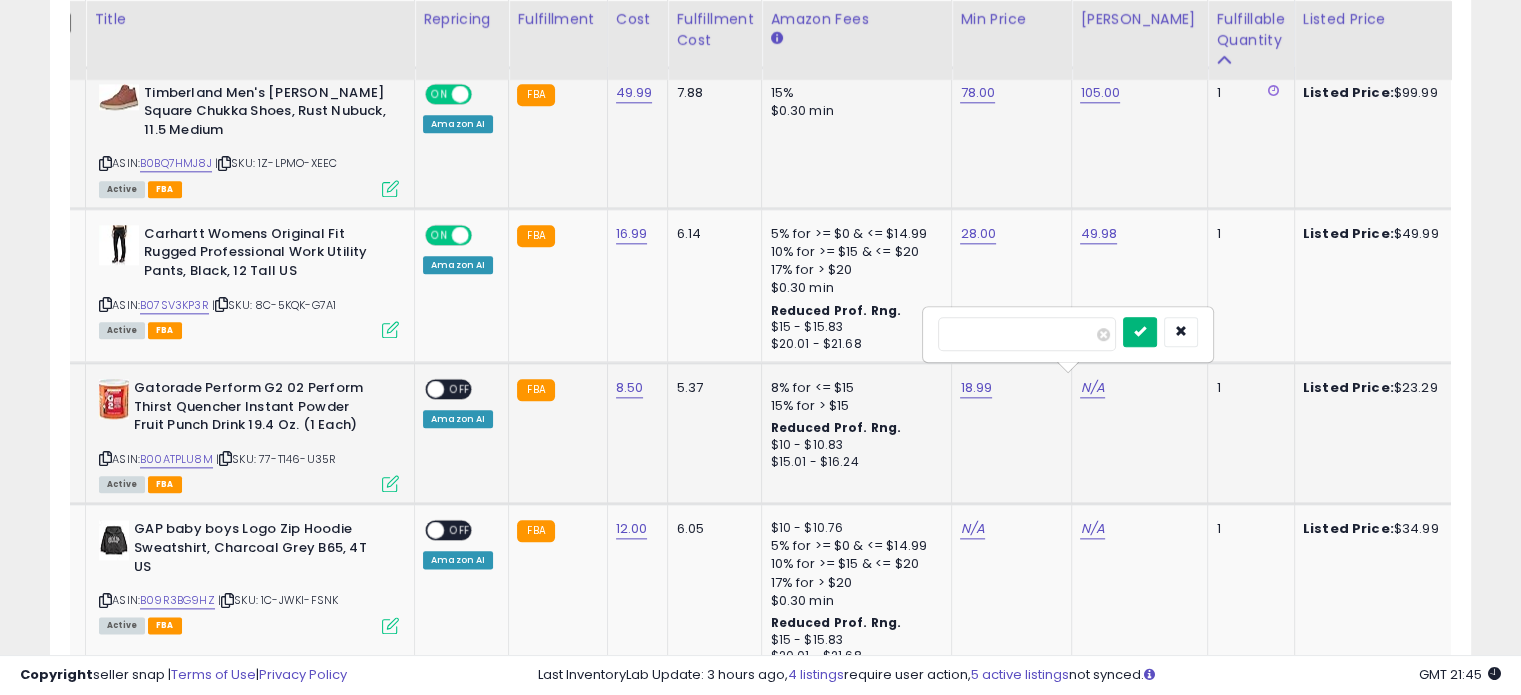 click at bounding box center (1140, 332) 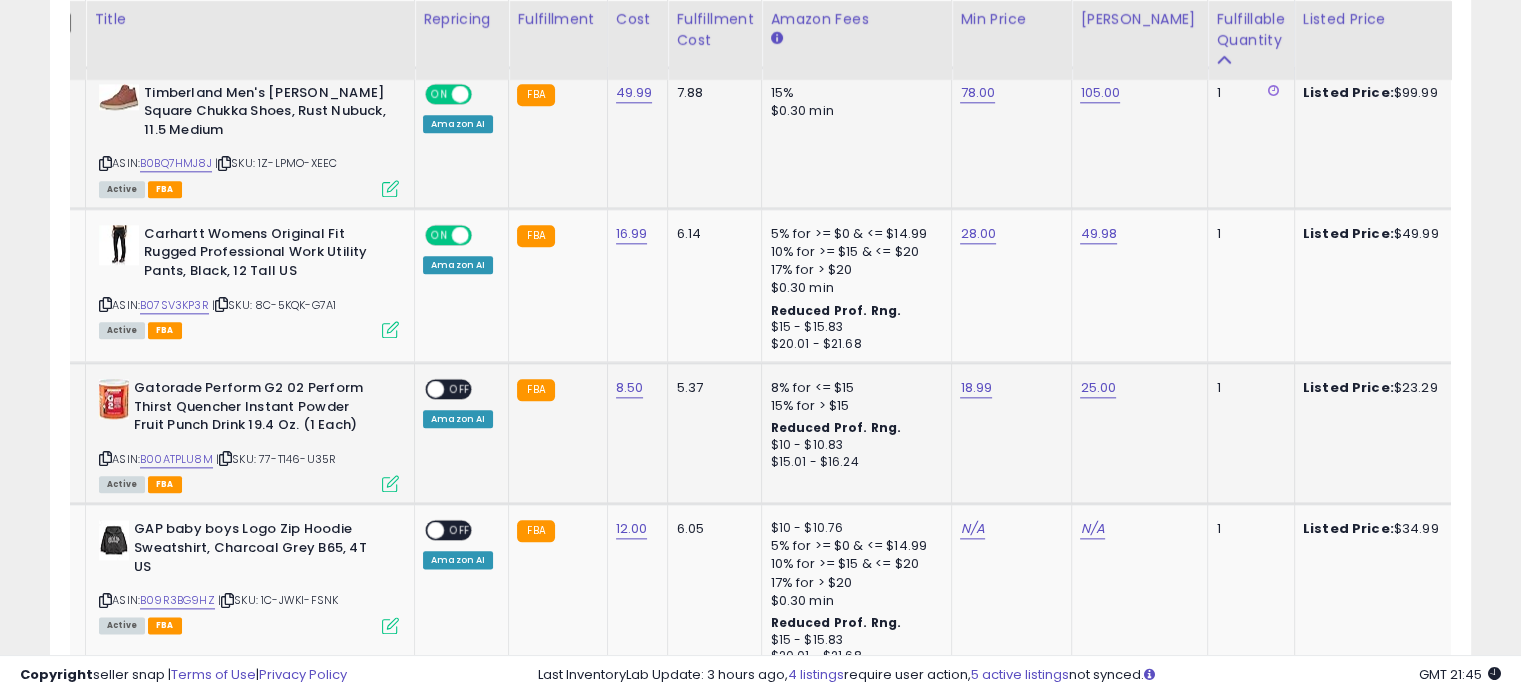 click on "OFF" at bounding box center [460, 389] 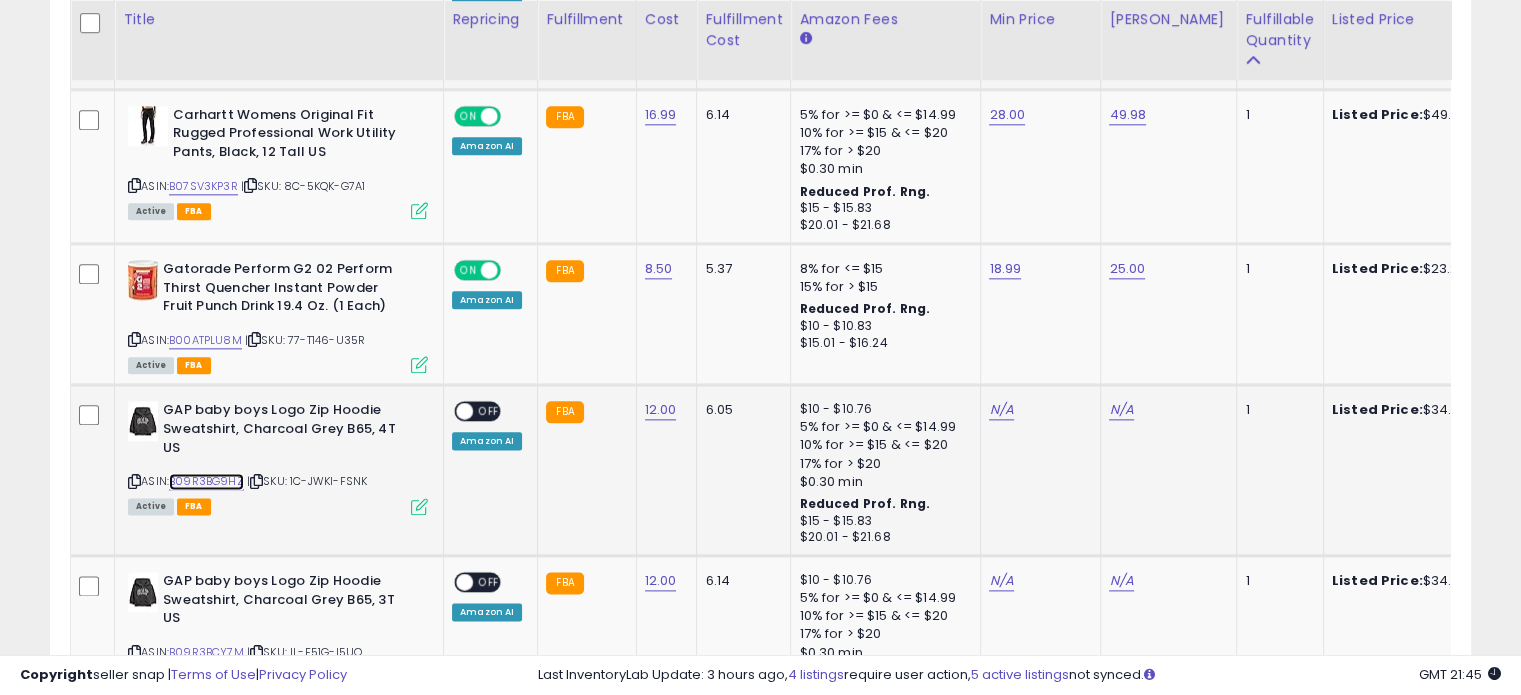 click on "B09R3BG9HZ" at bounding box center [206, 481] 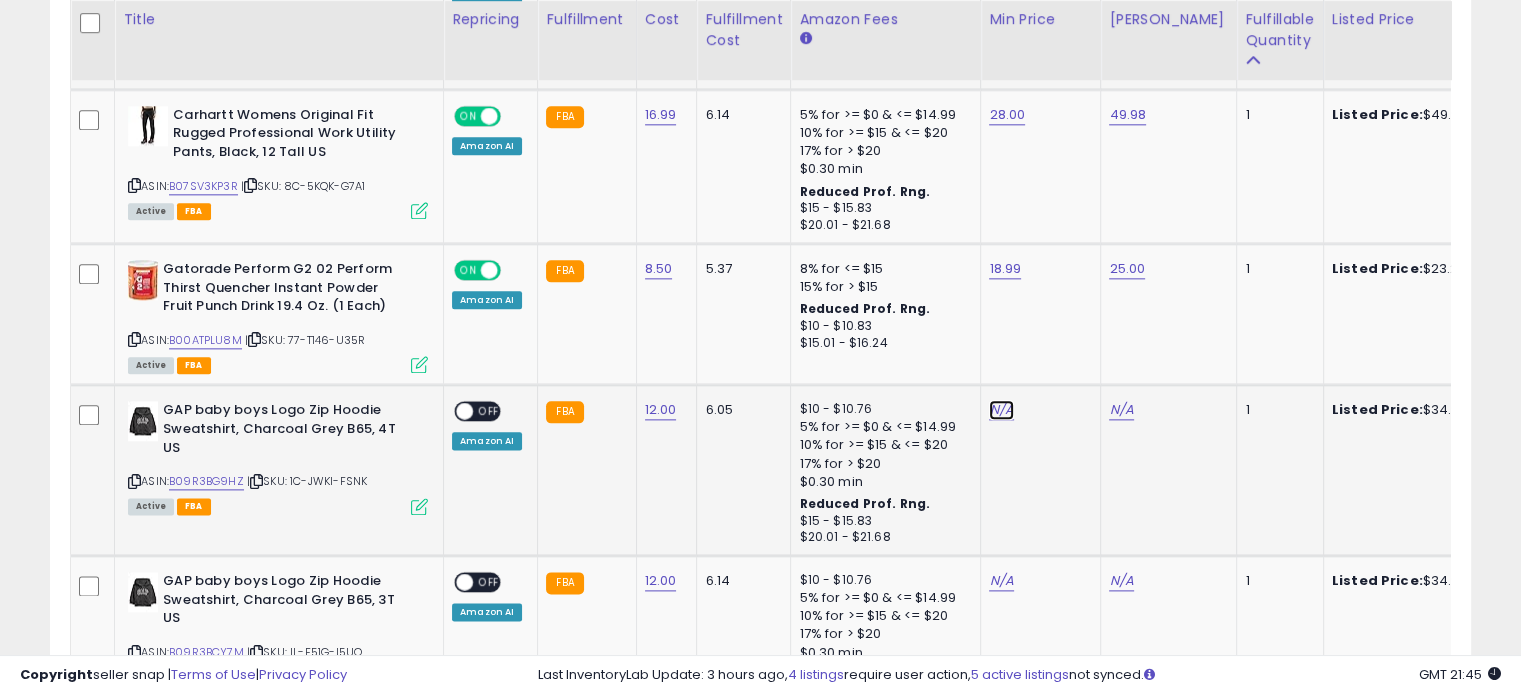 click on "N/A" at bounding box center [1001, -1333] 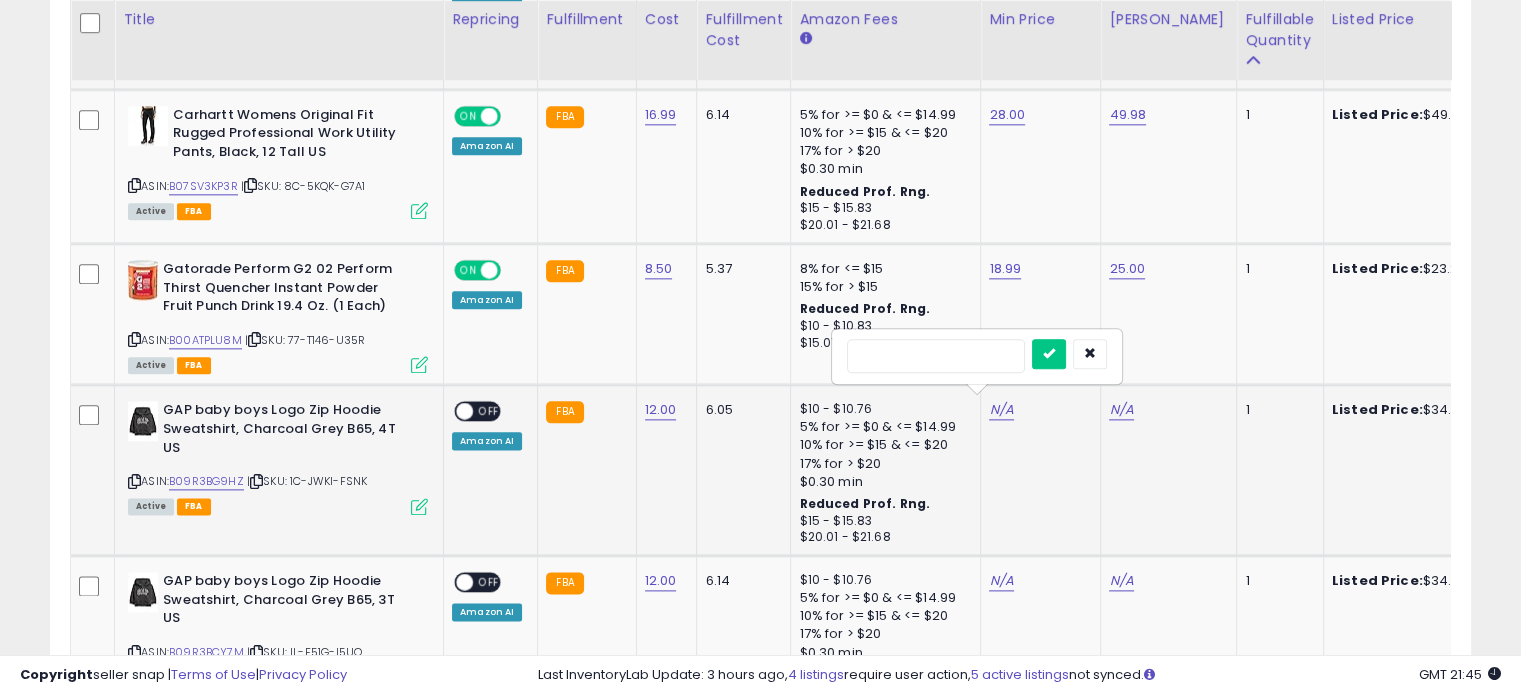 type on "**" 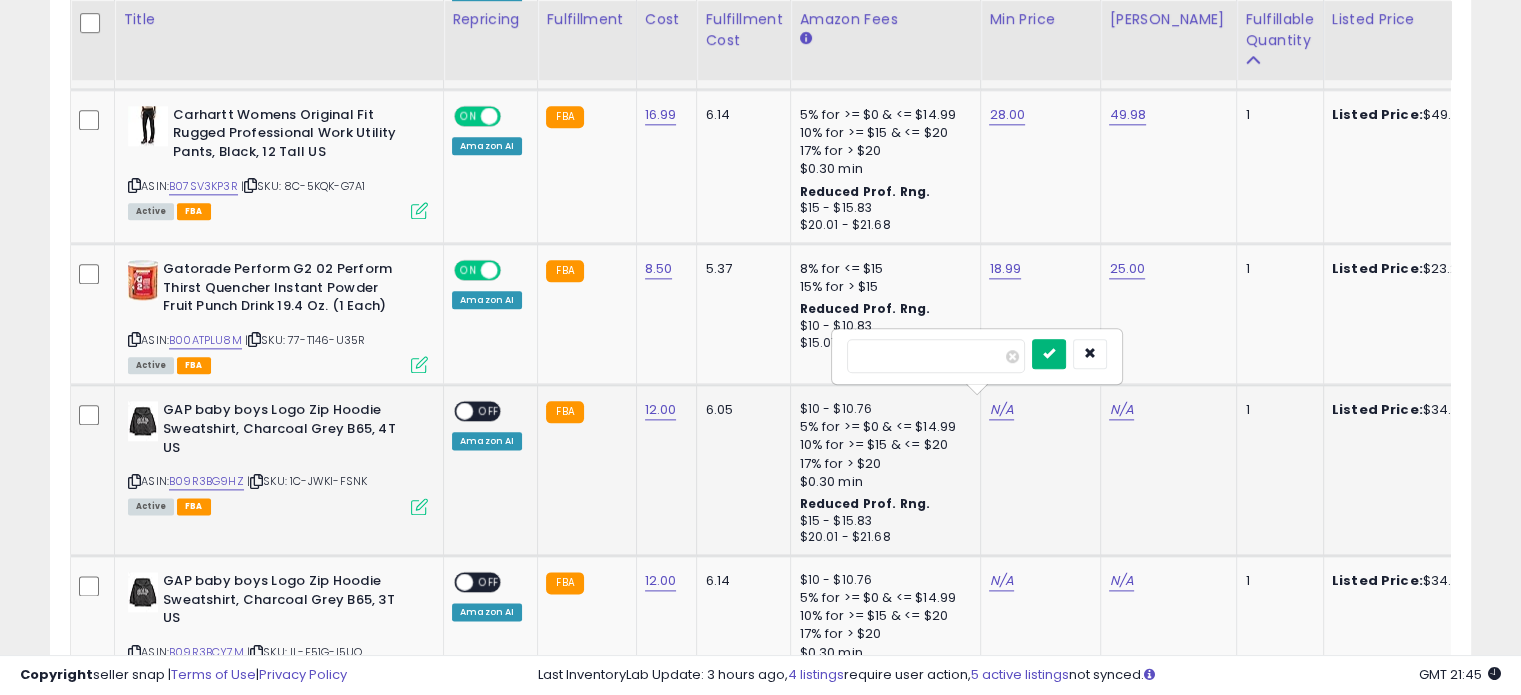 click at bounding box center [1049, 354] 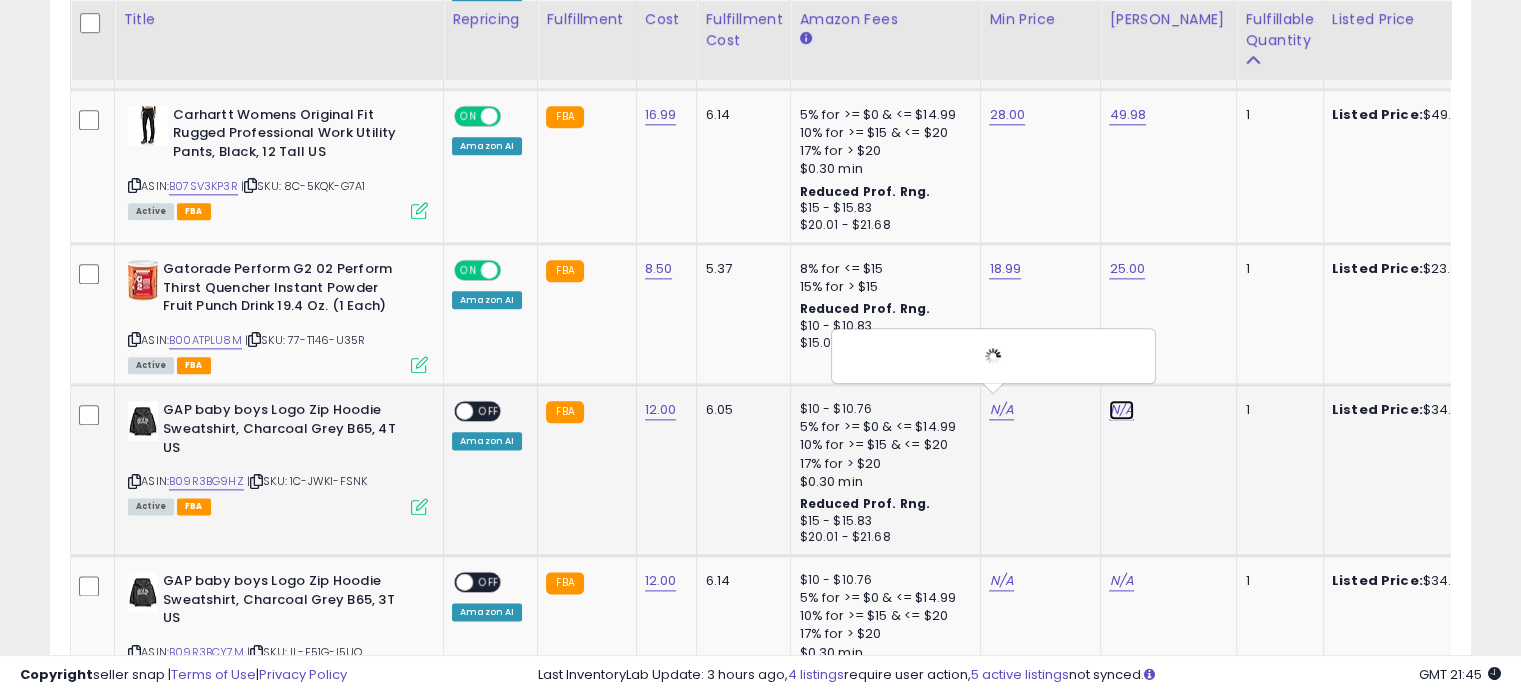 click on "N/A" at bounding box center [1121, -1333] 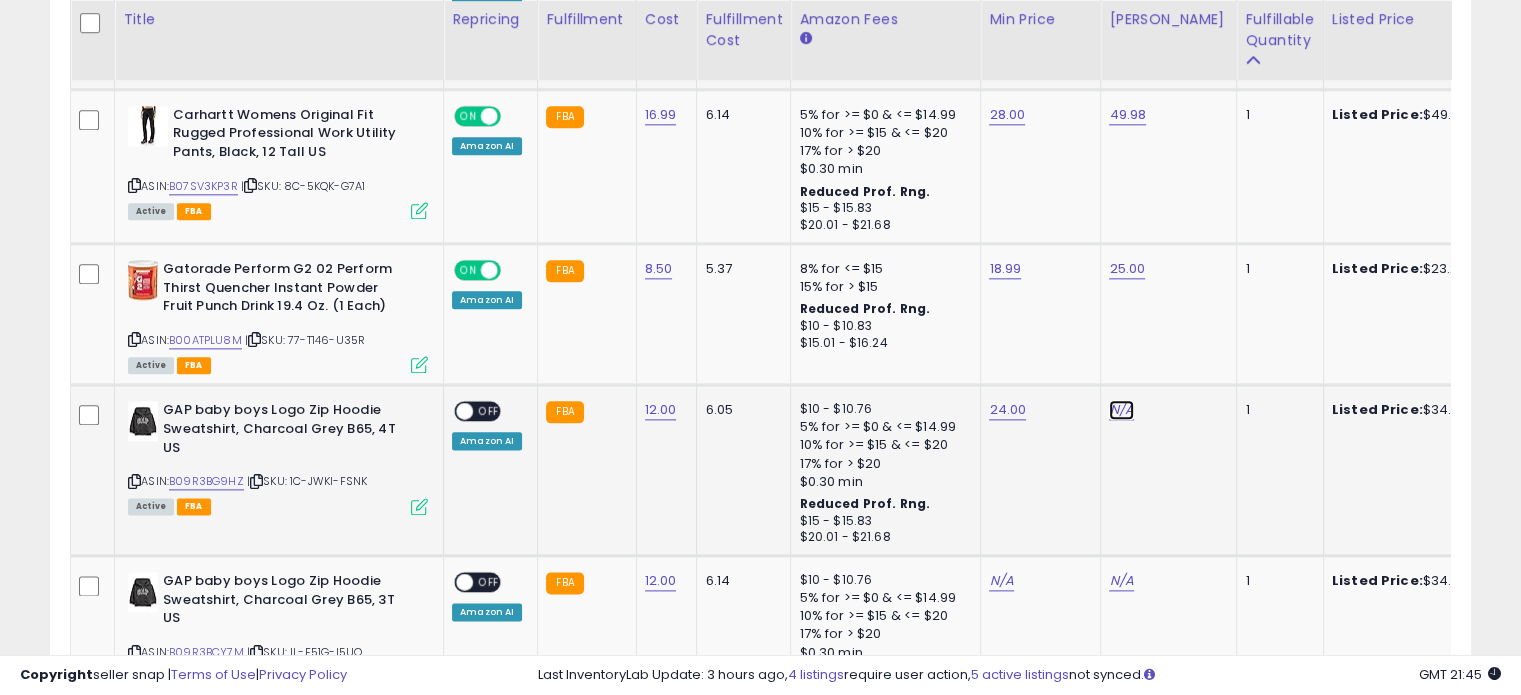 click on "N/A" at bounding box center (1121, -1333) 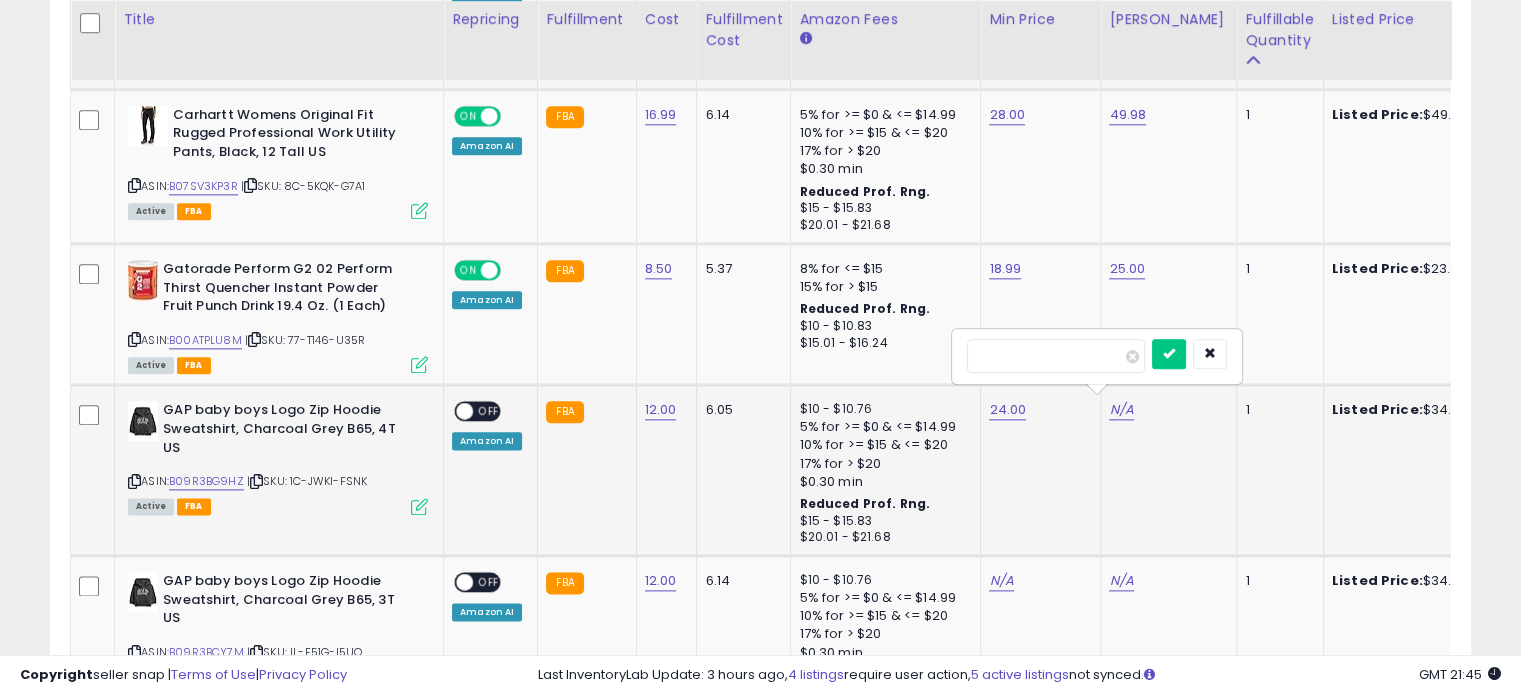 type on "*****" 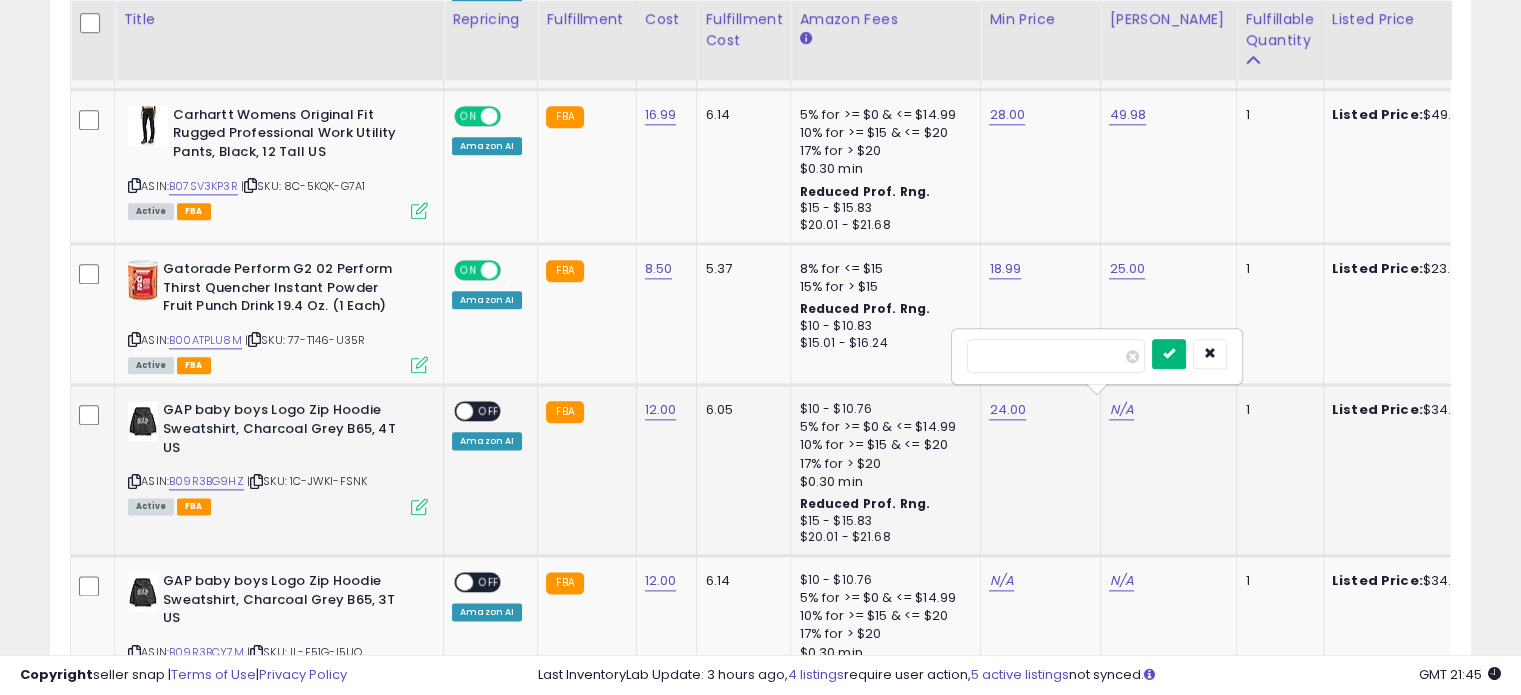 click at bounding box center (1169, 354) 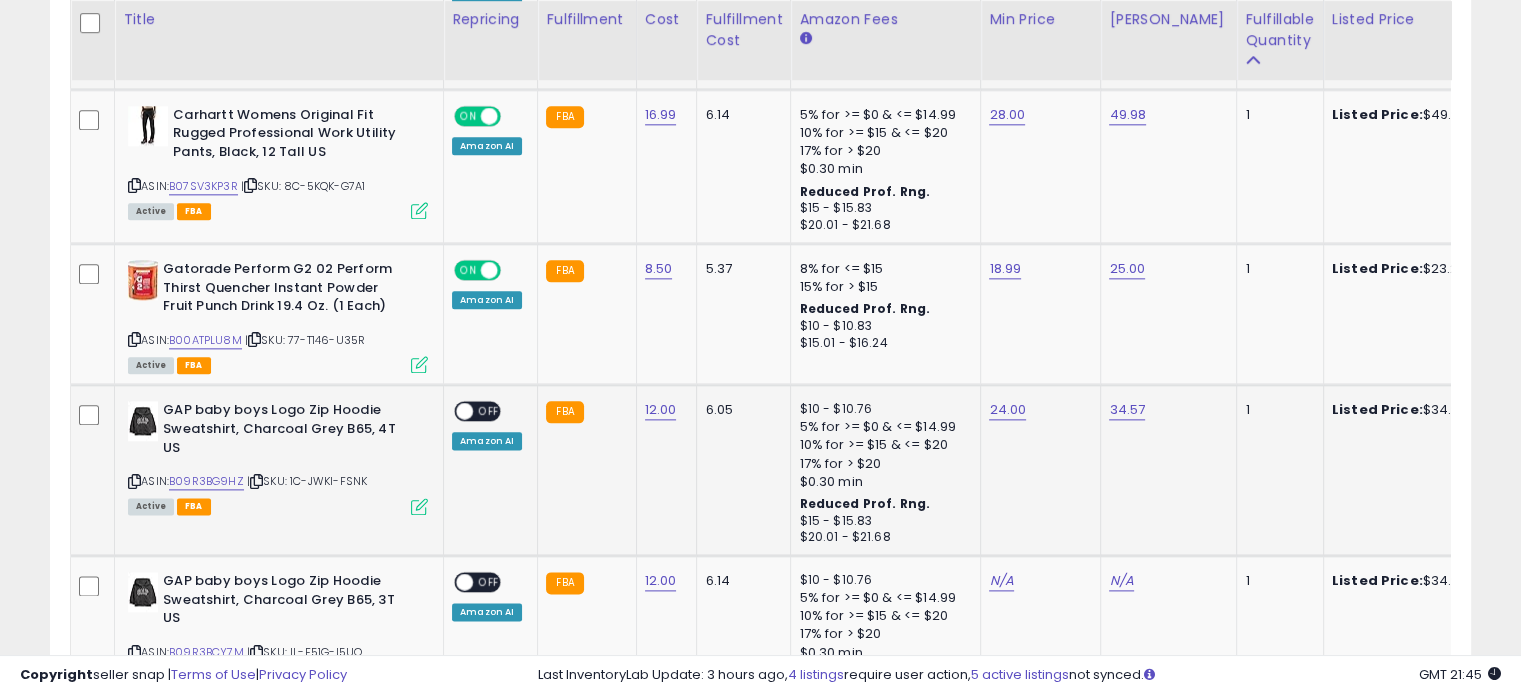 click on "OFF" at bounding box center (489, 411) 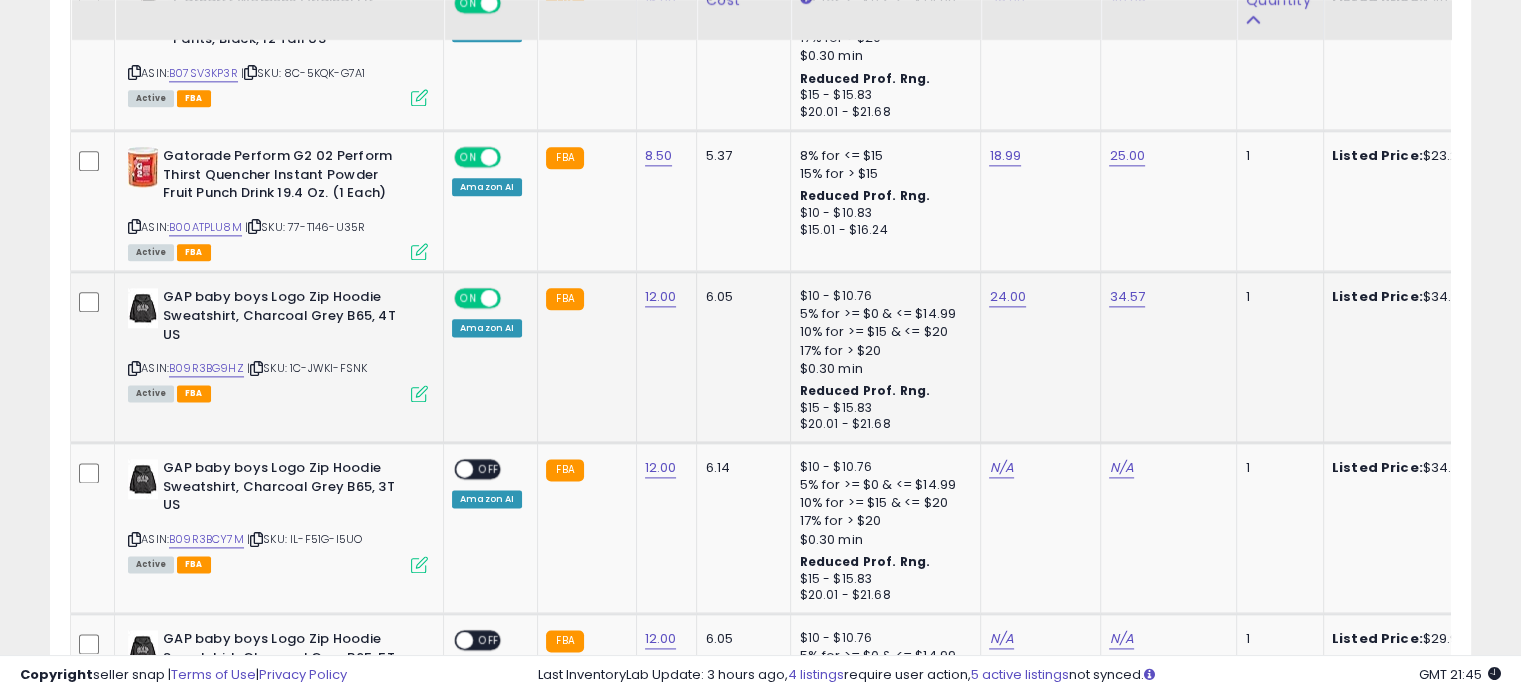 scroll, scrollTop: 2531, scrollLeft: 0, axis: vertical 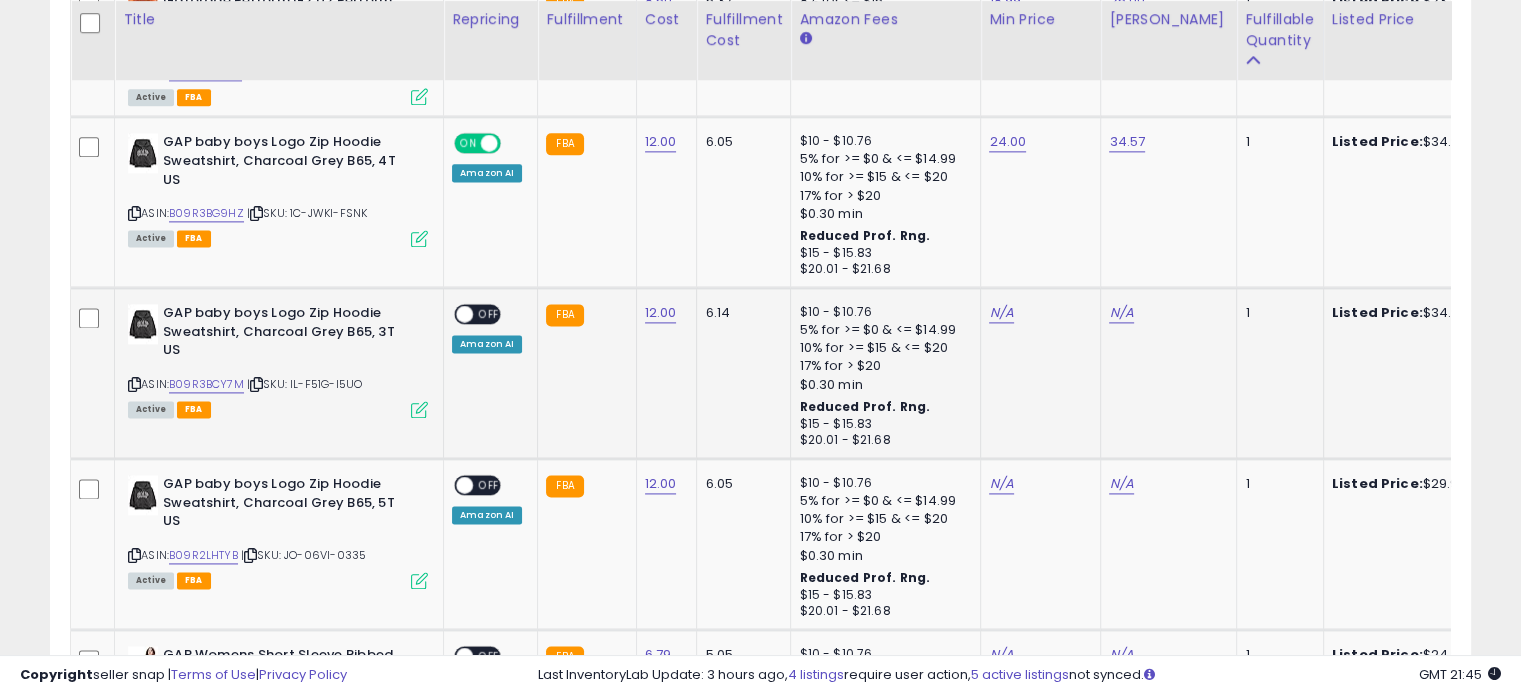 click on "Active FBA" at bounding box center [278, 408] 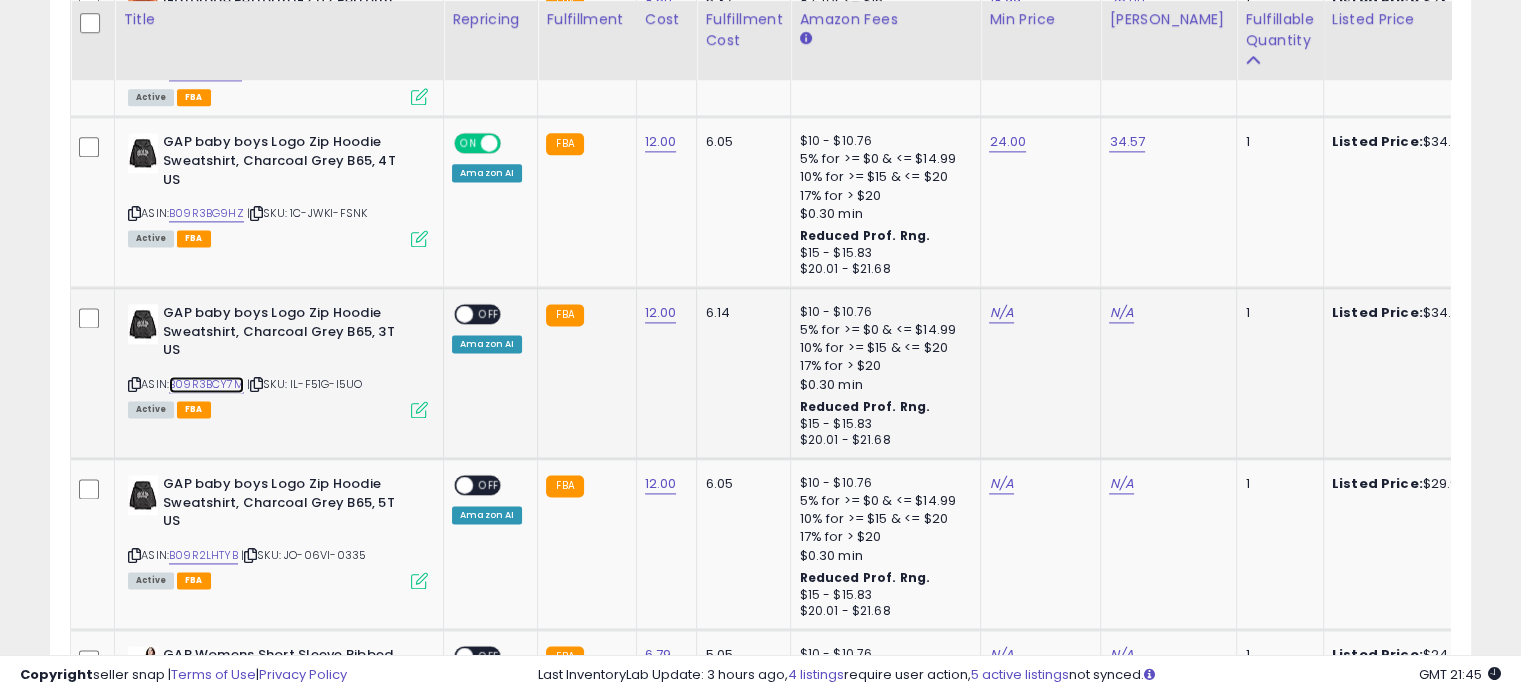 click on "B09R3BCY7M" at bounding box center (206, 384) 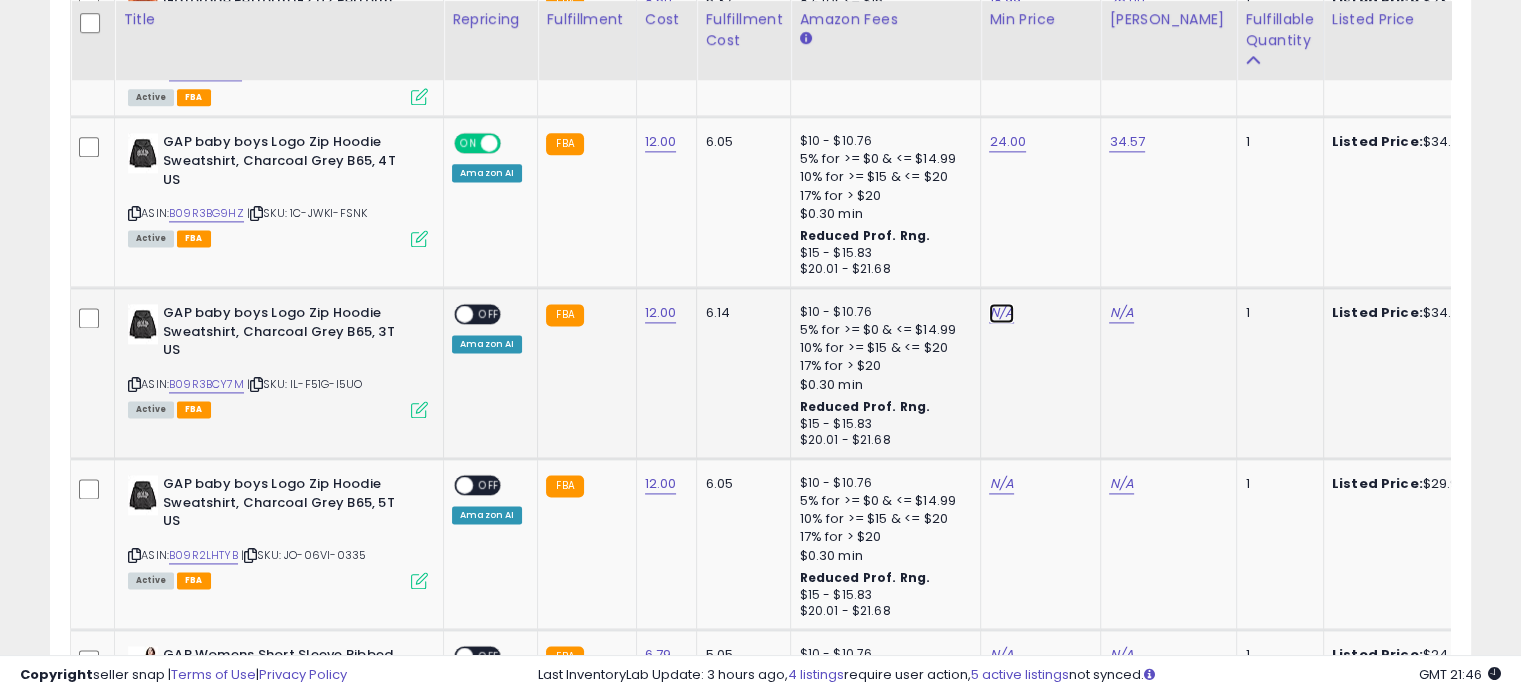 click on "N/A" at bounding box center (1001, -1601) 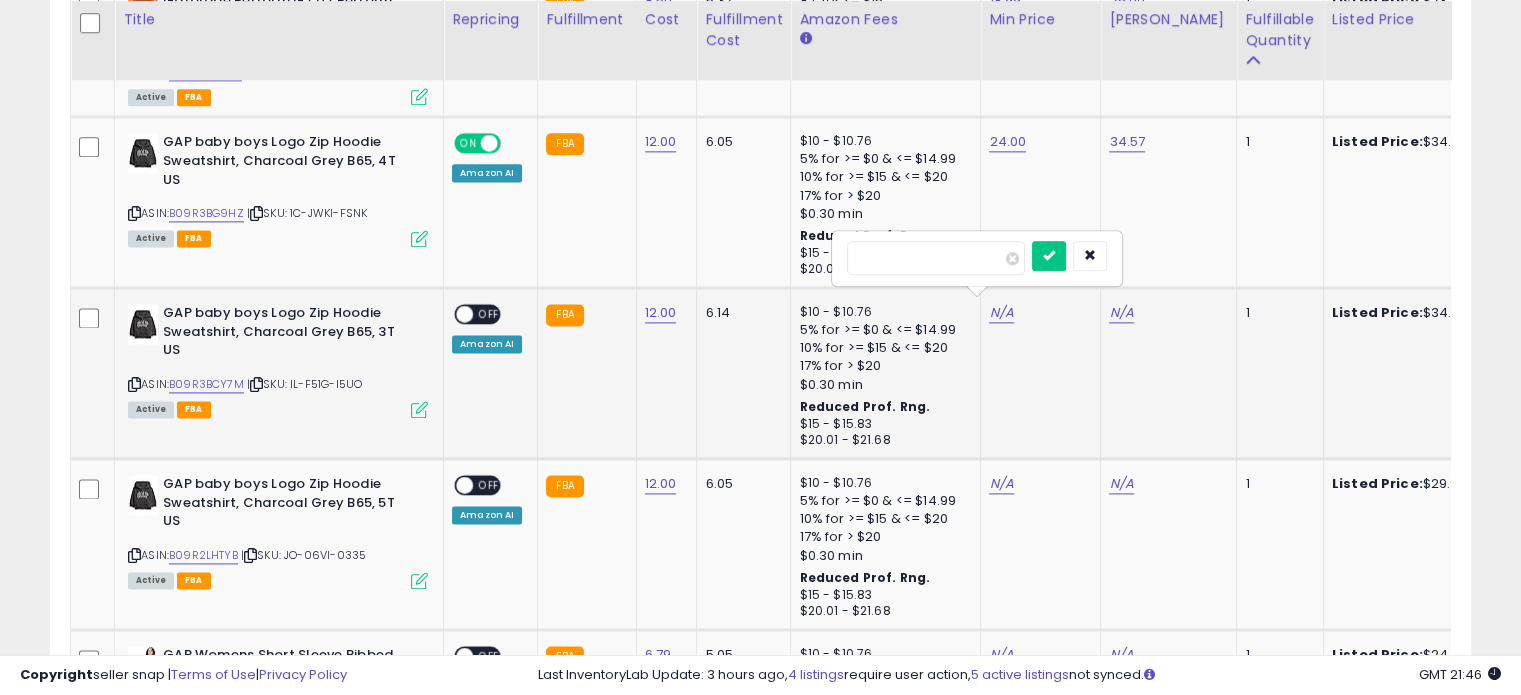 type on "****" 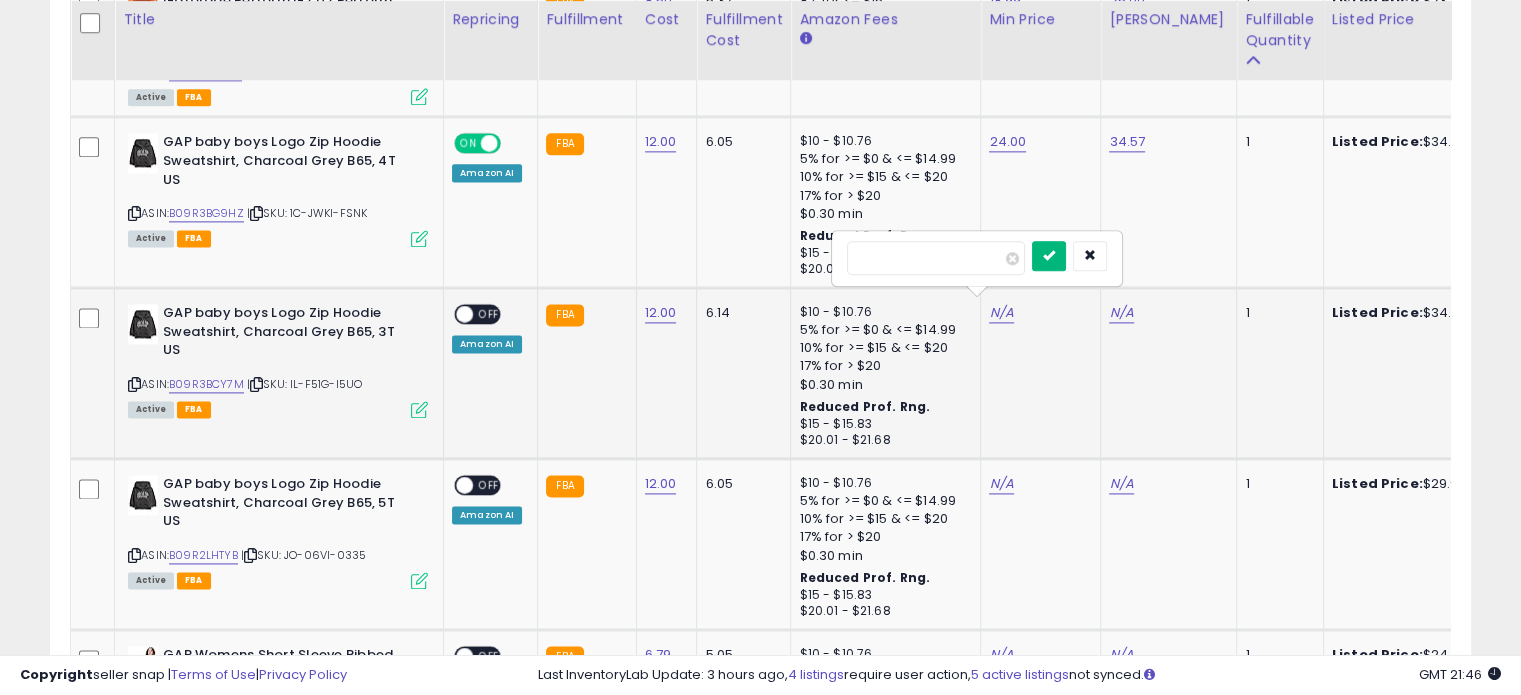 click at bounding box center [1049, 255] 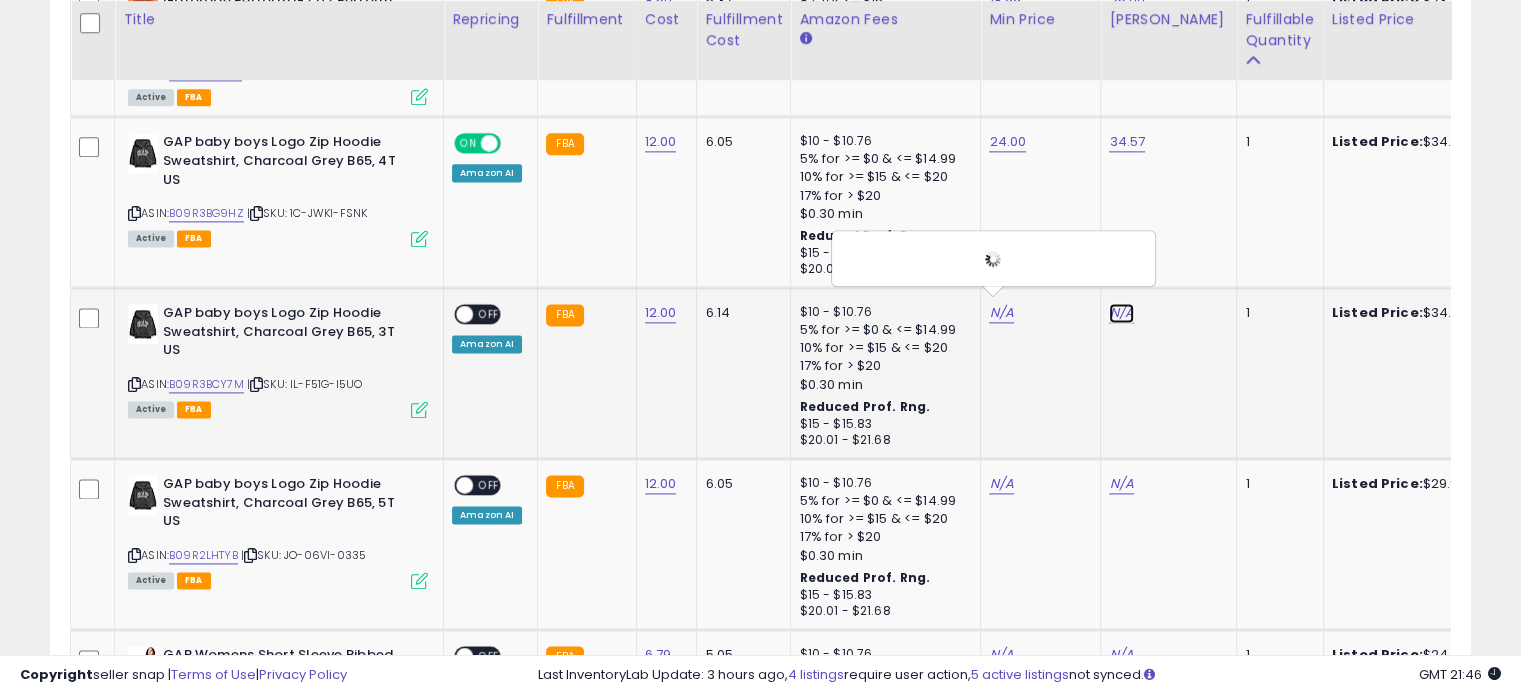 click on "N/A" at bounding box center [1121, -1601] 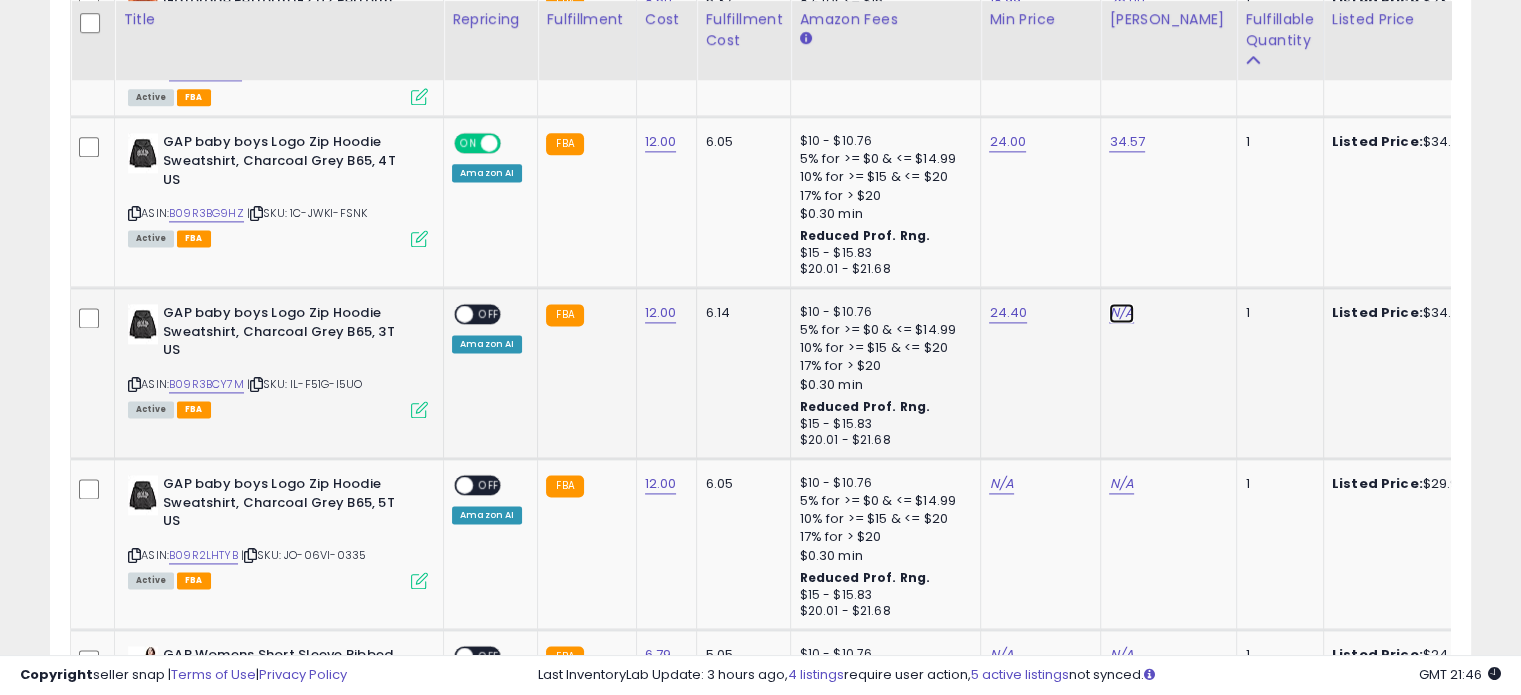click on "N/A" at bounding box center (1121, -1601) 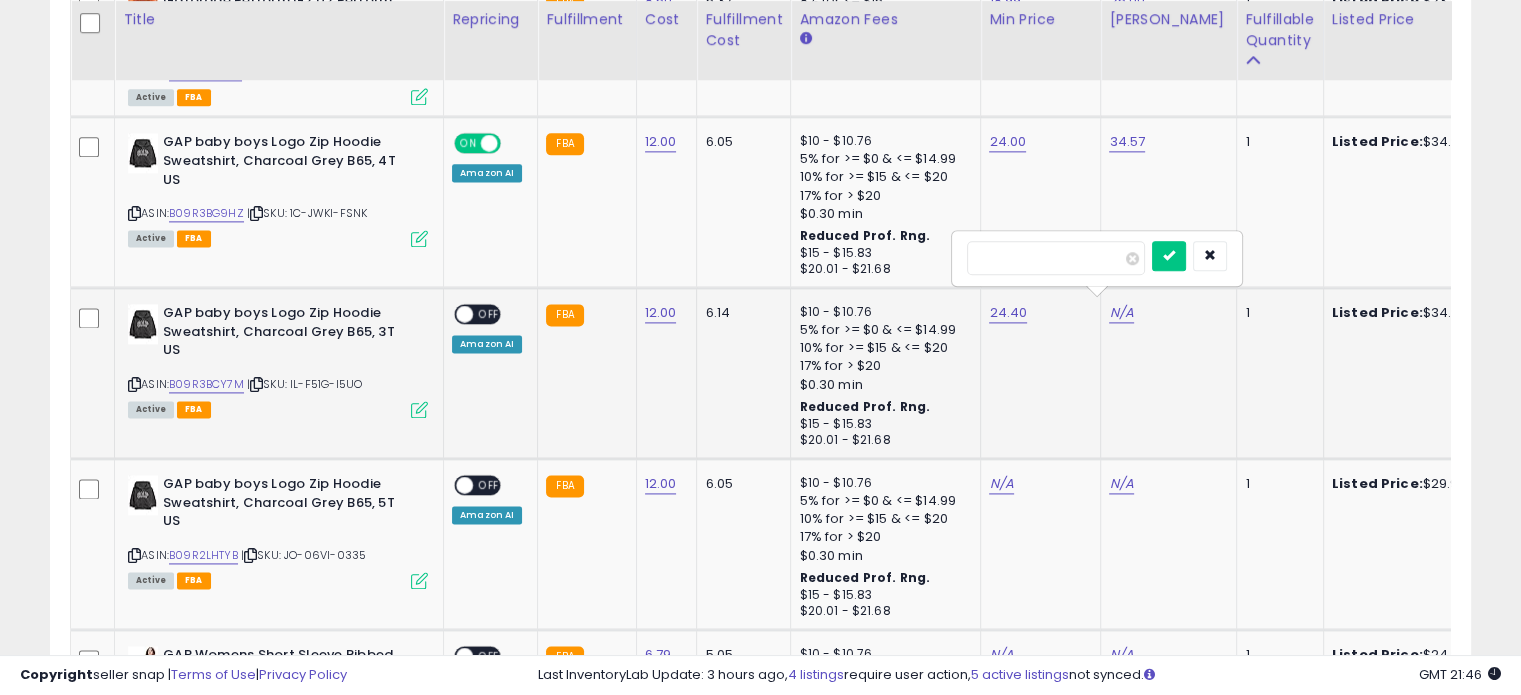 type on "**" 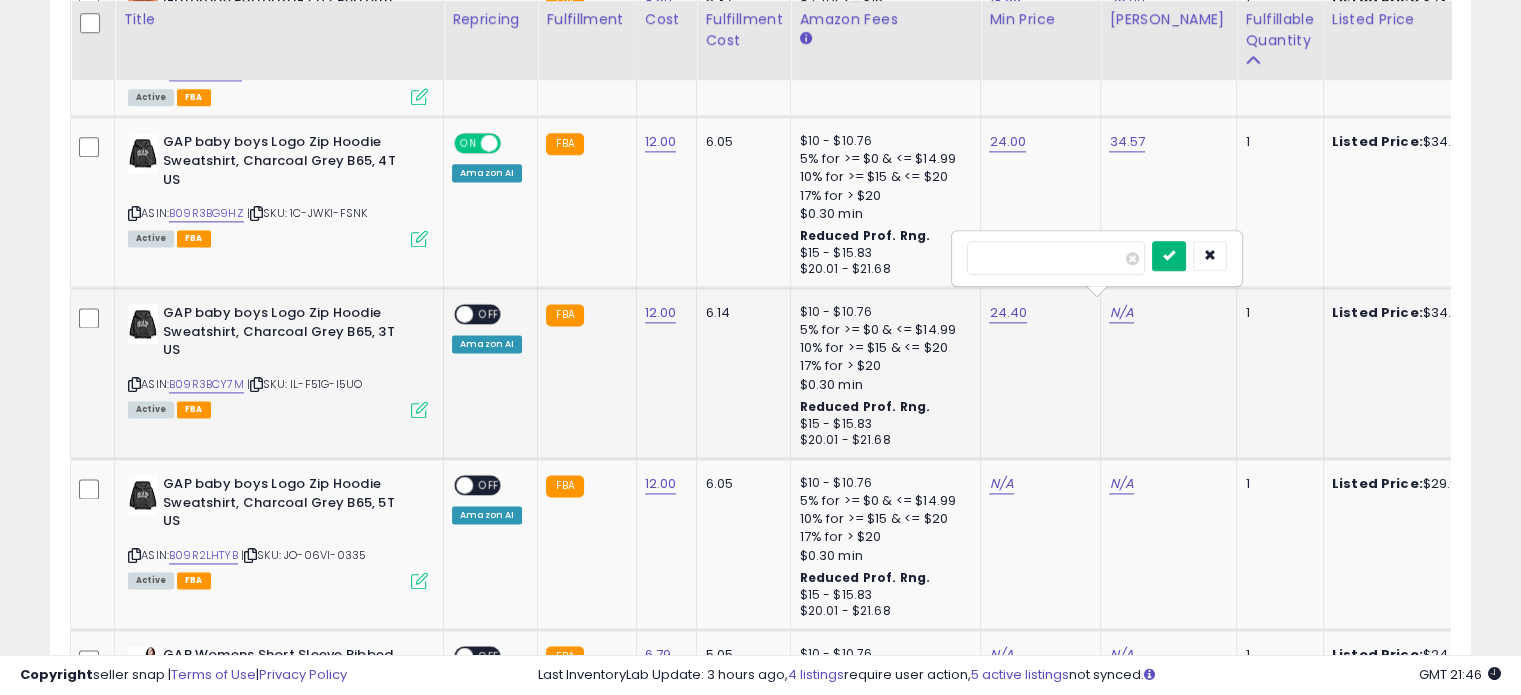 click at bounding box center [1169, 255] 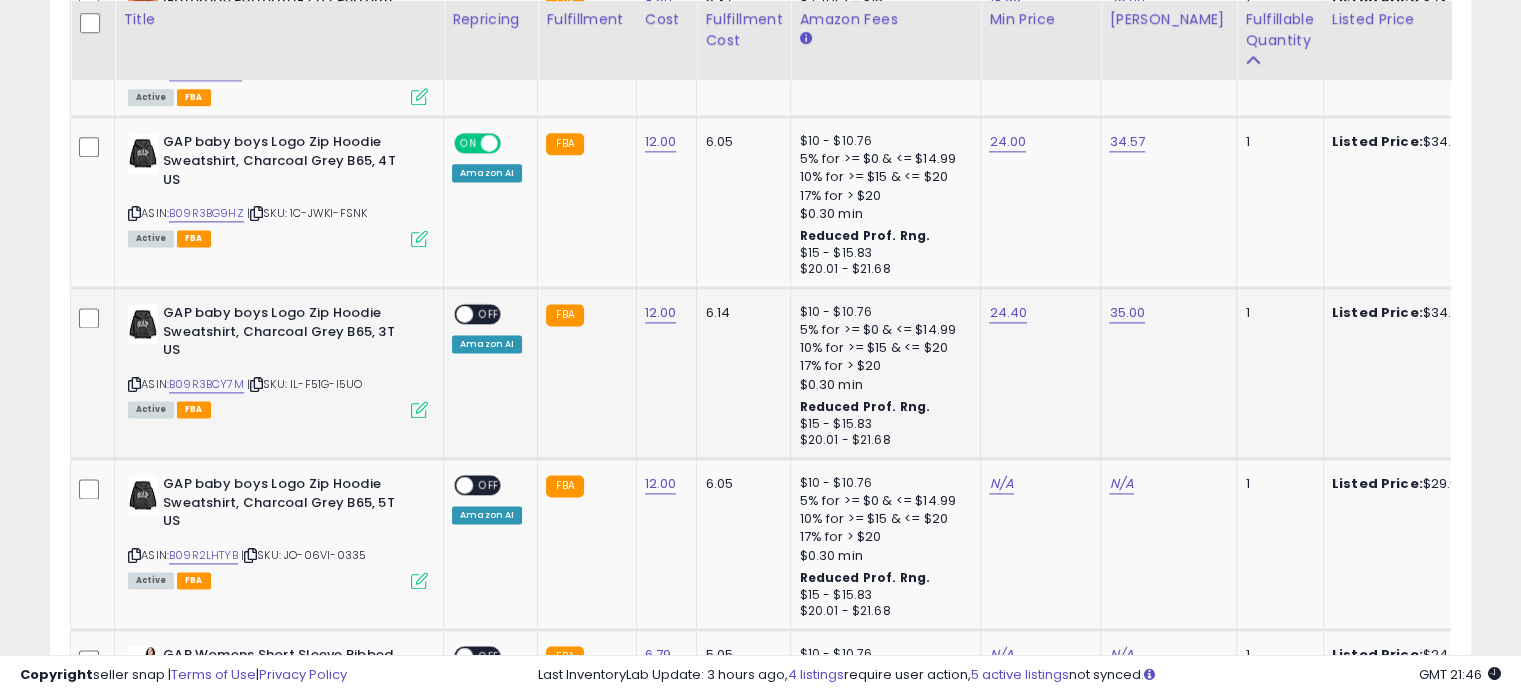 click on "OFF" at bounding box center [489, 314] 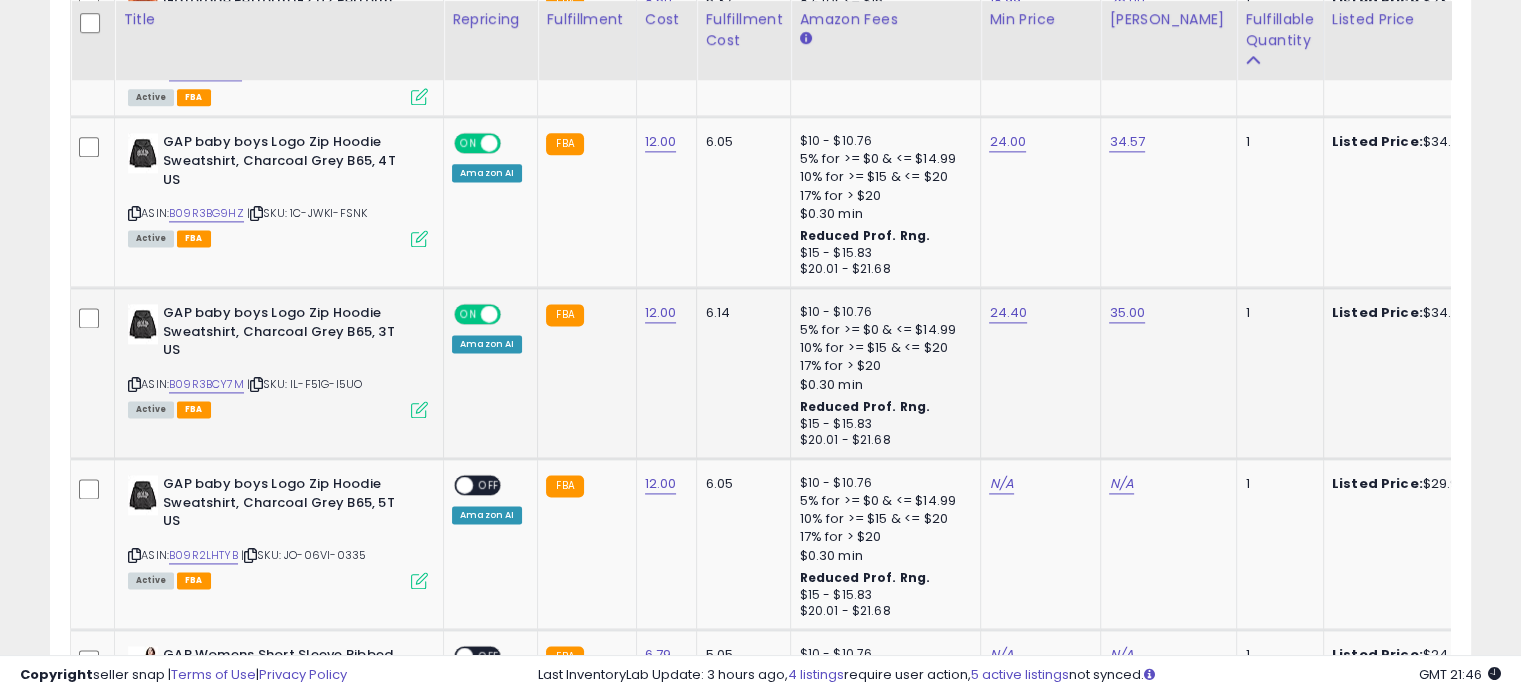 scroll, scrollTop: 0, scrollLeft: 63, axis: horizontal 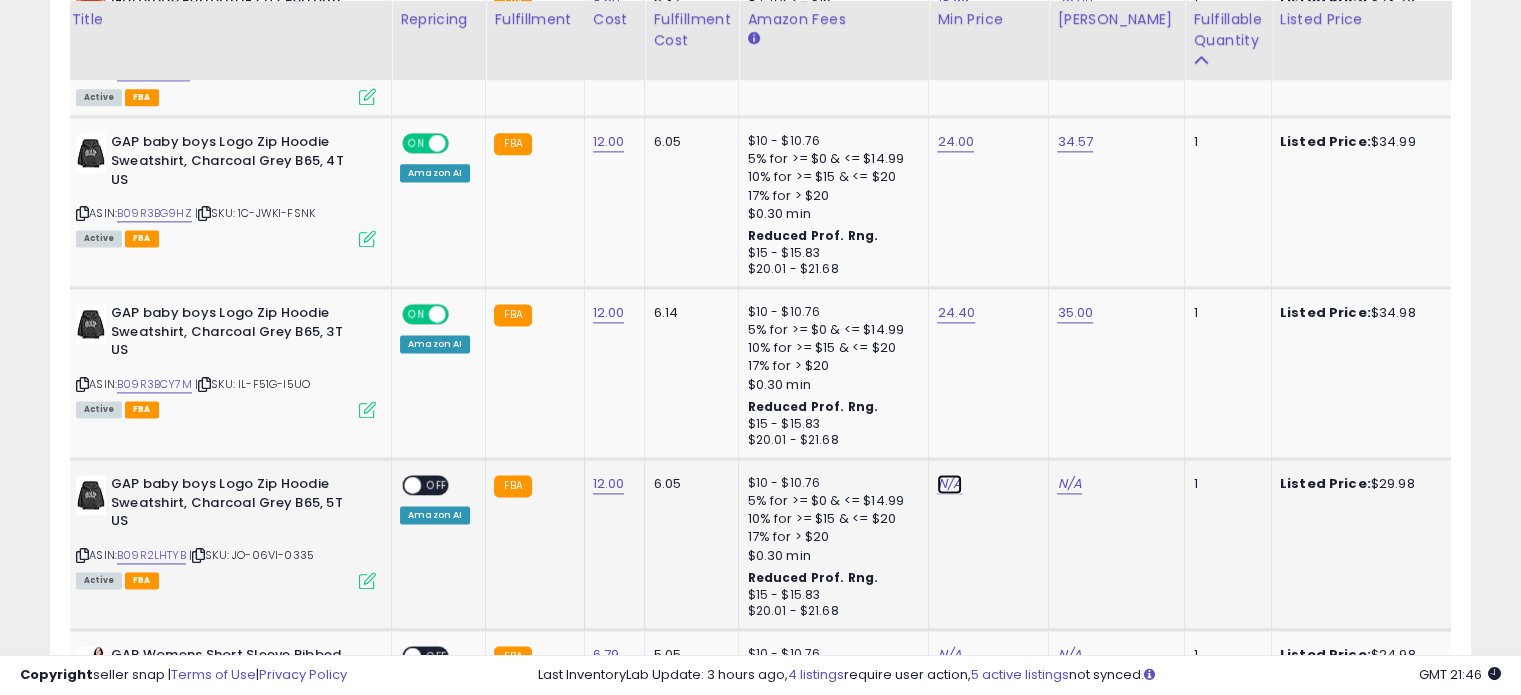 click on "N/A" at bounding box center [949, -1601] 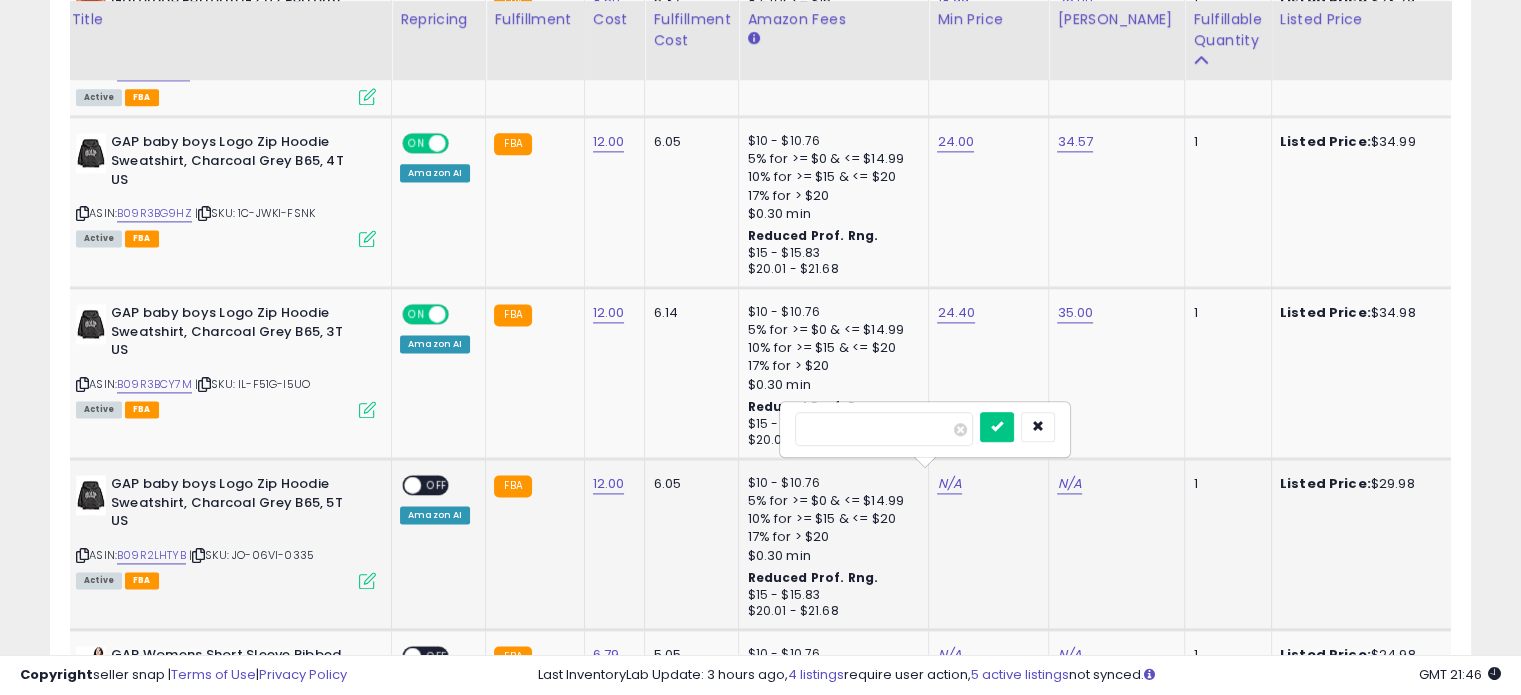 type on "****" 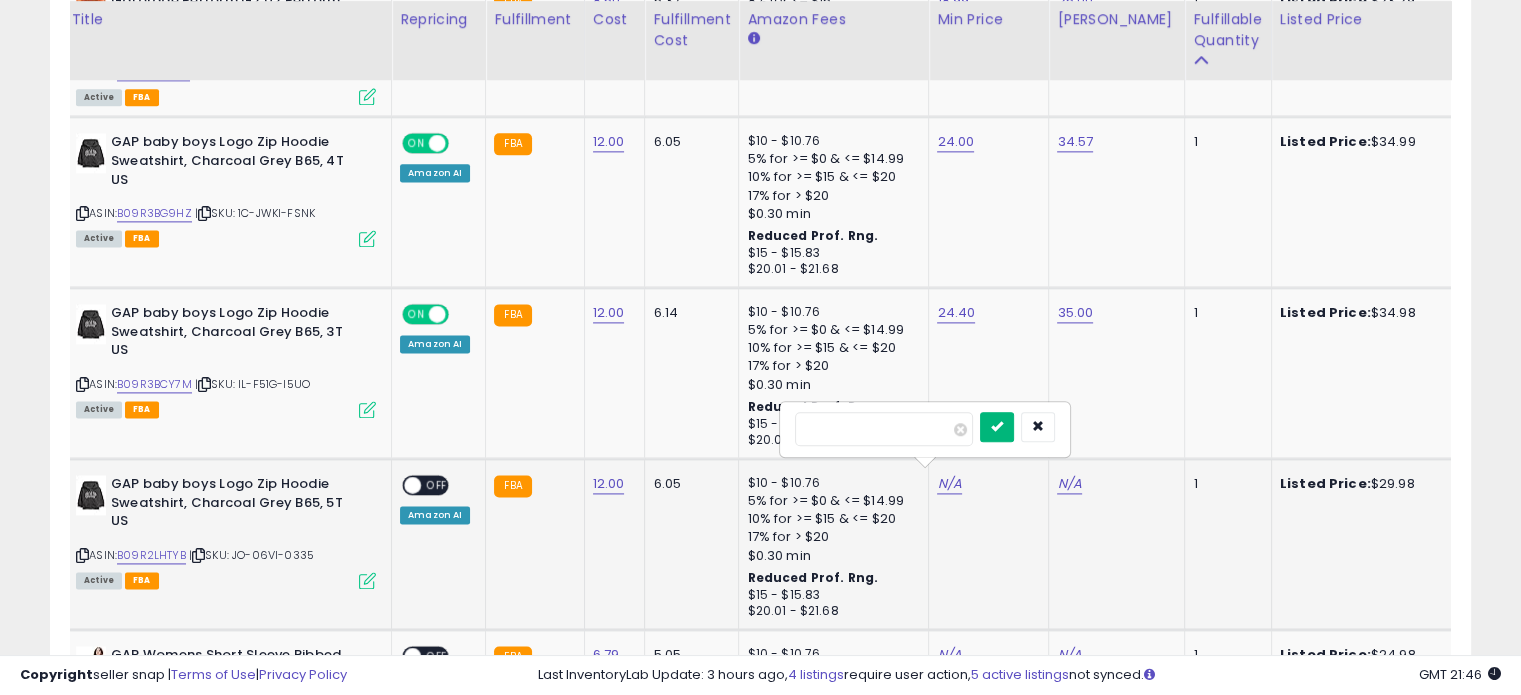 click at bounding box center [997, 427] 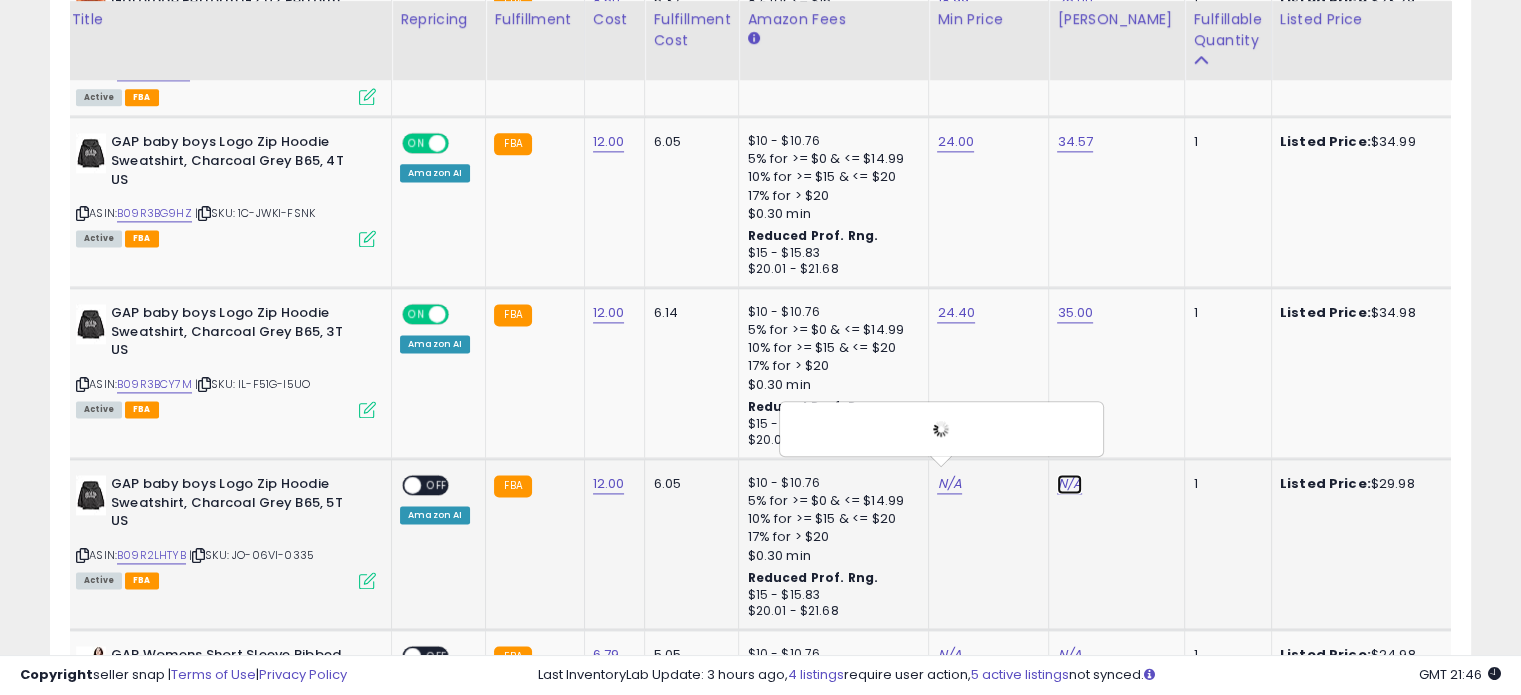 click on "N/A" at bounding box center [1069, -1601] 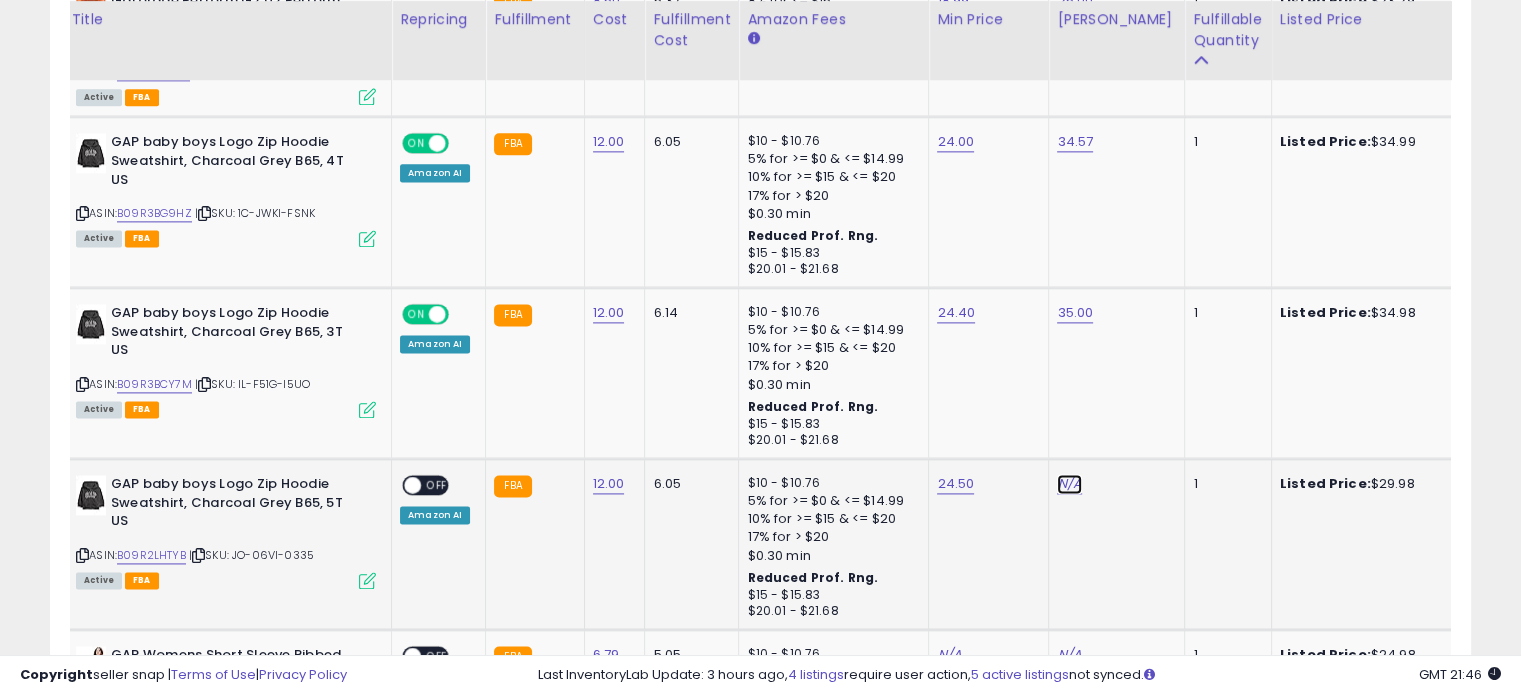 click on "N/A" at bounding box center (1069, -1601) 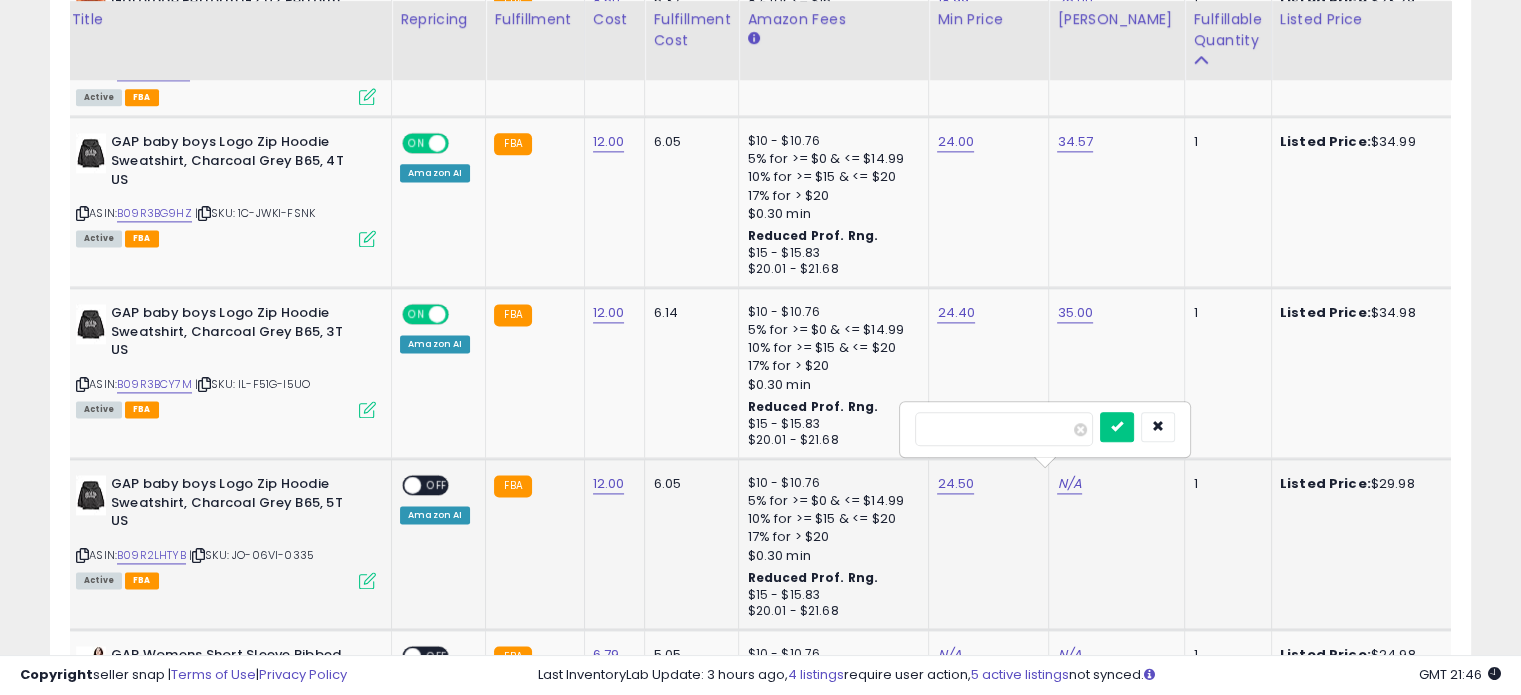 type on "**" 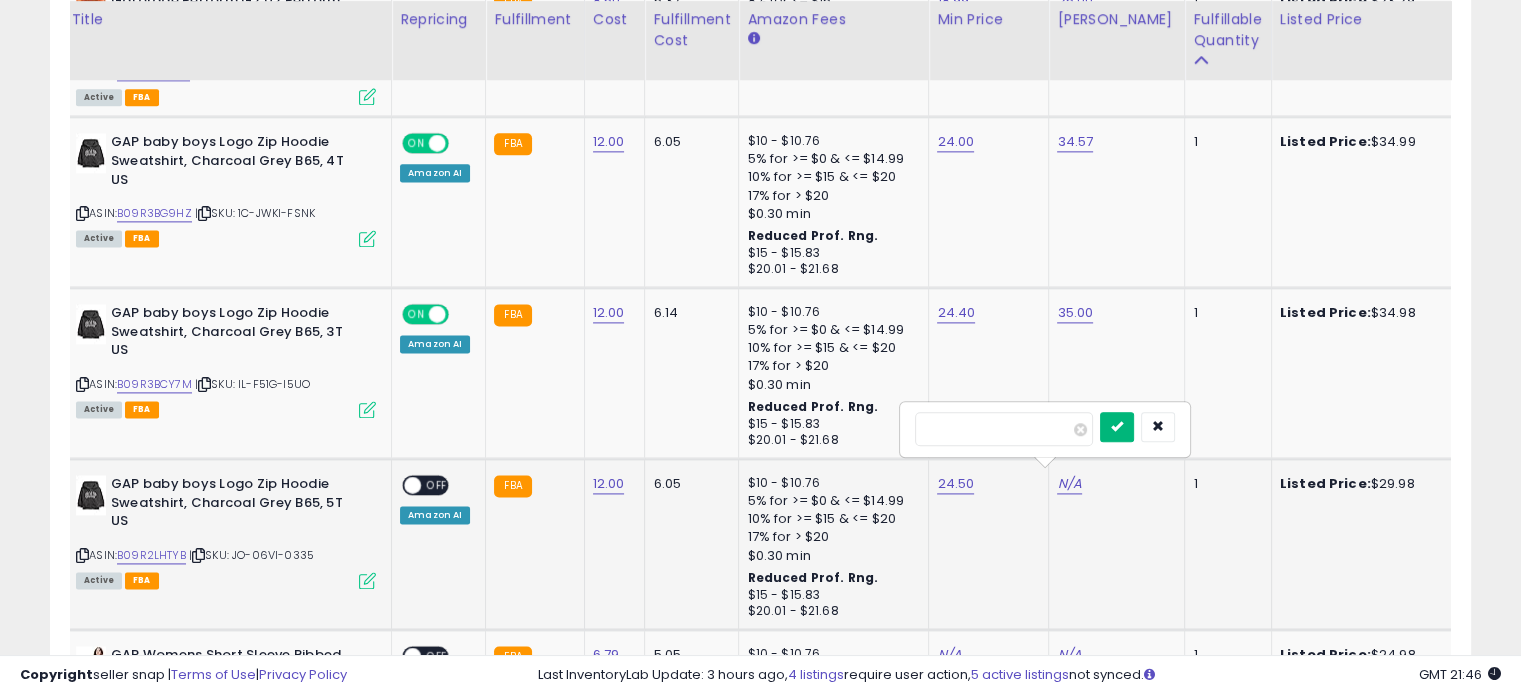 click at bounding box center (1117, 426) 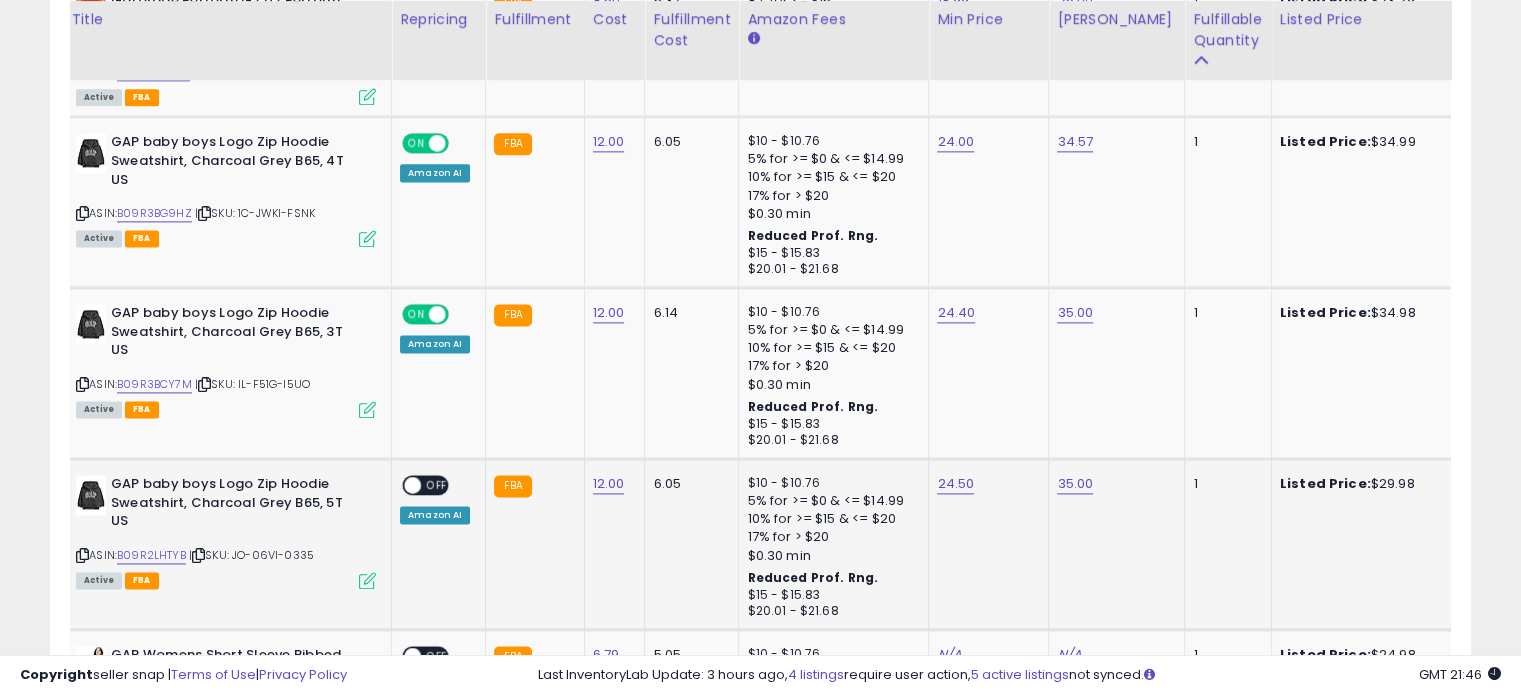 click on "OFF" at bounding box center [437, 485] 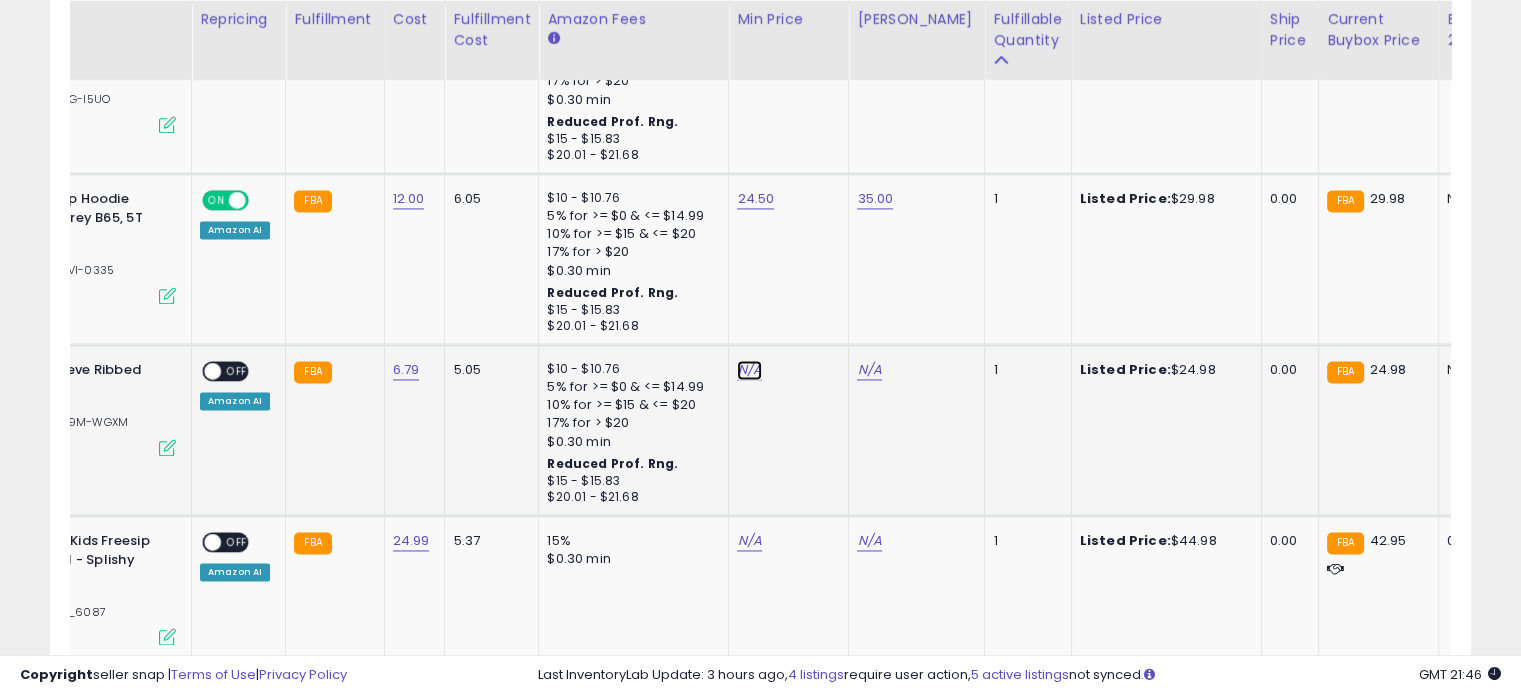 click on "N/A" at bounding box center [749, -1886] 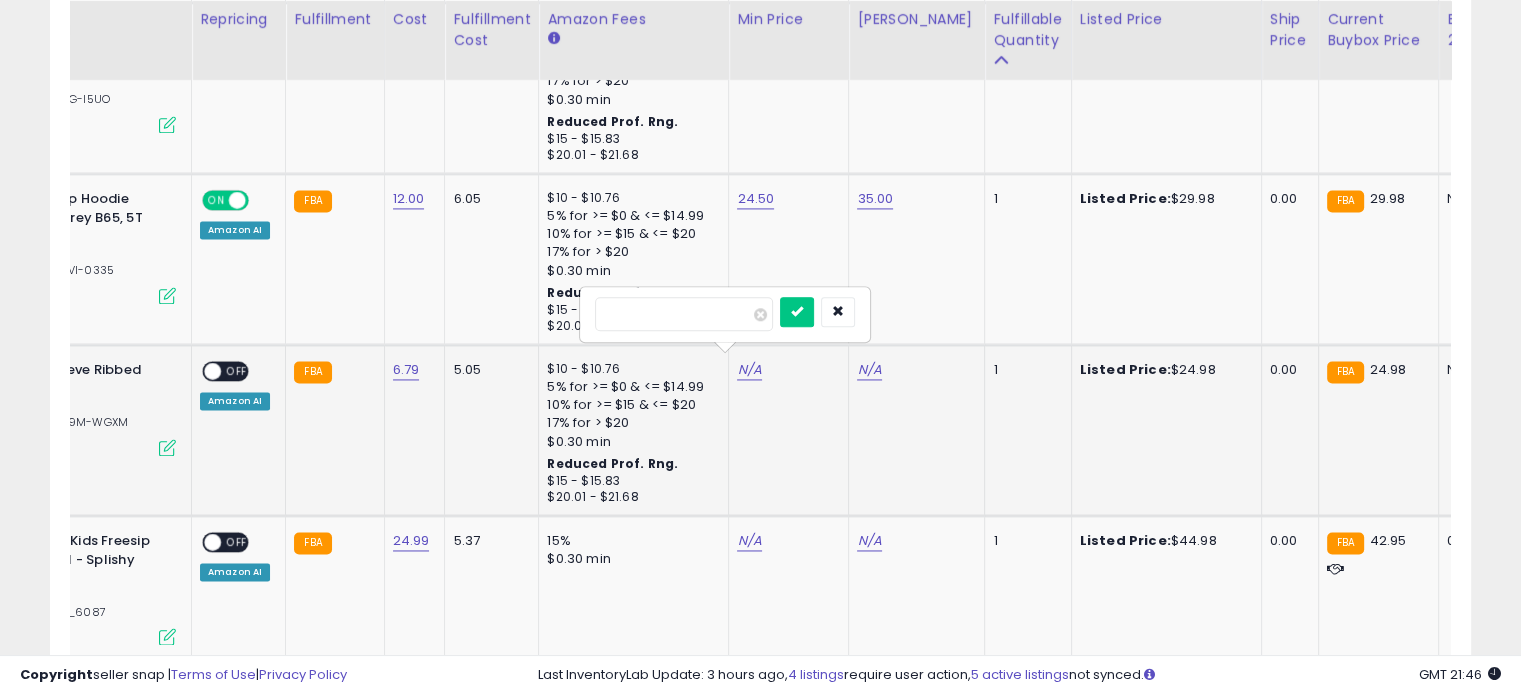 type on "**" 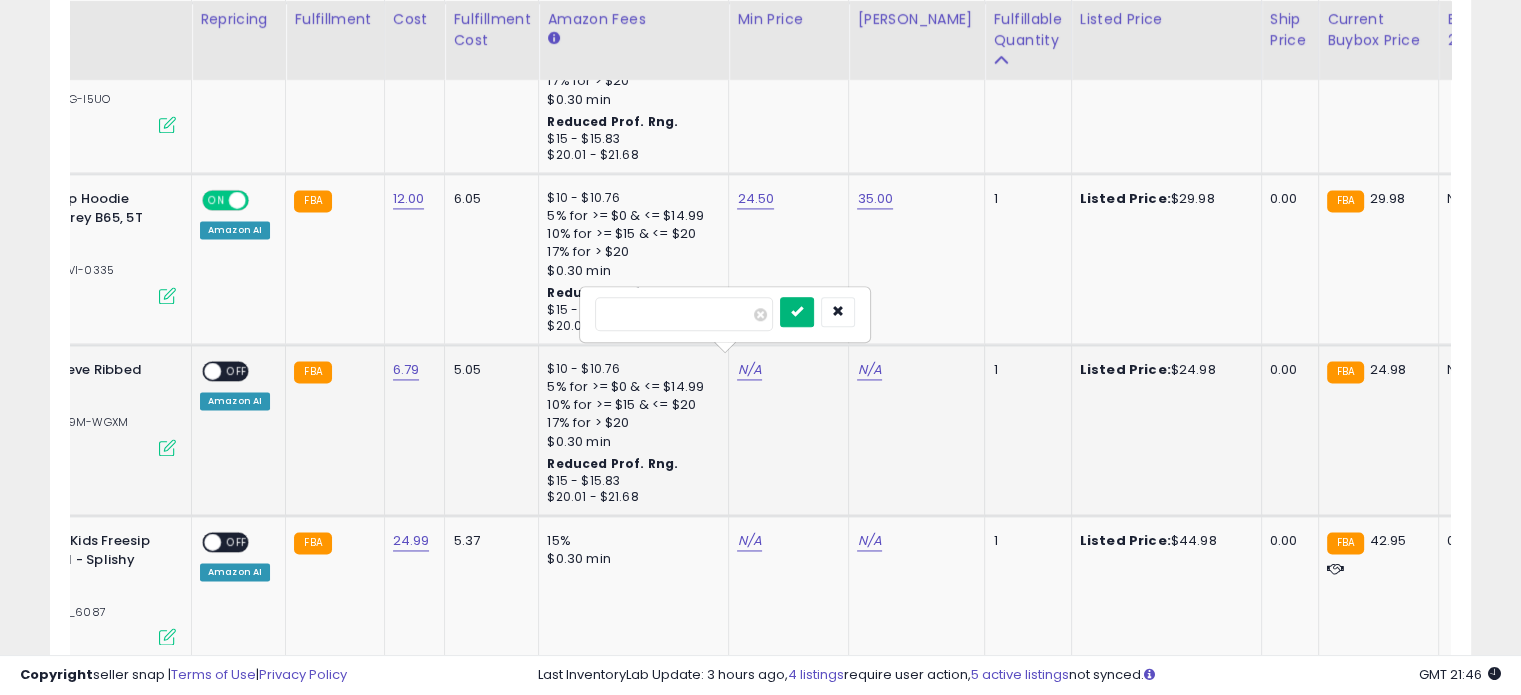 click at bounding box center (797, 311) 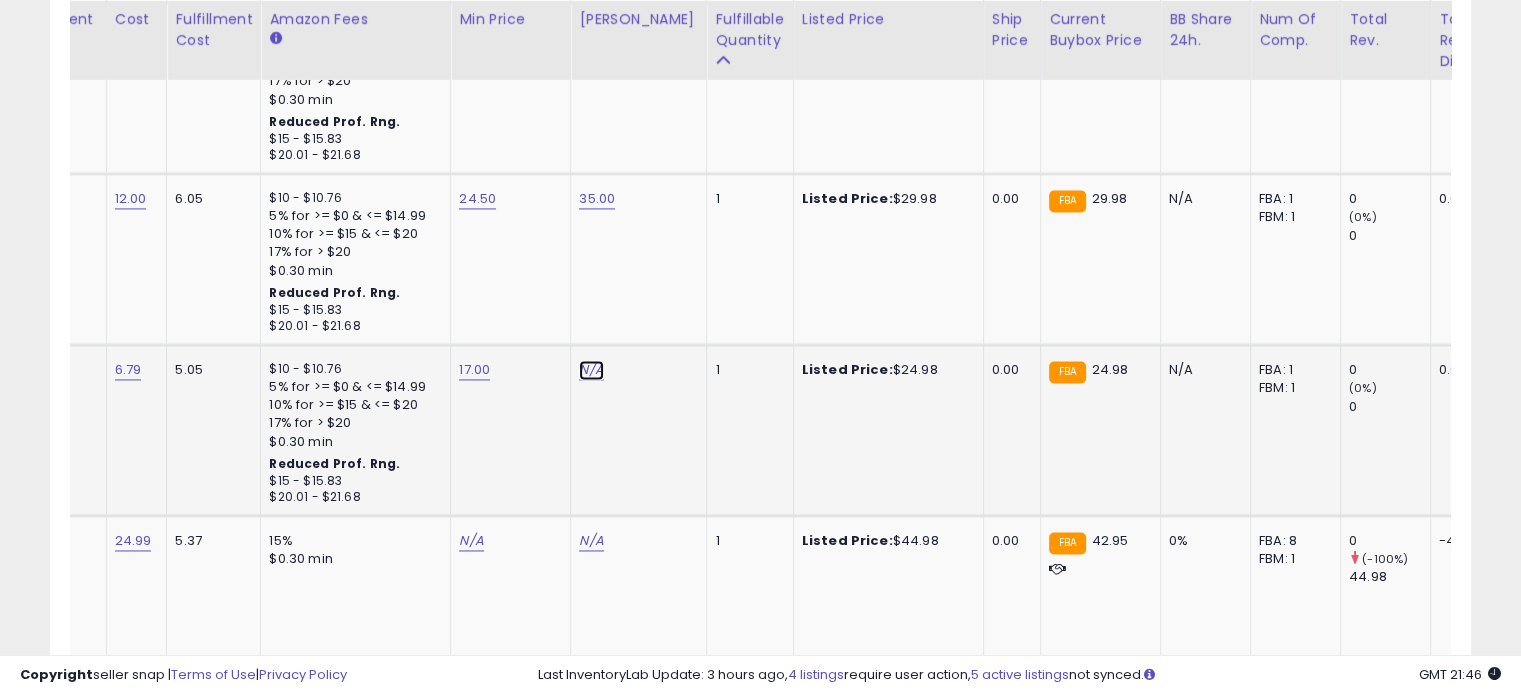 click on "N/A" at bounding box center [591, -1886] 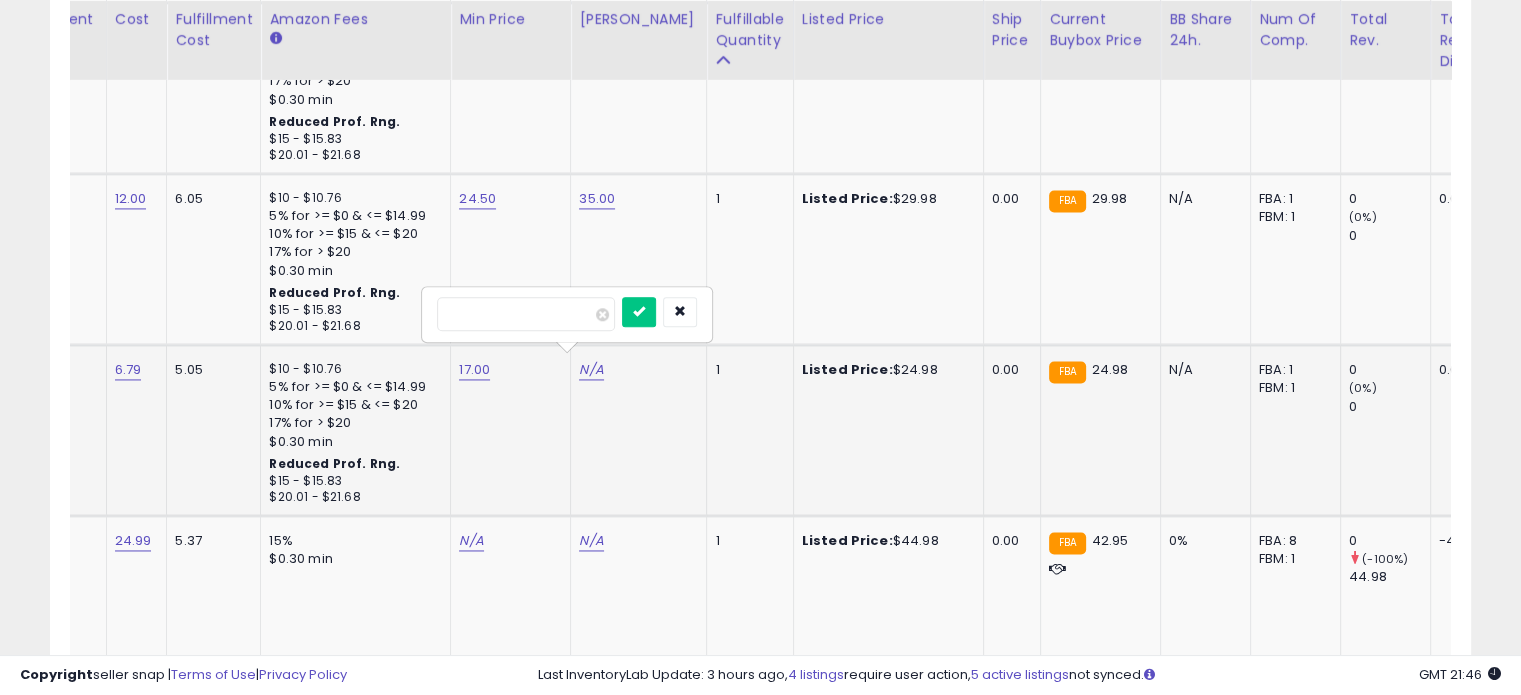 type on "*****" 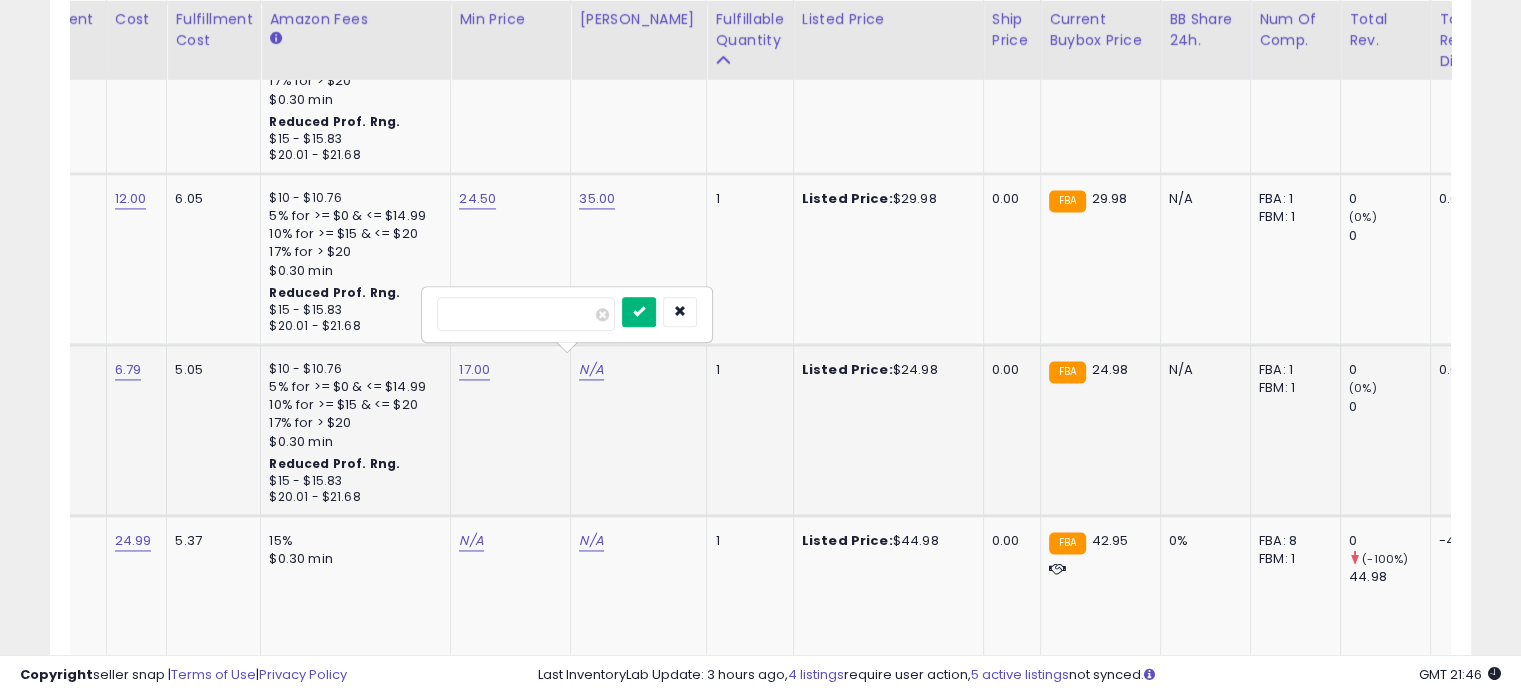 click at bounding box center [639, 311] 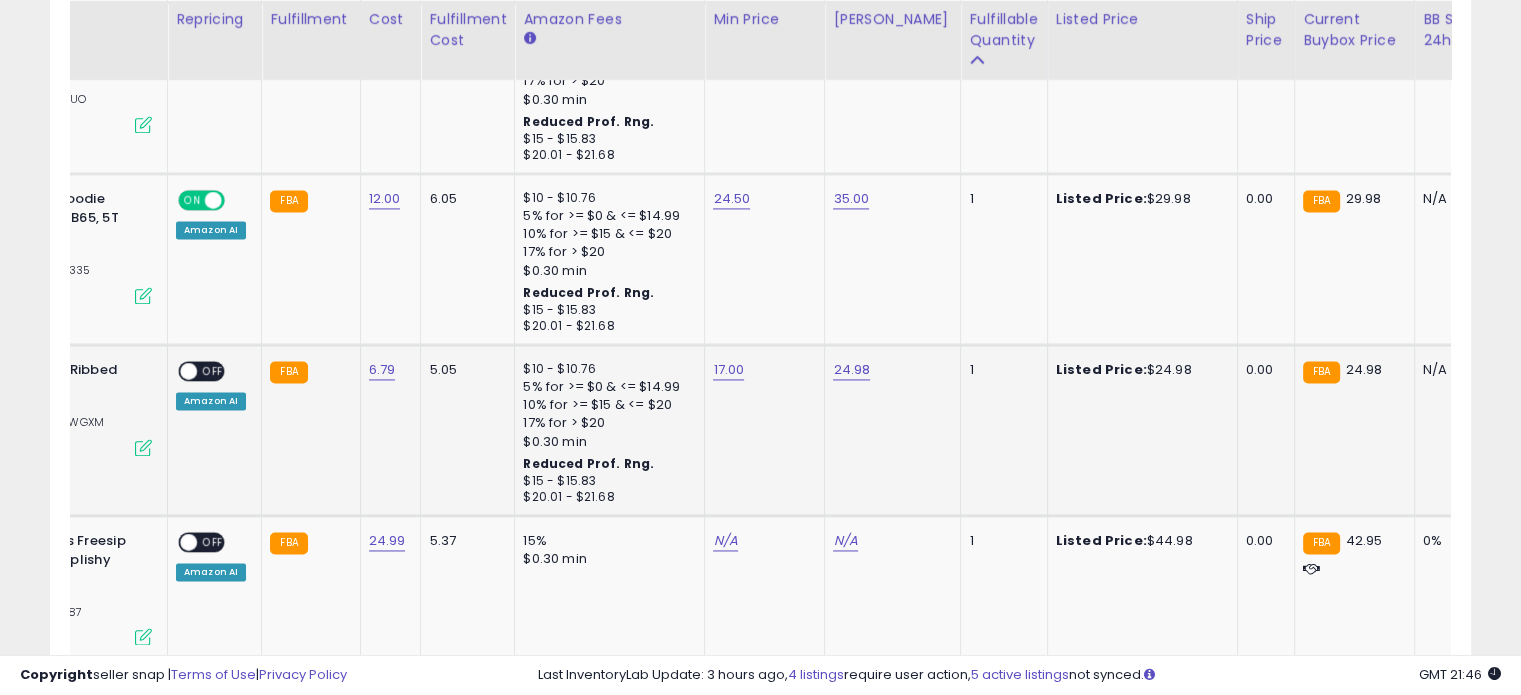 click on "OFF" at bounding box center (213, 371) 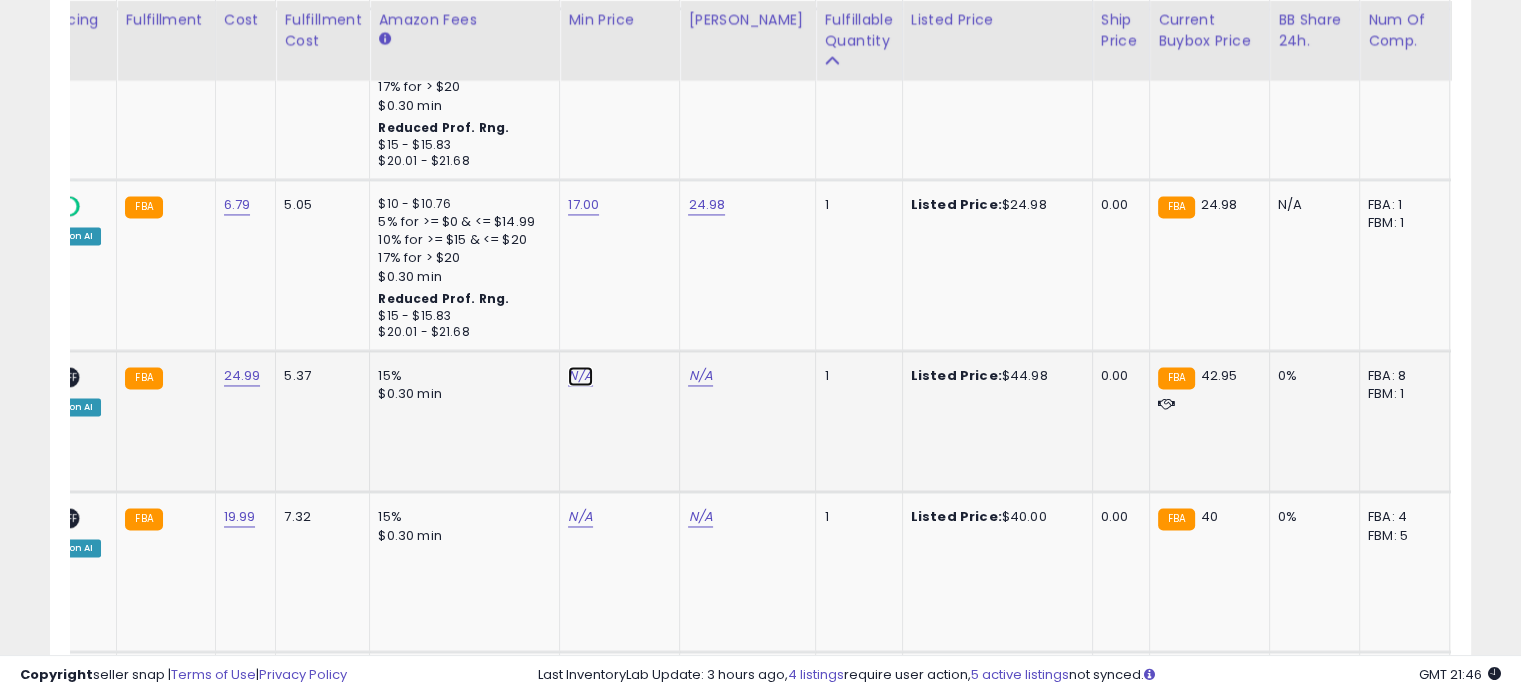 click on "N/A" at bounding box center (580, -2051) 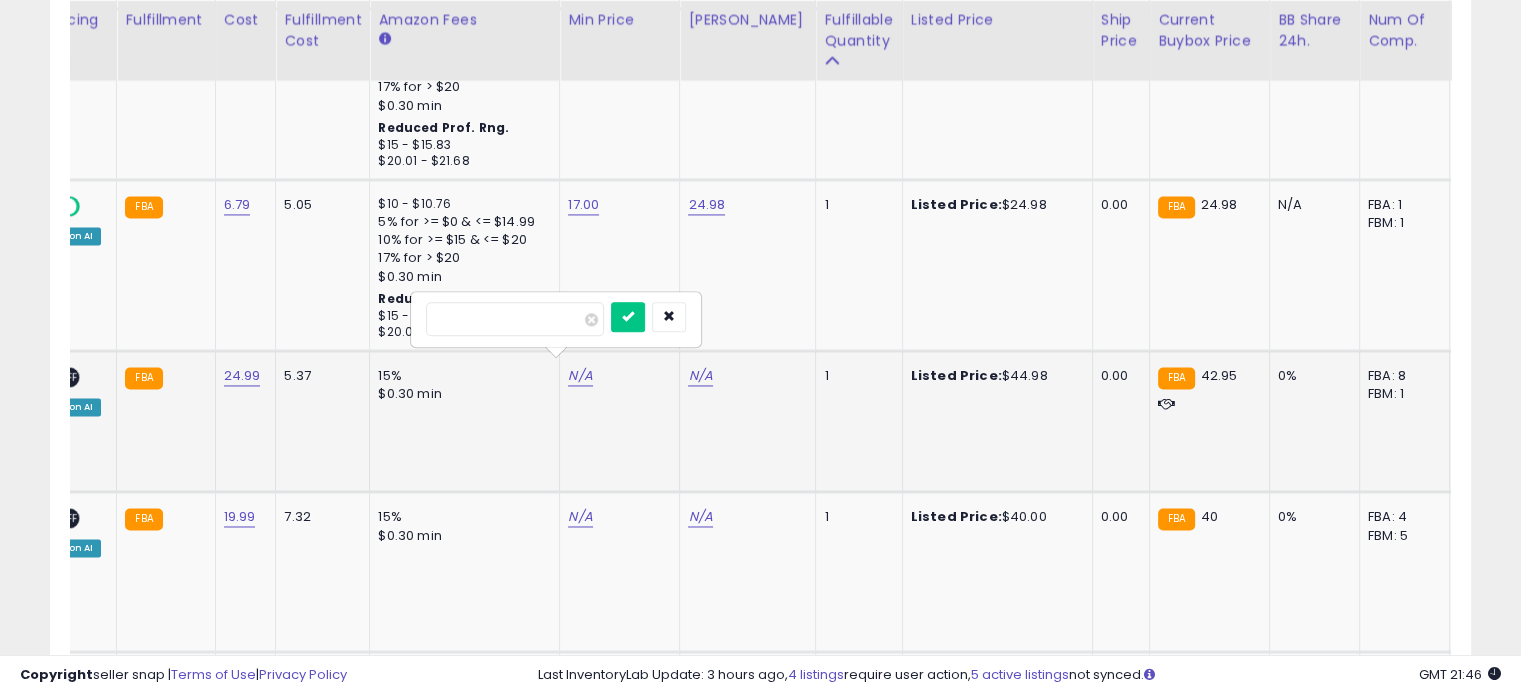 type on "**" 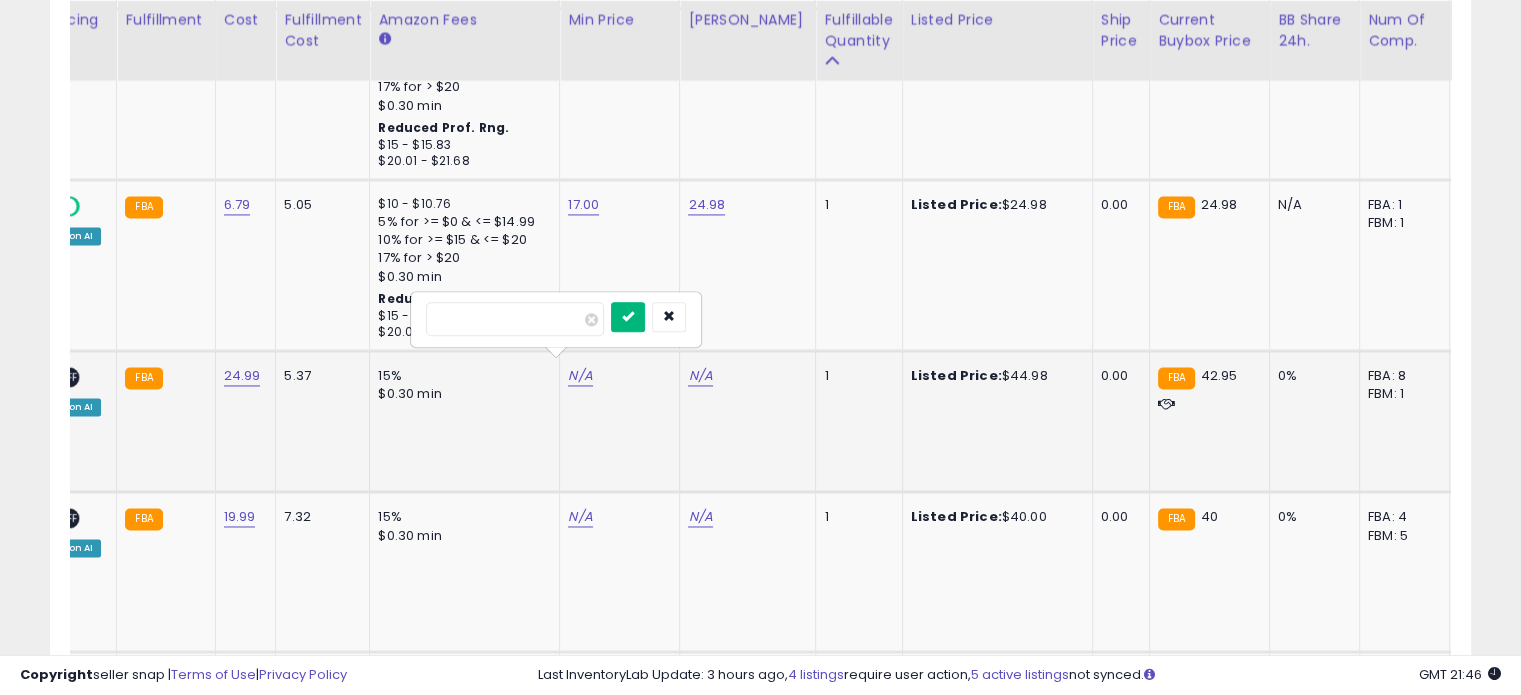 click at bounding box center [628, 317] 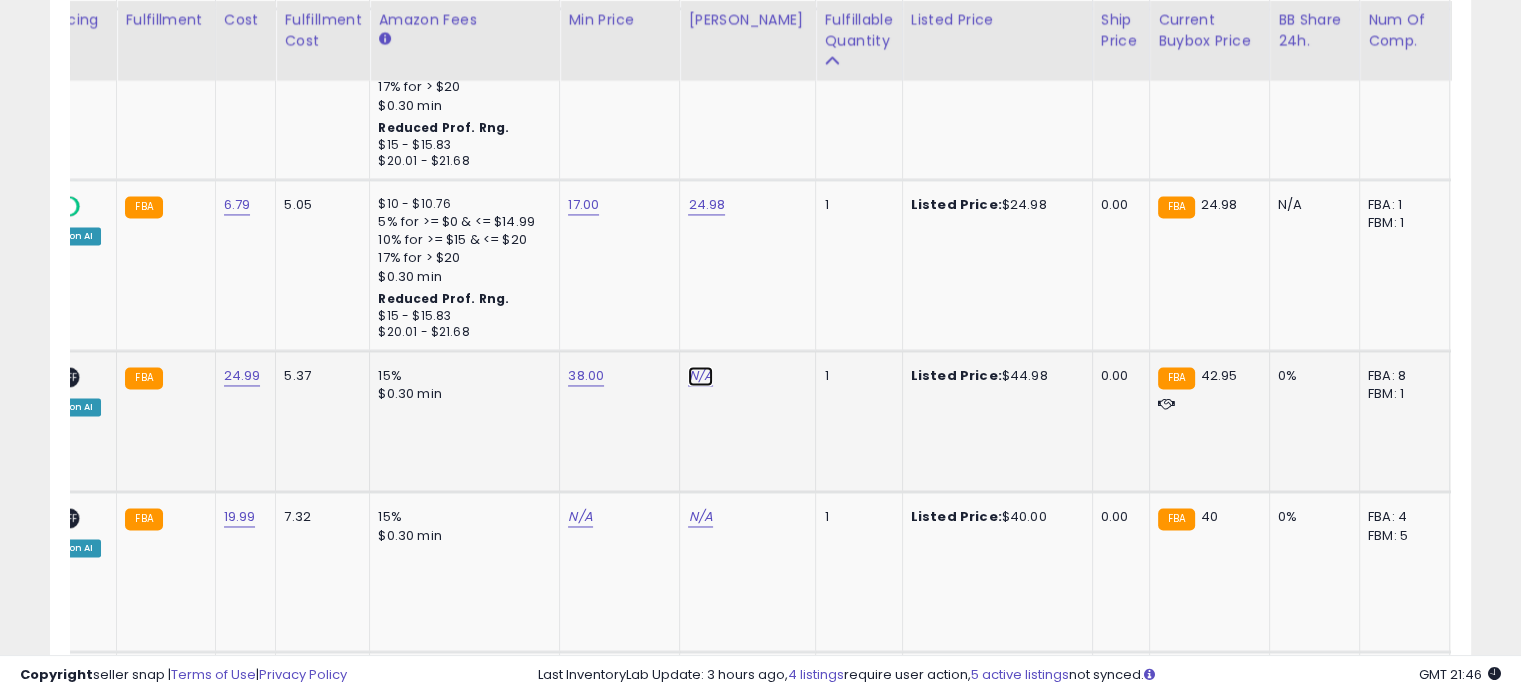 click on "N/A" at bounding box center (700, -2051) 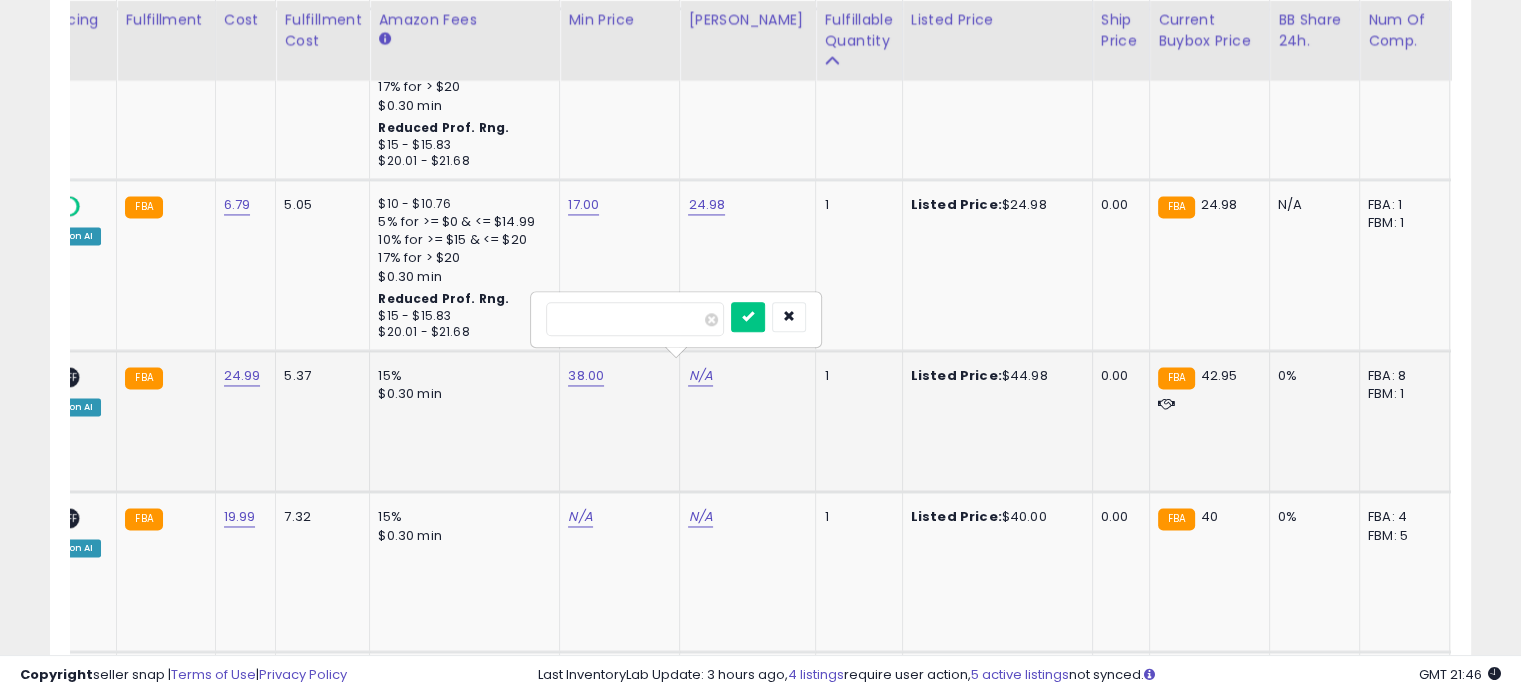 type on "**" 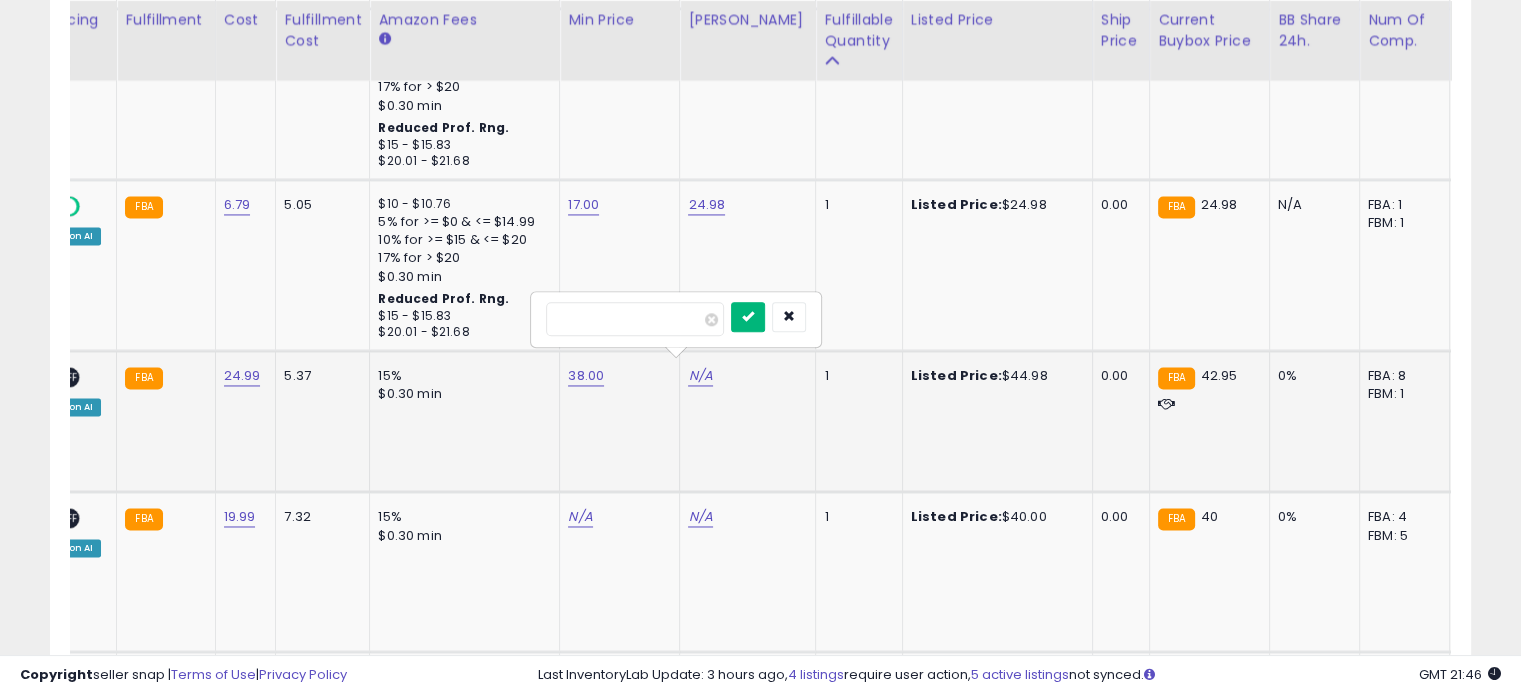 click at bounding box center [748, 317] 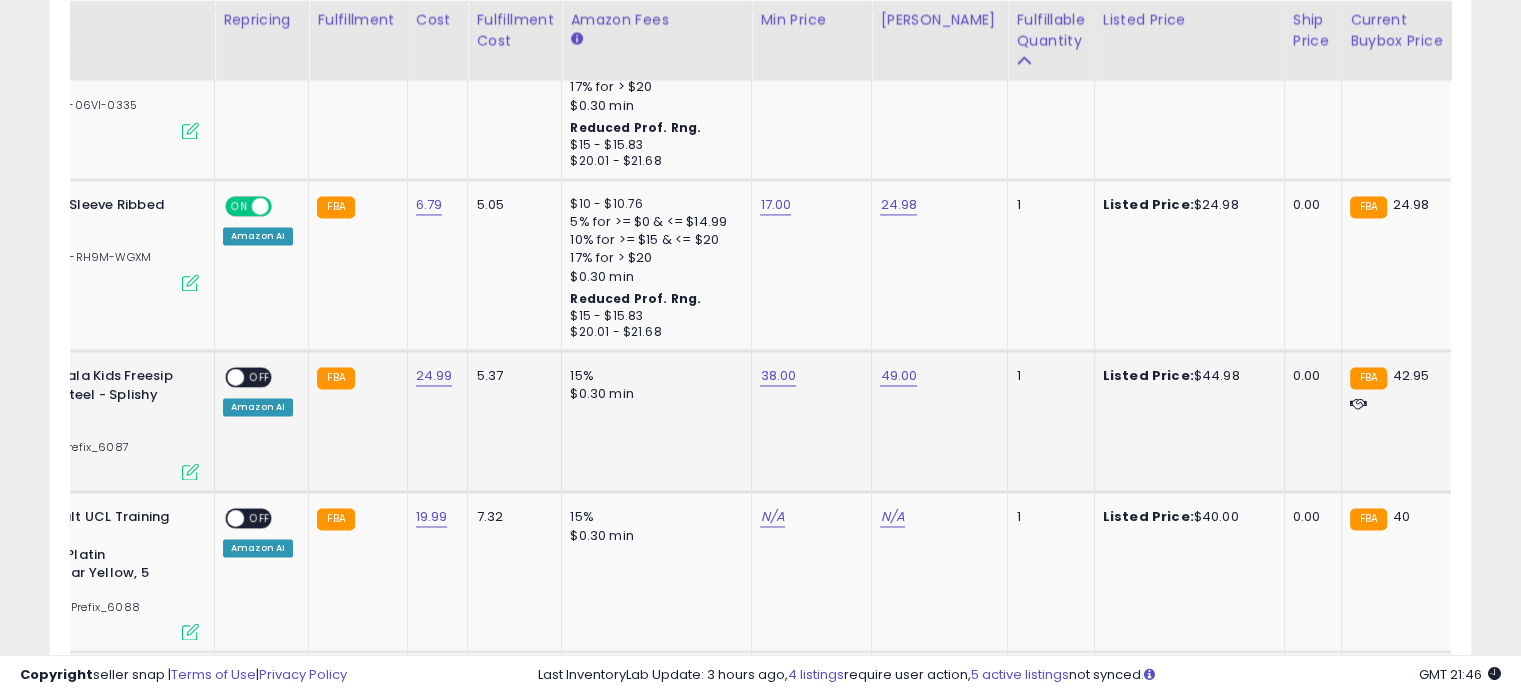 click on "ON   OFF Amazon AI" at bounding box center (258, 391) 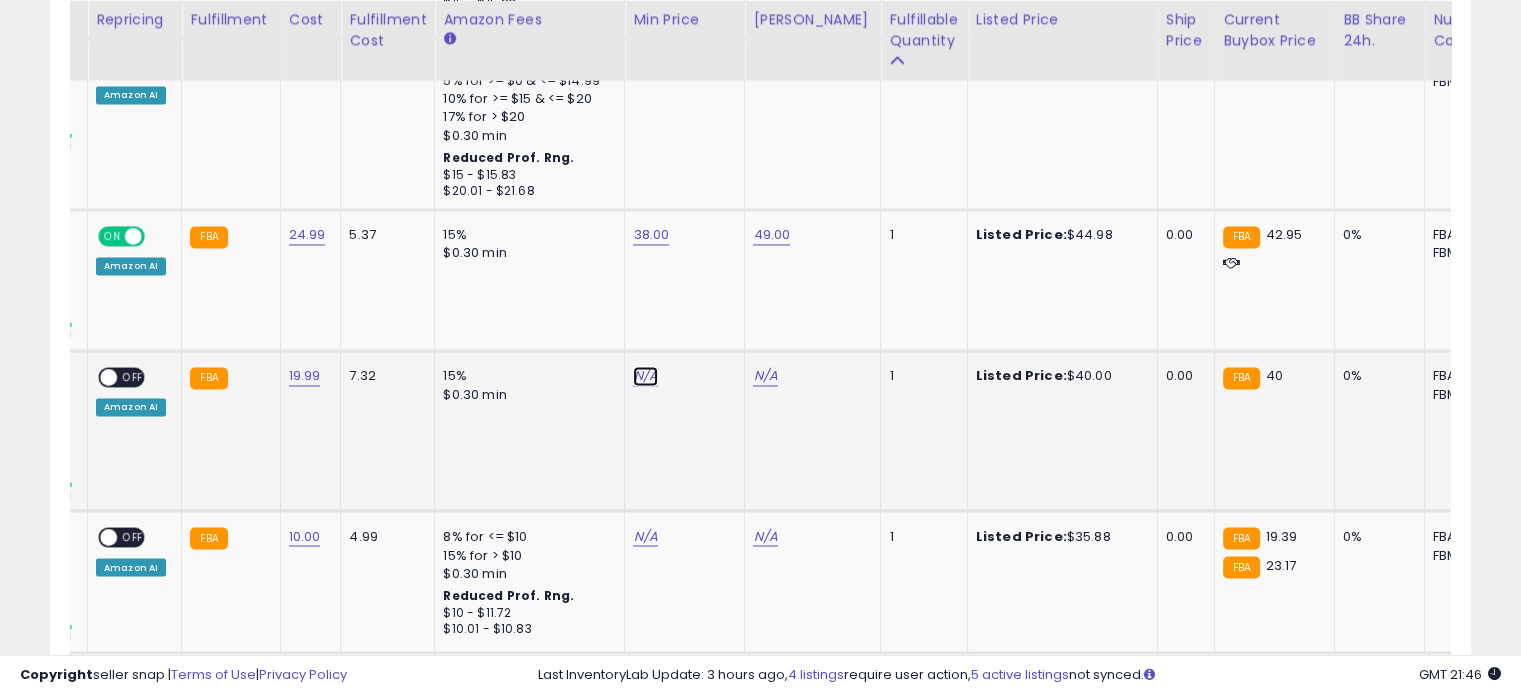 click on "N/A" at bounding box center (645, -2192) 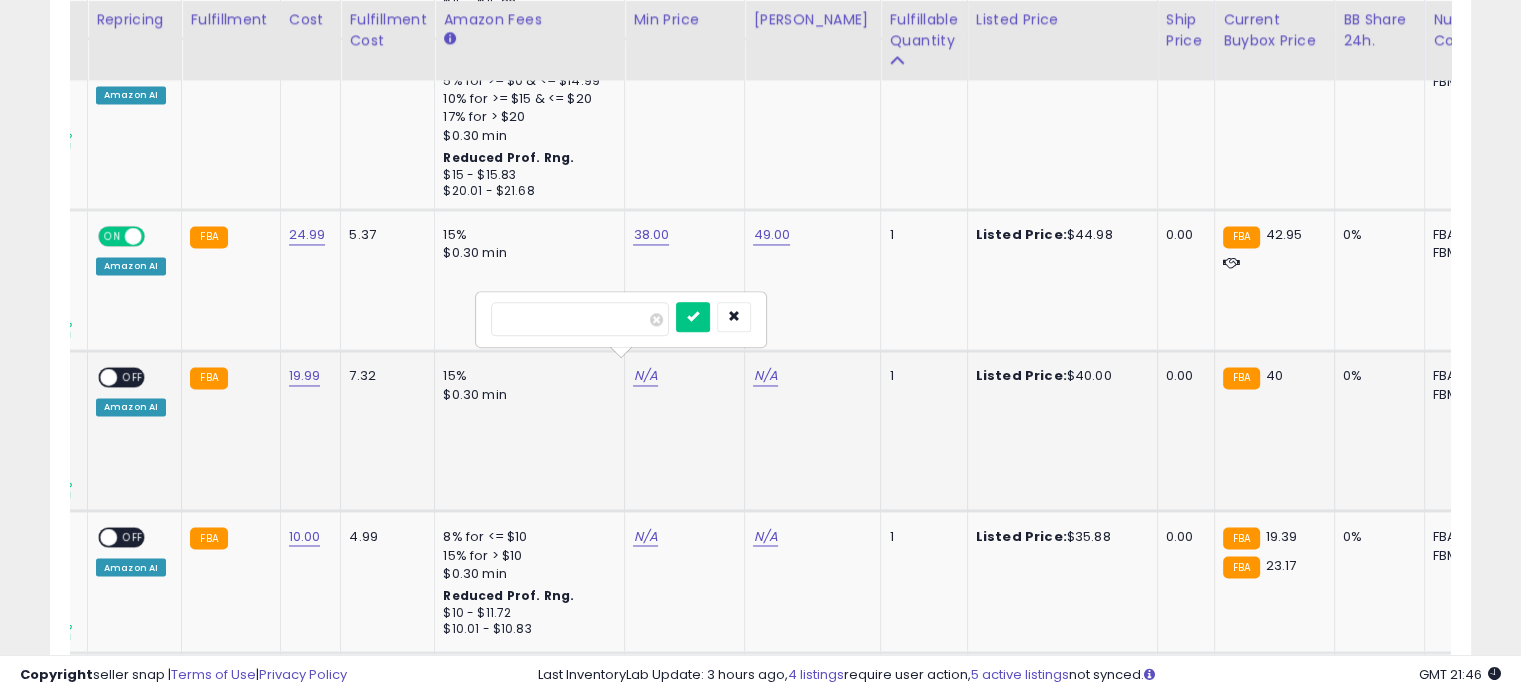 type on "*****" 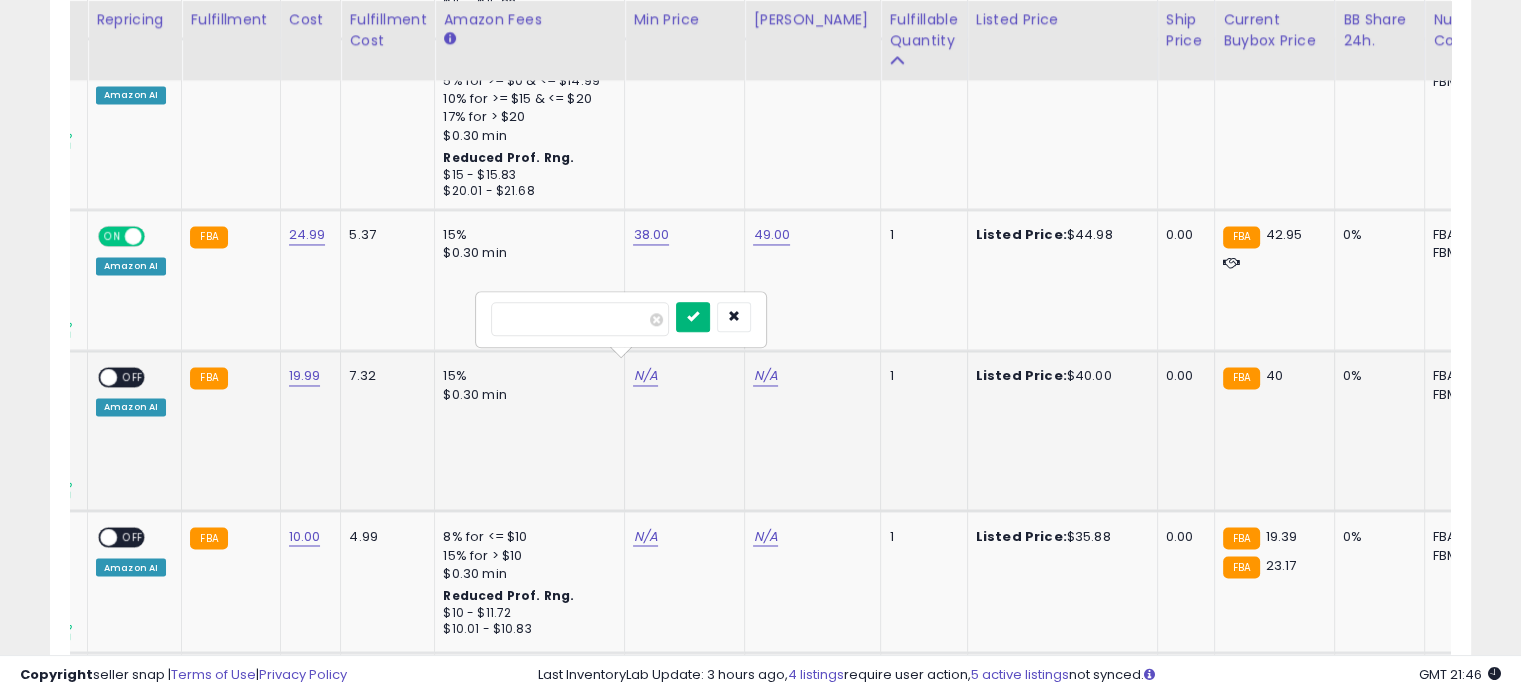 click at bounding box center (693, 316) 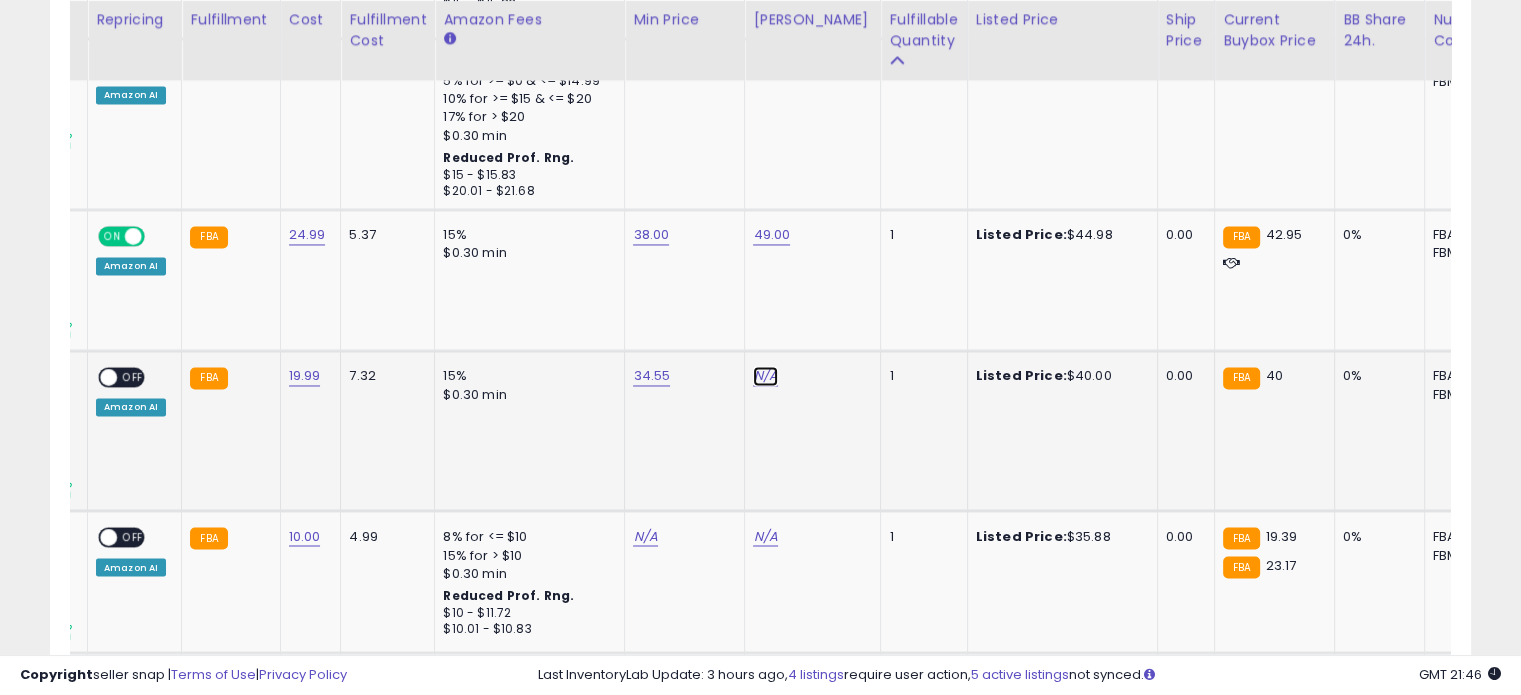 click on "N/A" at bounding box center [765, -2192] 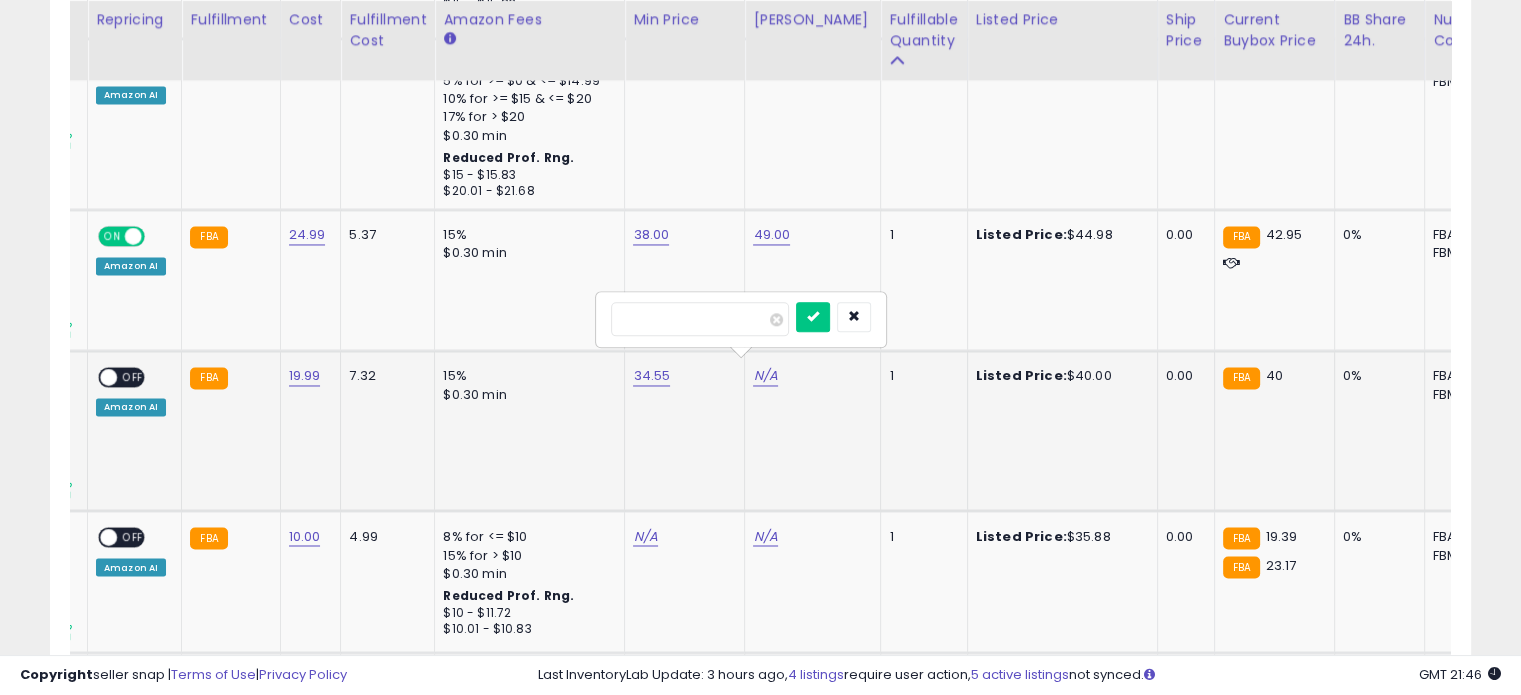 type on "**" 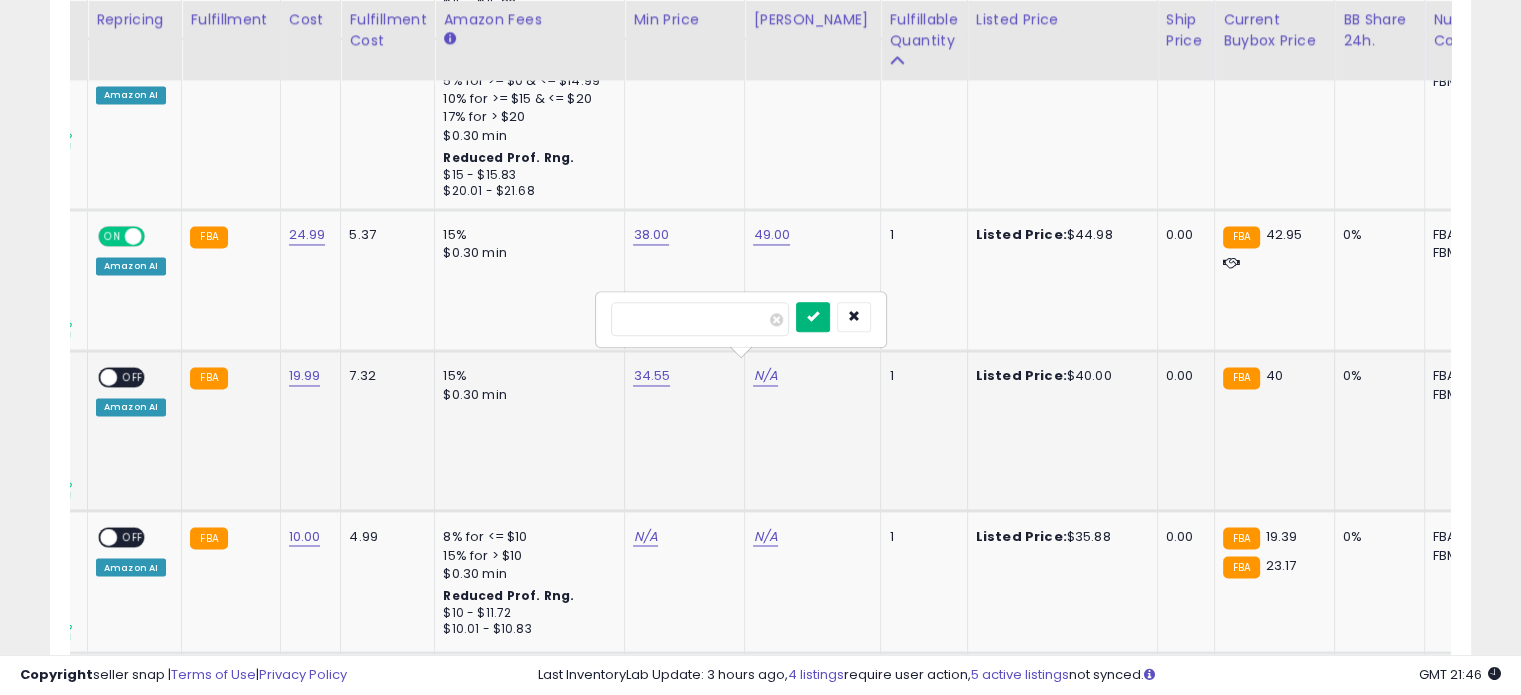 click at bounding box center (813, 316) 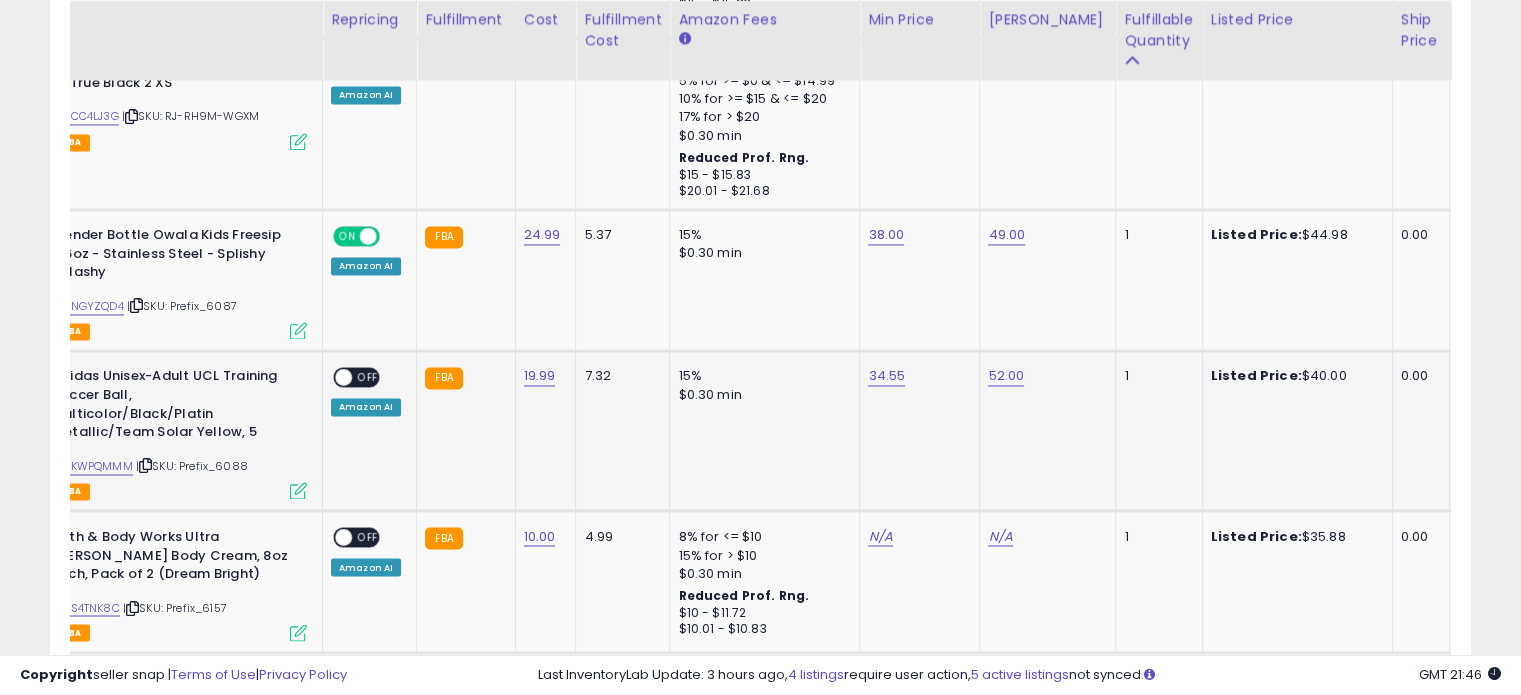 click on "OFF" at bounding box center (368, 377) 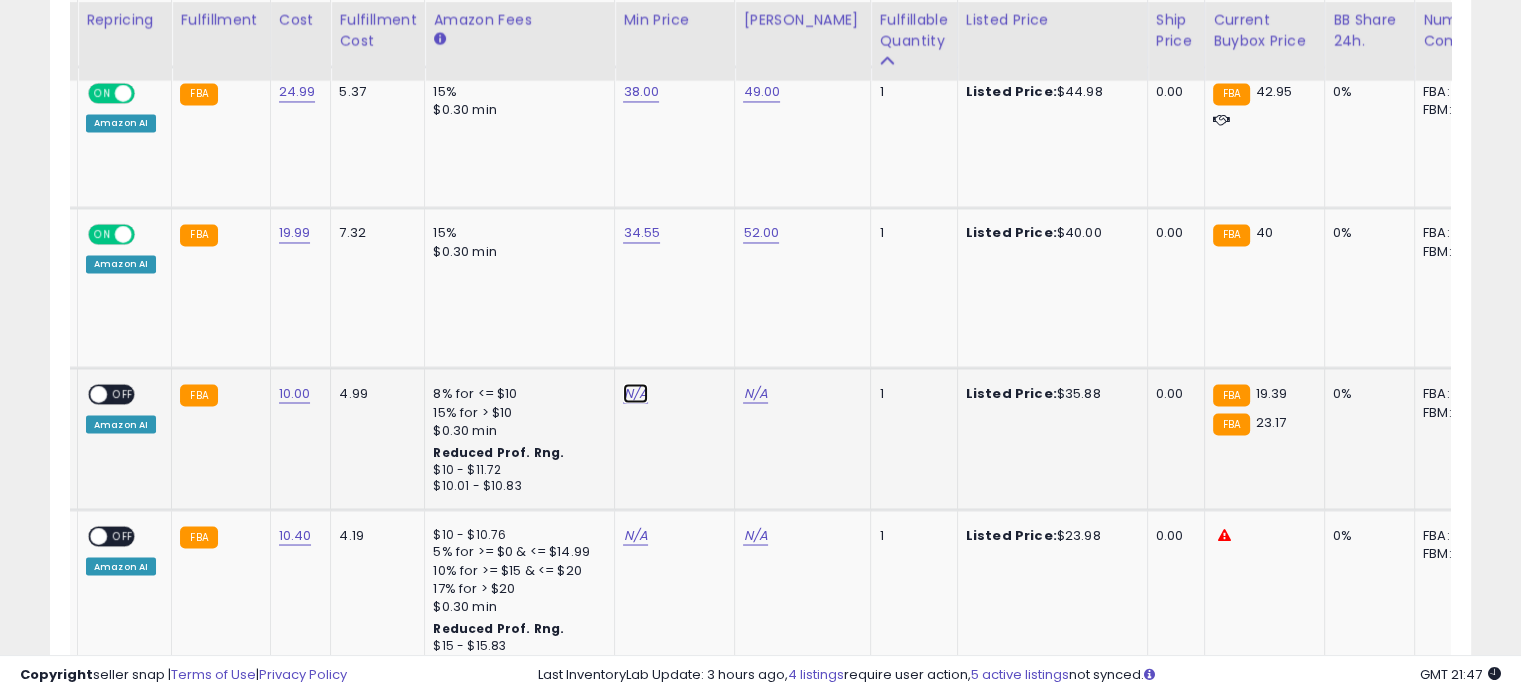click on "N/A" at bounding box center (635, -2335) 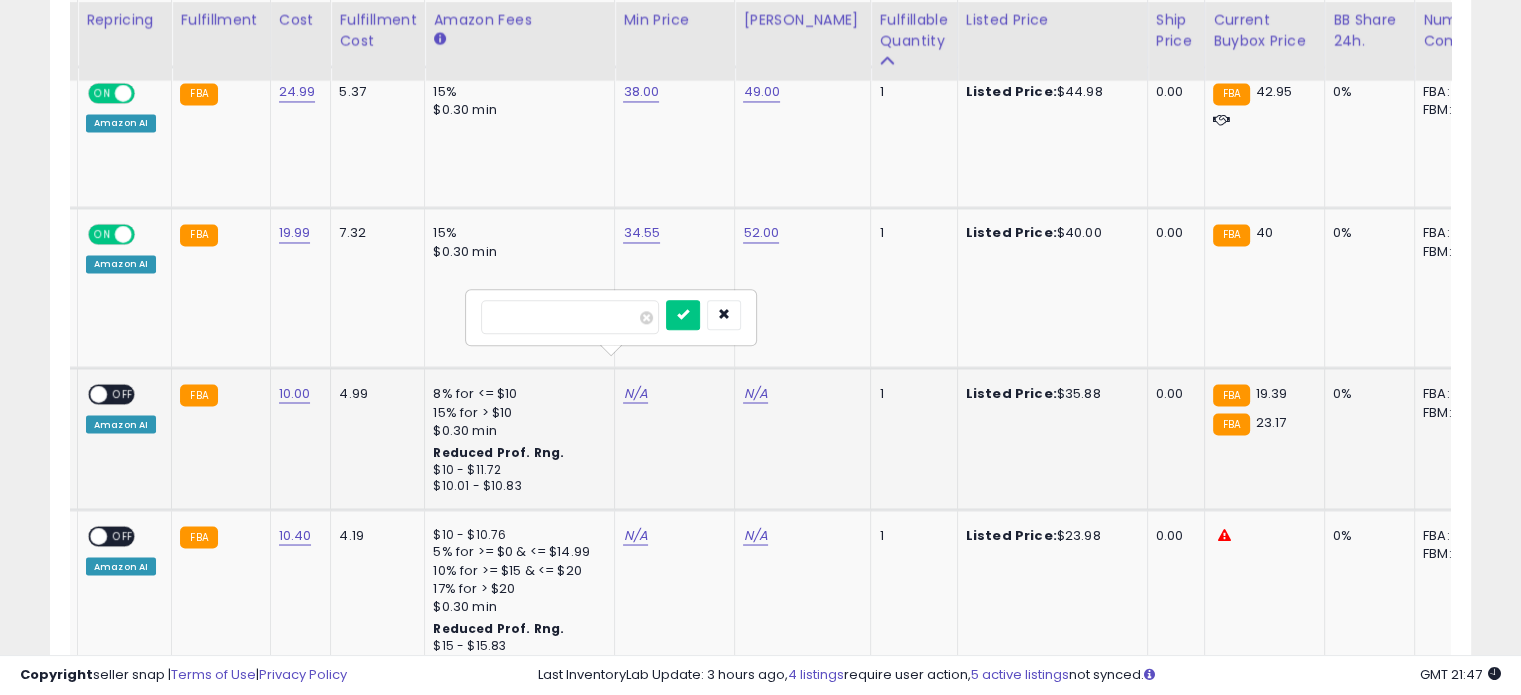 type on "****" 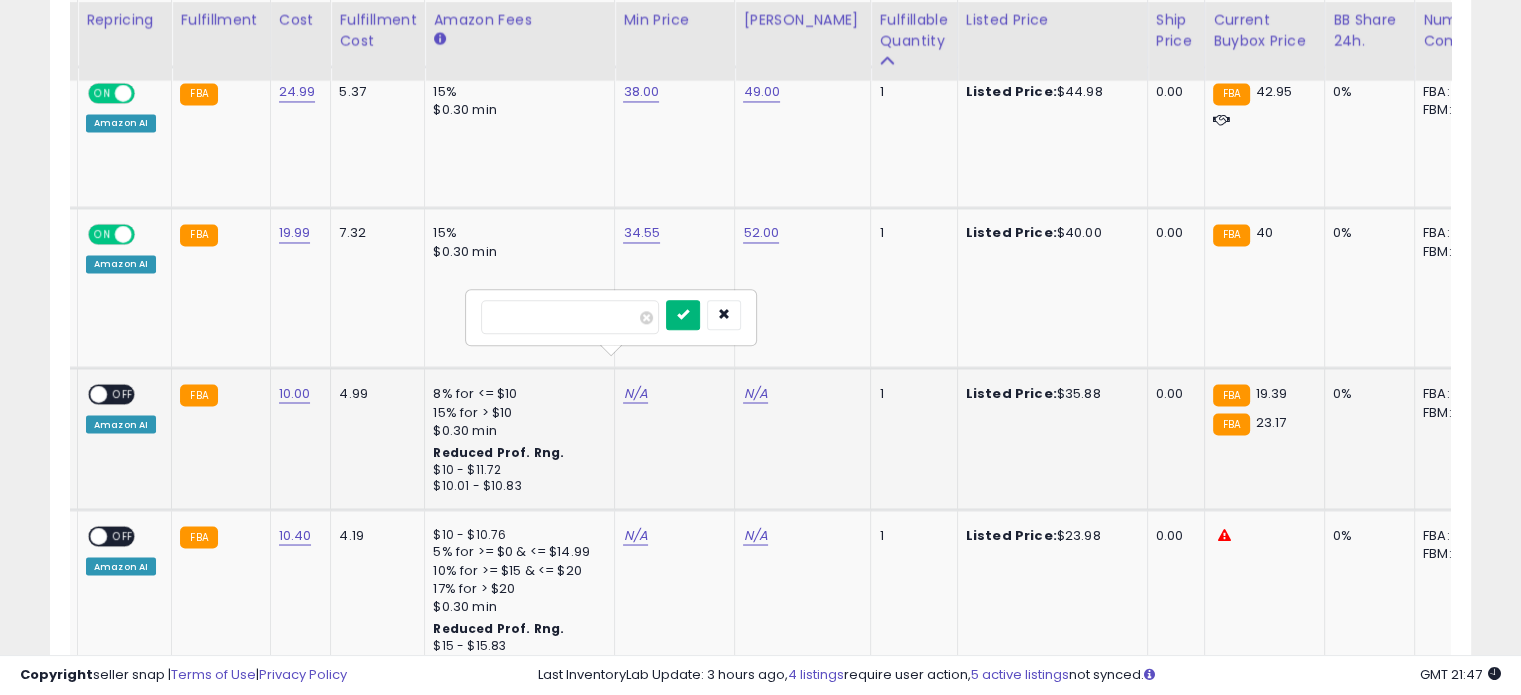 click at bounding box center [683, 314] 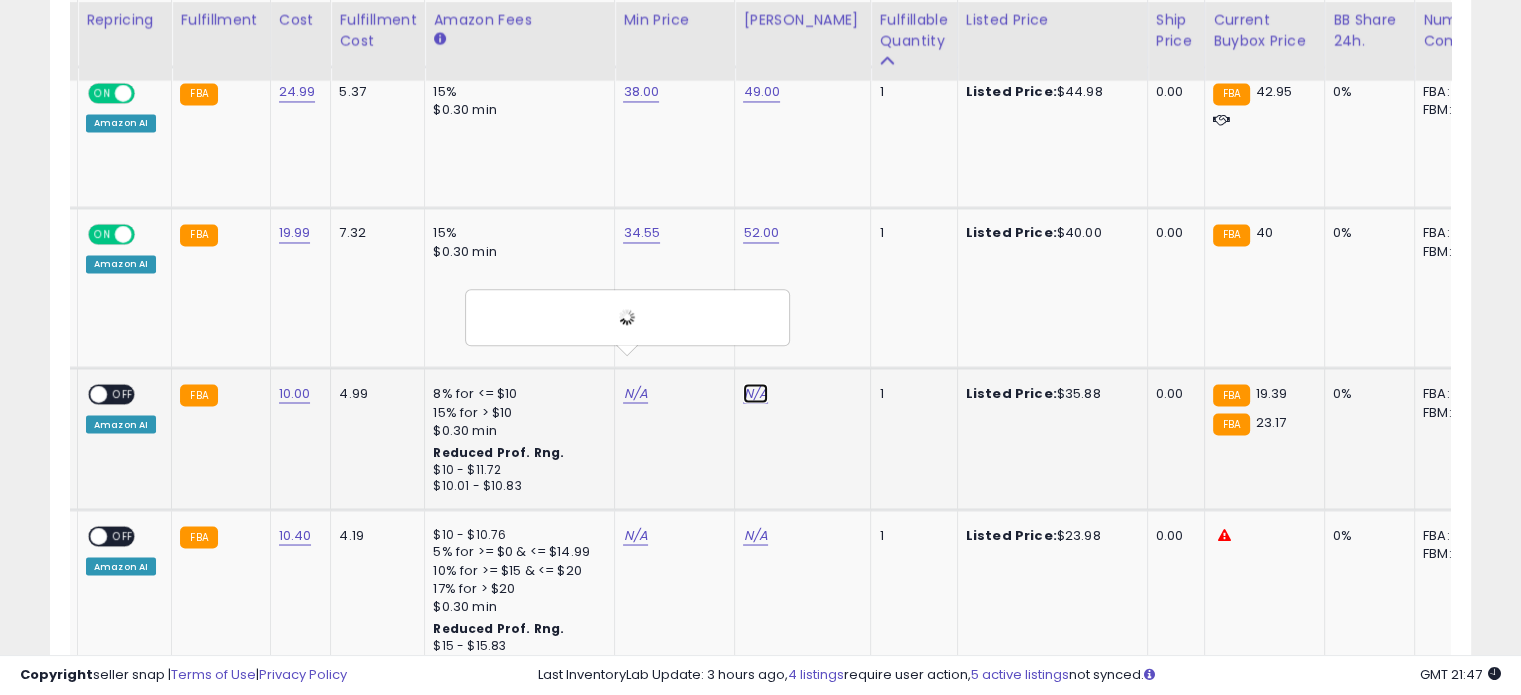 click on "N/A" at bounding box center (755, -2335) 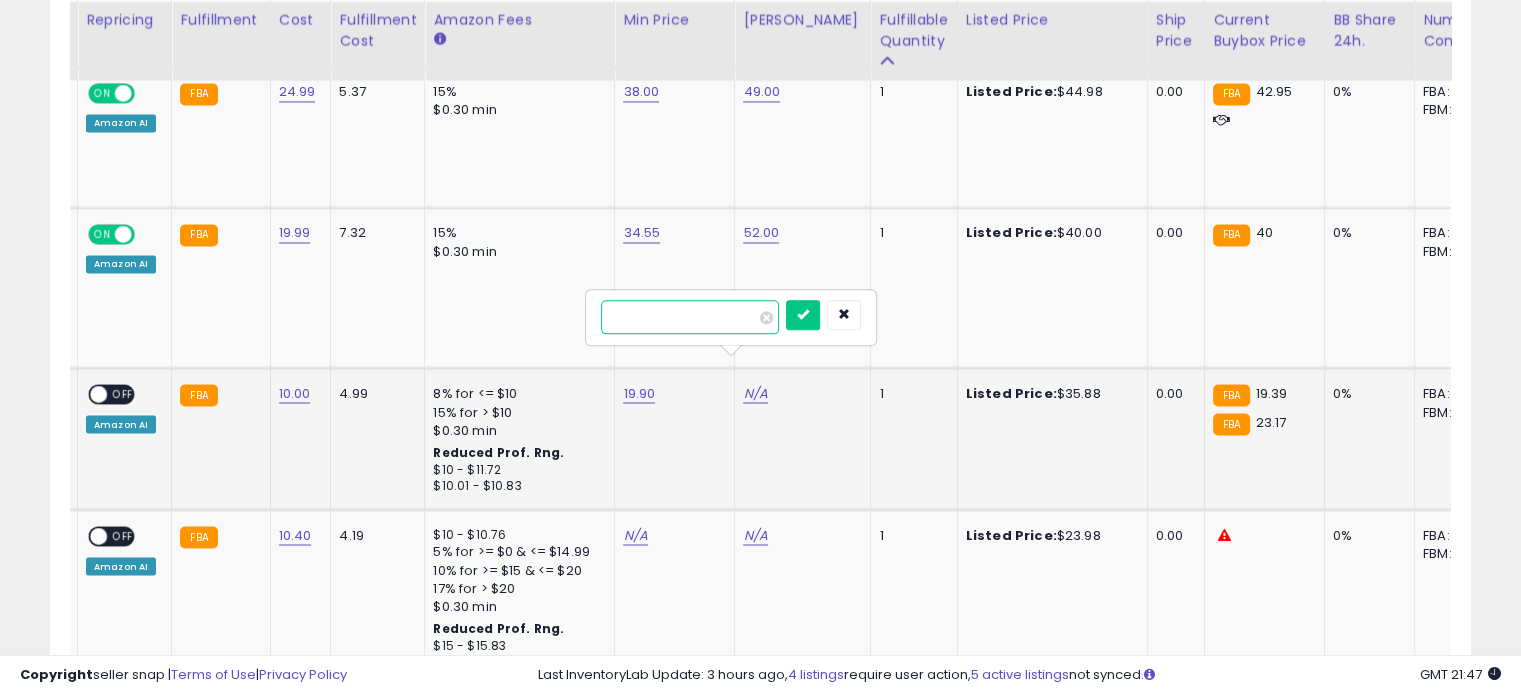 type on "**" 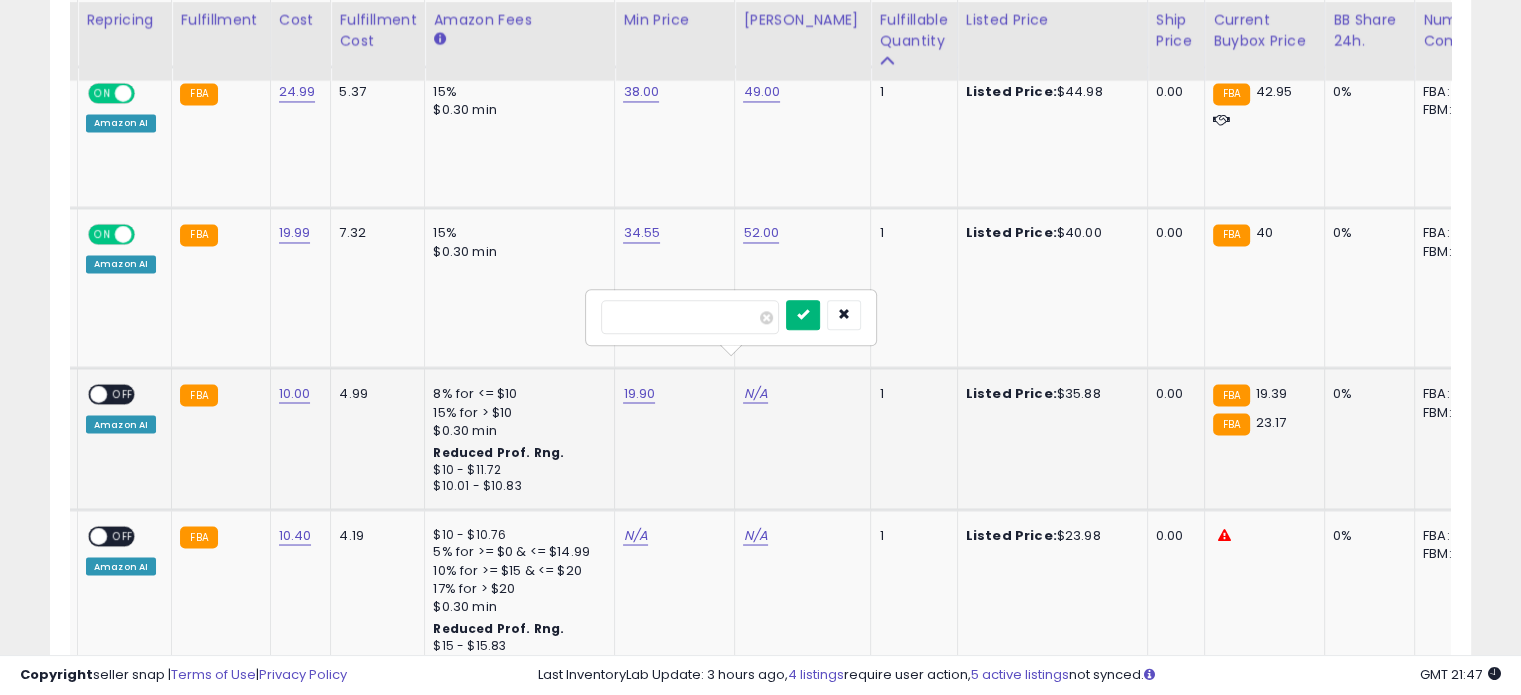 click at bounding box center (803, 314) 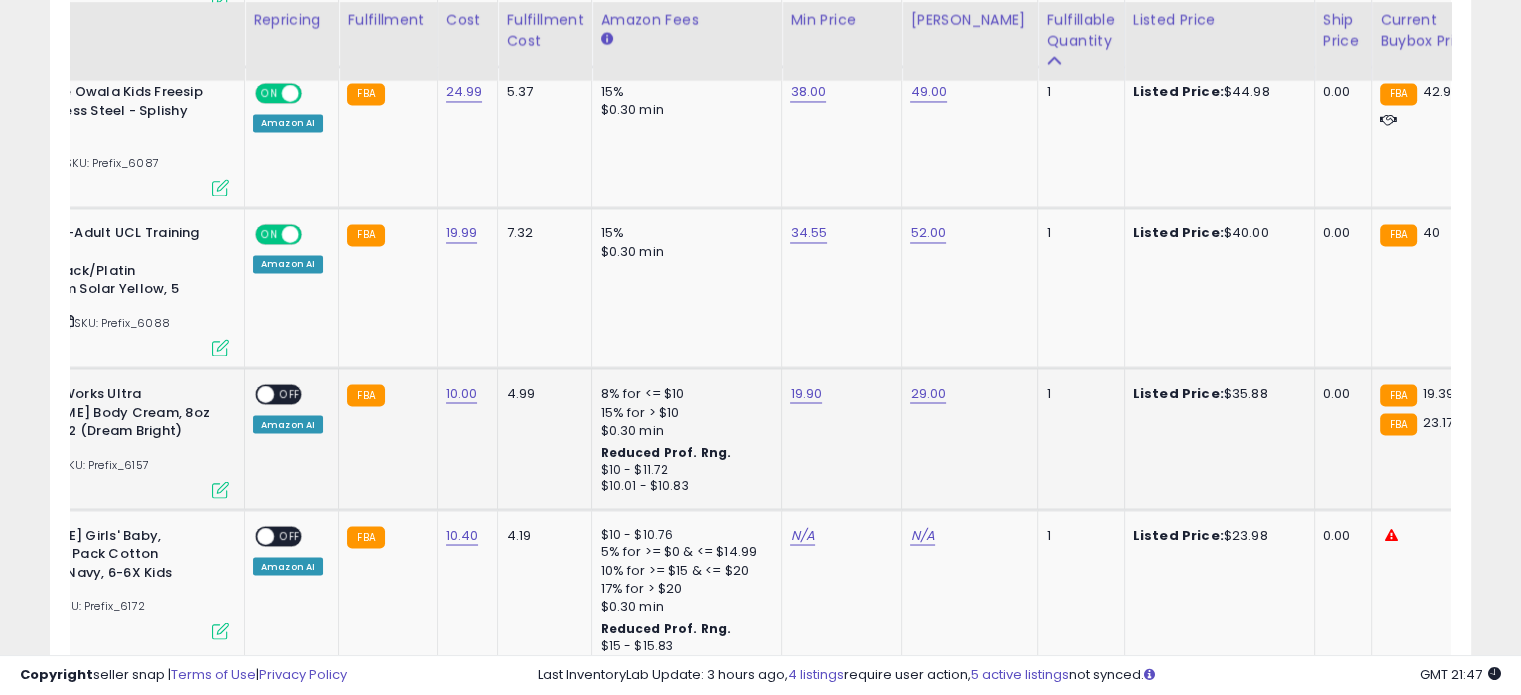 click on "OFF" at bounding box center [290, 394] 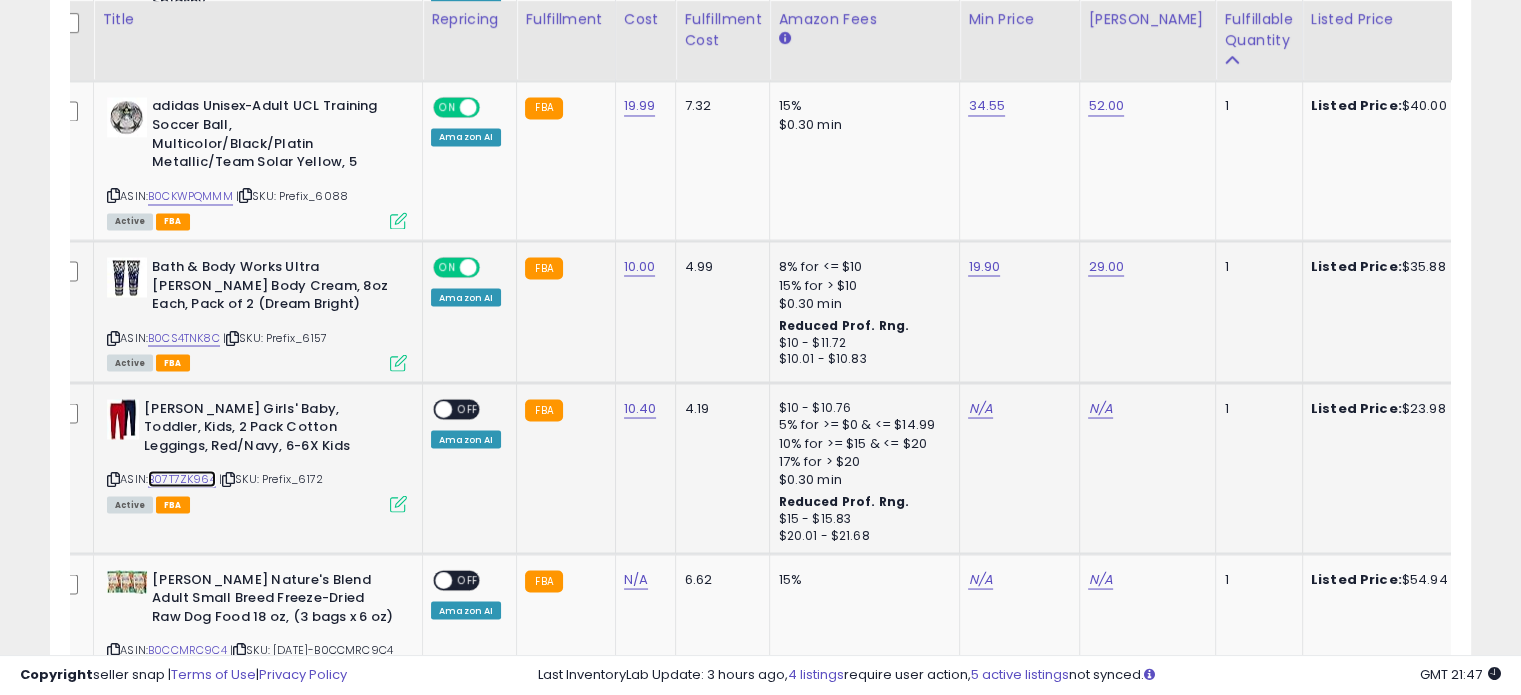 click on "B07T7ZK964" at bounding box center [182, 478] 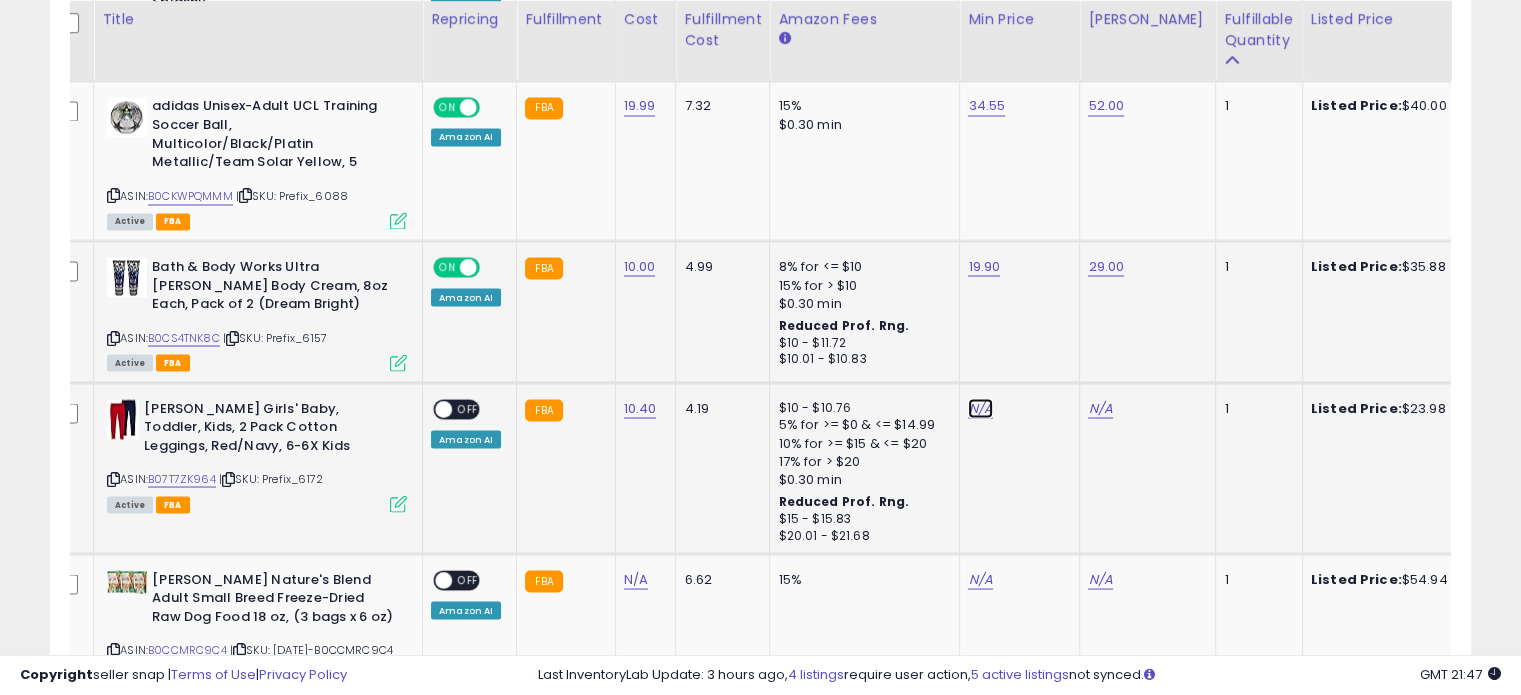click on "N/A" at bounding box center [980, -2462] 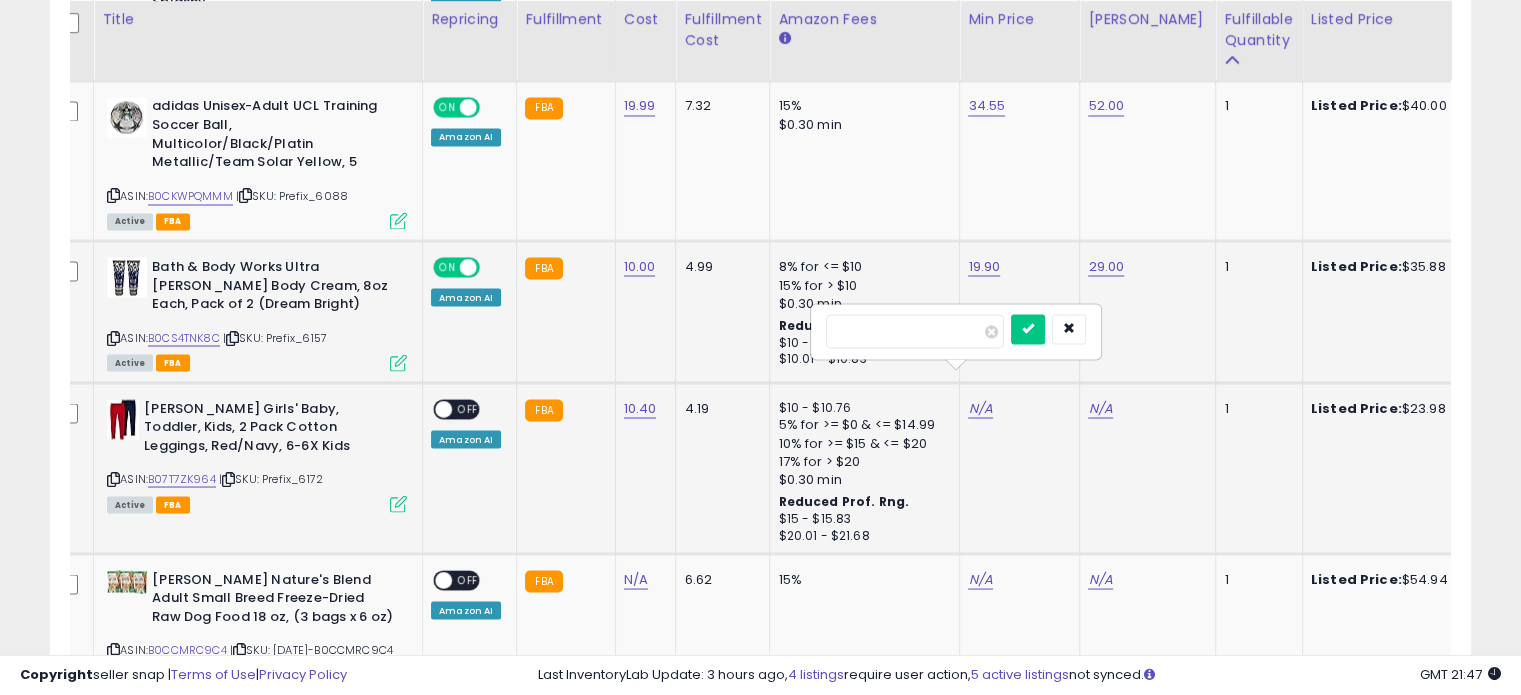 type on "*" 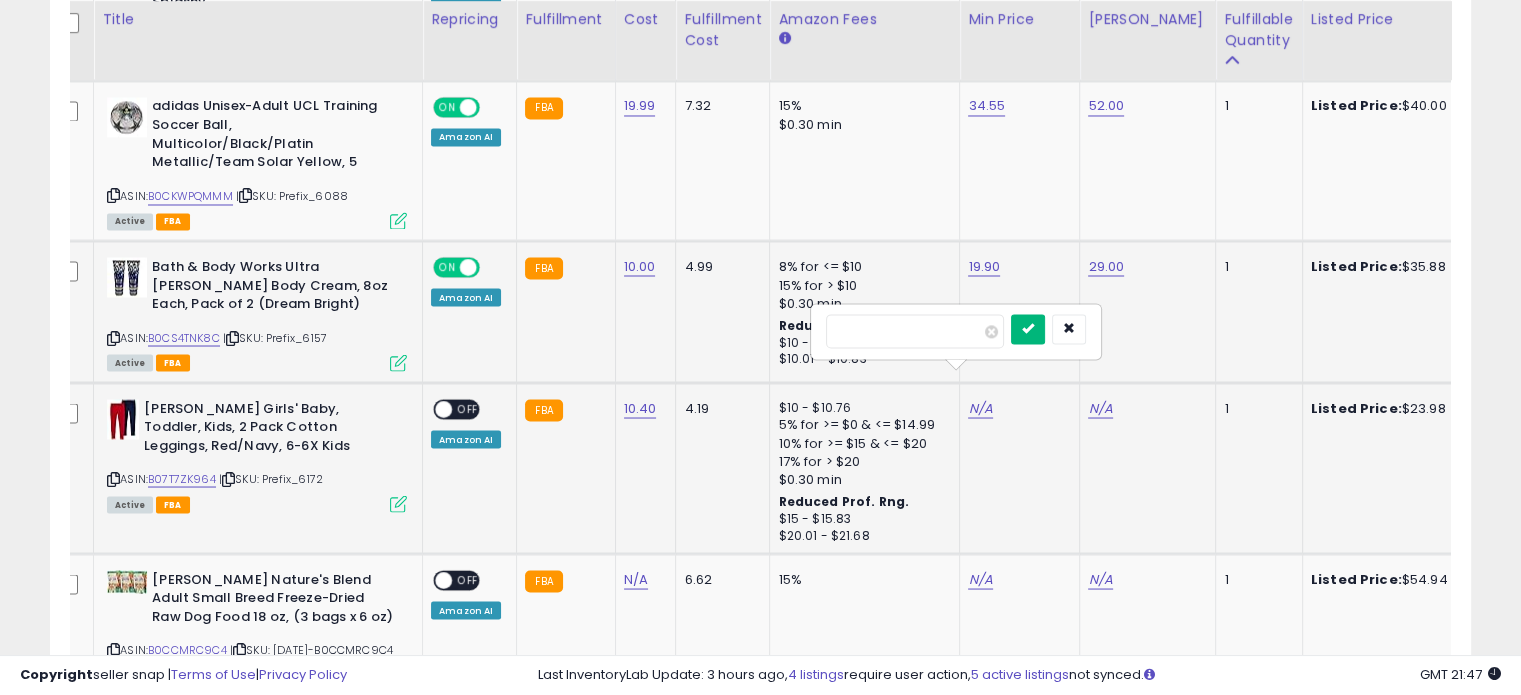 click at bounding box center (1028, 328) 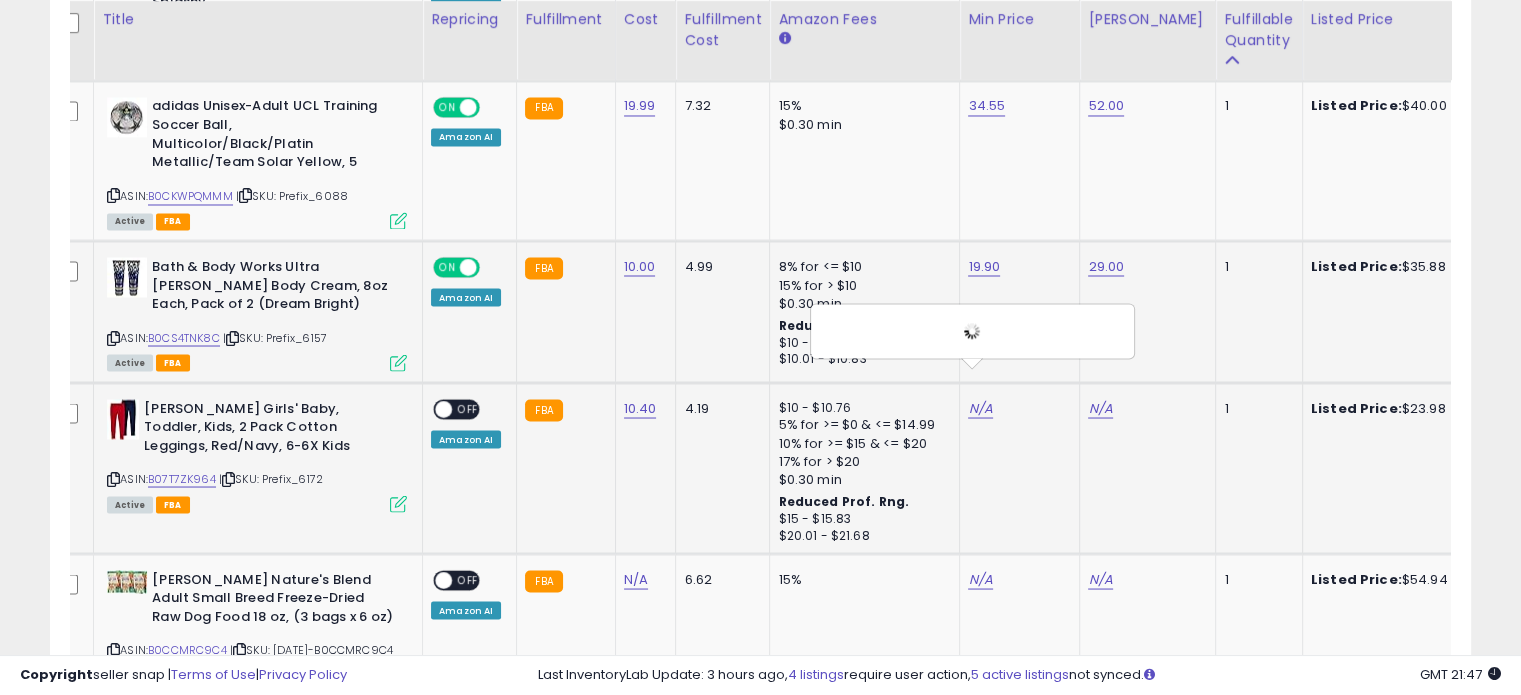 click on "N/A" 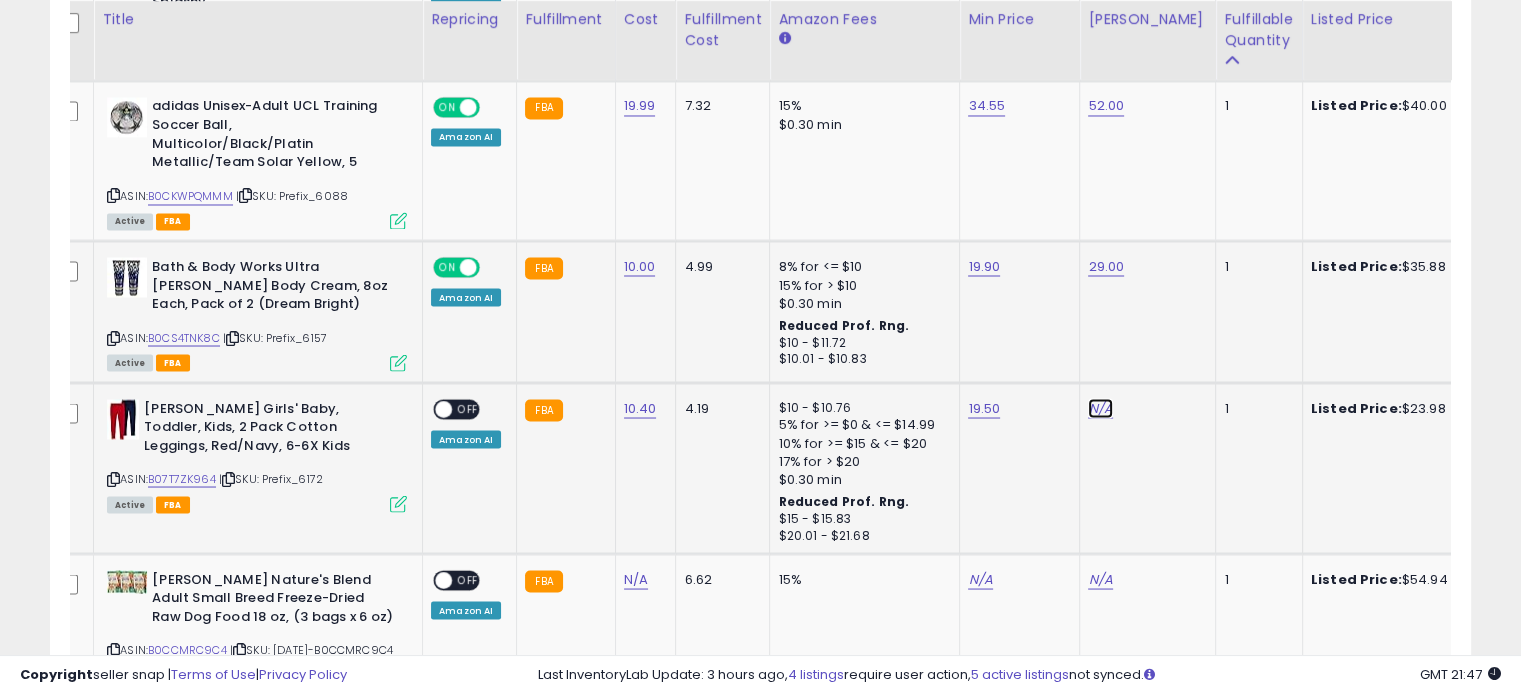 click on "N/A" at bounding box center (1100, -2462) 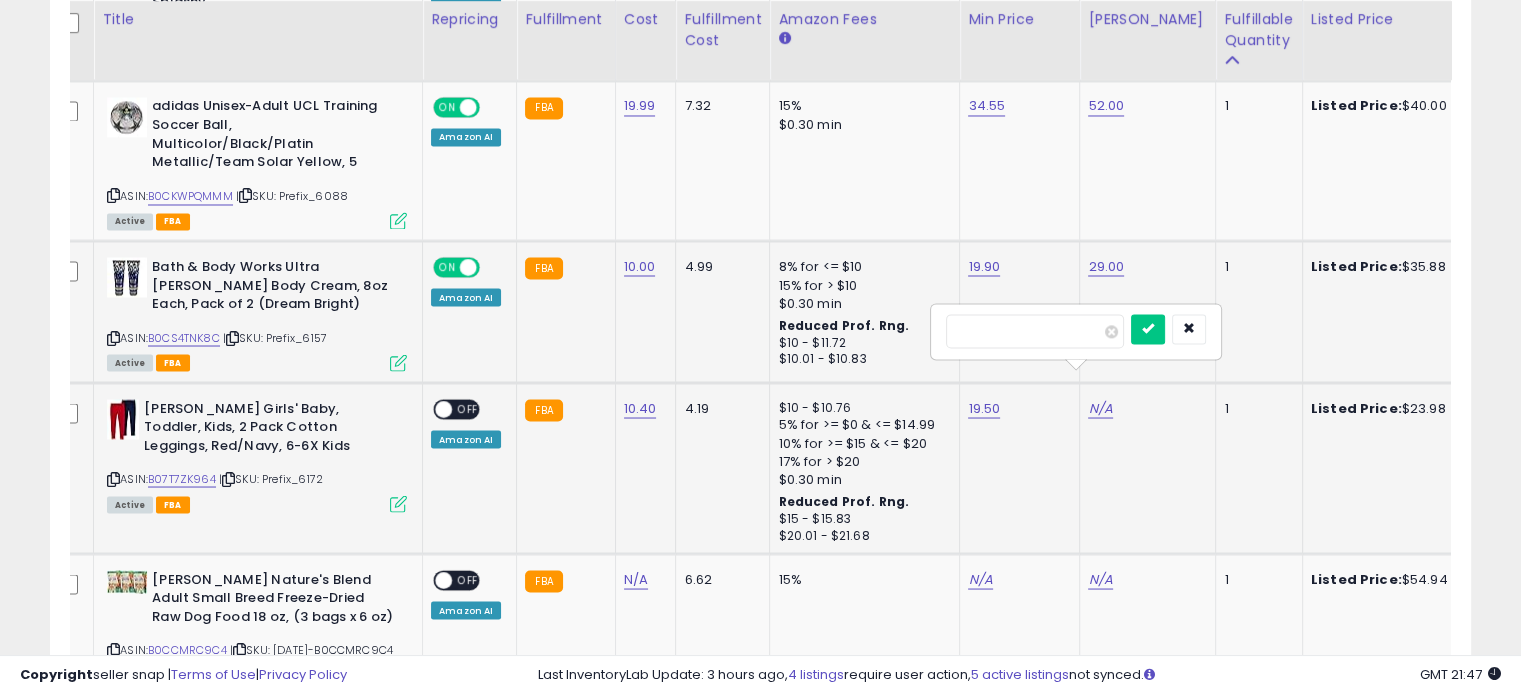 type on "**" 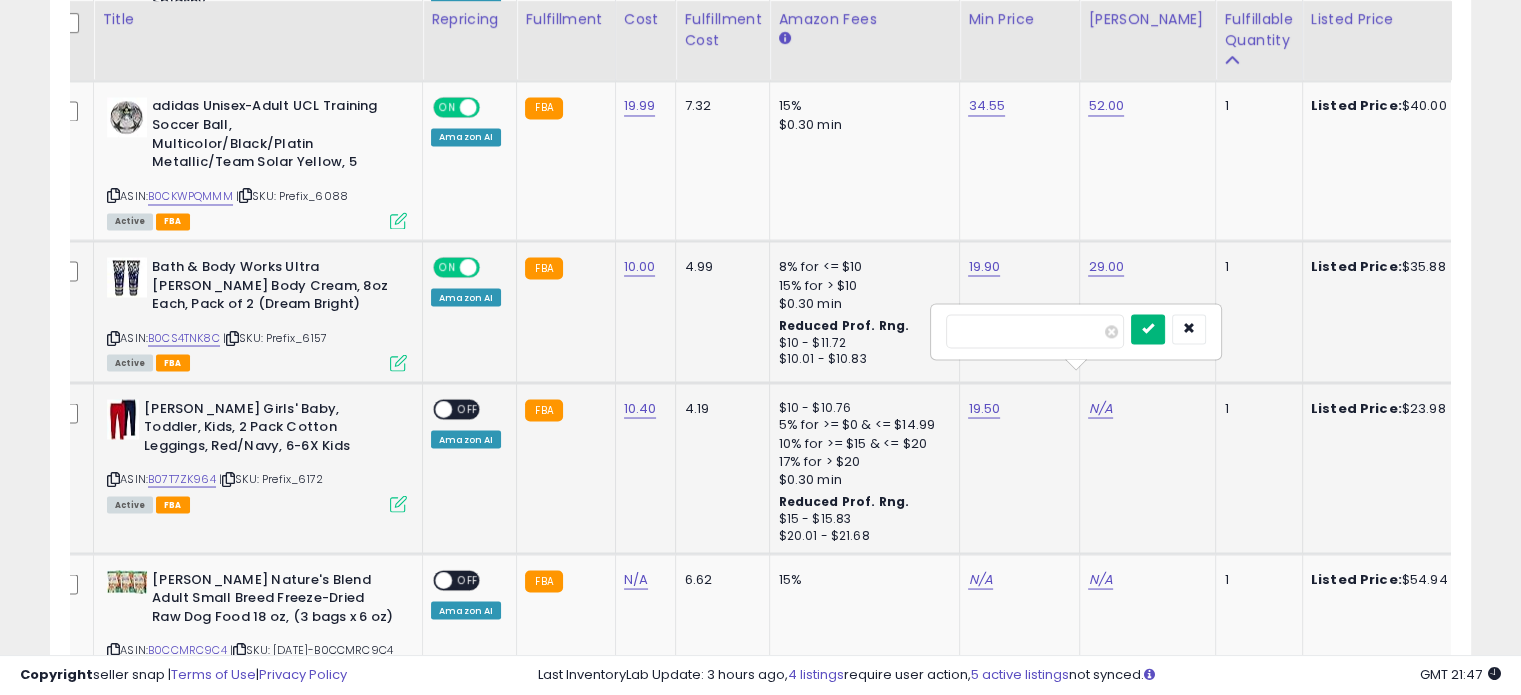 click at bounding box center [1148, 329] 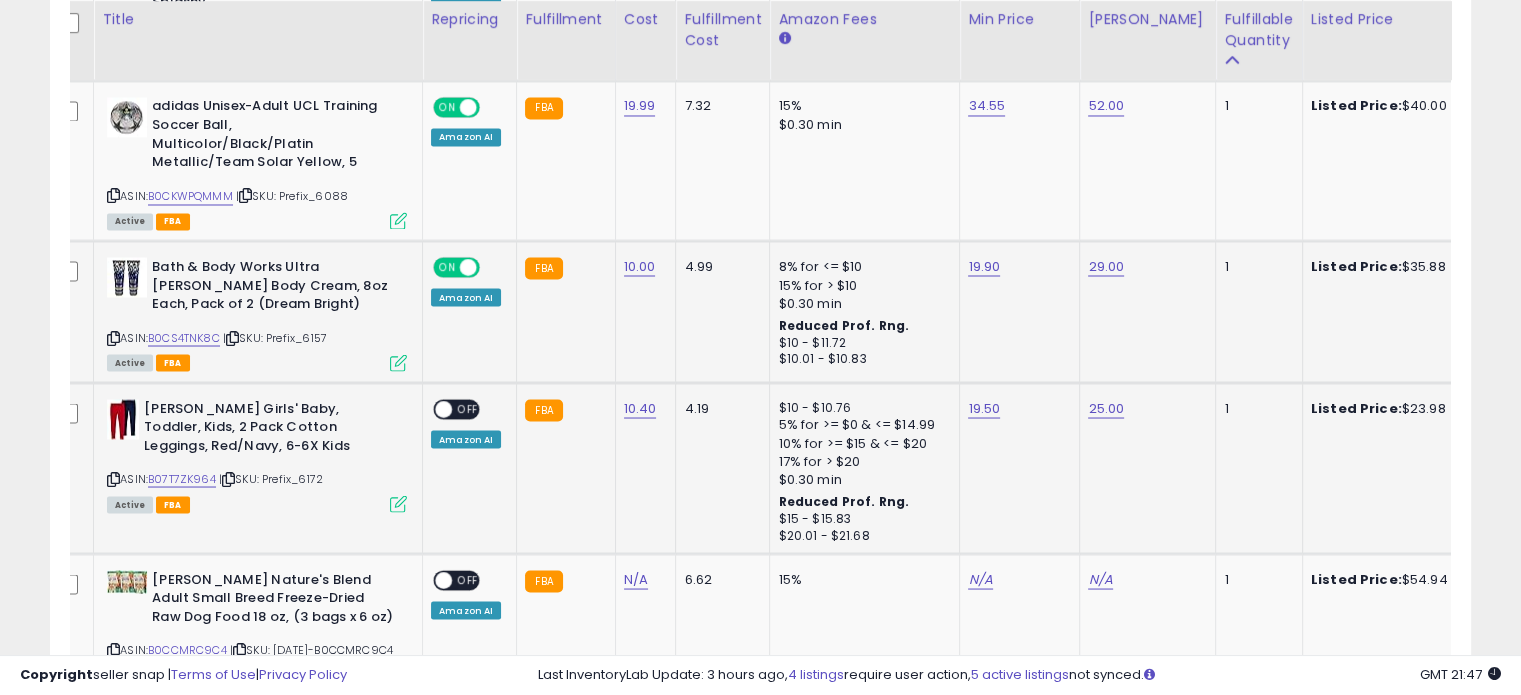 click on "OFF" at bounding box center [468, 408] 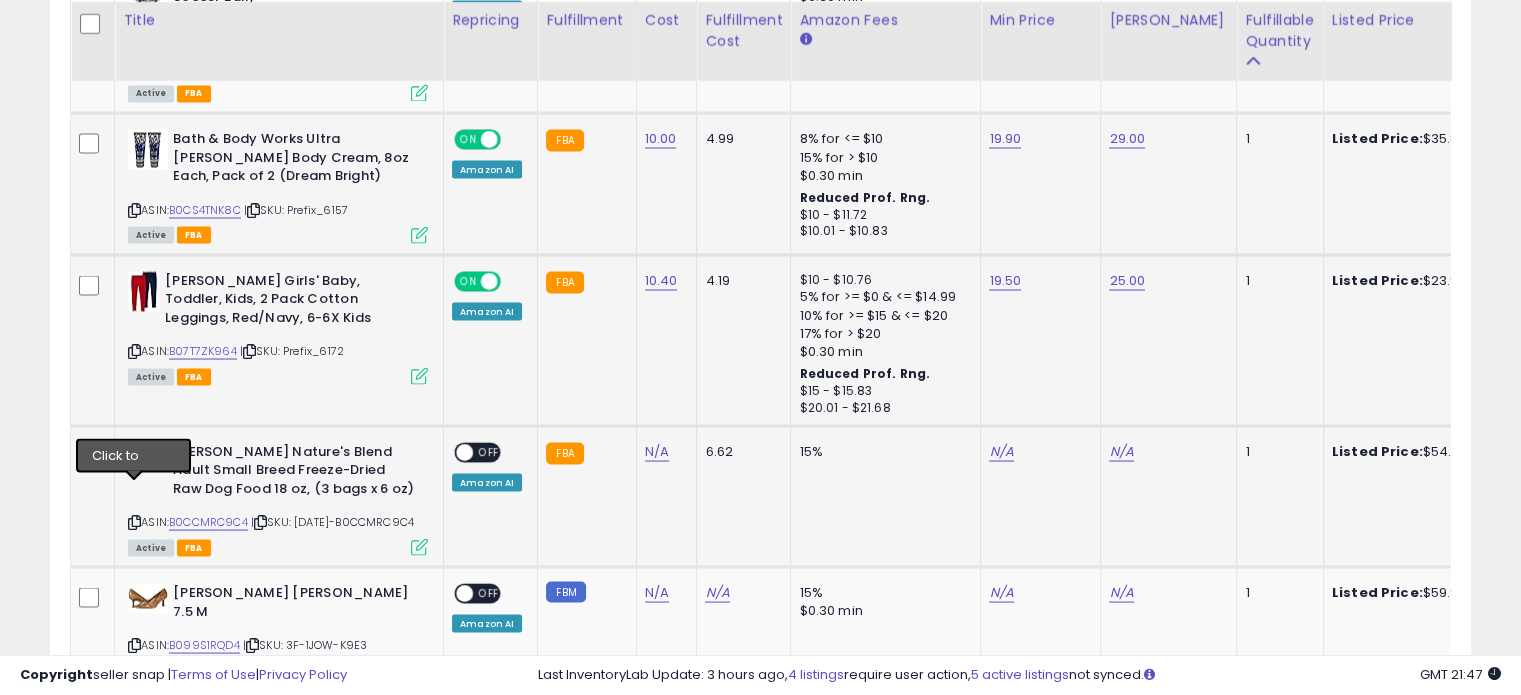 click at bounding box center [134, 521] 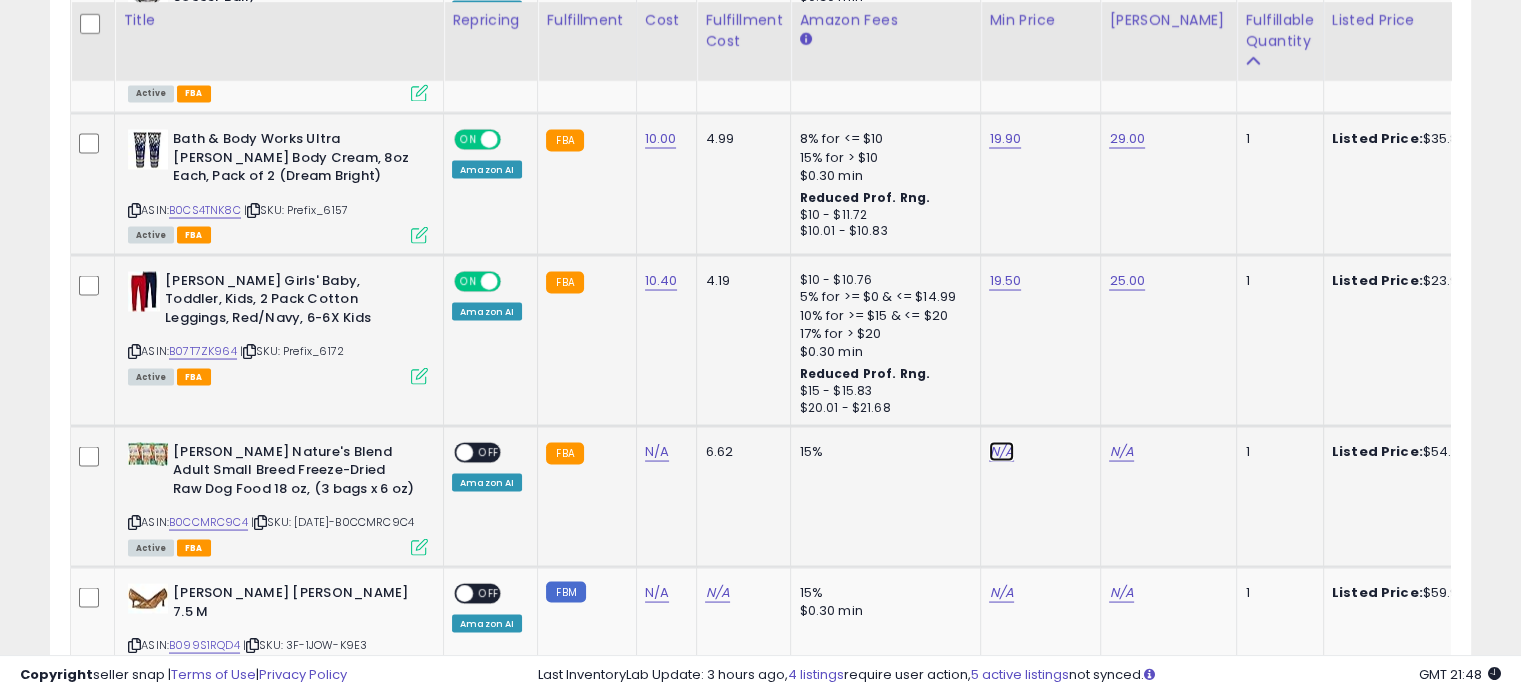 click on "N/A" at bounding box center (1001, -2590) 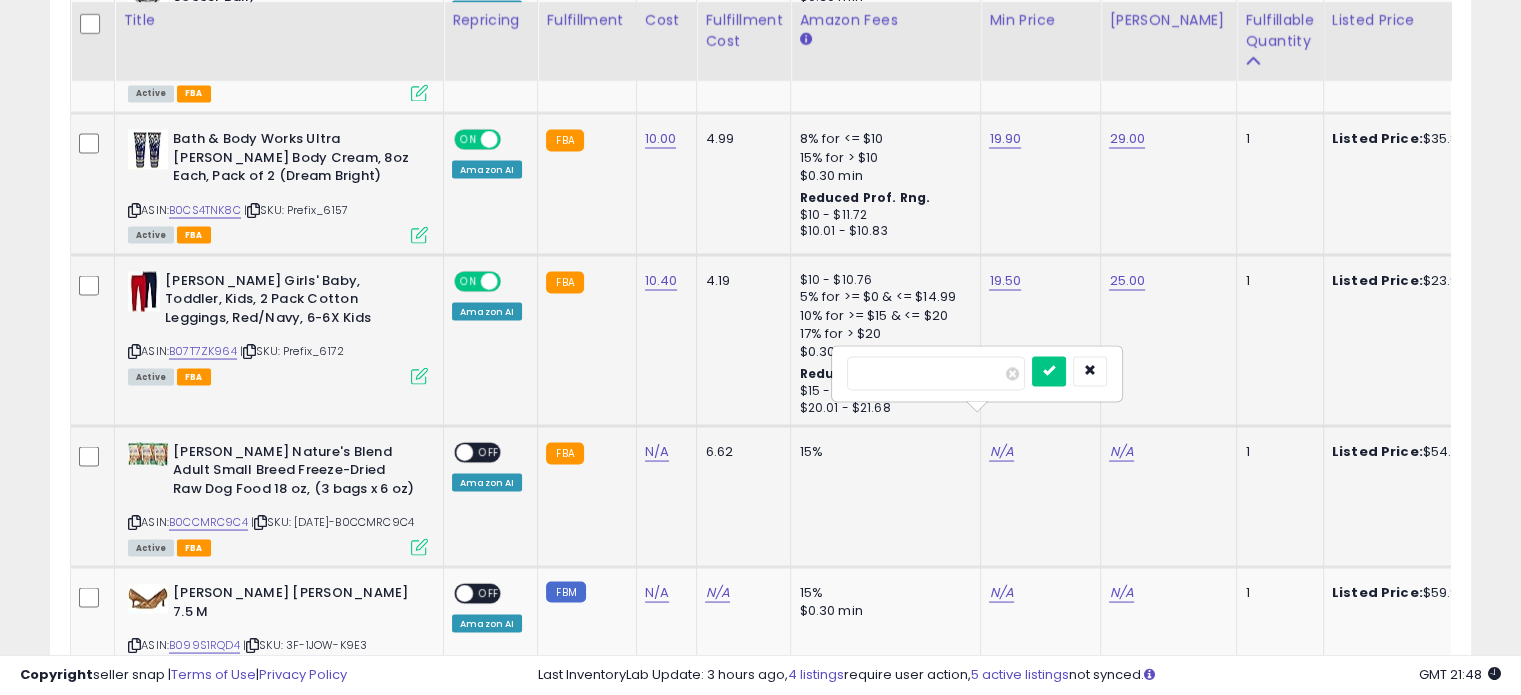 type on "**" 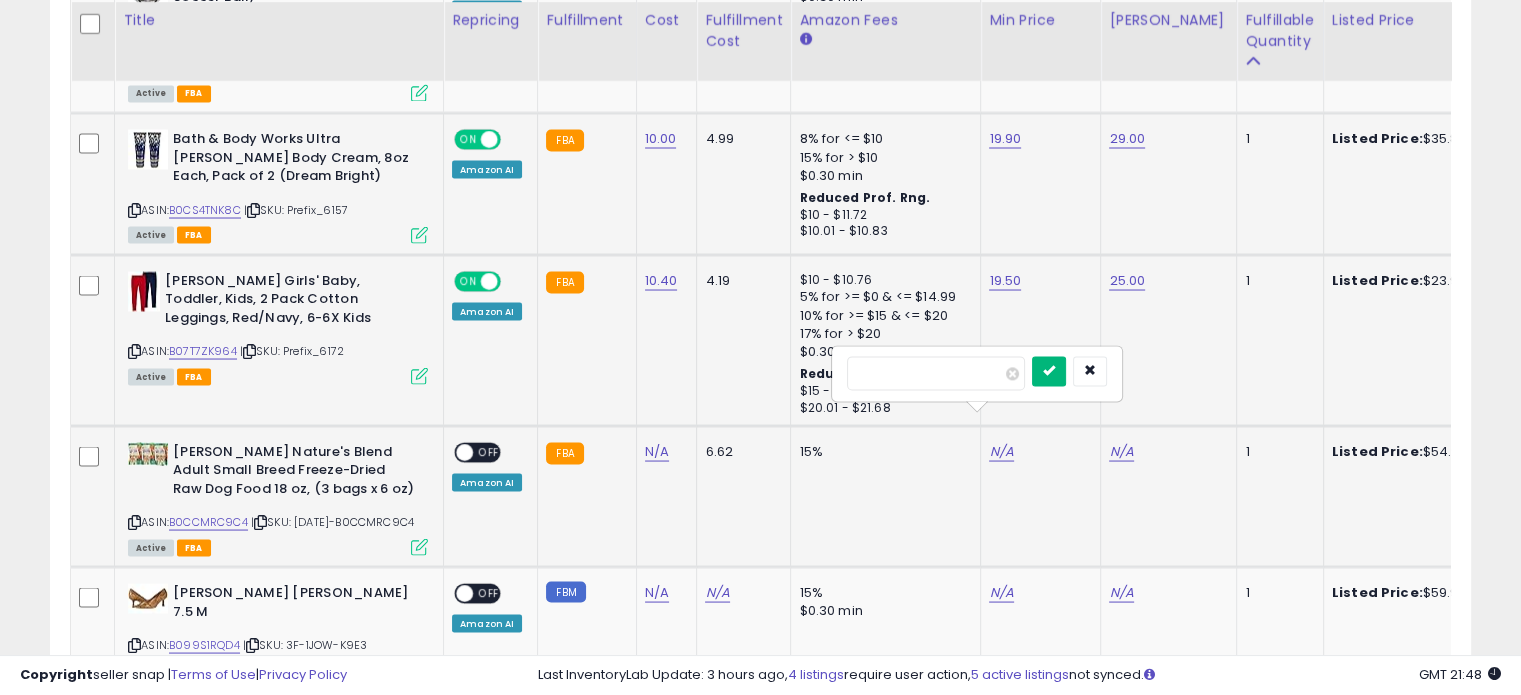 click at bounding box center [1049, 371] 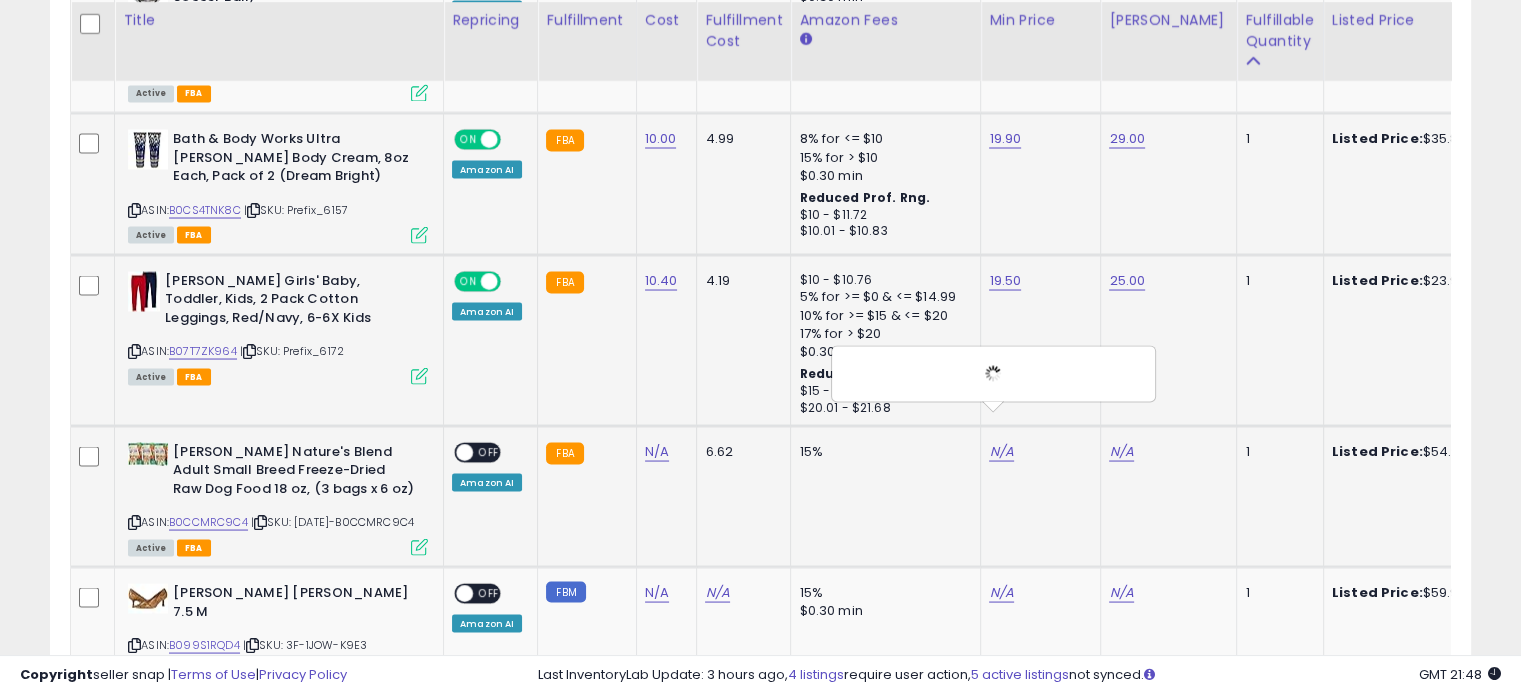 click on "N/A" 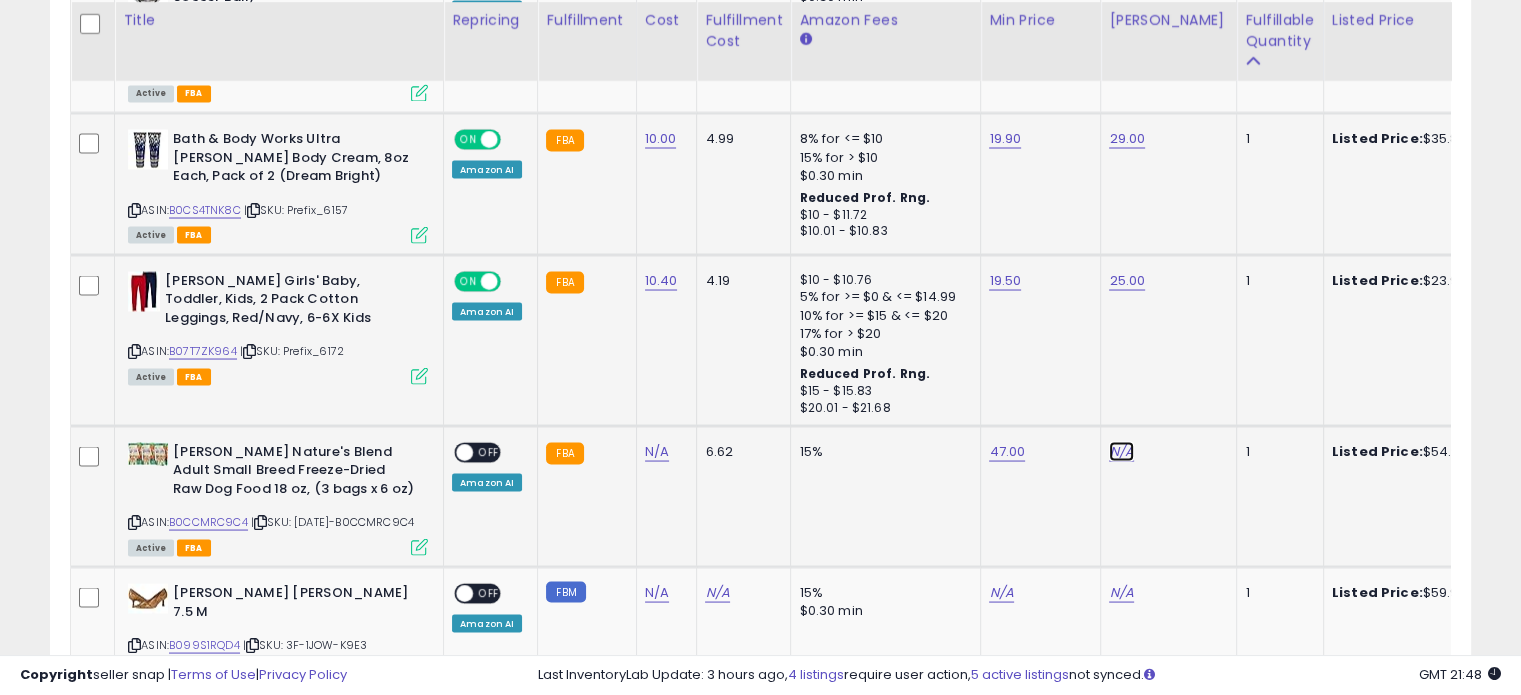 click on "N/A" at bounding box center [1121, -2590] 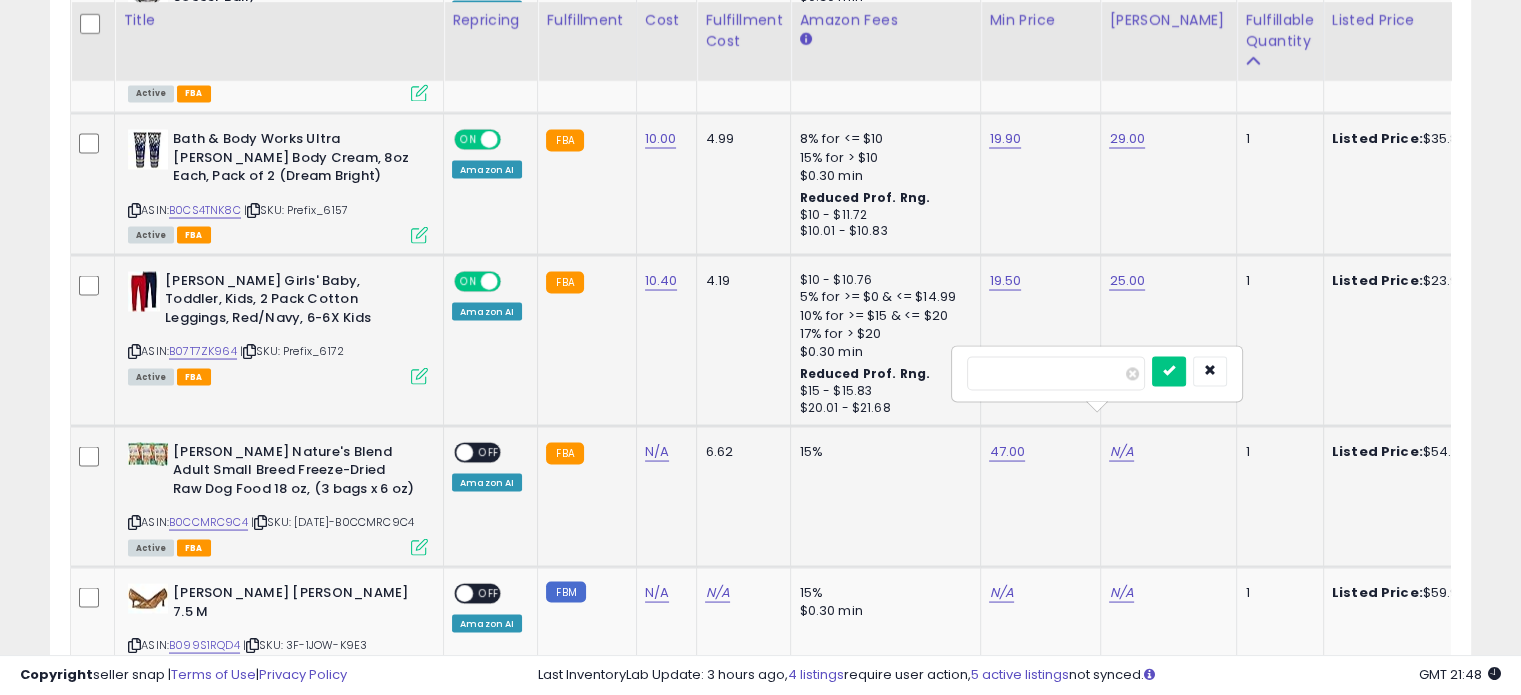 type on "**" 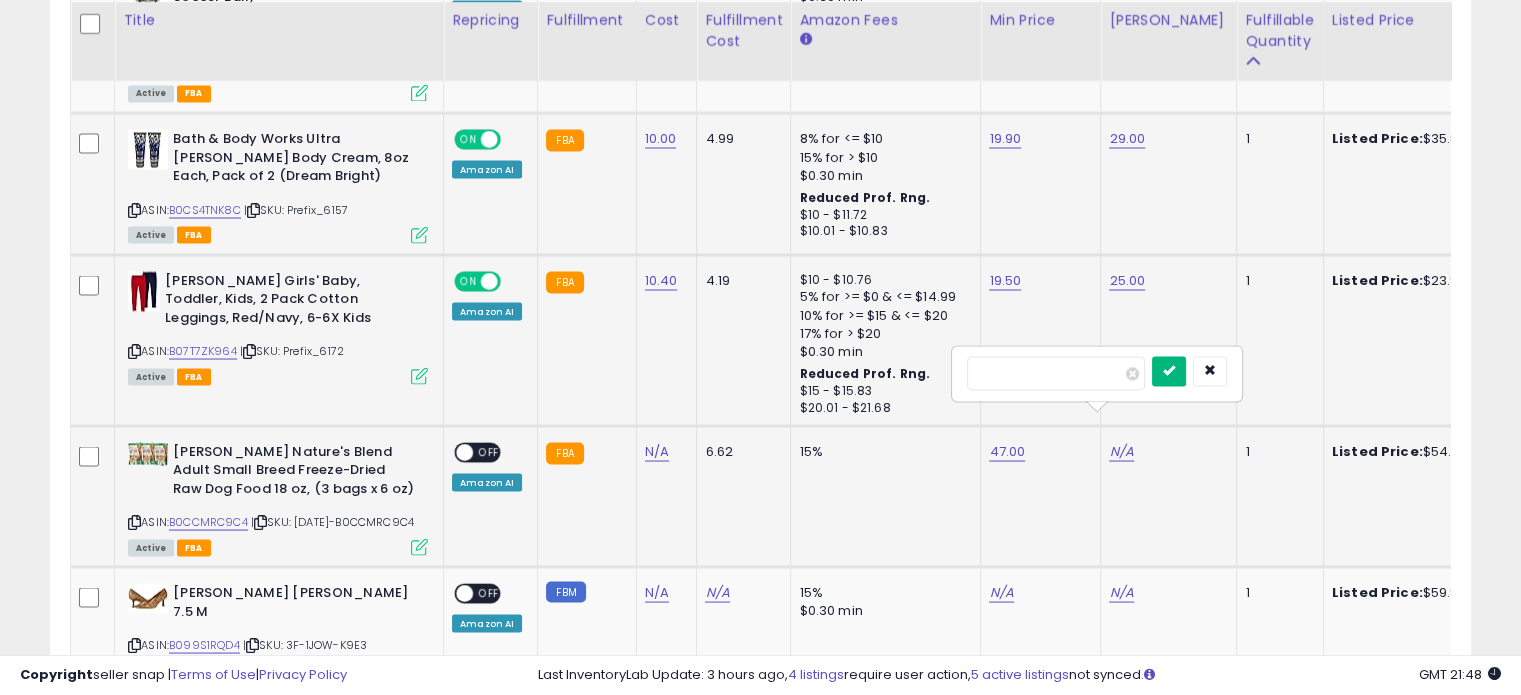 click at bounding box center (1169, 371) 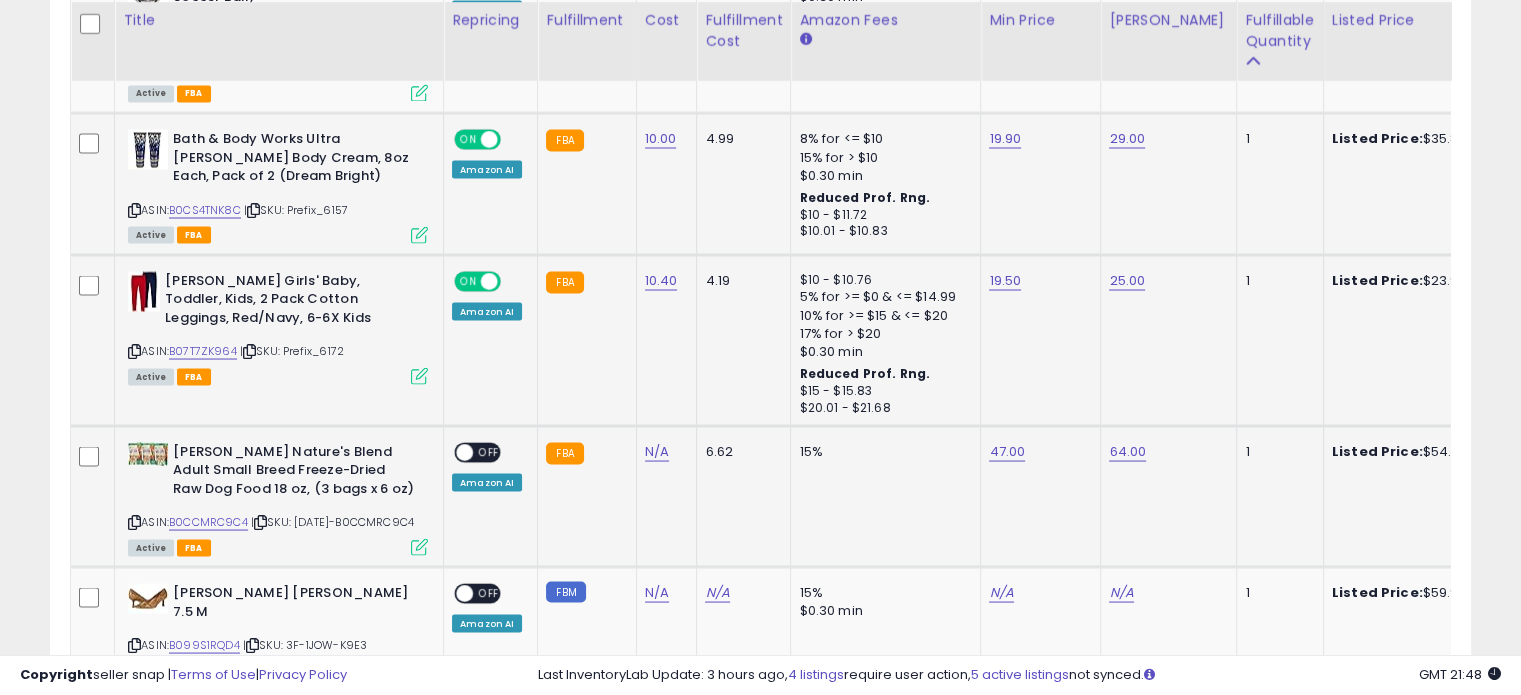 click on "OFF" at bounding box center [489, 451] 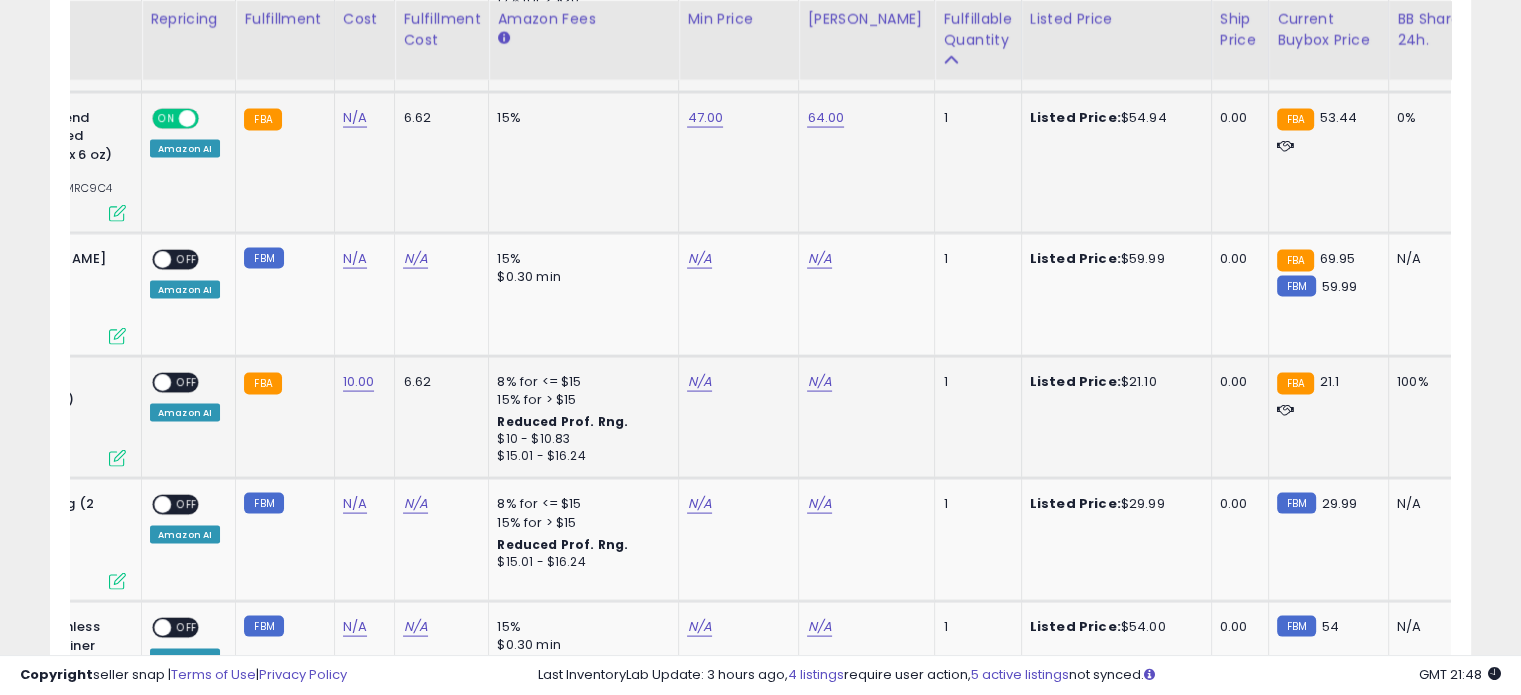 click on "N/A" 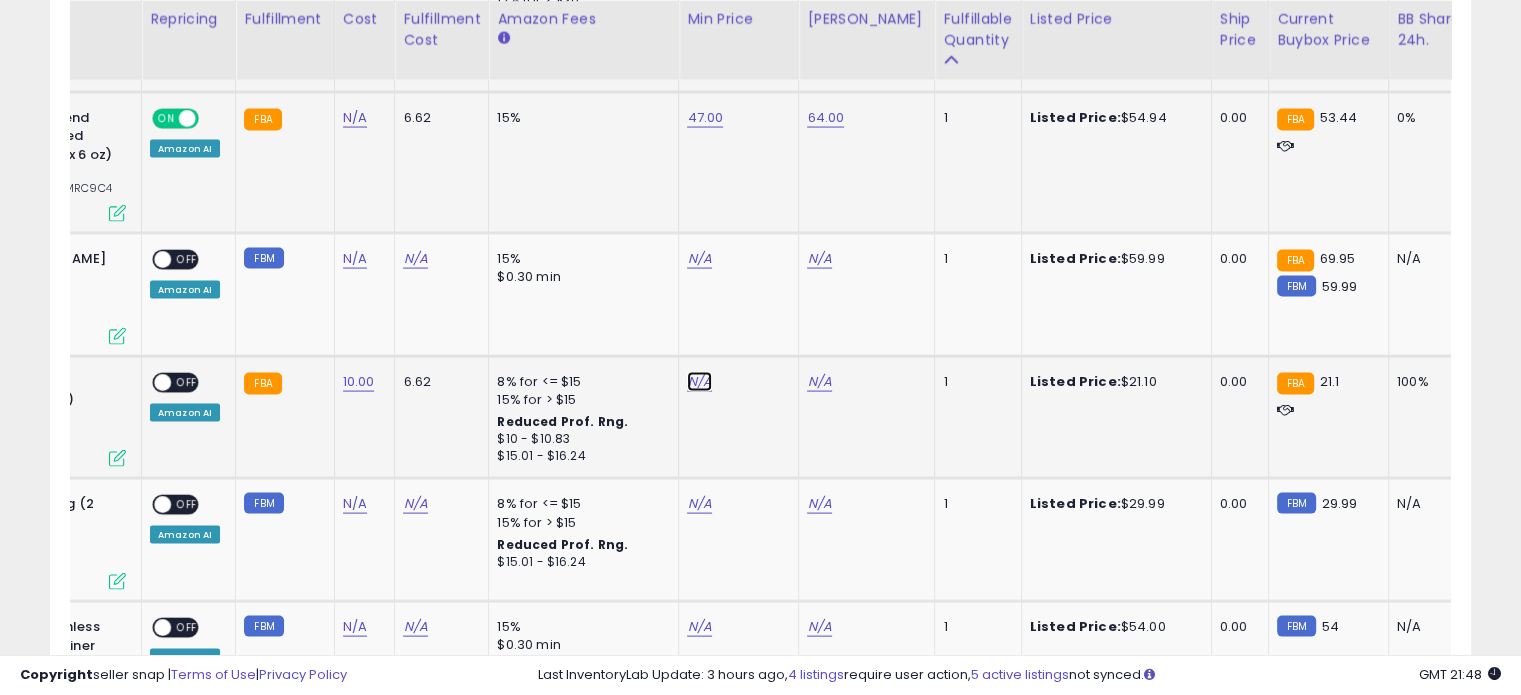 click on "N/A" at bounding box center [699, -2923] 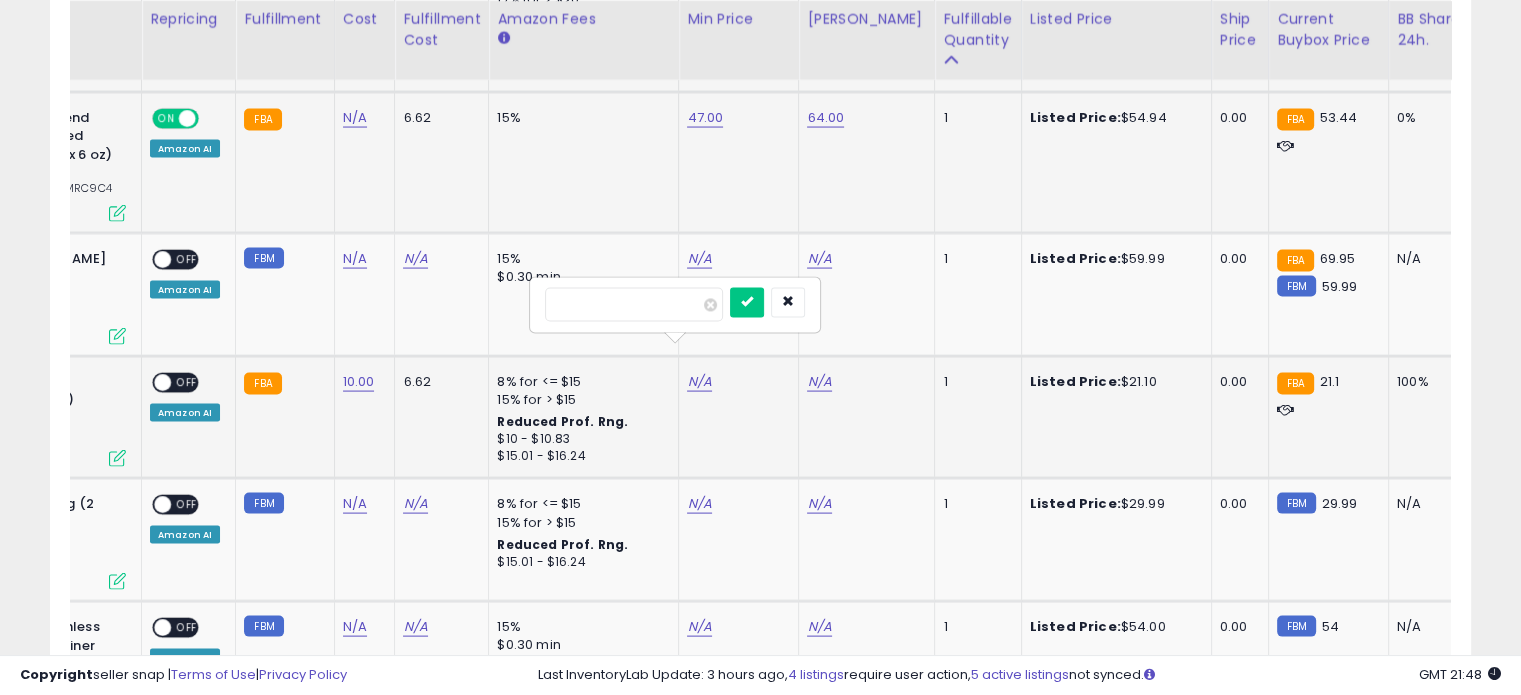 type on "**" 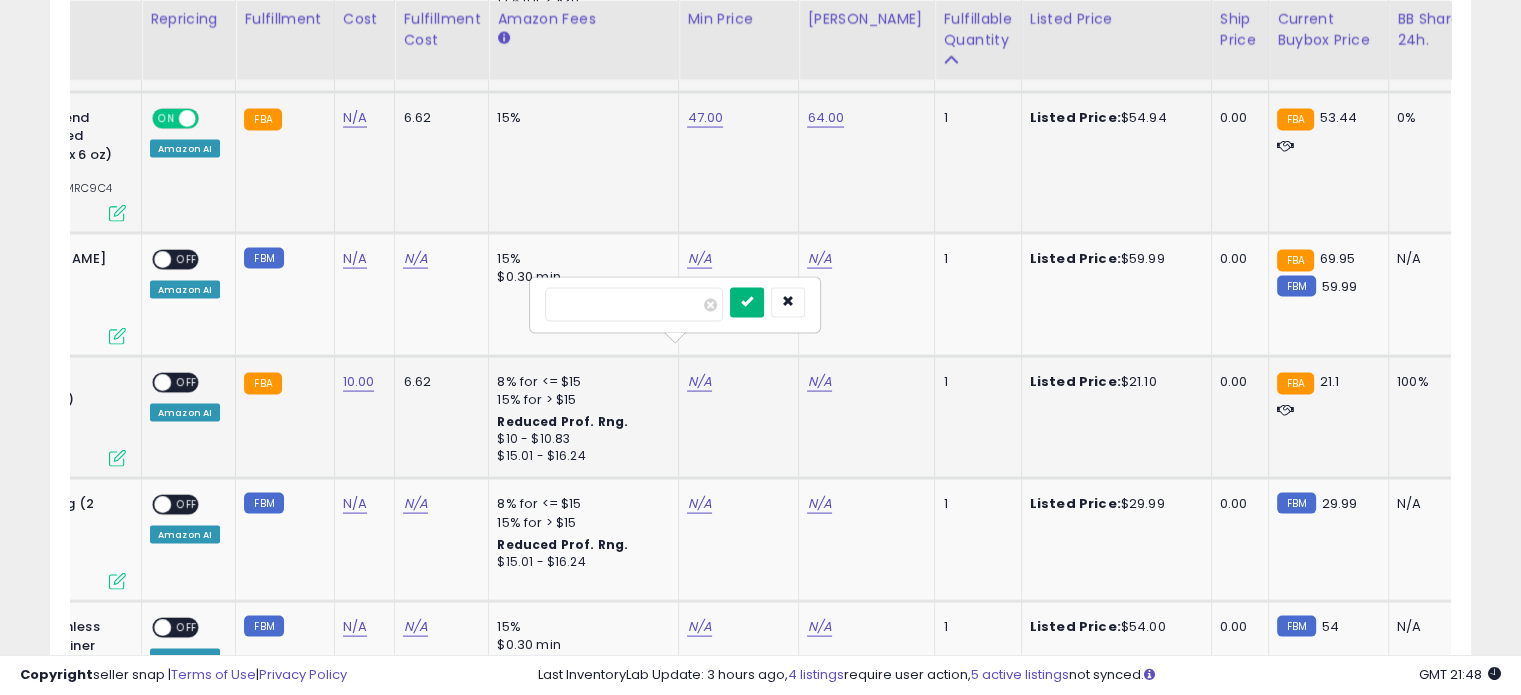 click at bounding box center [747, 302] 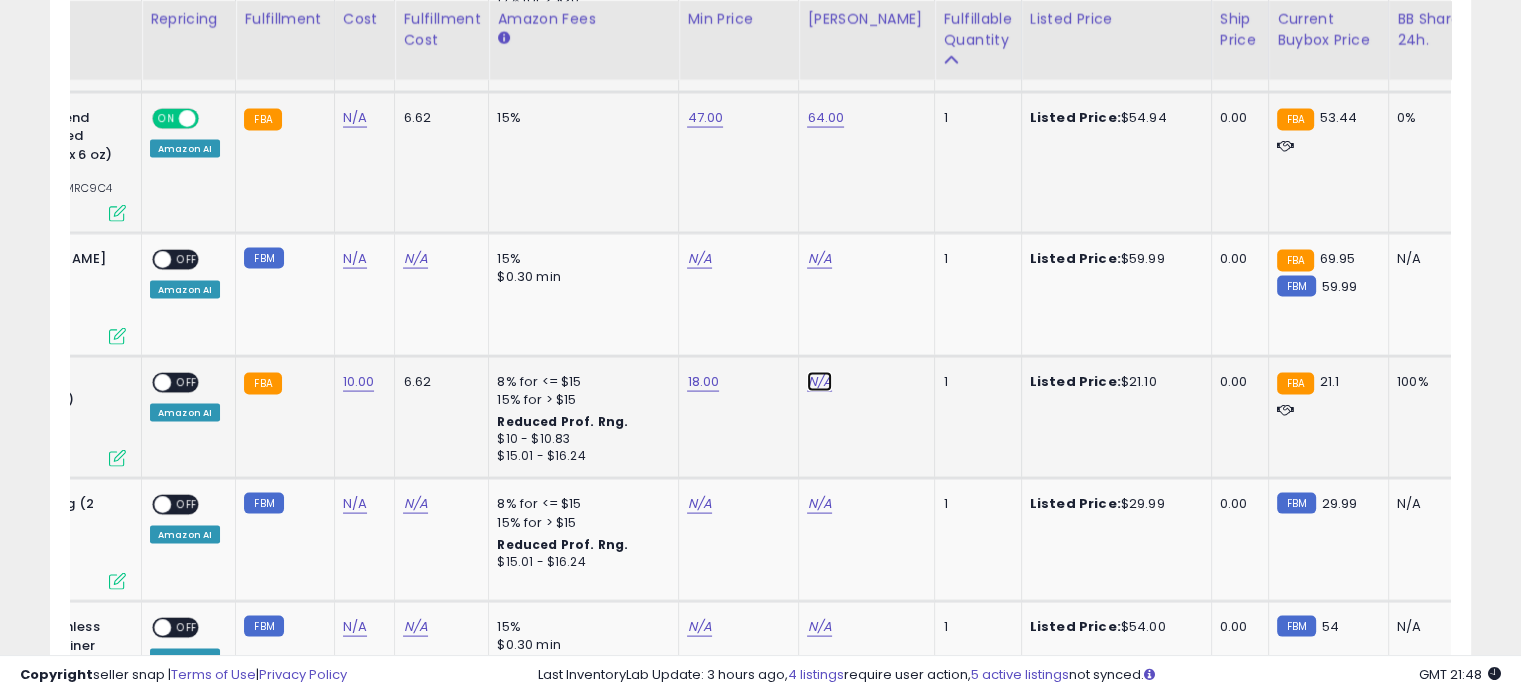 click on "N/A" at bounding box center (819, -2923) 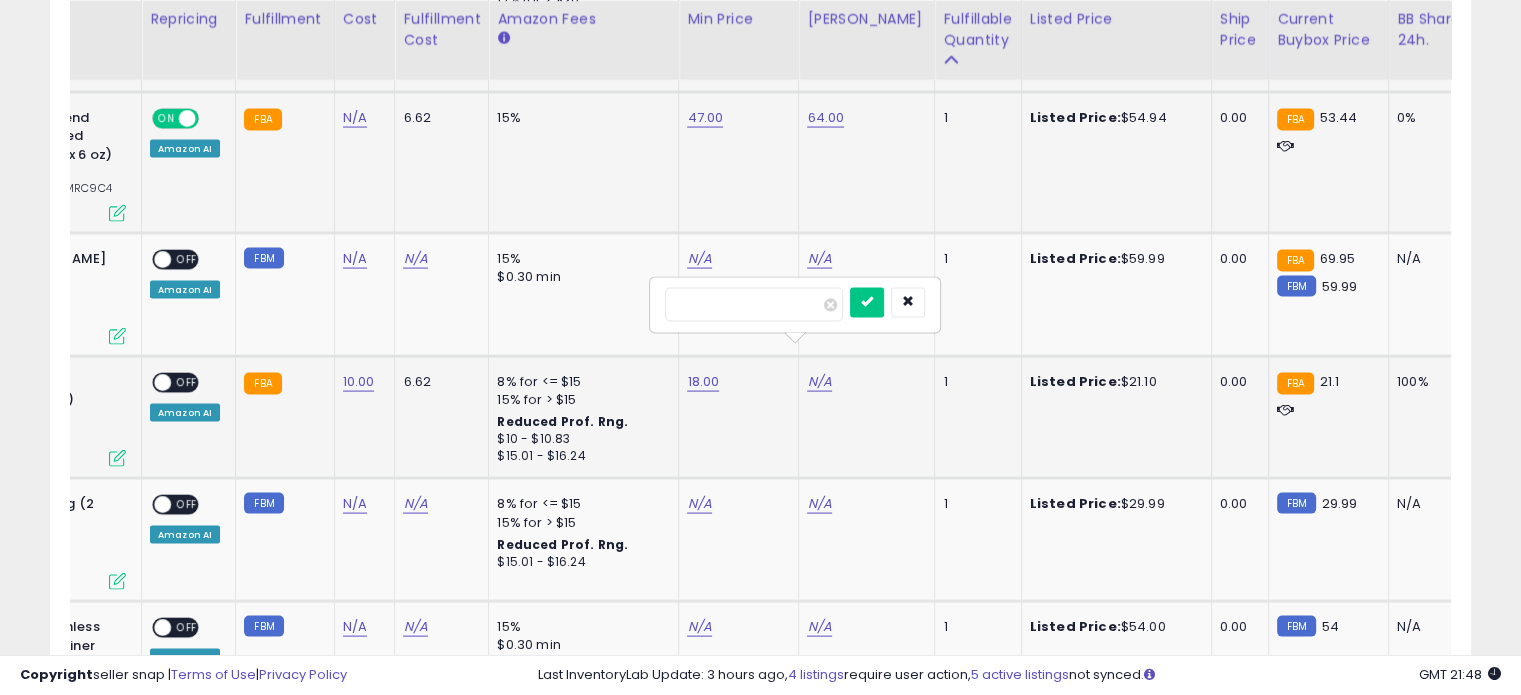 type on "**" 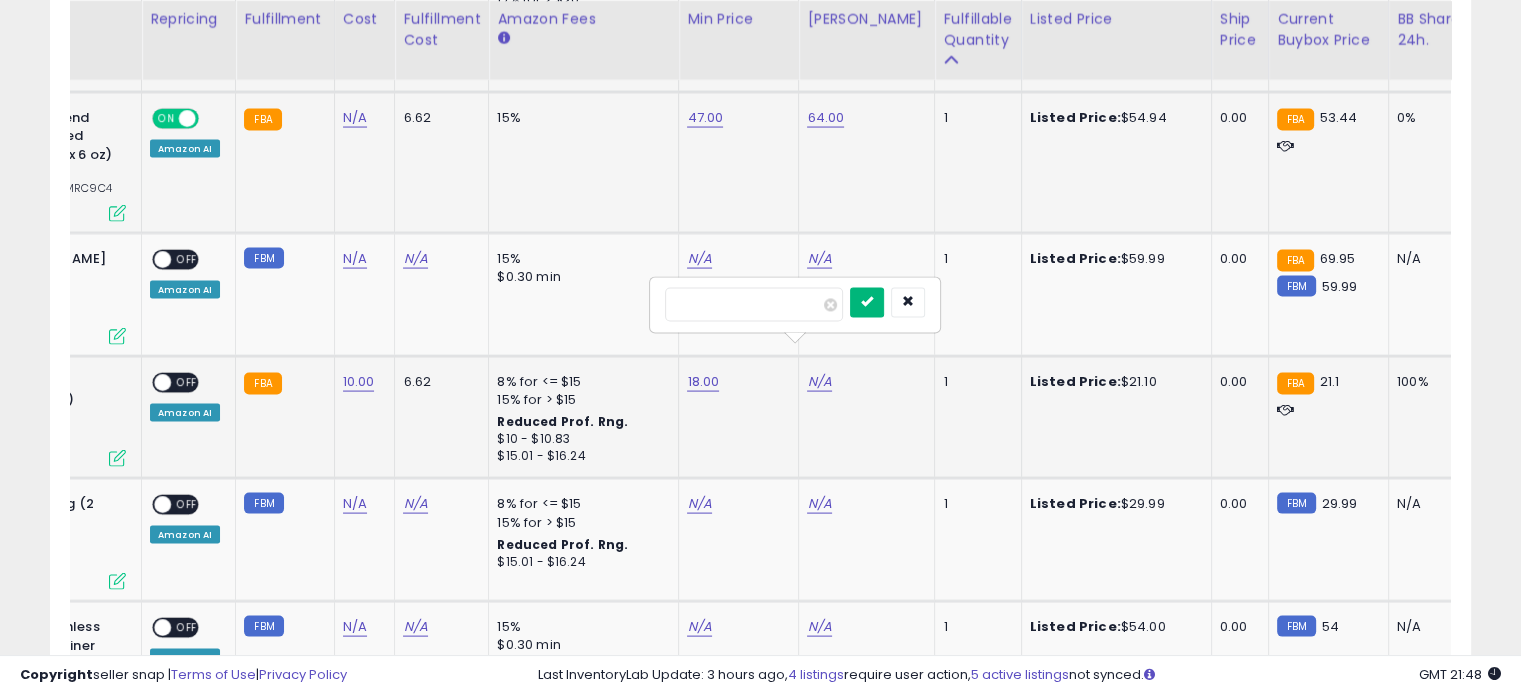 click at bounding box center (867, 303) 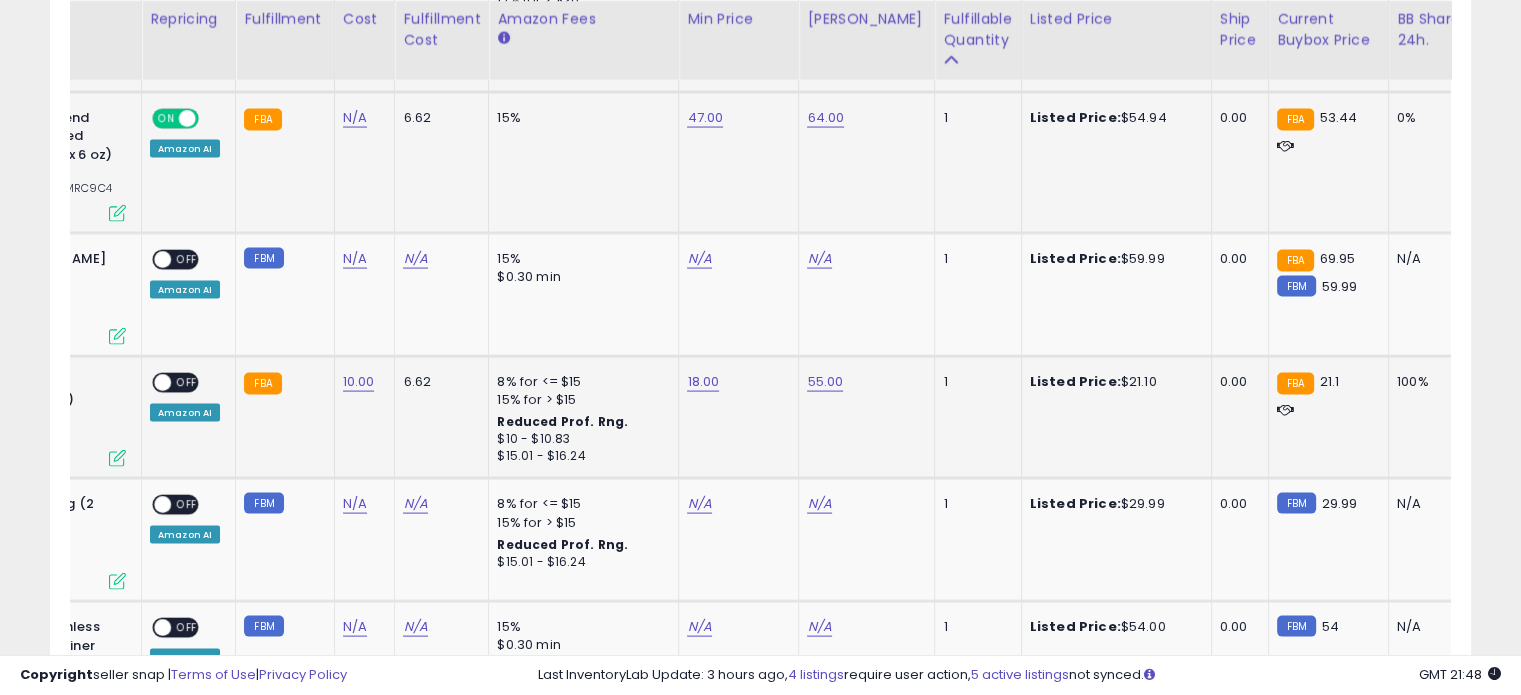 click on "OFF" at bounding box center [187, 382] 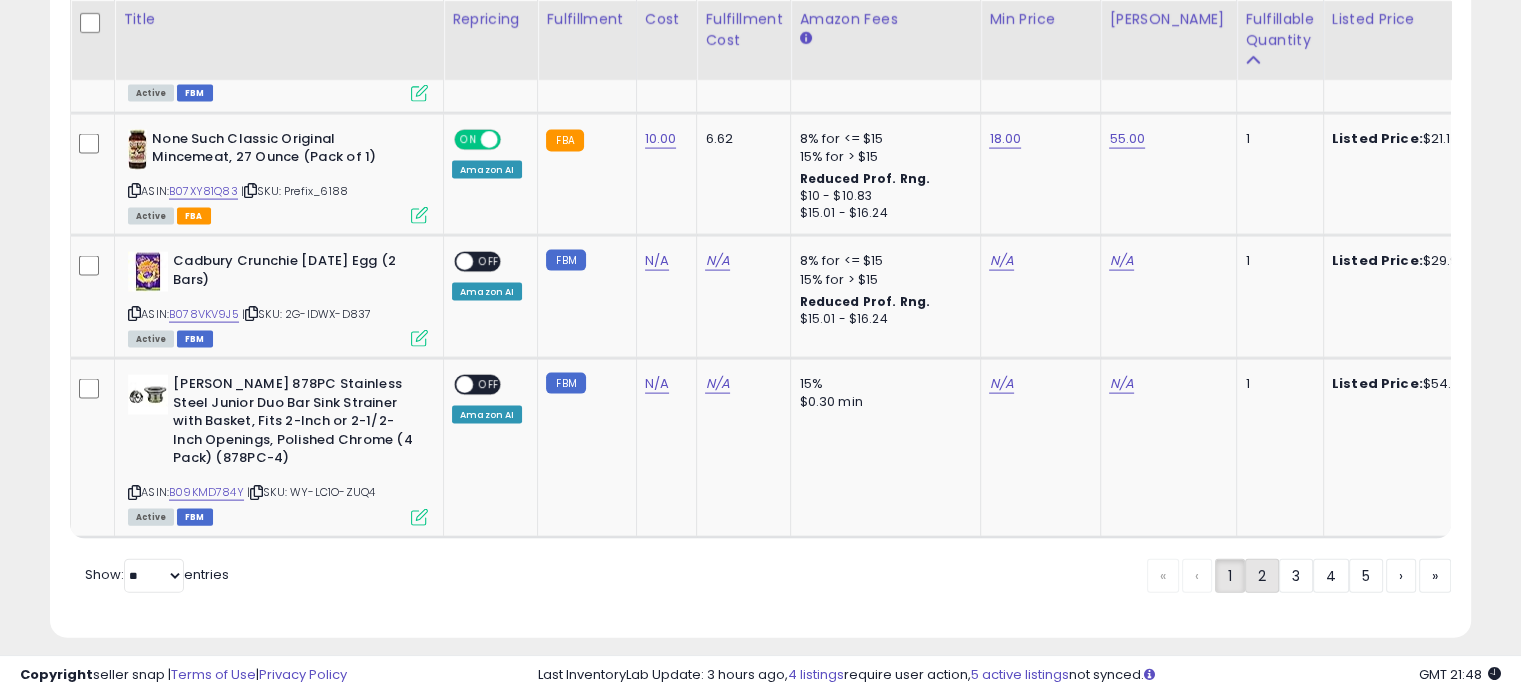 click on "2" 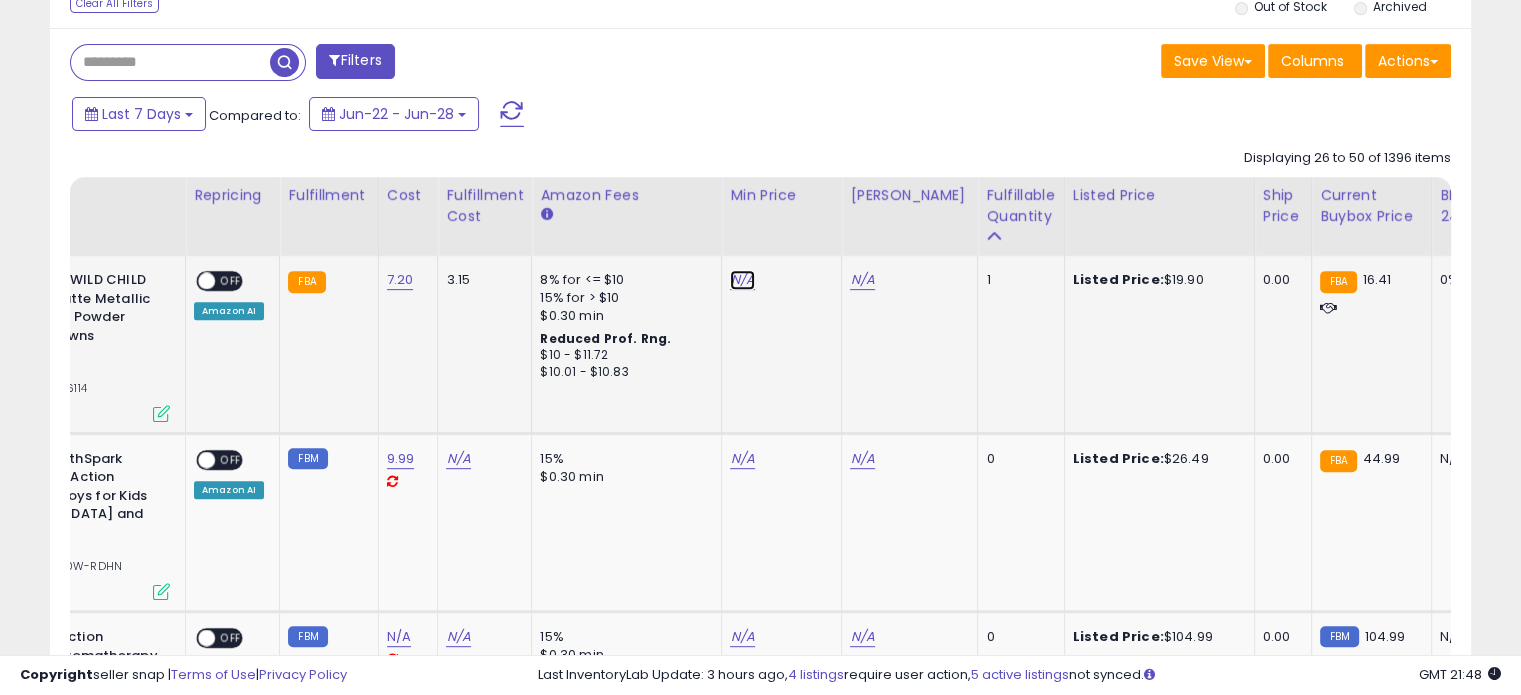 click on "N/A" at bounding box center (742, 280) 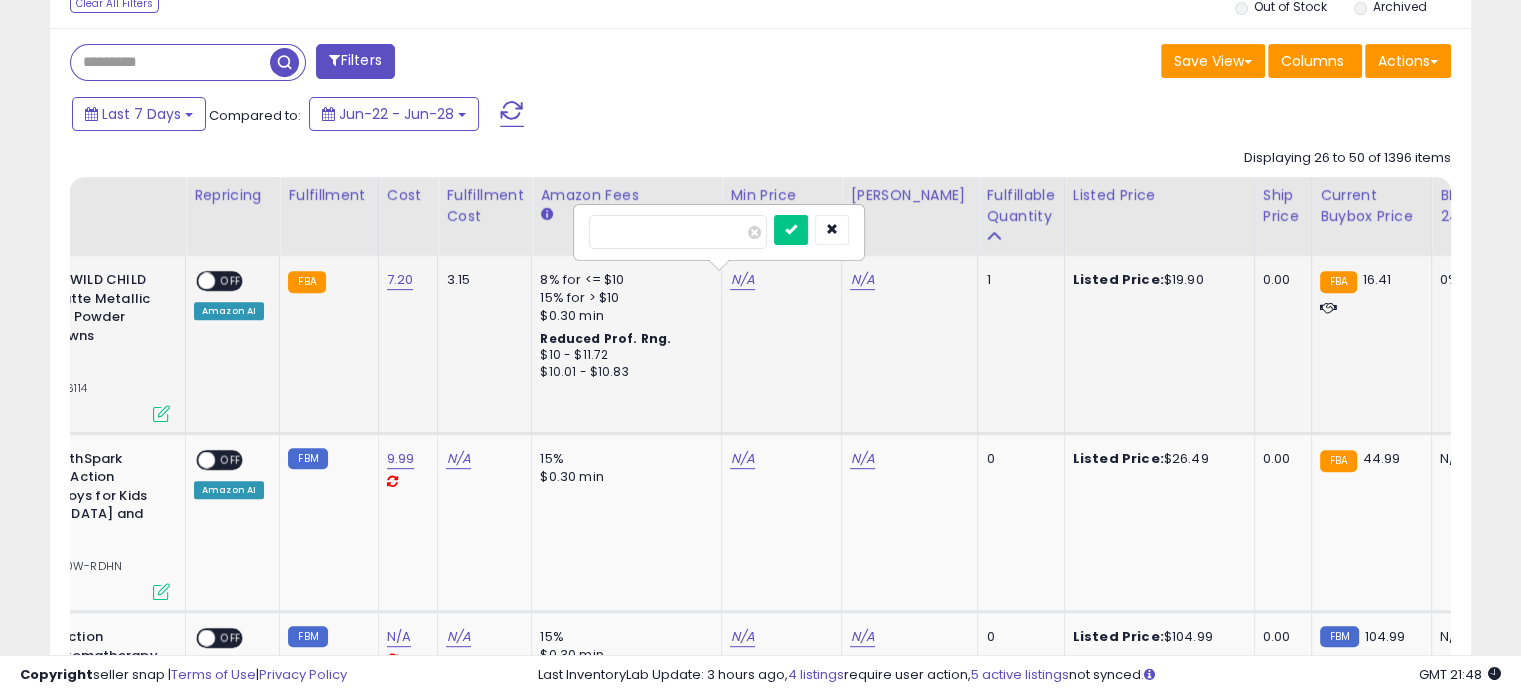 type on "**" 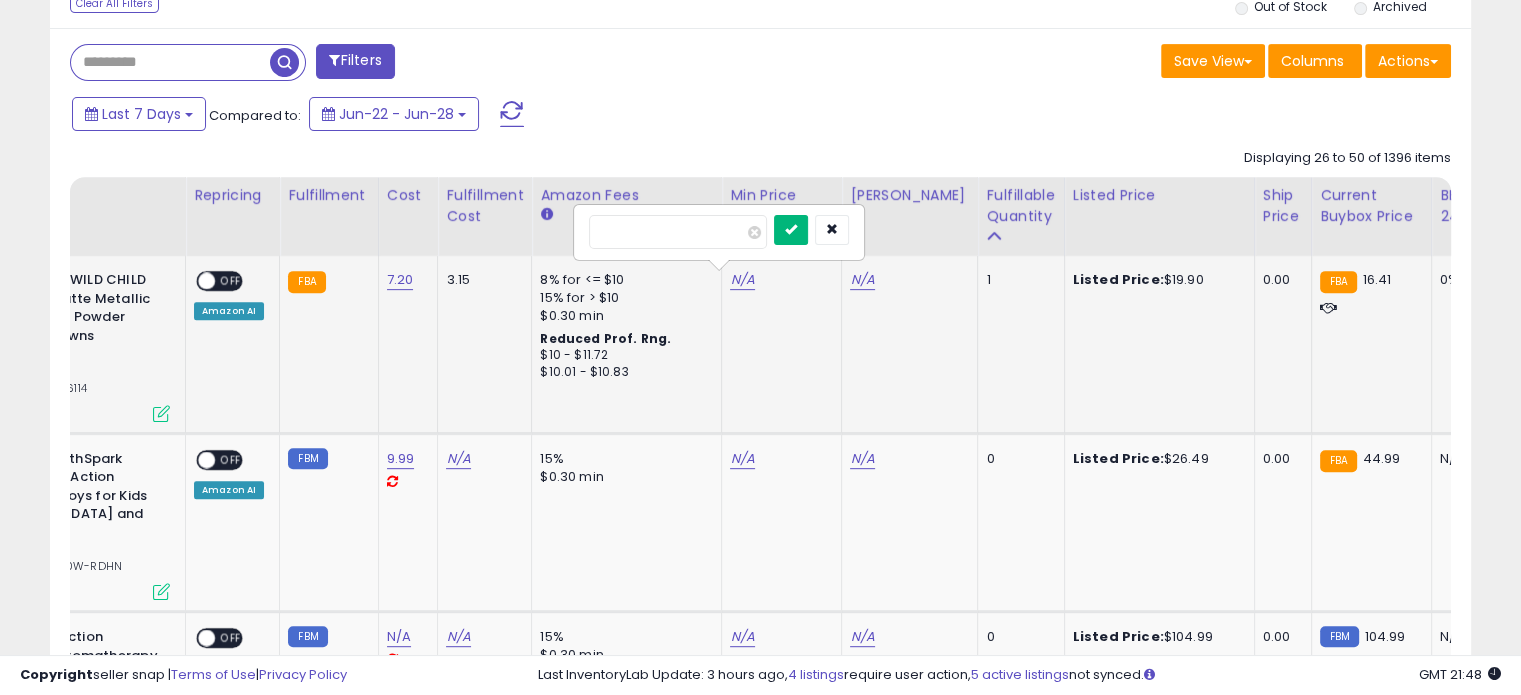 click at bounding box center (791, 229) 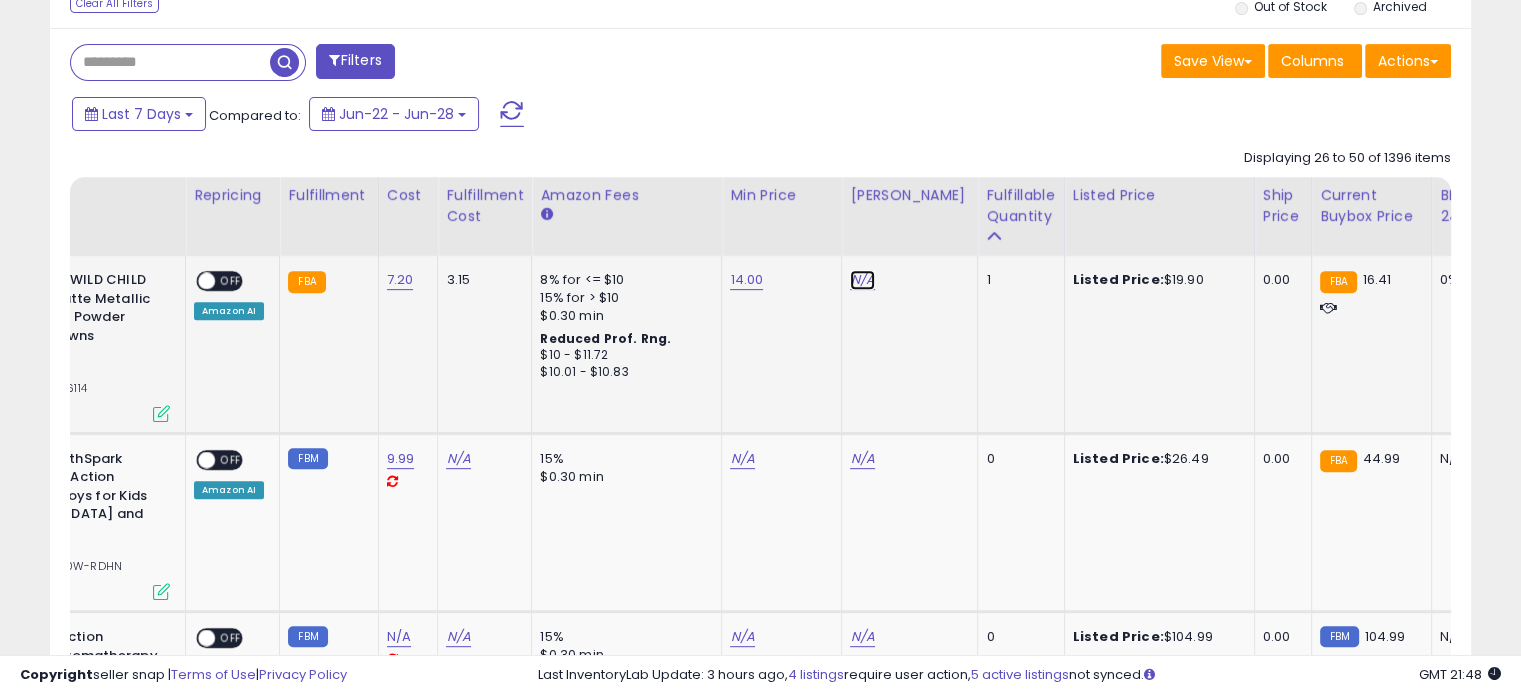 click on "N/A" at bounding box center (862, 280) 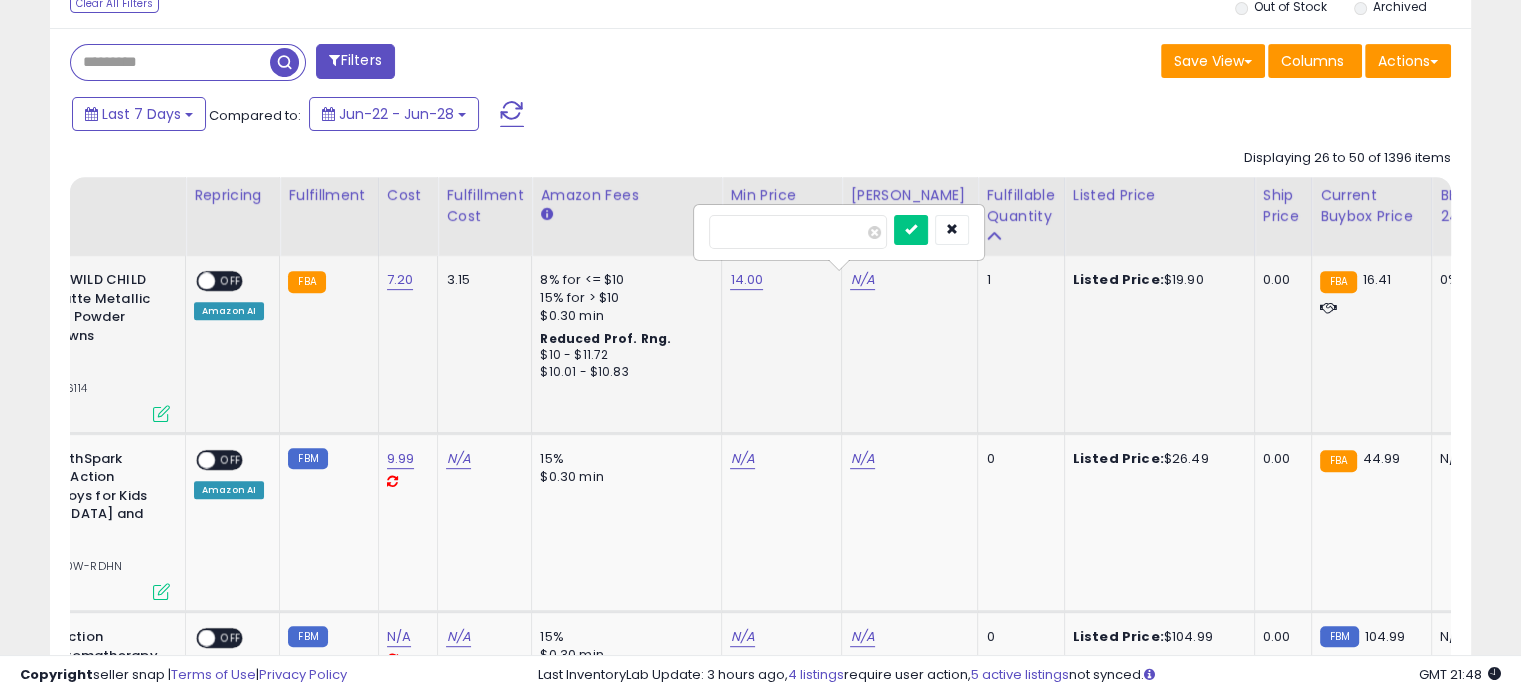 type on "**" 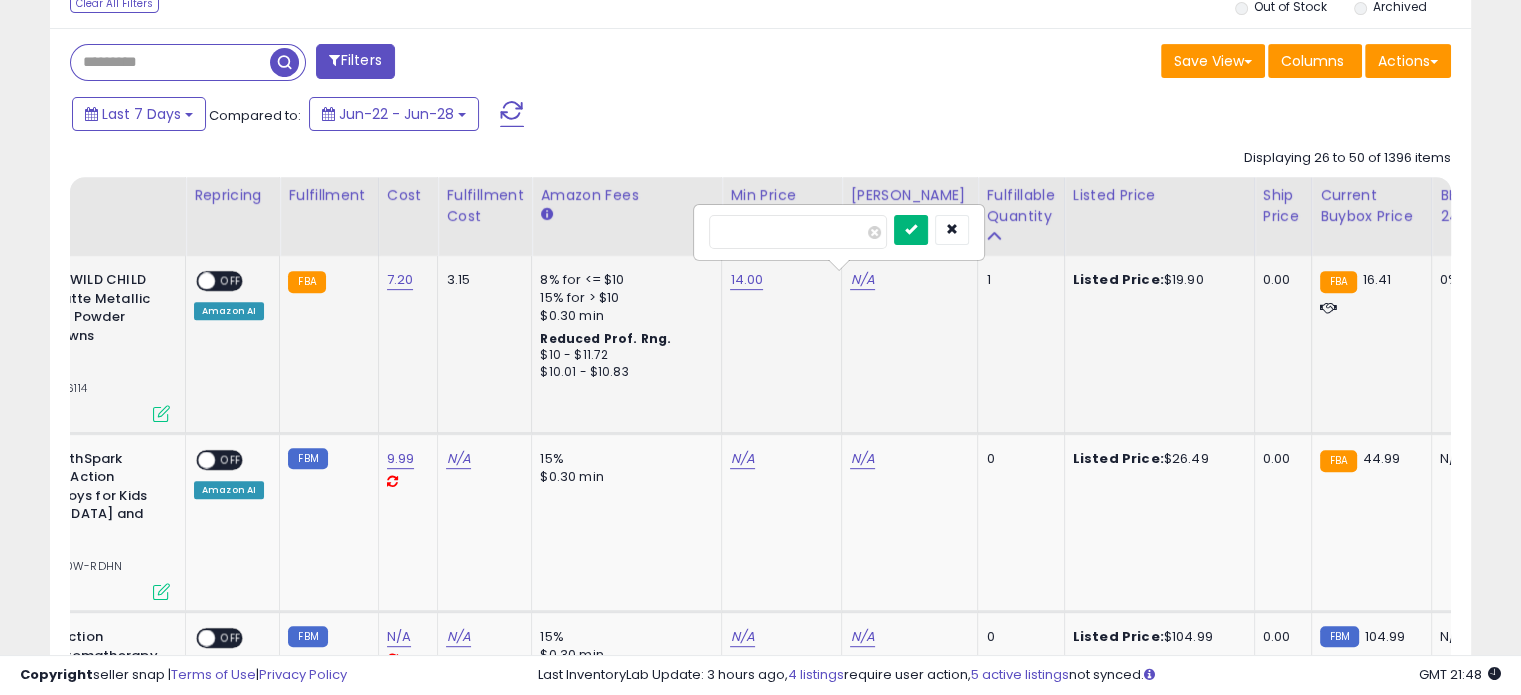 click at bounding box center (911, 229) 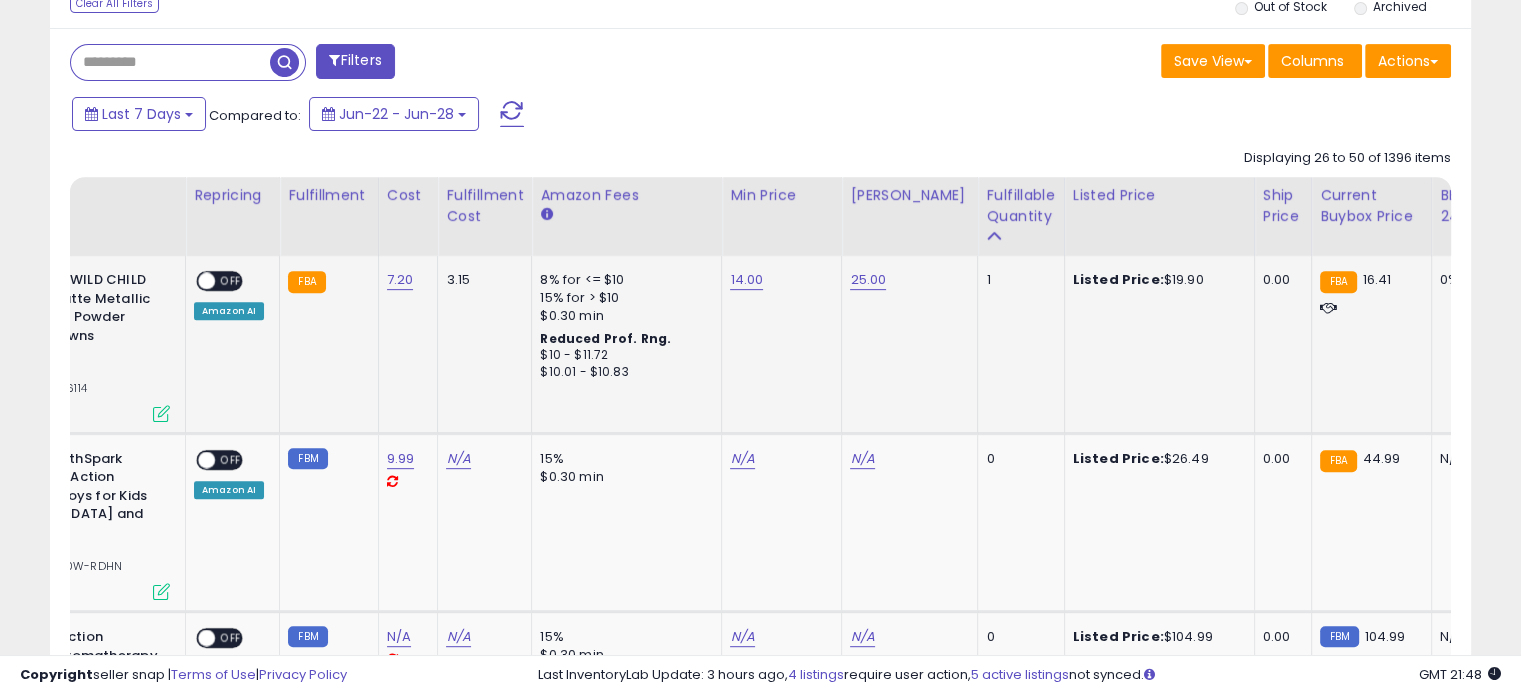 click on "ON   OFF Amazon AI" at bounding box center (229, 295) 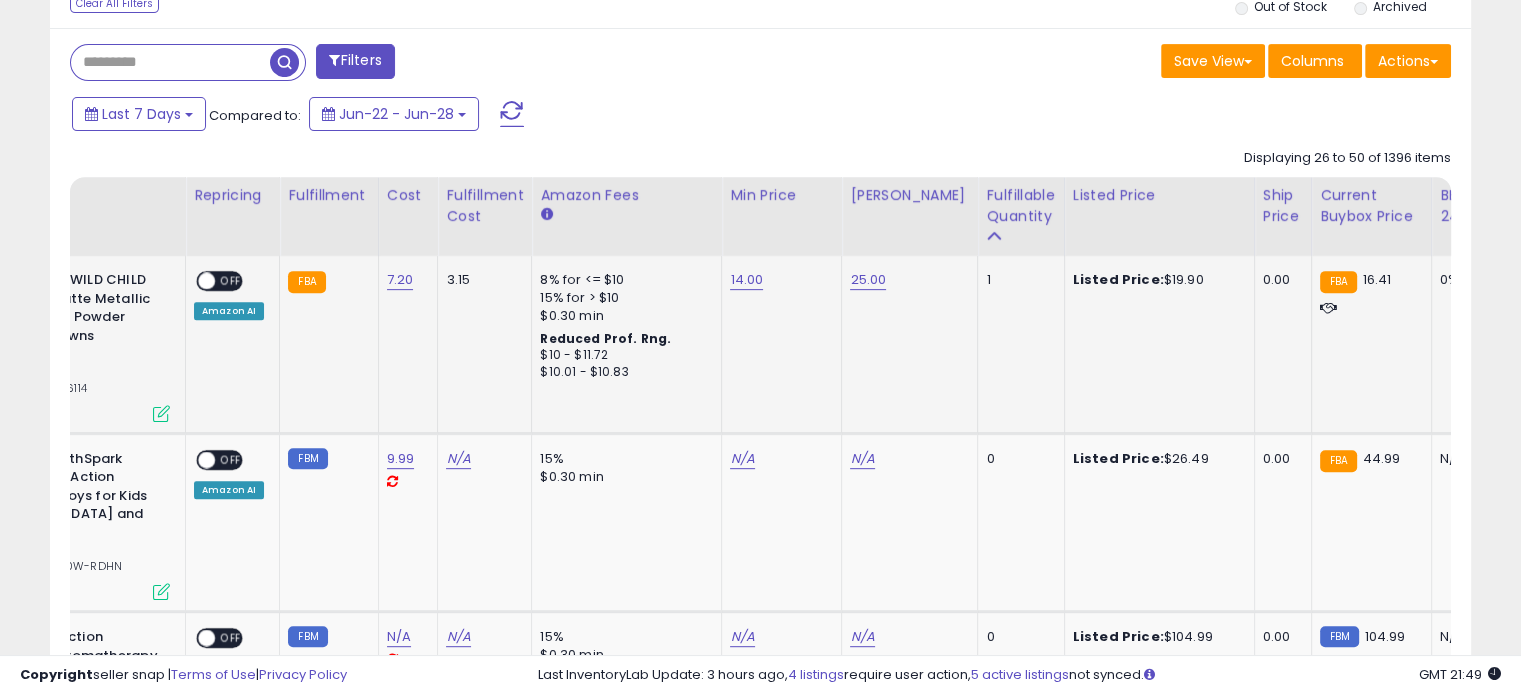 click on "OFF" at bounding box center (231, 281) 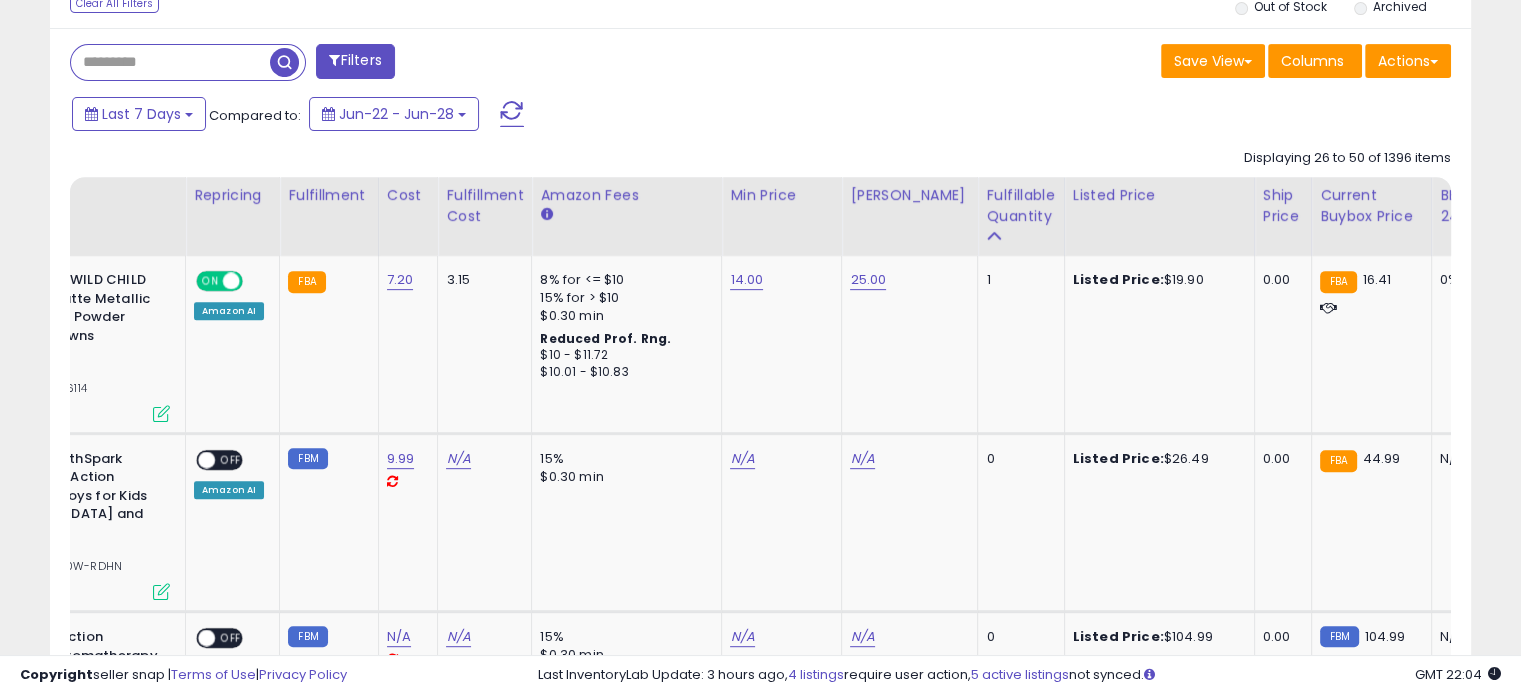 scroll, scrollTop: 0, scrollLeft: 156, axis: horizontal 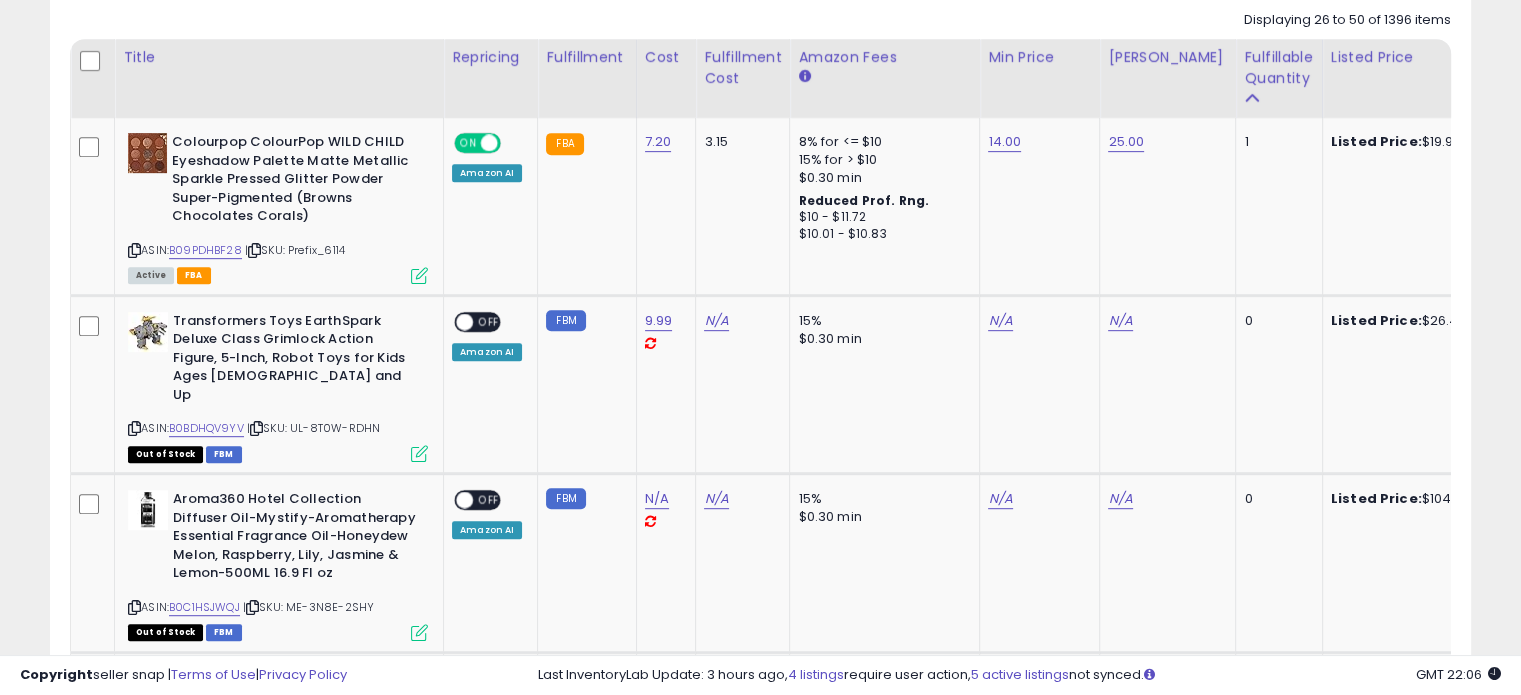 click on "**********" at bounding box center (760, 1685) 